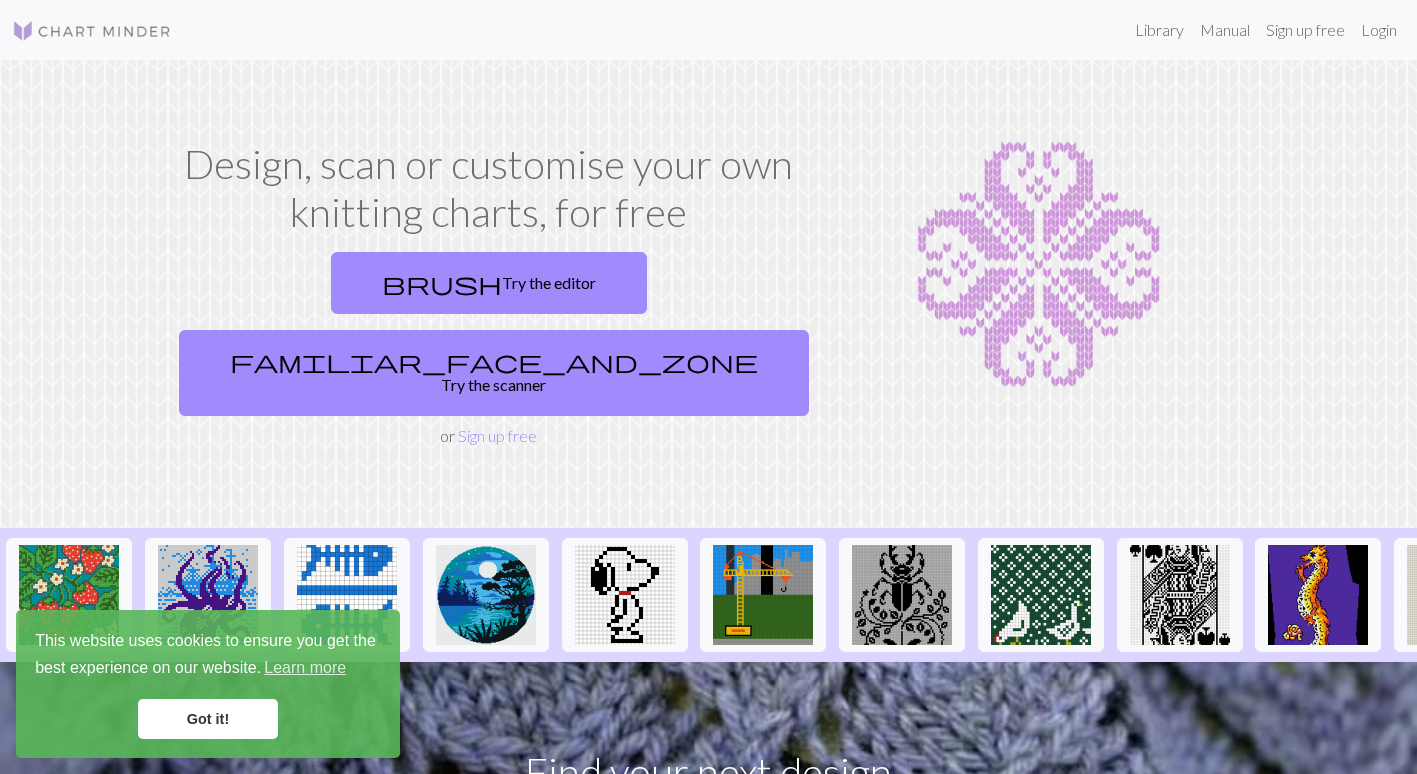 scroll, scrollTop: 0, scrollLeft: 0, axis: both 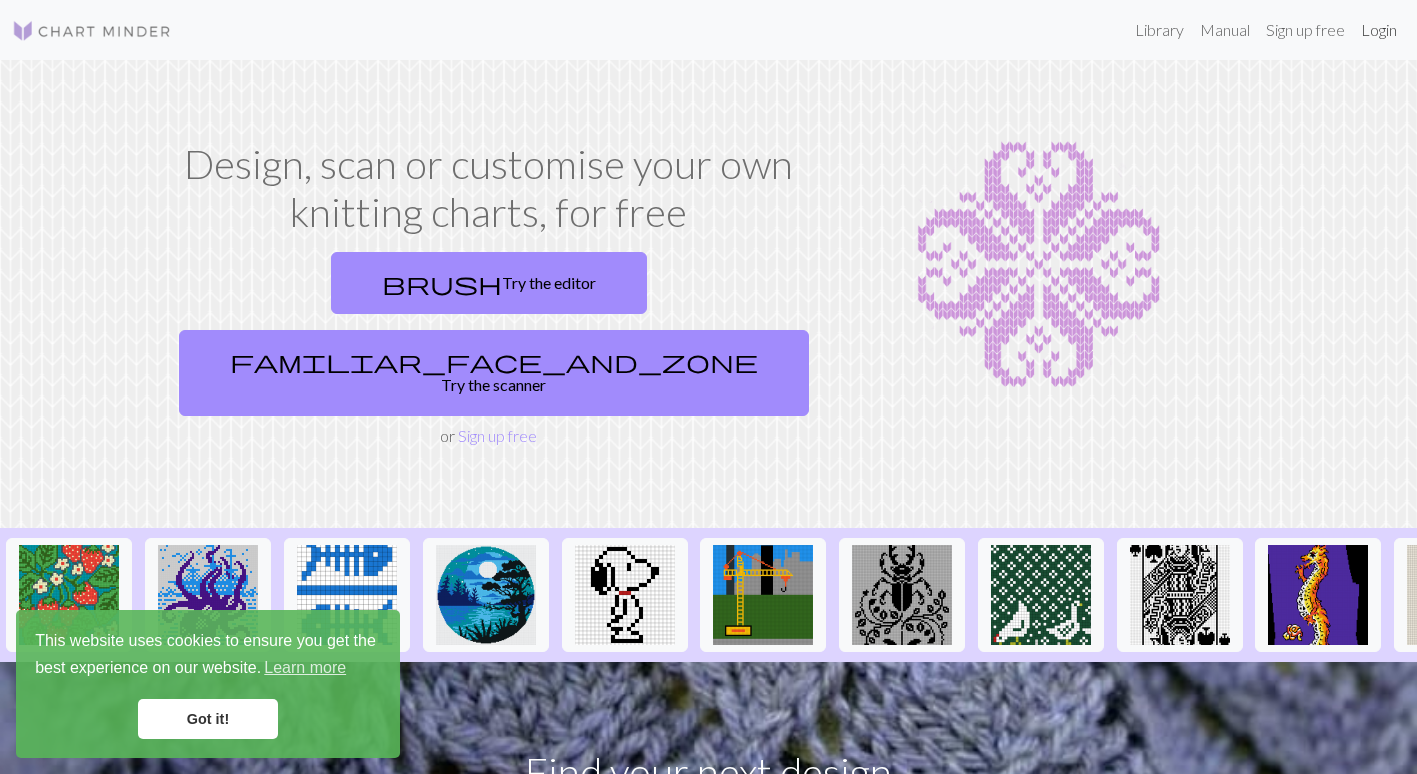 click on "Login" at bounding box center [1379, 30] 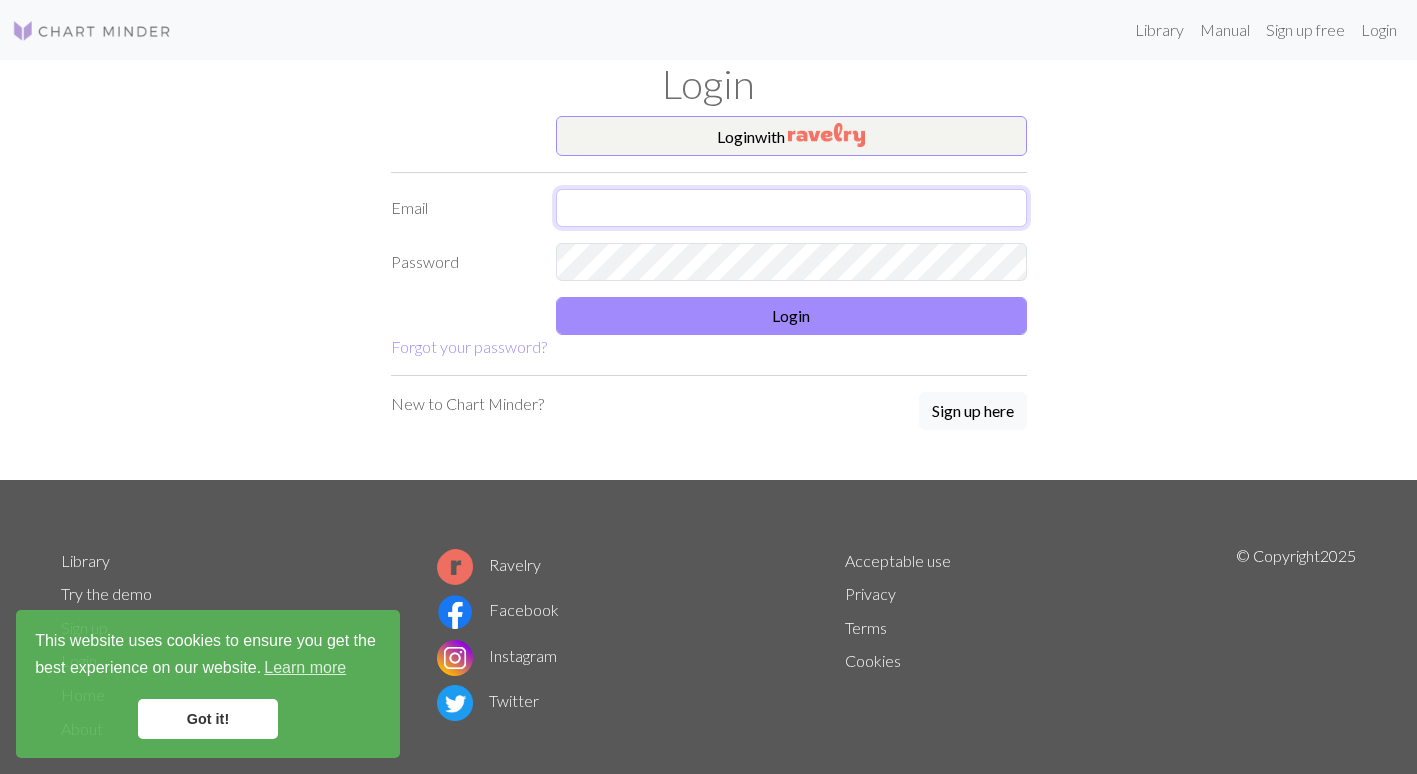 click at bounding box center (791, 208) 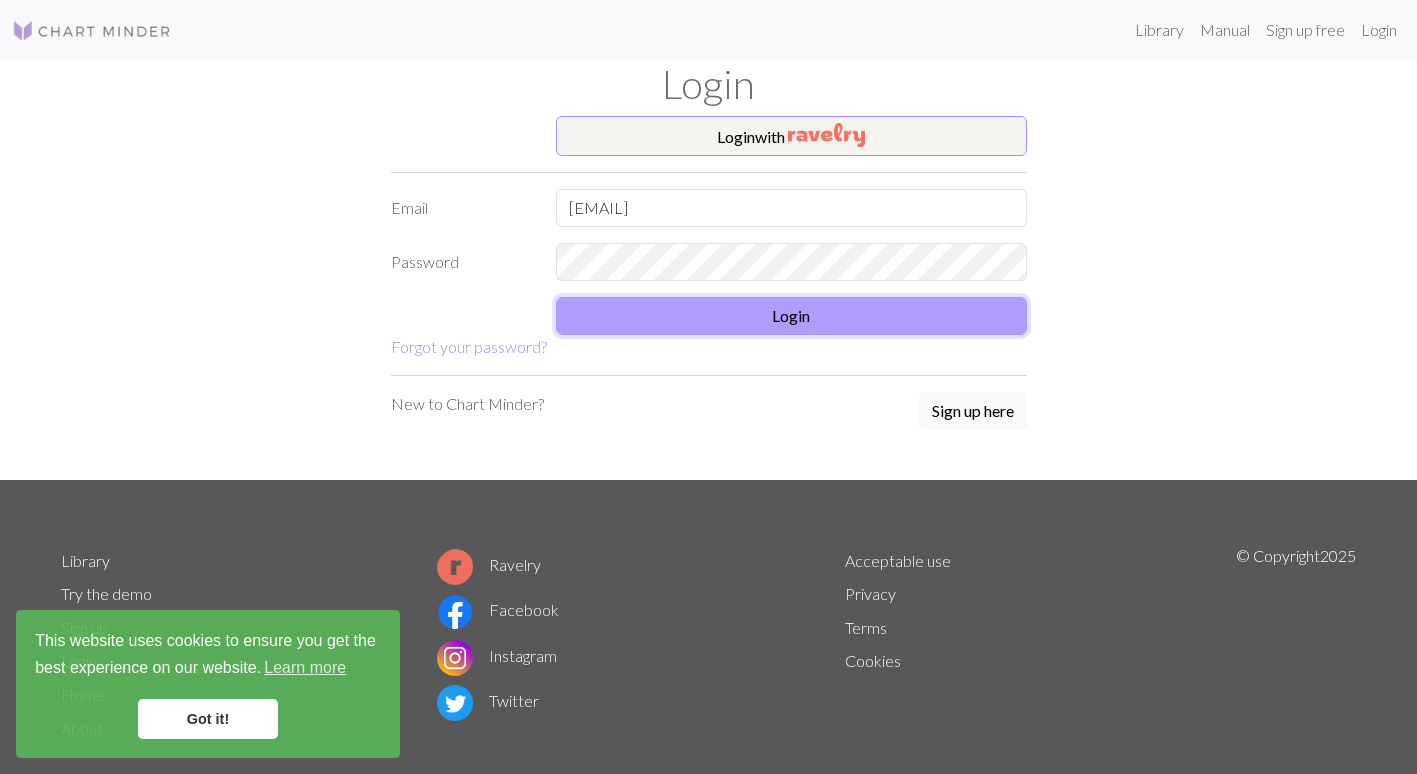 click on "Login" at bounding box center (791, 316) 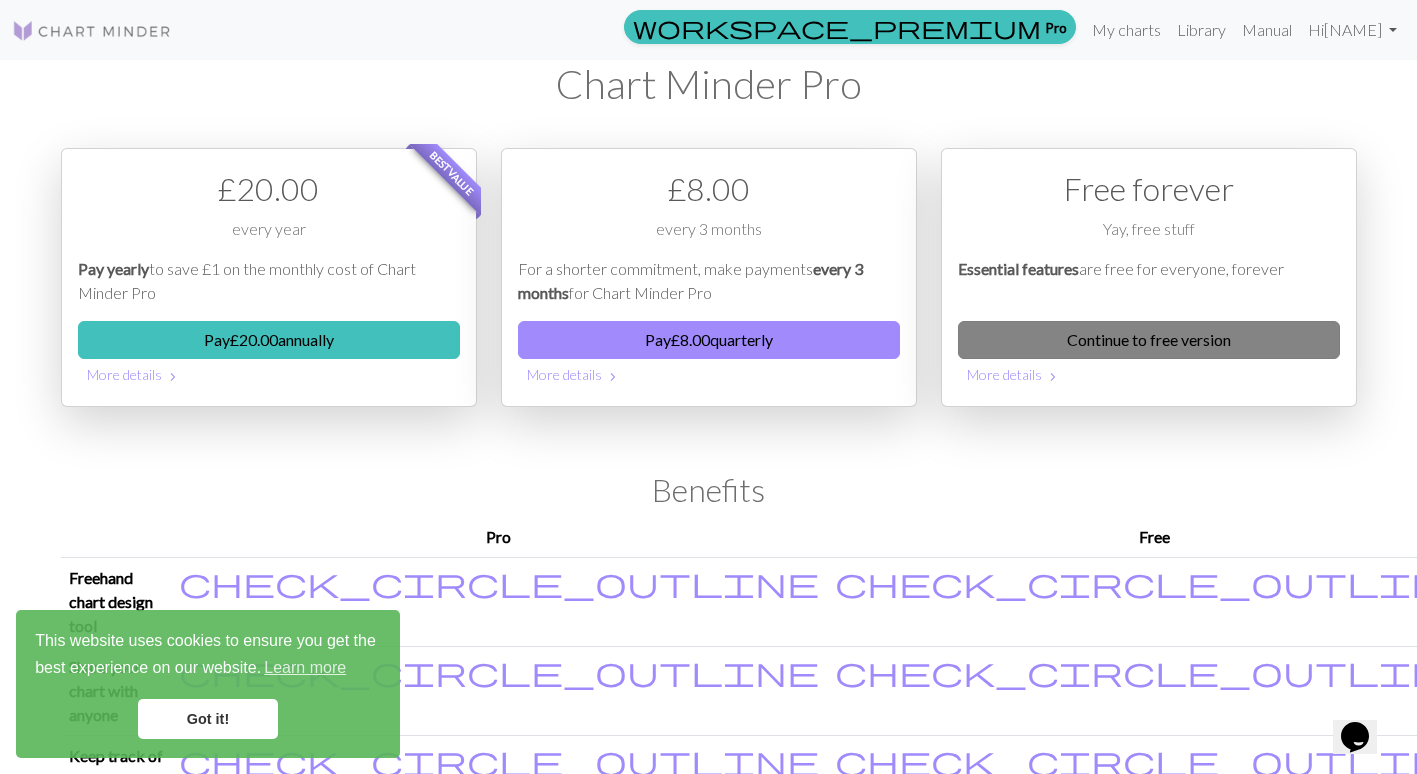 click on "Continue to free version" at bounding box center [1149, 340] 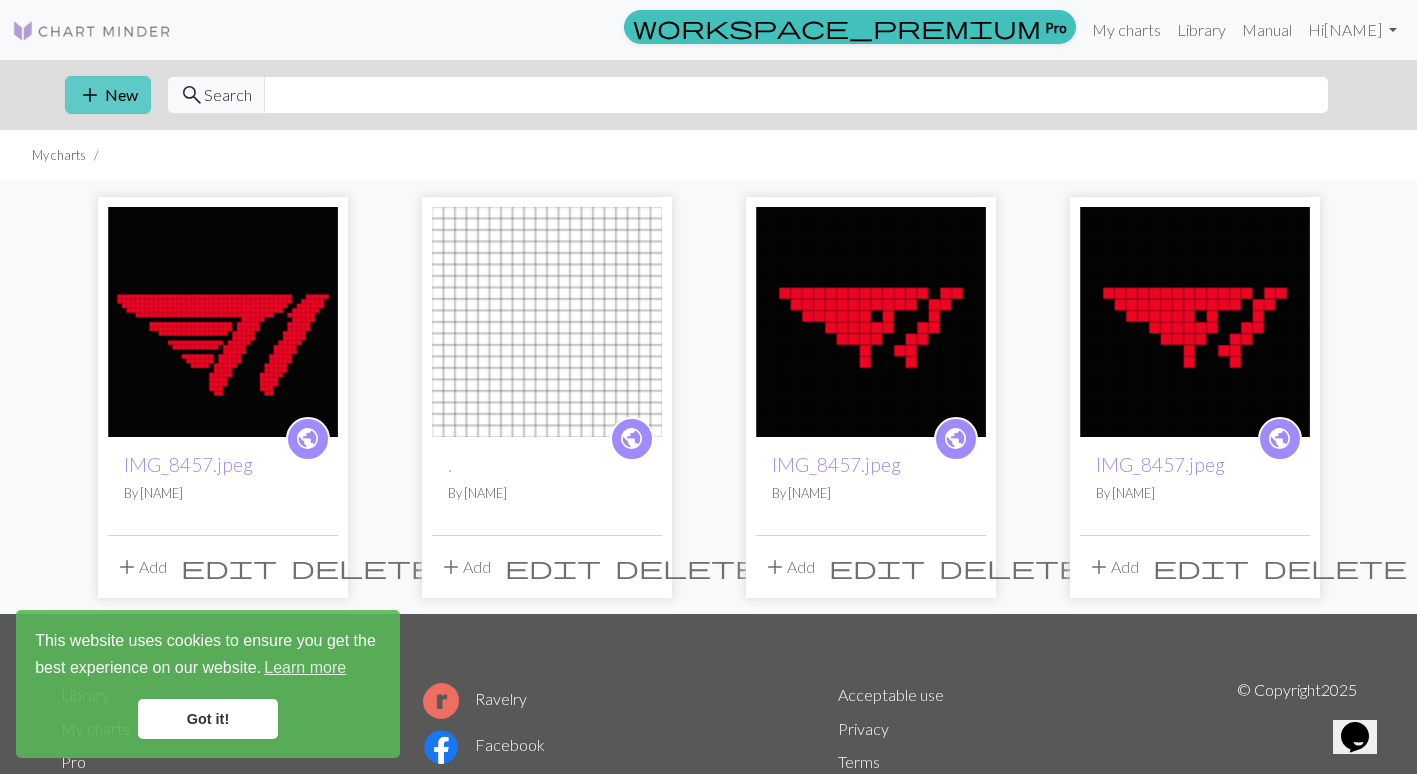 click on "add   New" at bounding box center (108, 95) 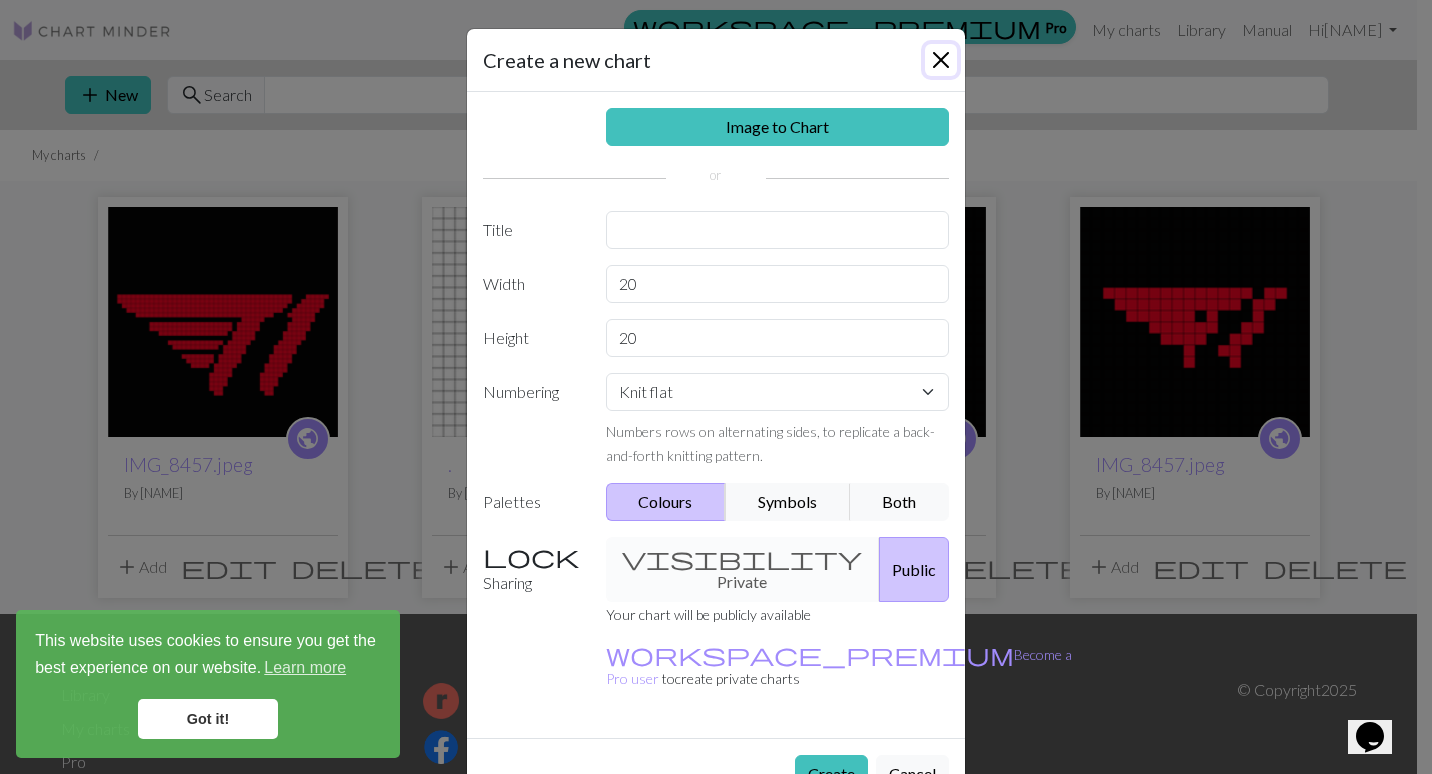 click at bounding box center [941, 60] 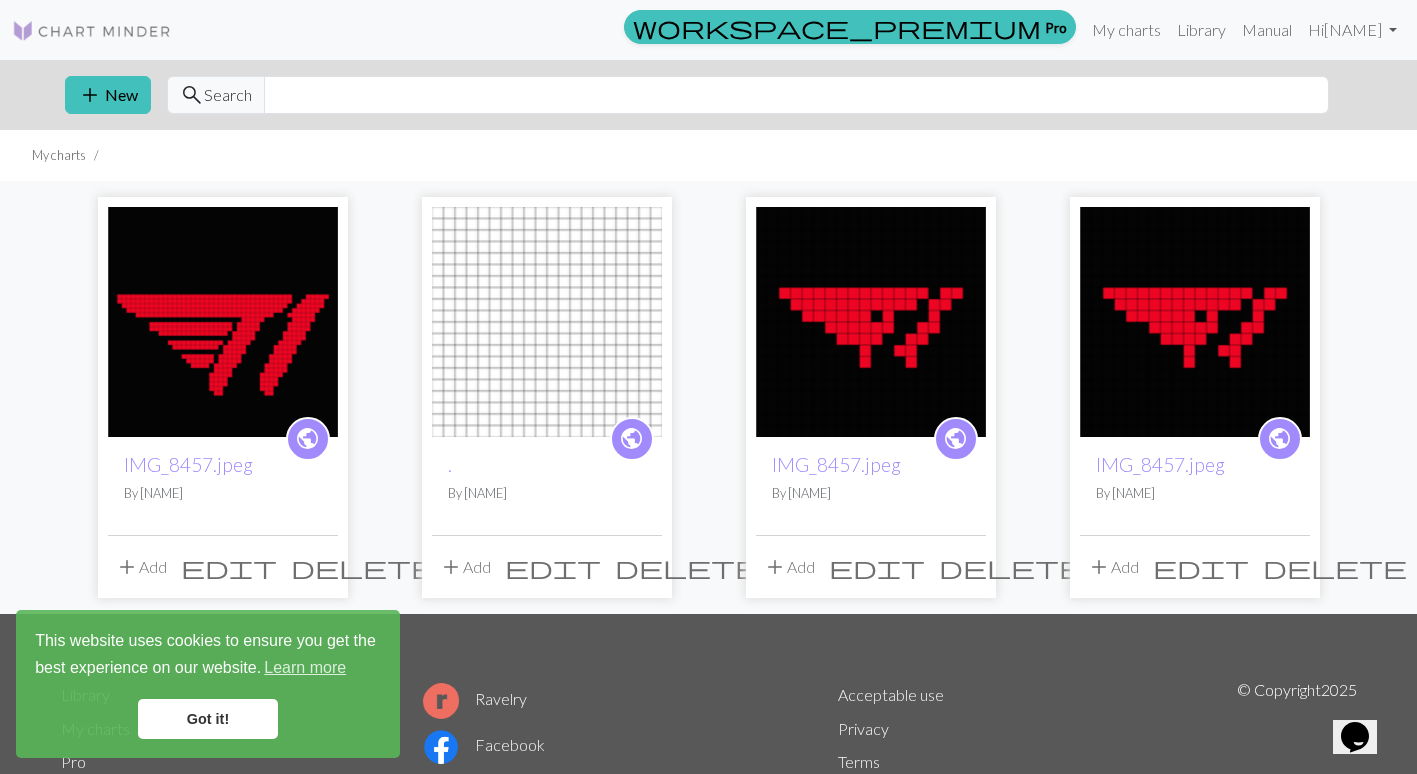 click at bounding box center [92, 31] 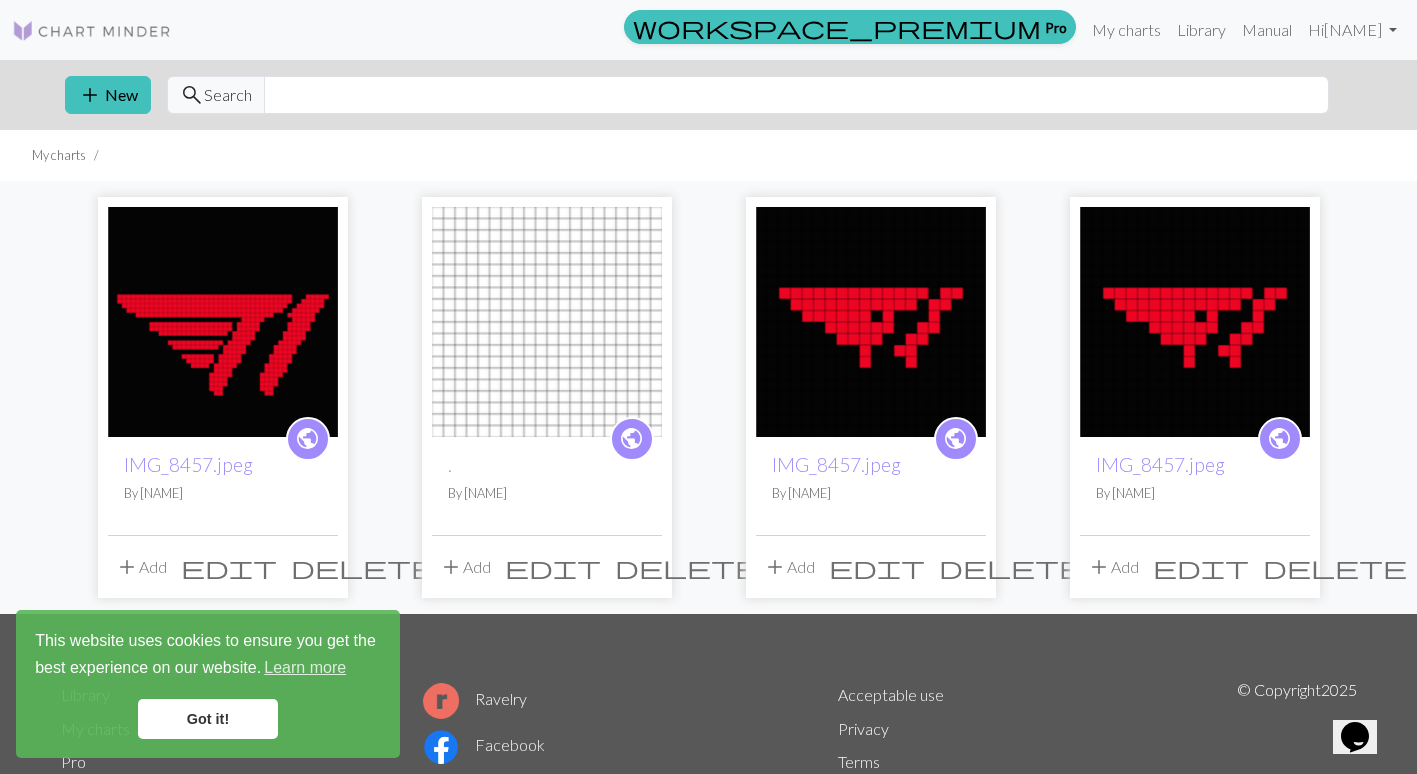 click on "Got it!" at bounding box center [208, 719] 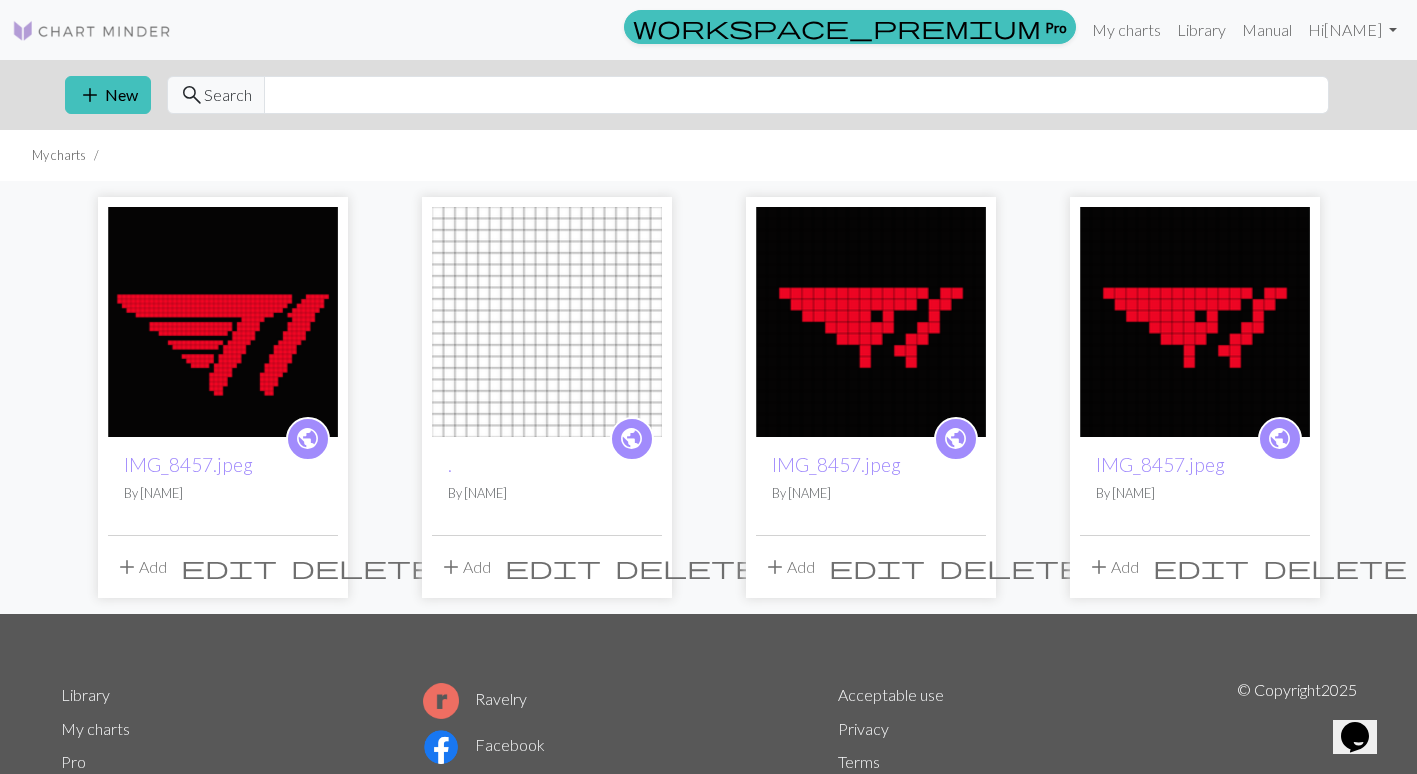 click at bounding box center [92, 31] 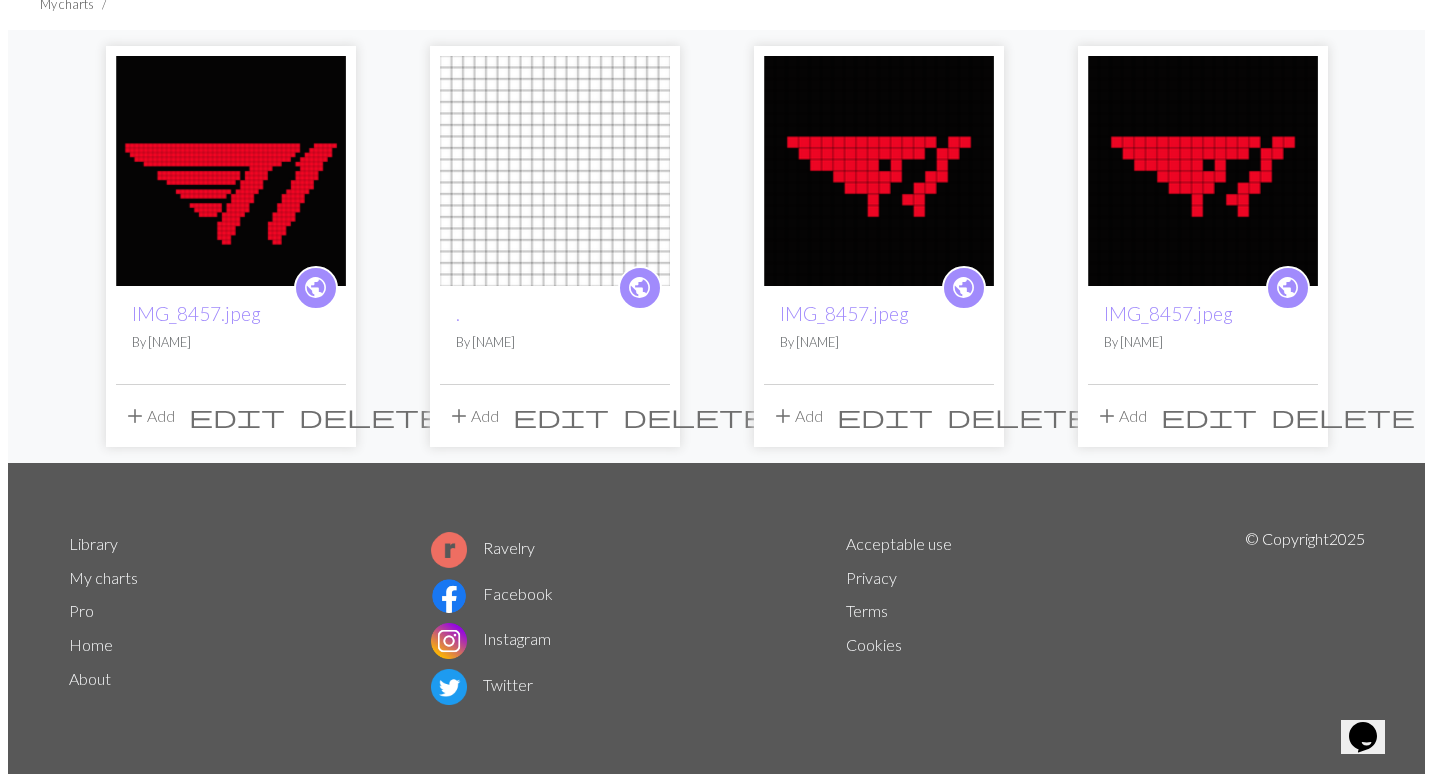scroll, scrollTop: 0, scrollLeft: 0, axis: both 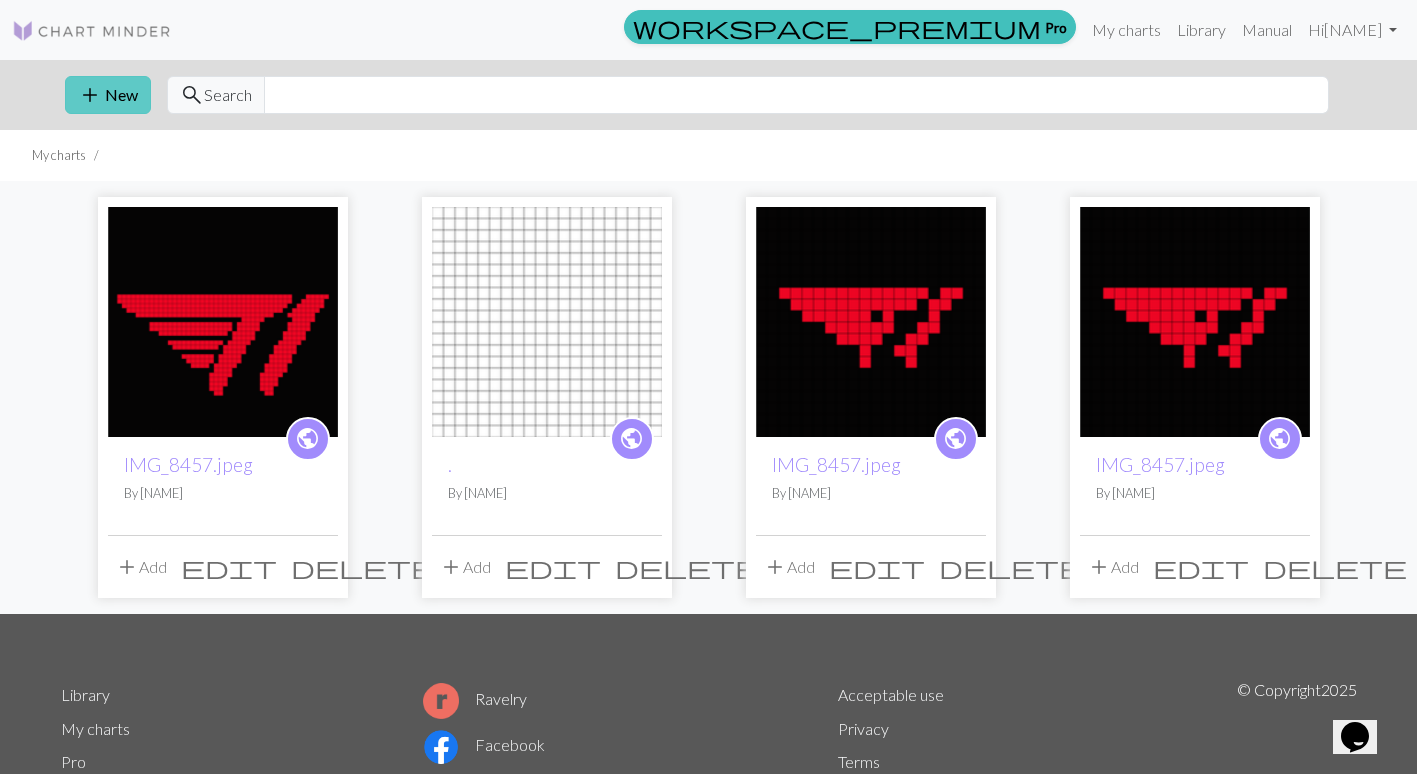 click on "add   New" at bounding box center (108, 95) 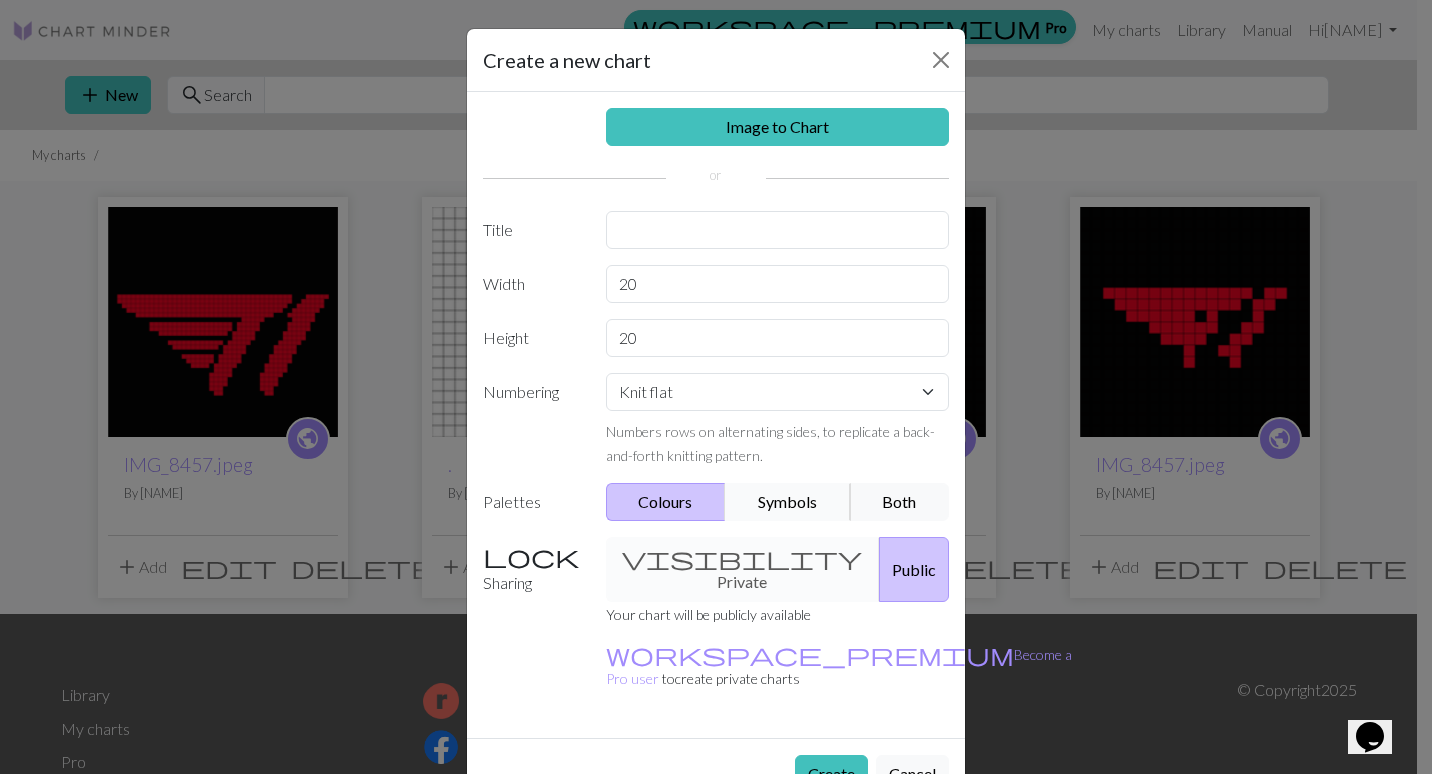 click on "Symbols" at bounding box center (788, 502) 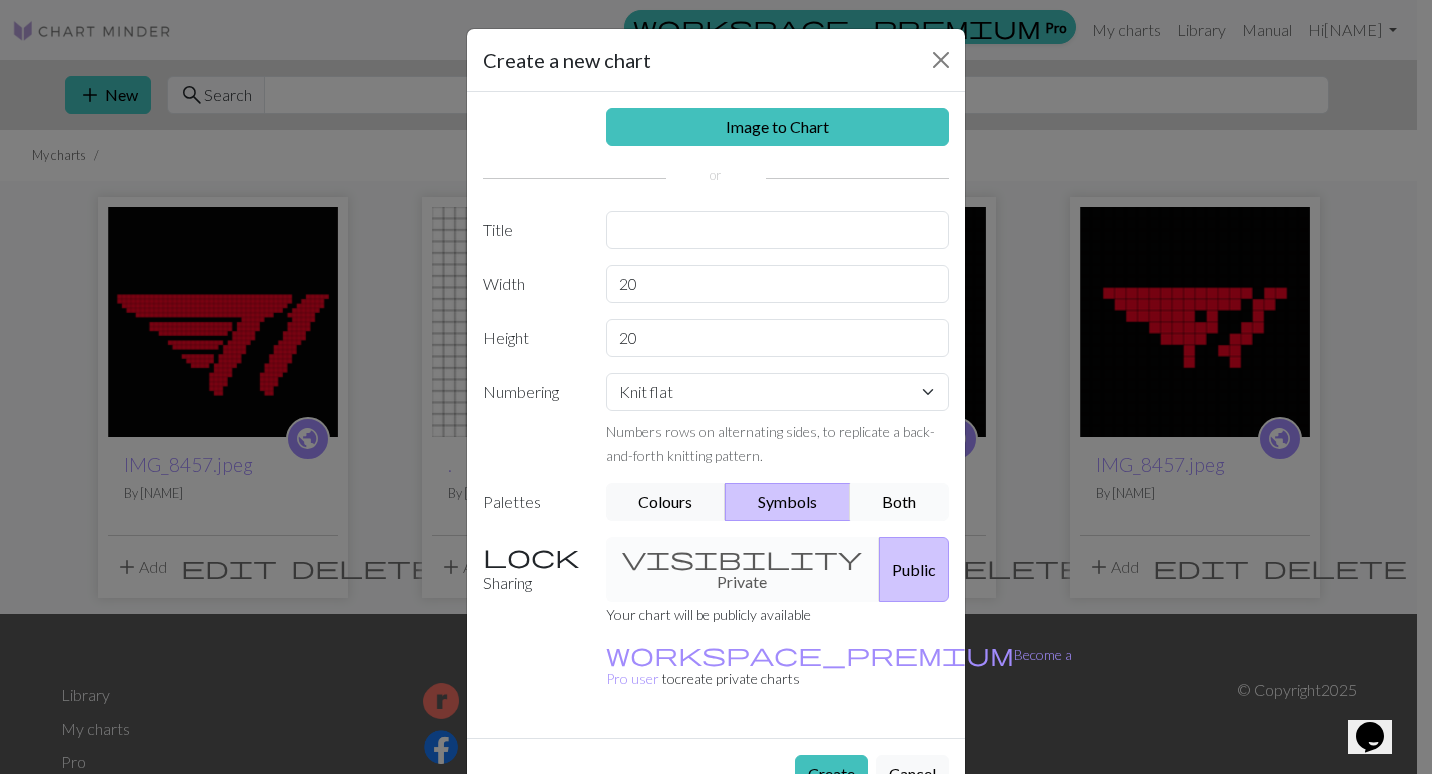 click on "Both" at bounding box center [900, 502] 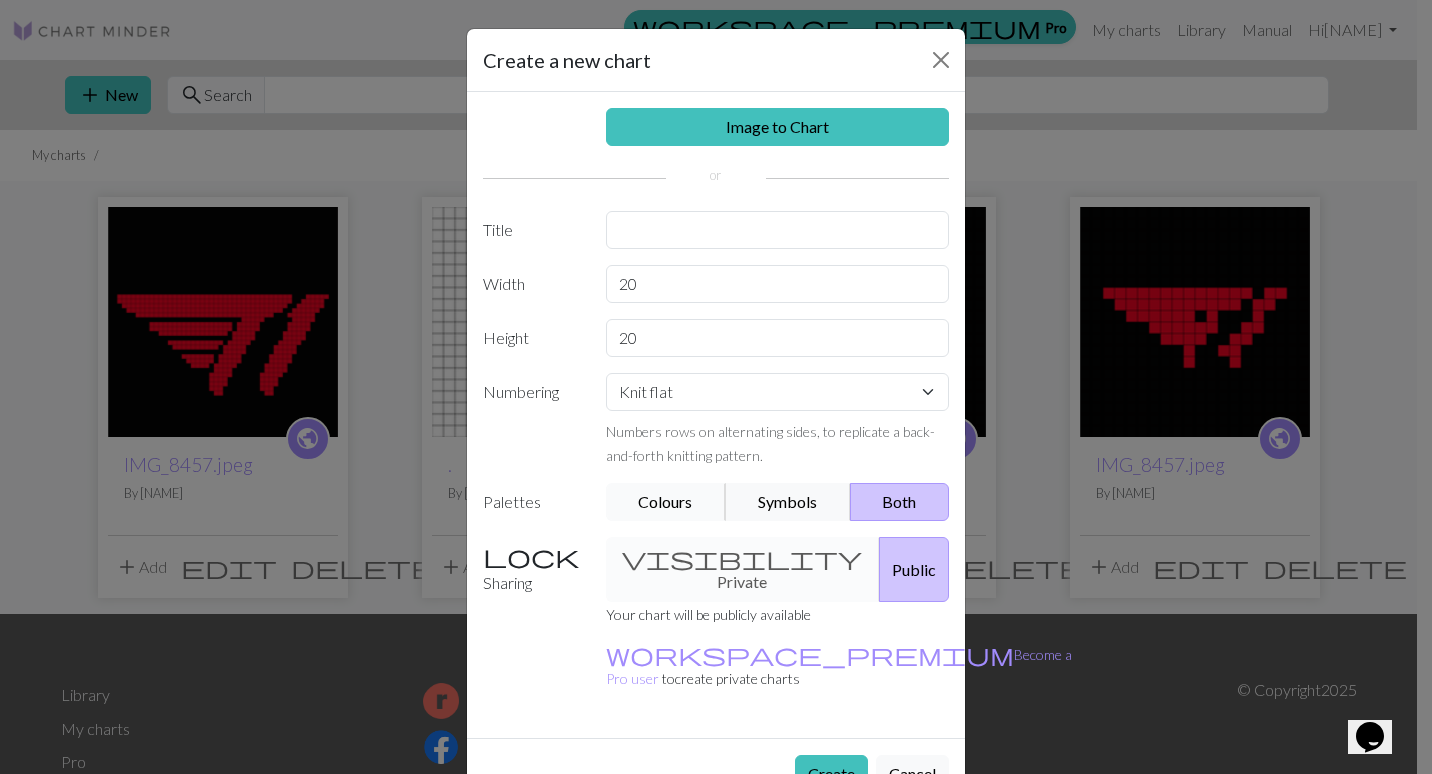 click on "Colours" at bounding box center (666, 502) 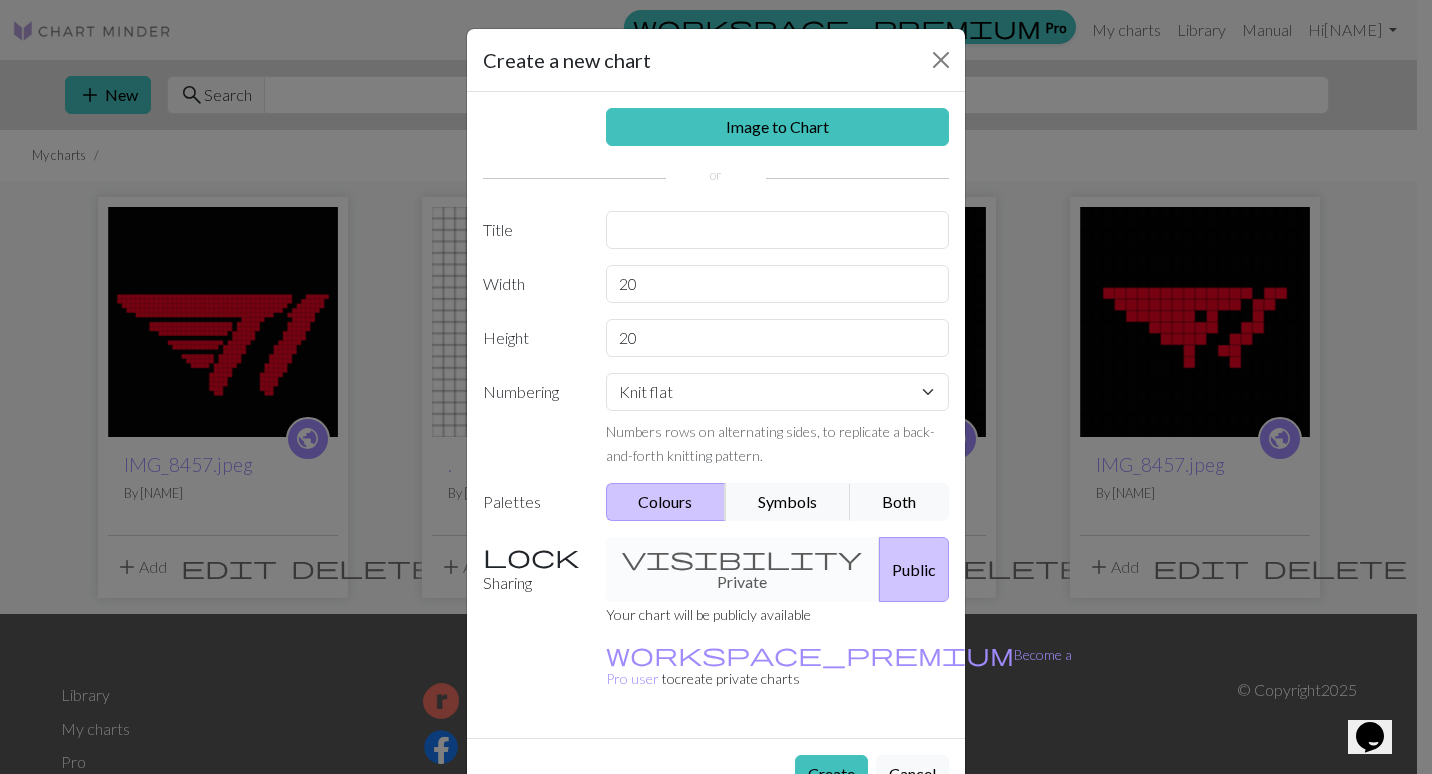 click on "visibility  Private Public" at bounding box center (778, 569) 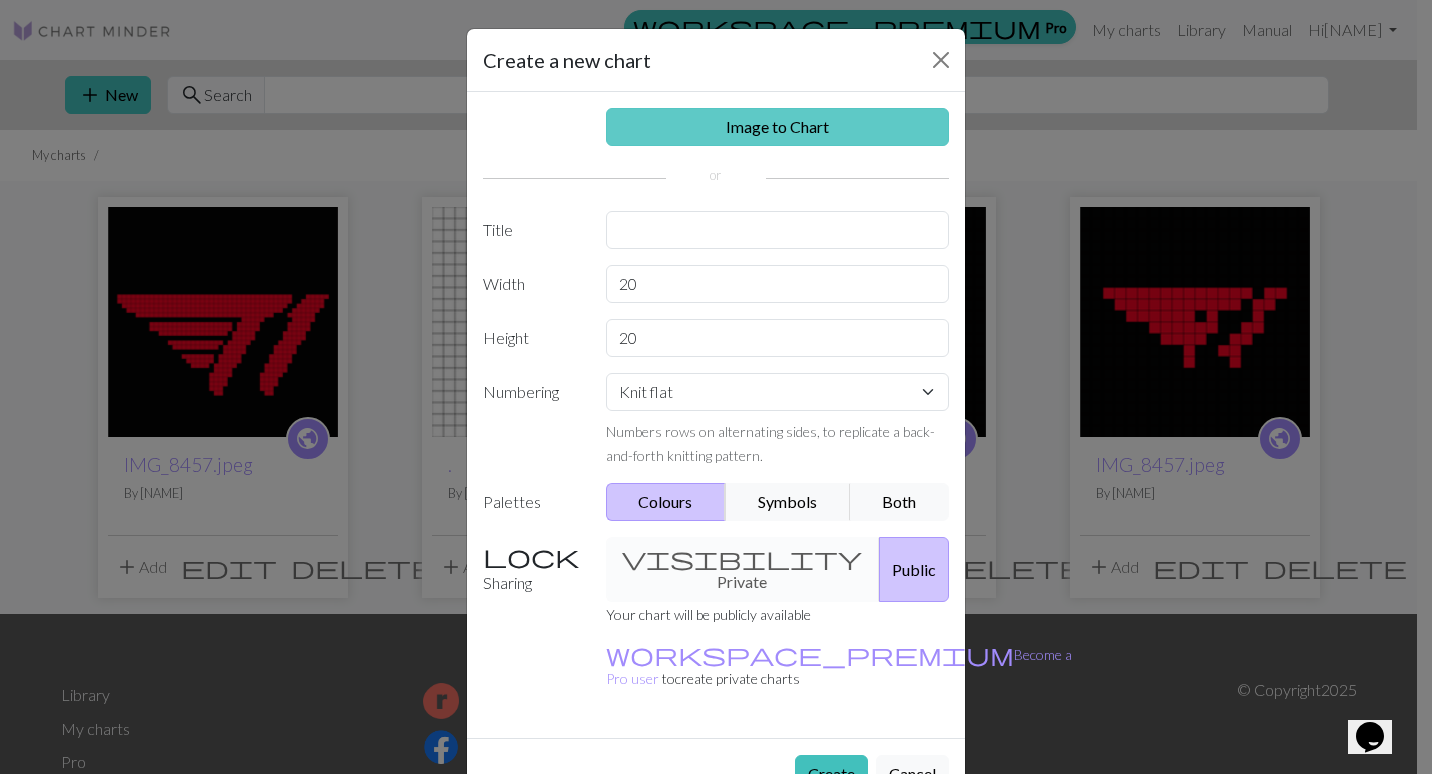 click on "Image to Chart" at bounding box center (778, 127) 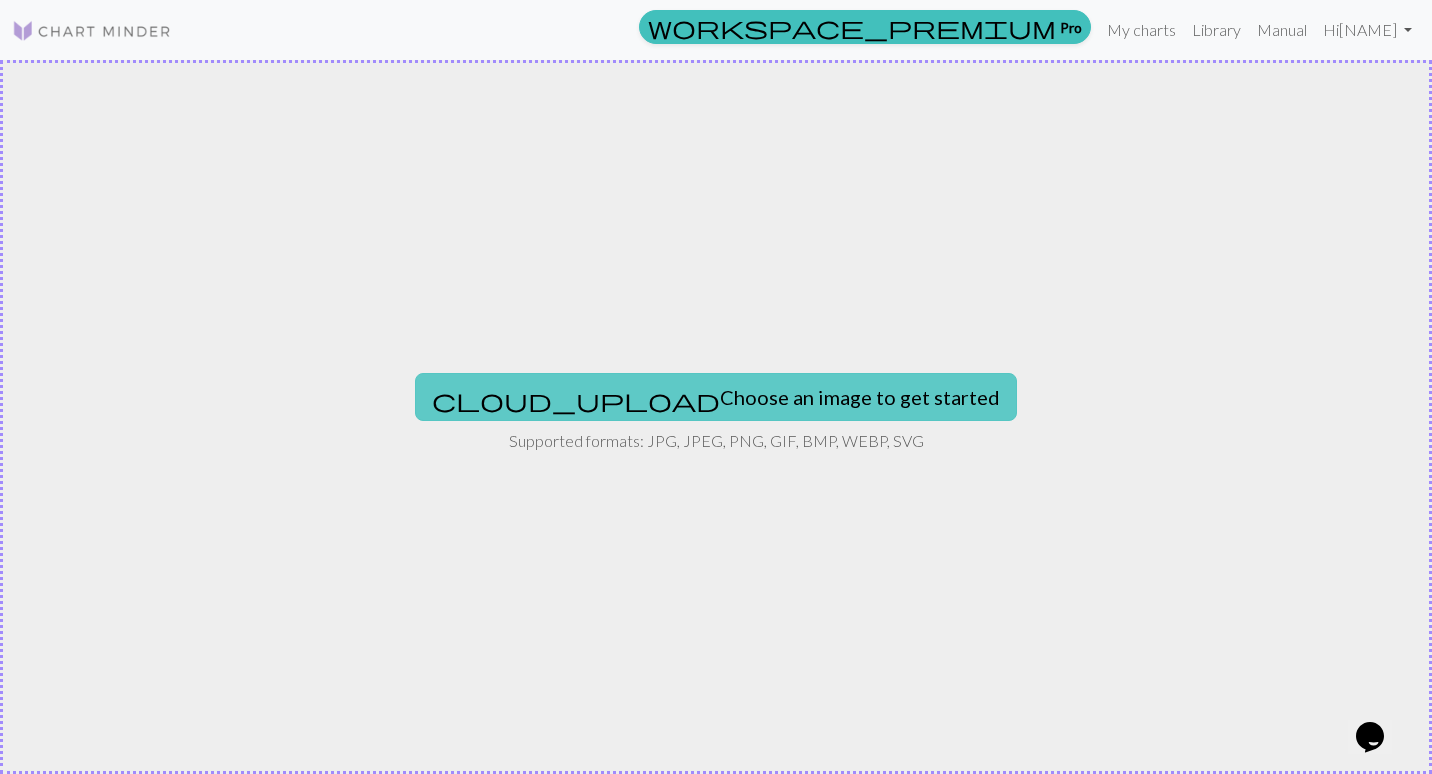 click on "cloud_upload  Choose an image to get started" at bounding box center [716, 397] 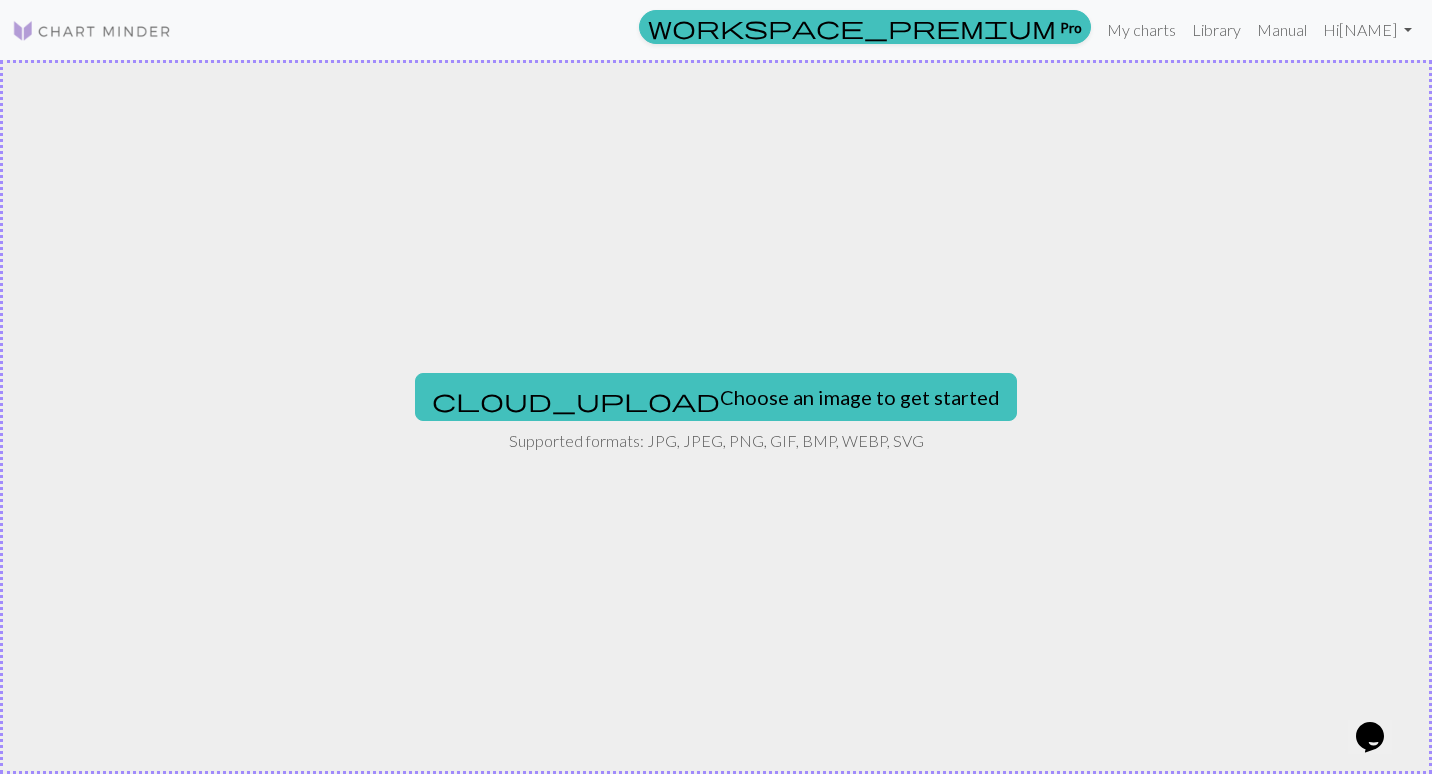 click on "cloud_upload  Choose an image to get started Supported formats: JPG, JPEG, PNG, GIF, BMP, WEBP, SVG" at bounding box center (716, 417) 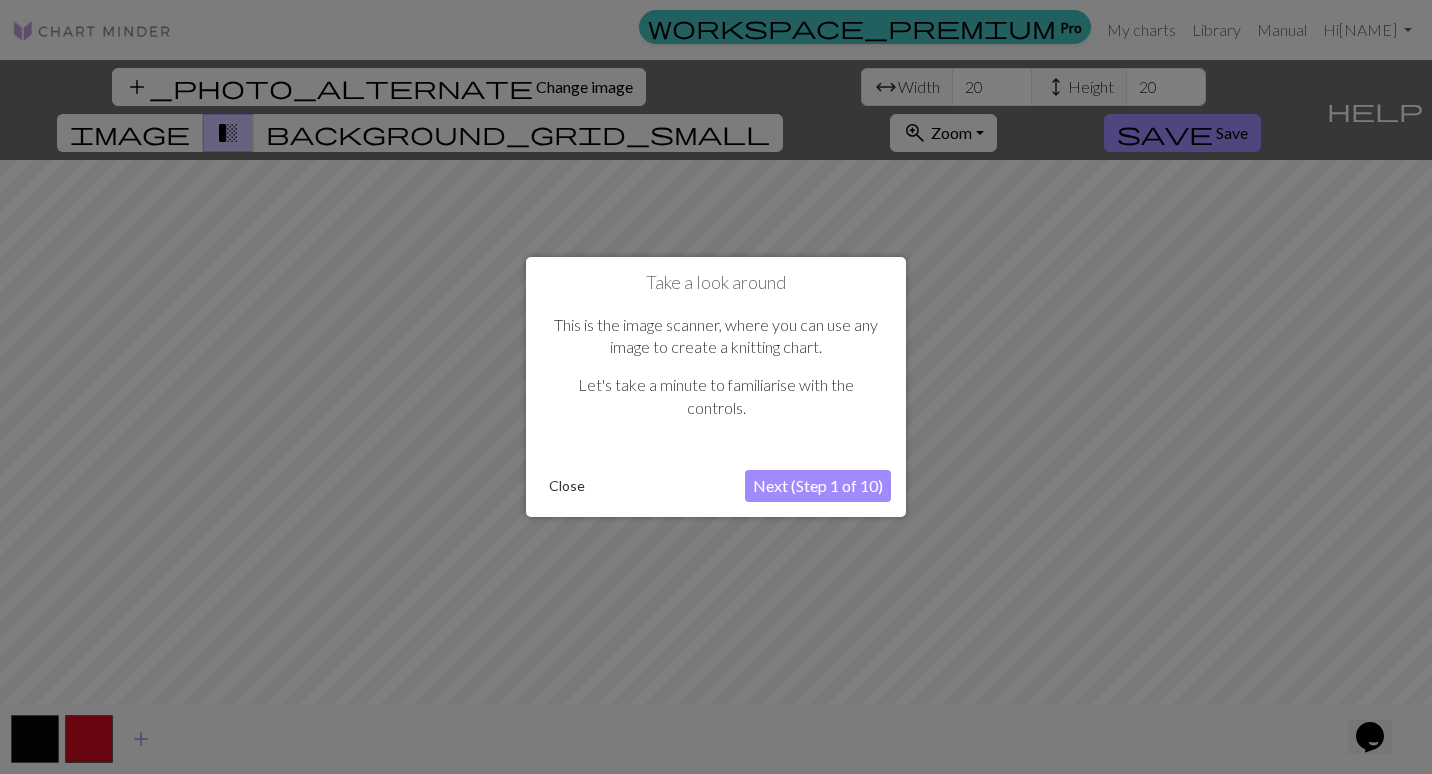 click on "Next (Step 1 of 10)" at bounding box center [818, 486] 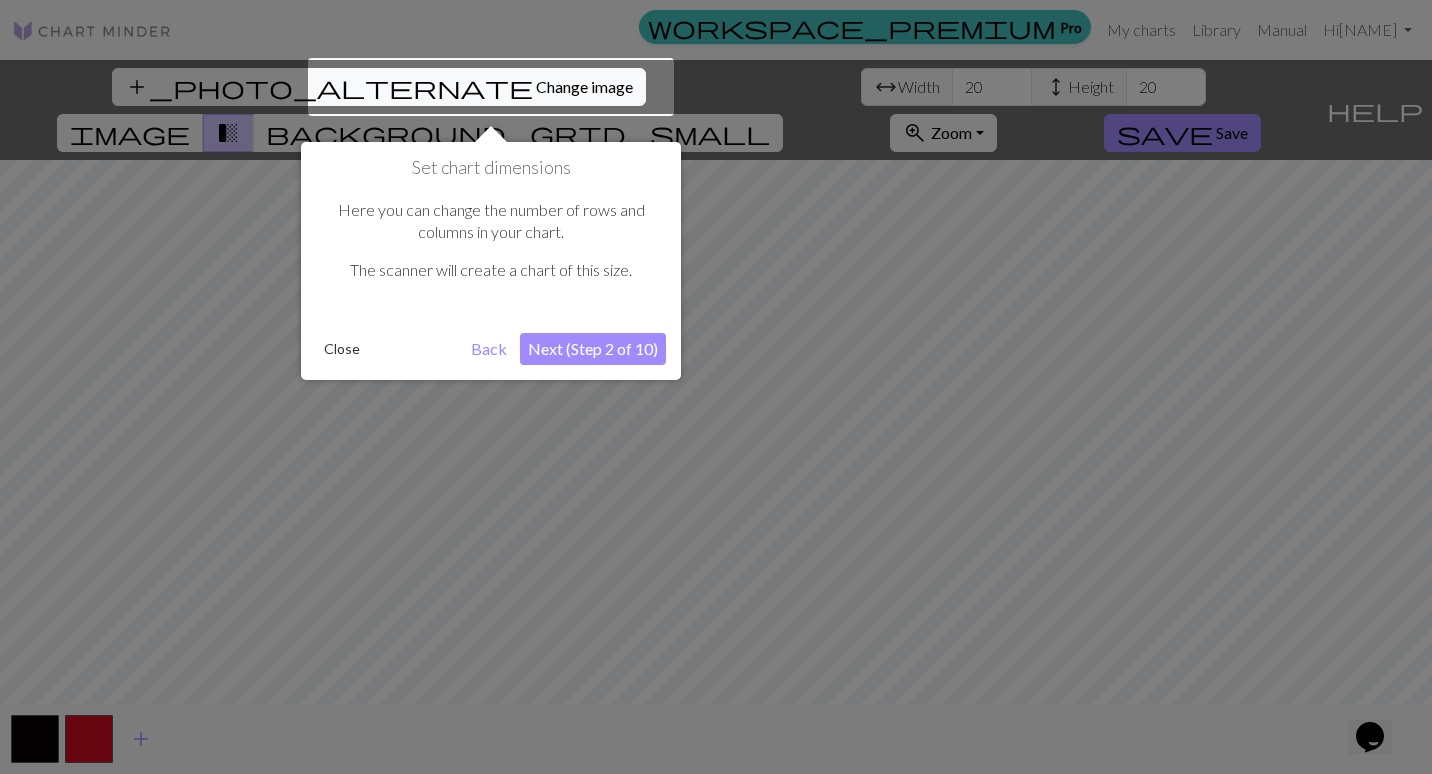 click on "Next (Step 2 of 10)" at bounding box center (593, 349) 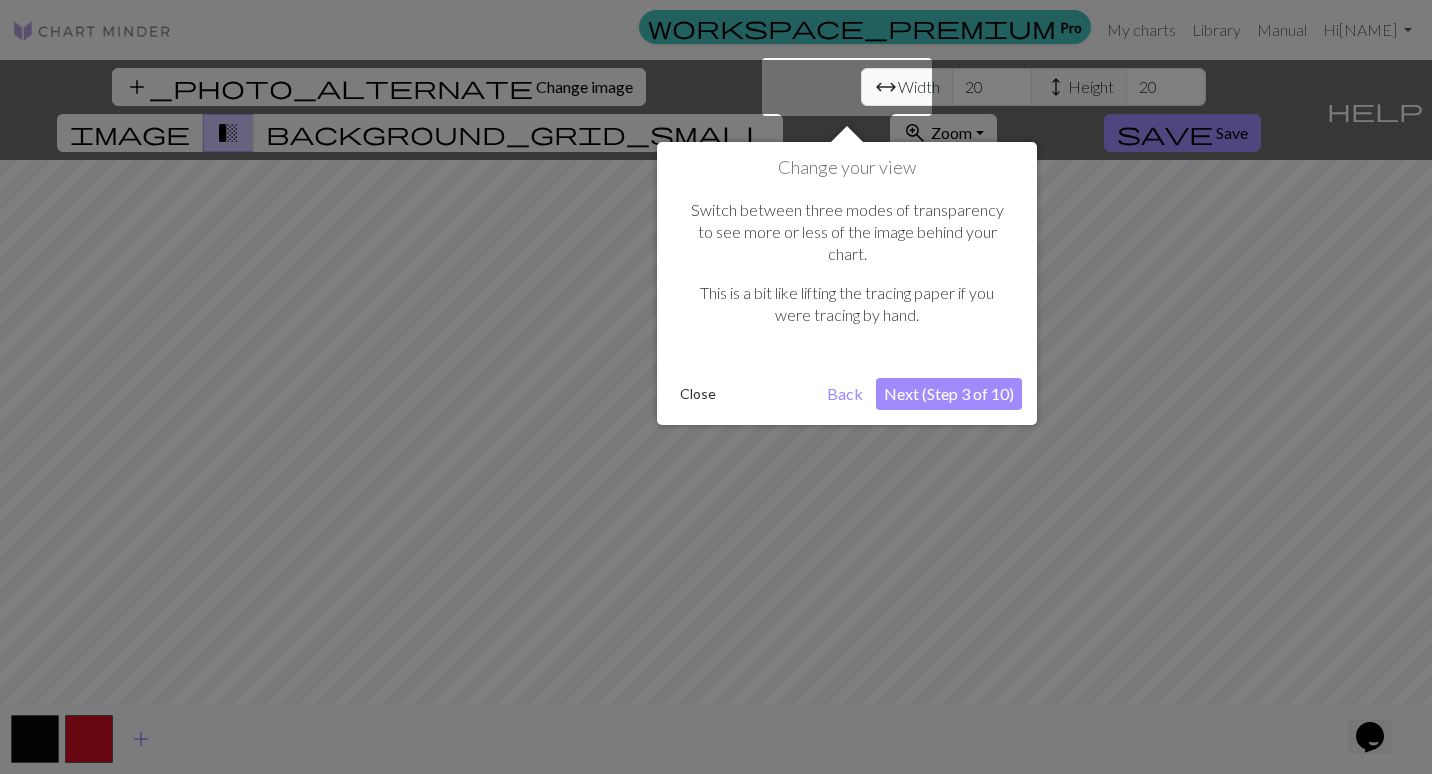 click on "Next (Step 3 of 10)" at bounding box center [949, 394] 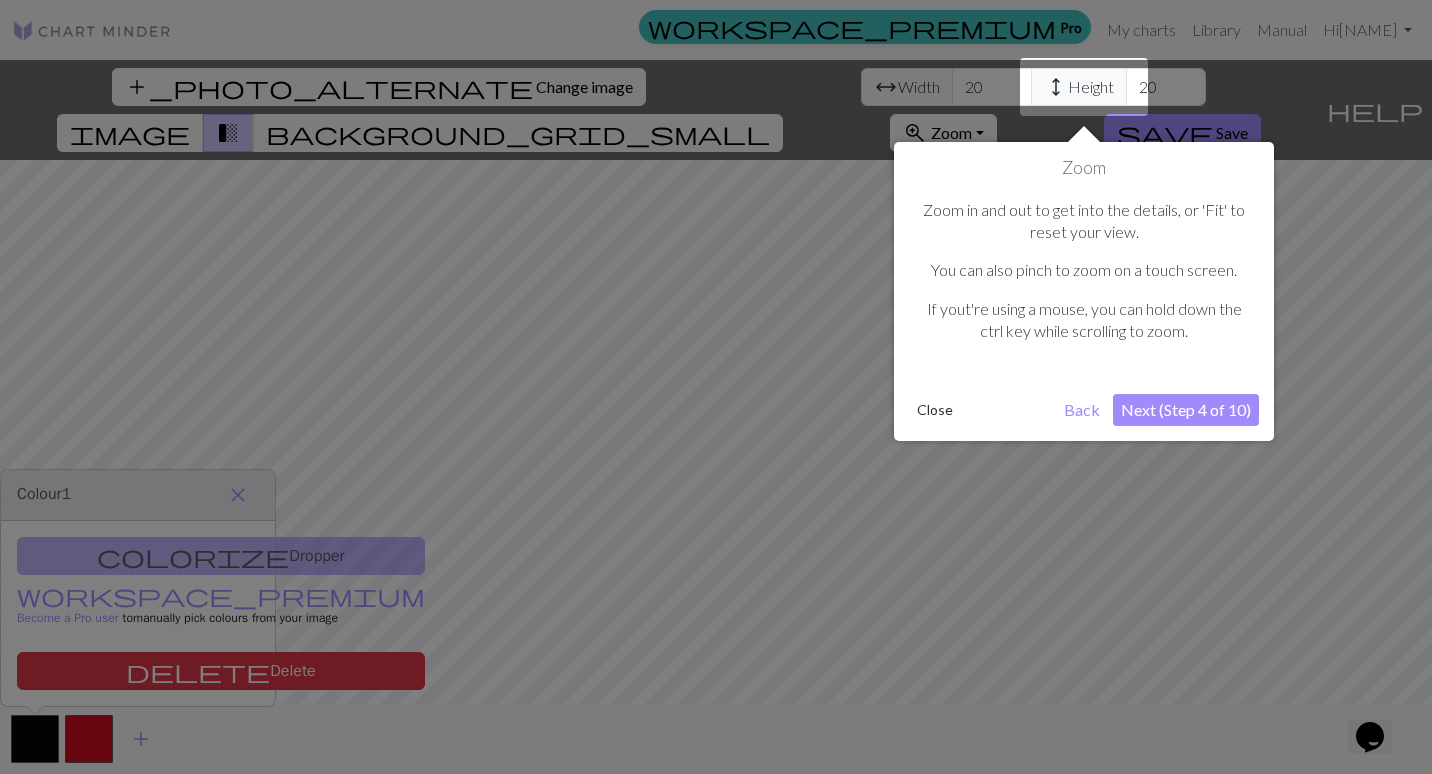 click on "Next (Step 4 of 10)" at bounding box center (1186, 410) 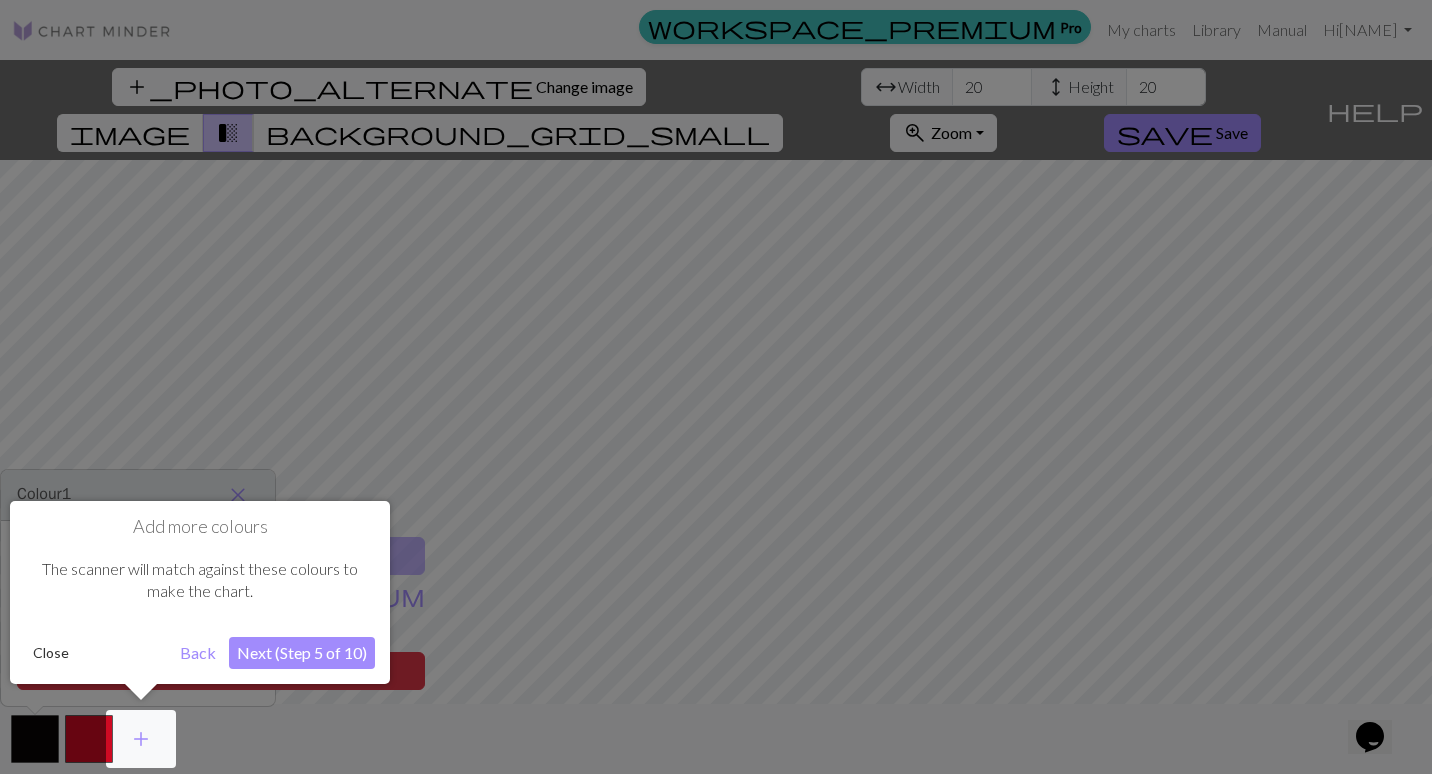 click on "Next (Step 5 of 10)" at bounding box center [302, 653] 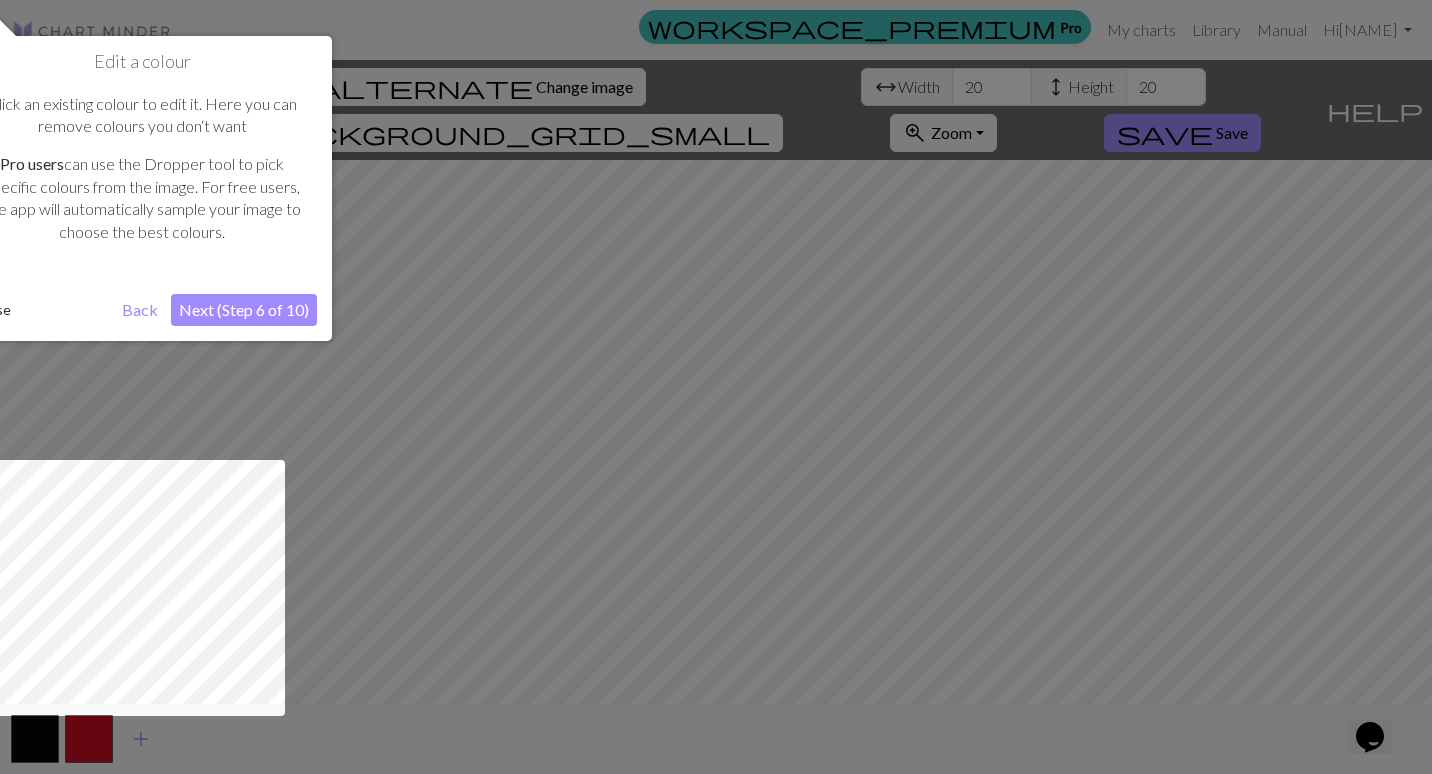 click on "Next (Step 6 of 10)" at bounding box center [244, 310] 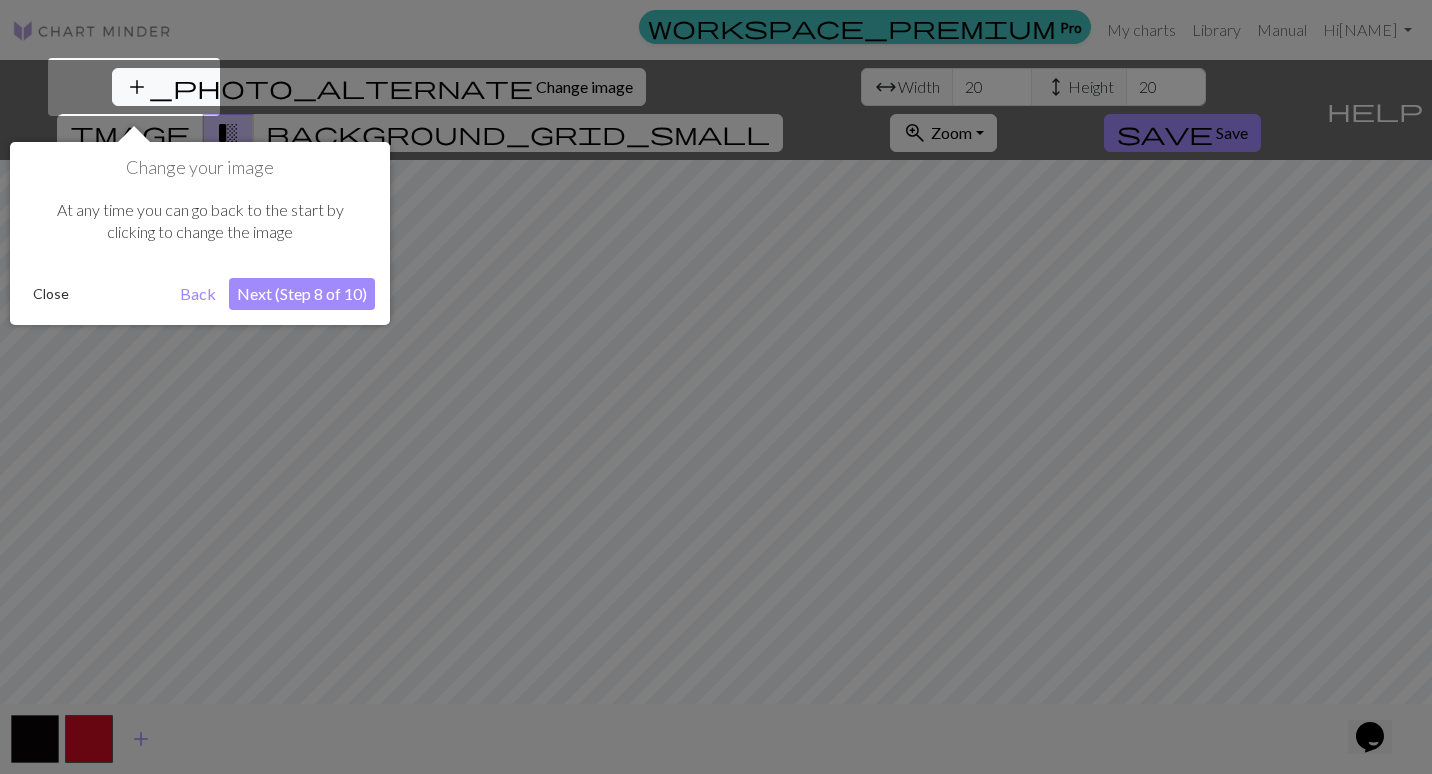 click on "Next (Step 8 of 10)" at bounding box center [302, 294] 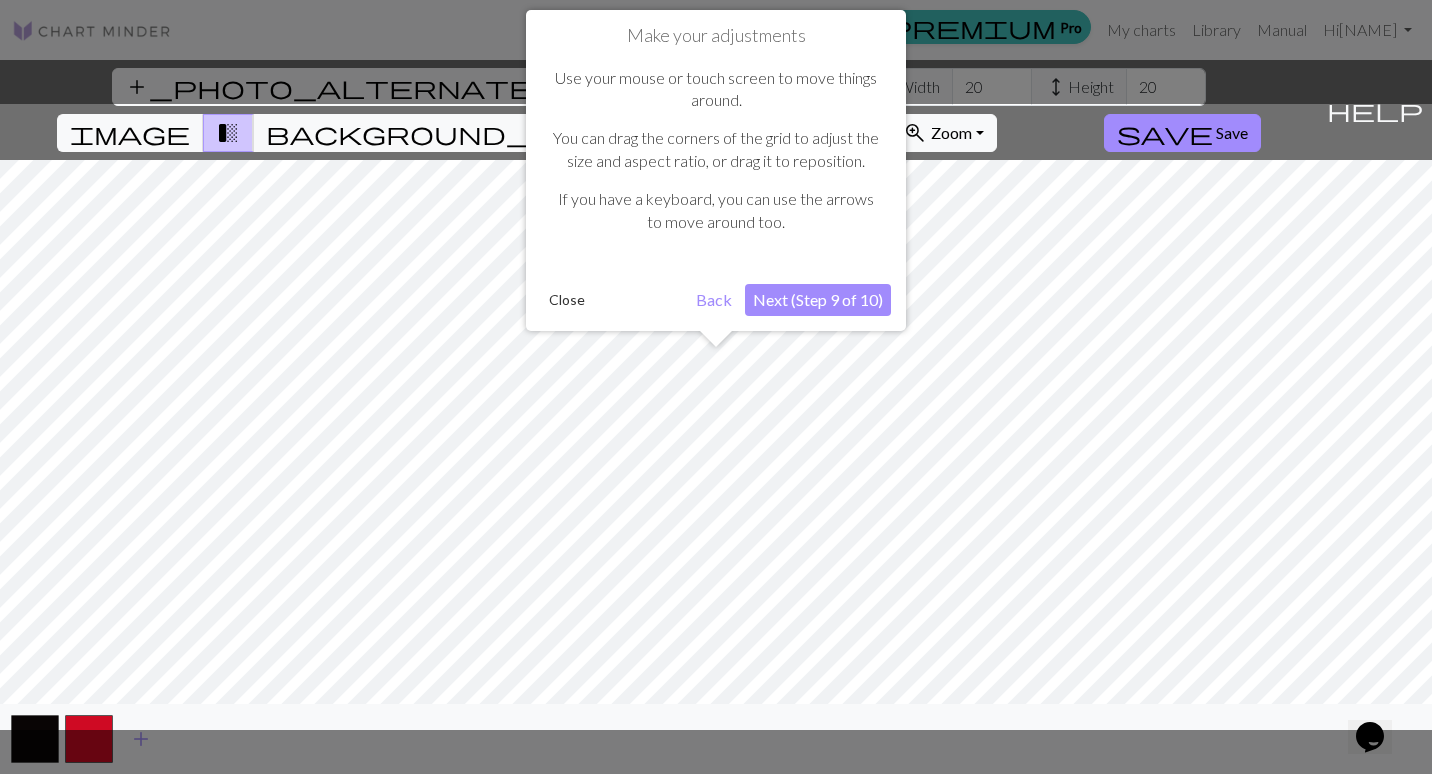 click on "Next (Step 9 of 10)" at bounding box center [818, 300] 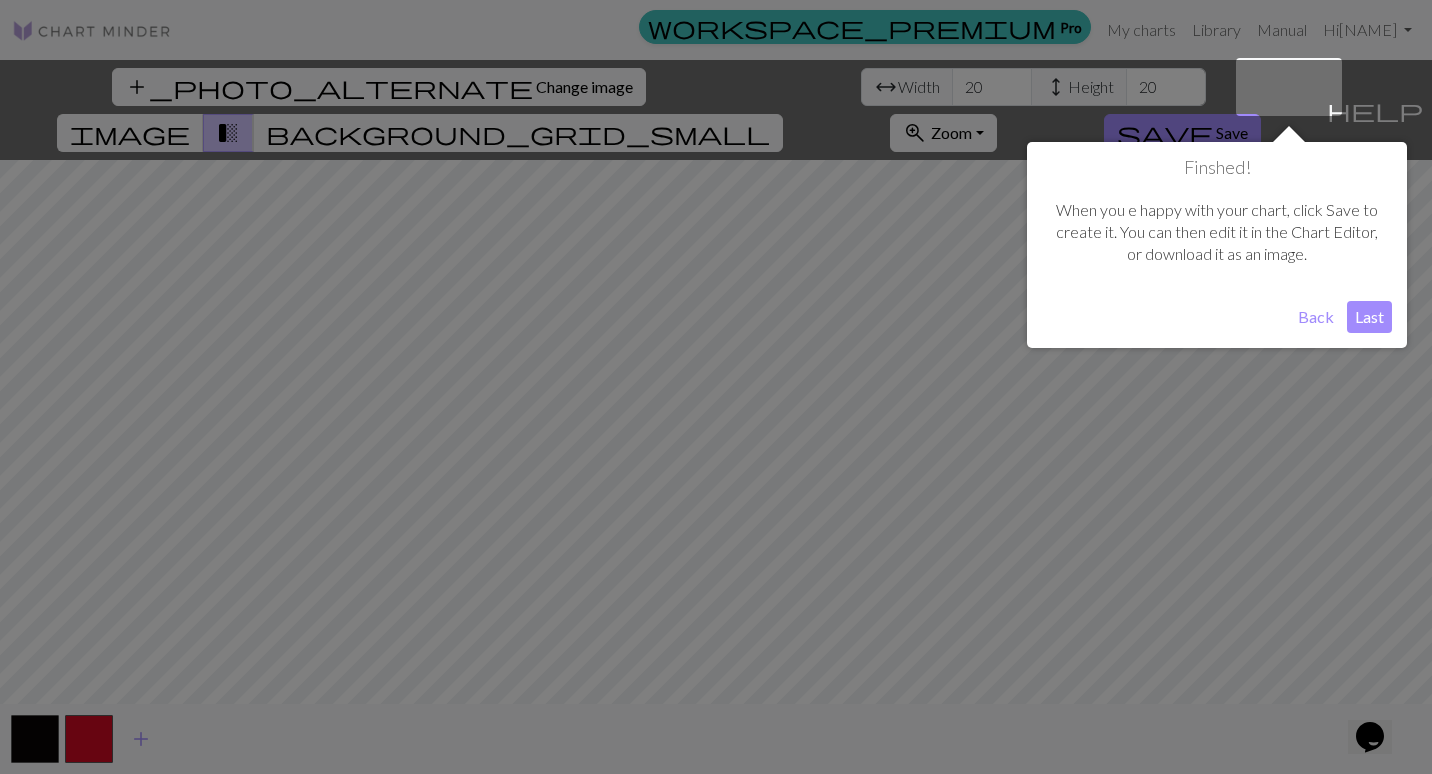 click on "Last" at bounding box center (1369, 317) 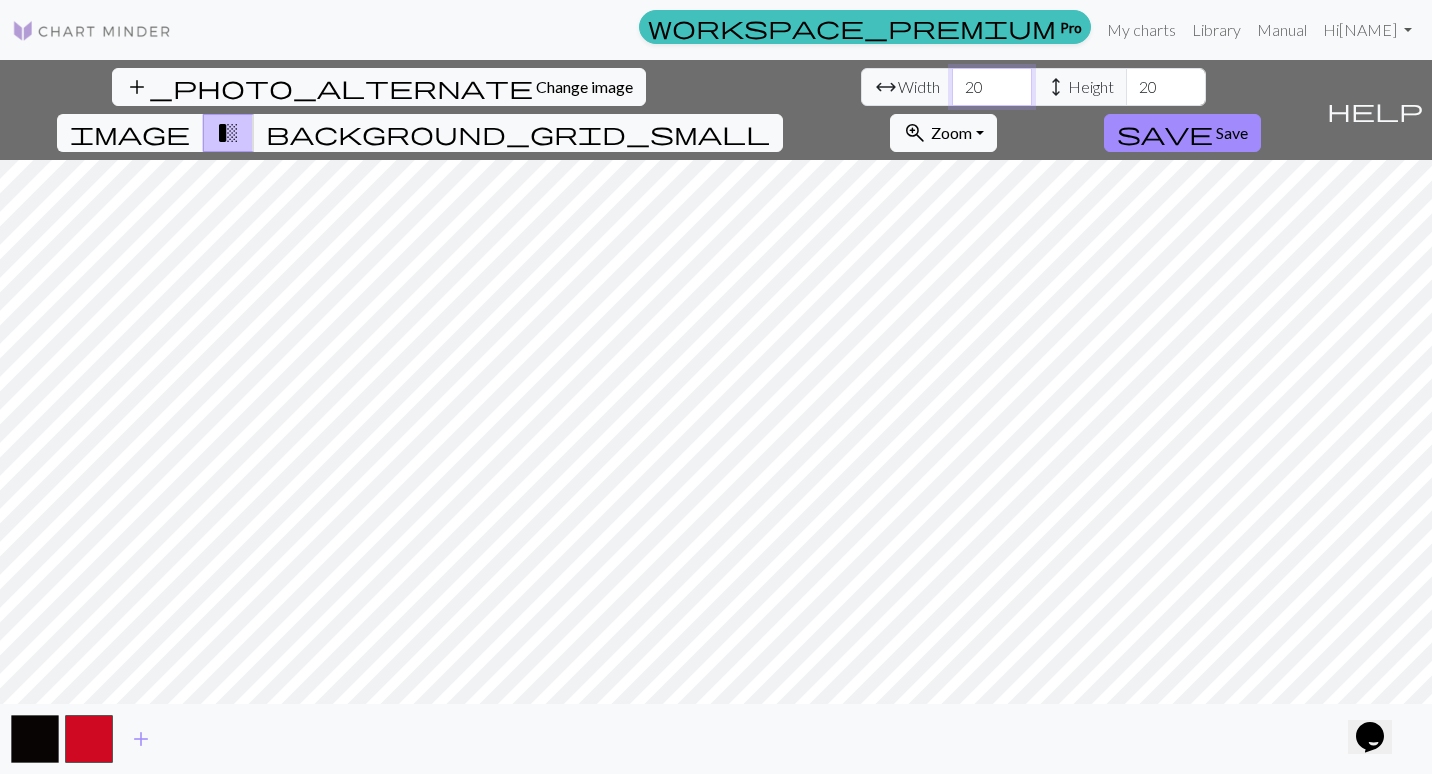 click on "20" at bounding box center (992, 87) 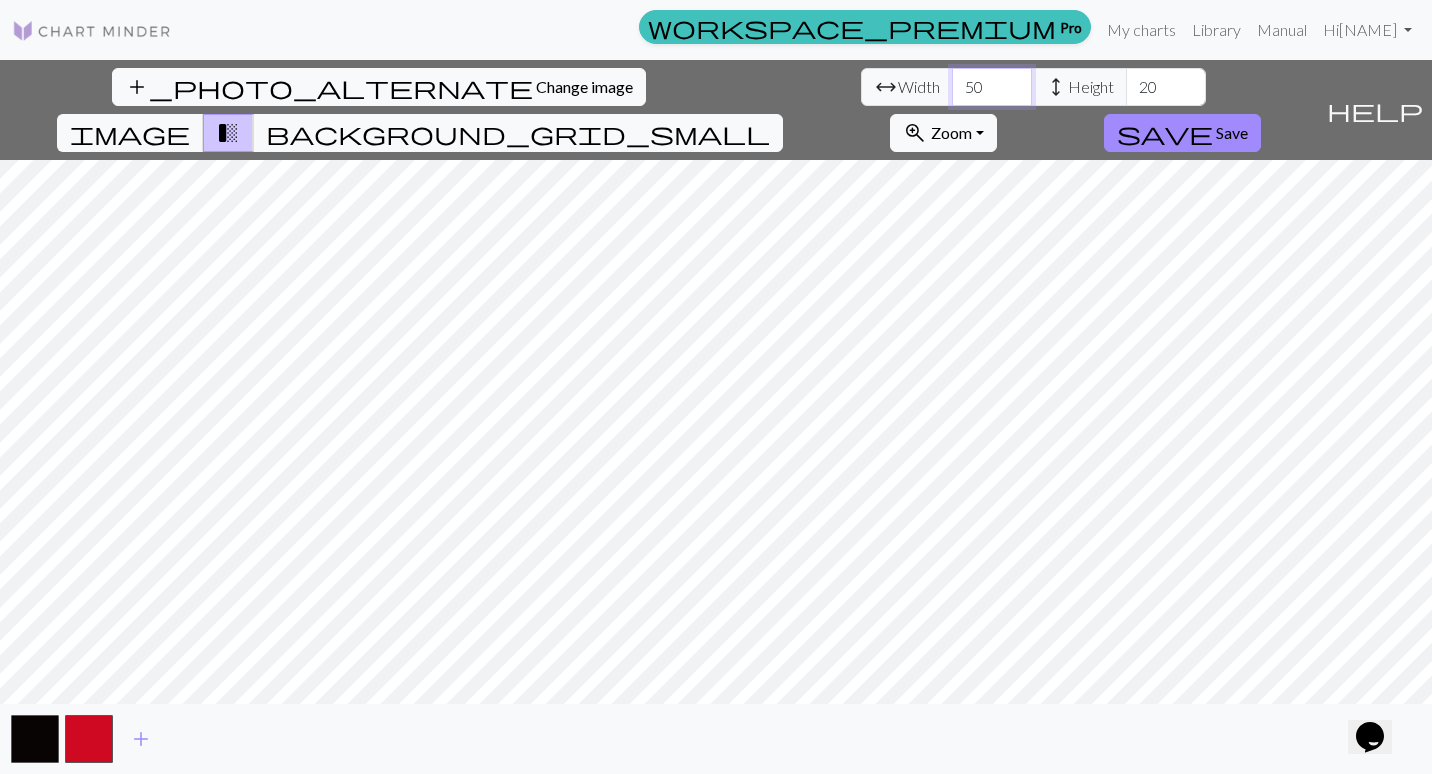 type on "50" 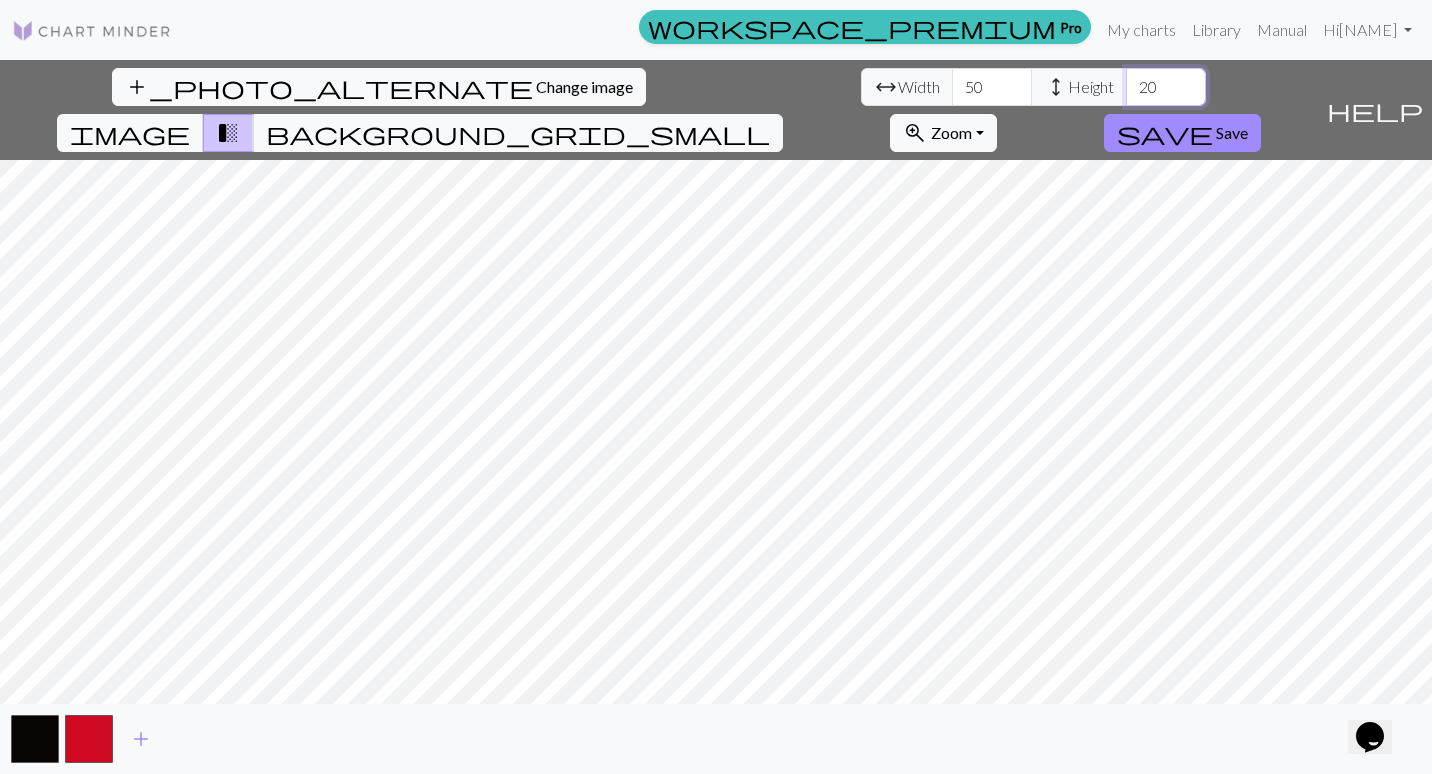 click on "20" at bounding box center (1166, 87) 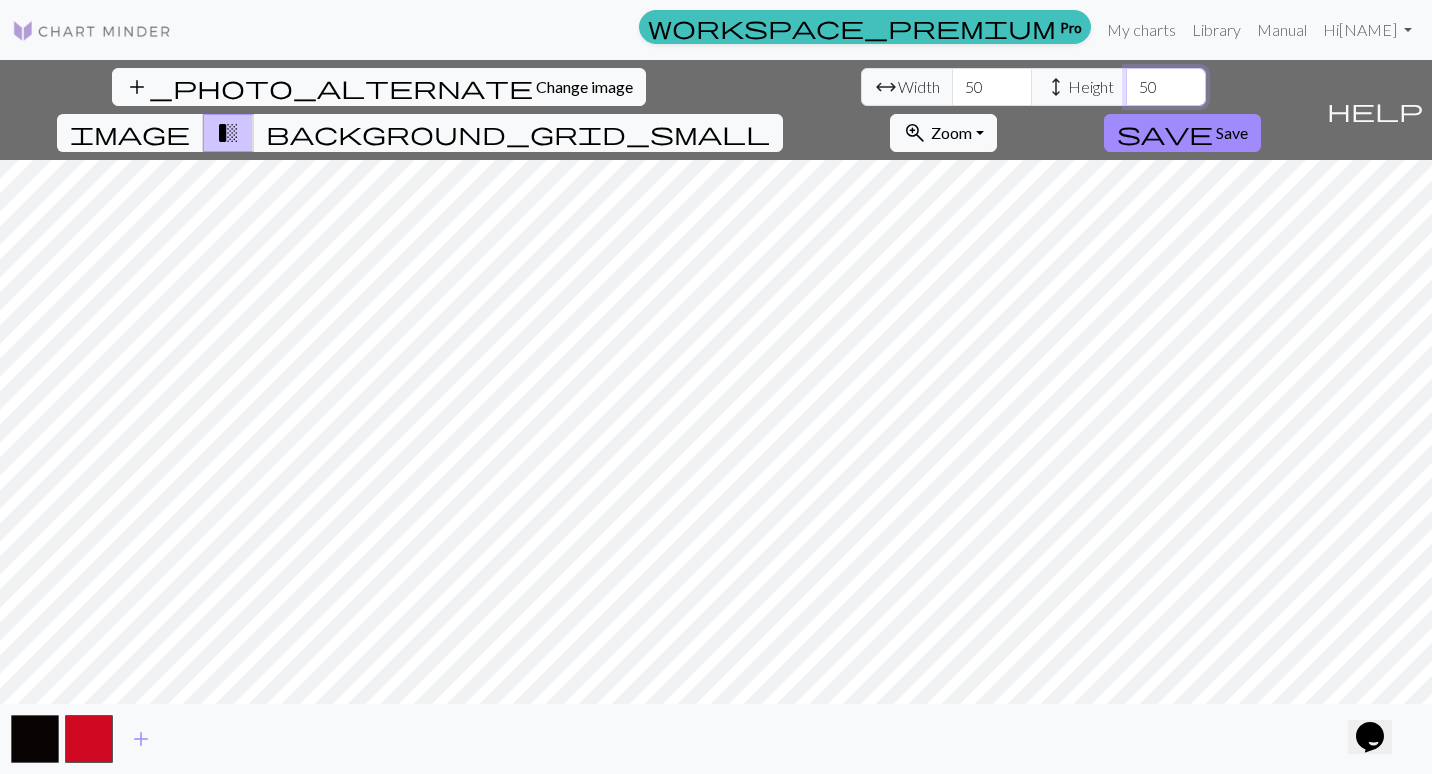 type on "50" 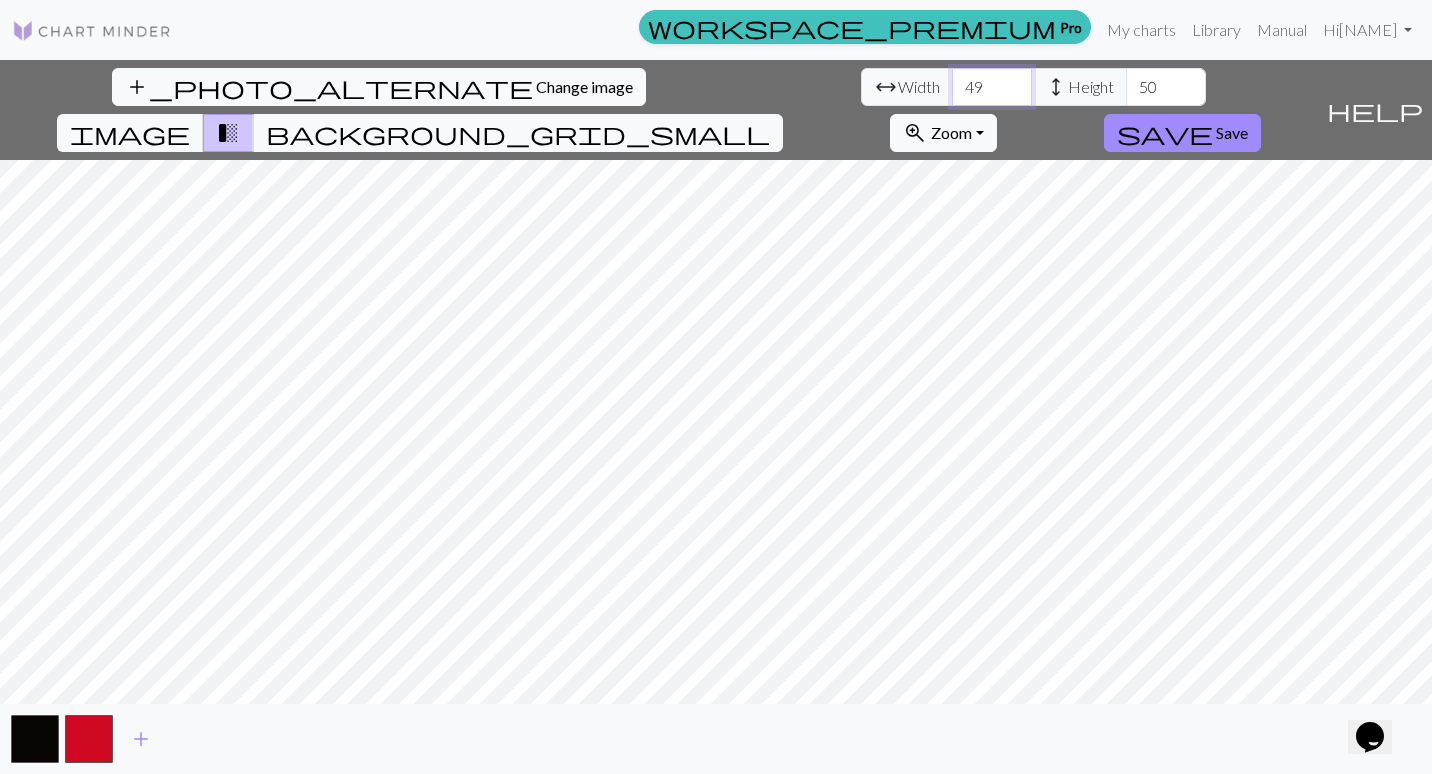 type on "49" 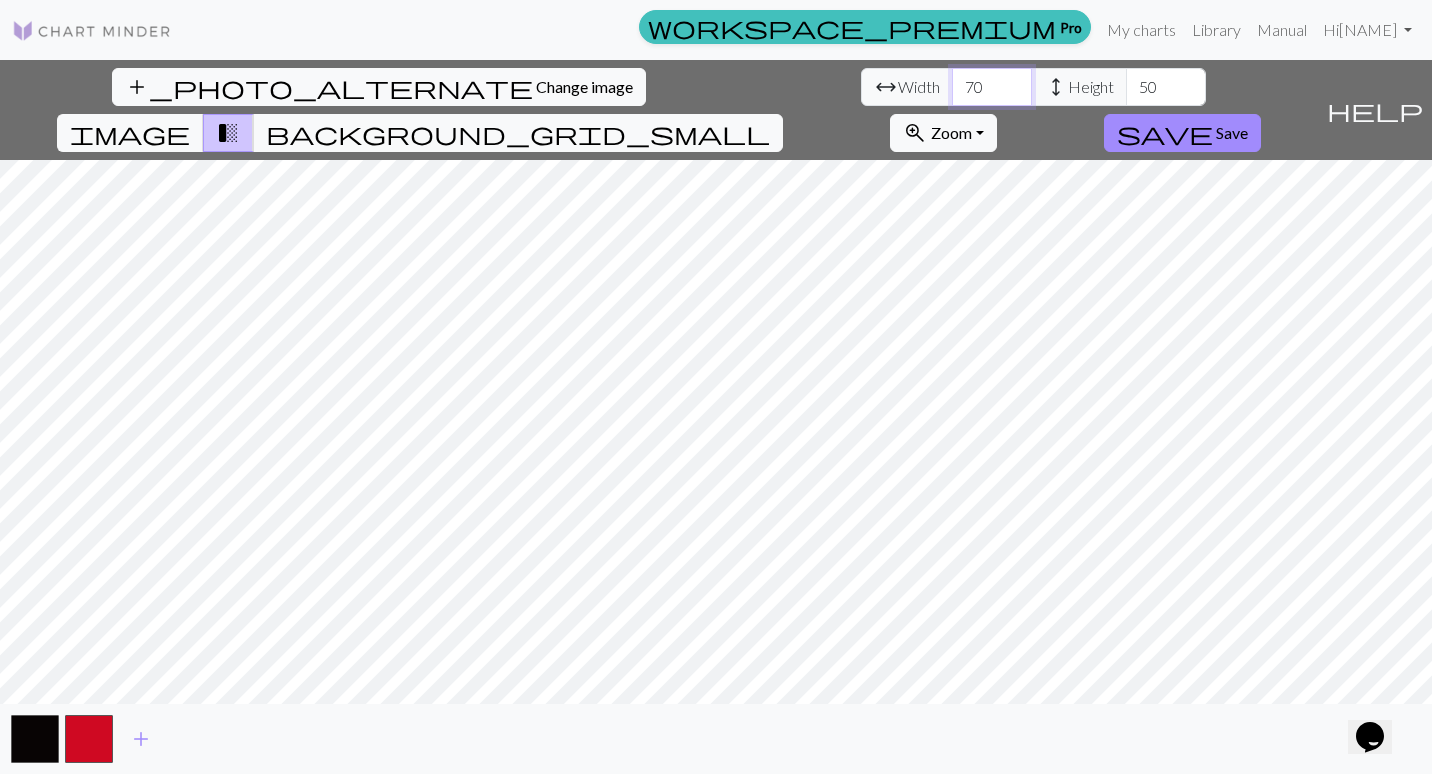 type on "70" 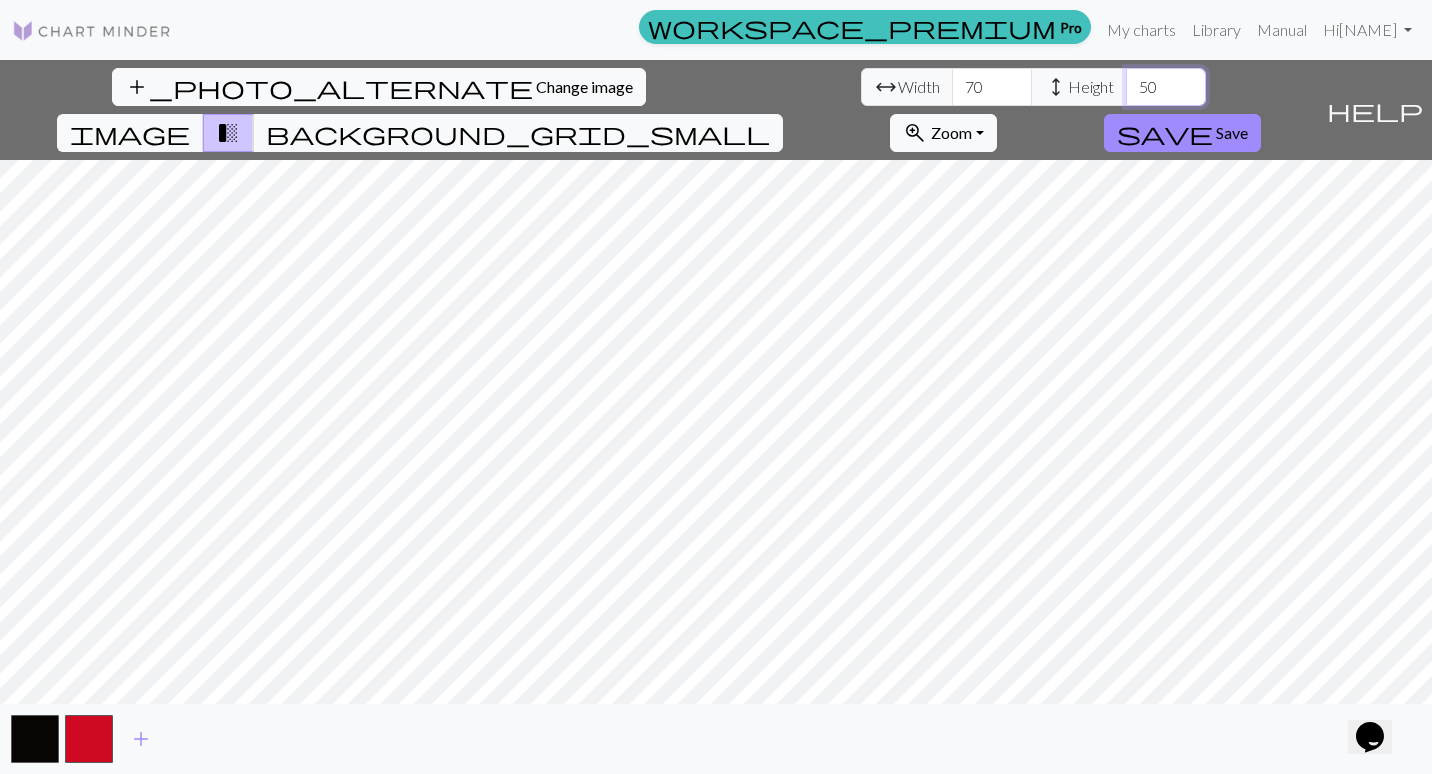 click on "50" at bounding box center [1166, 87] 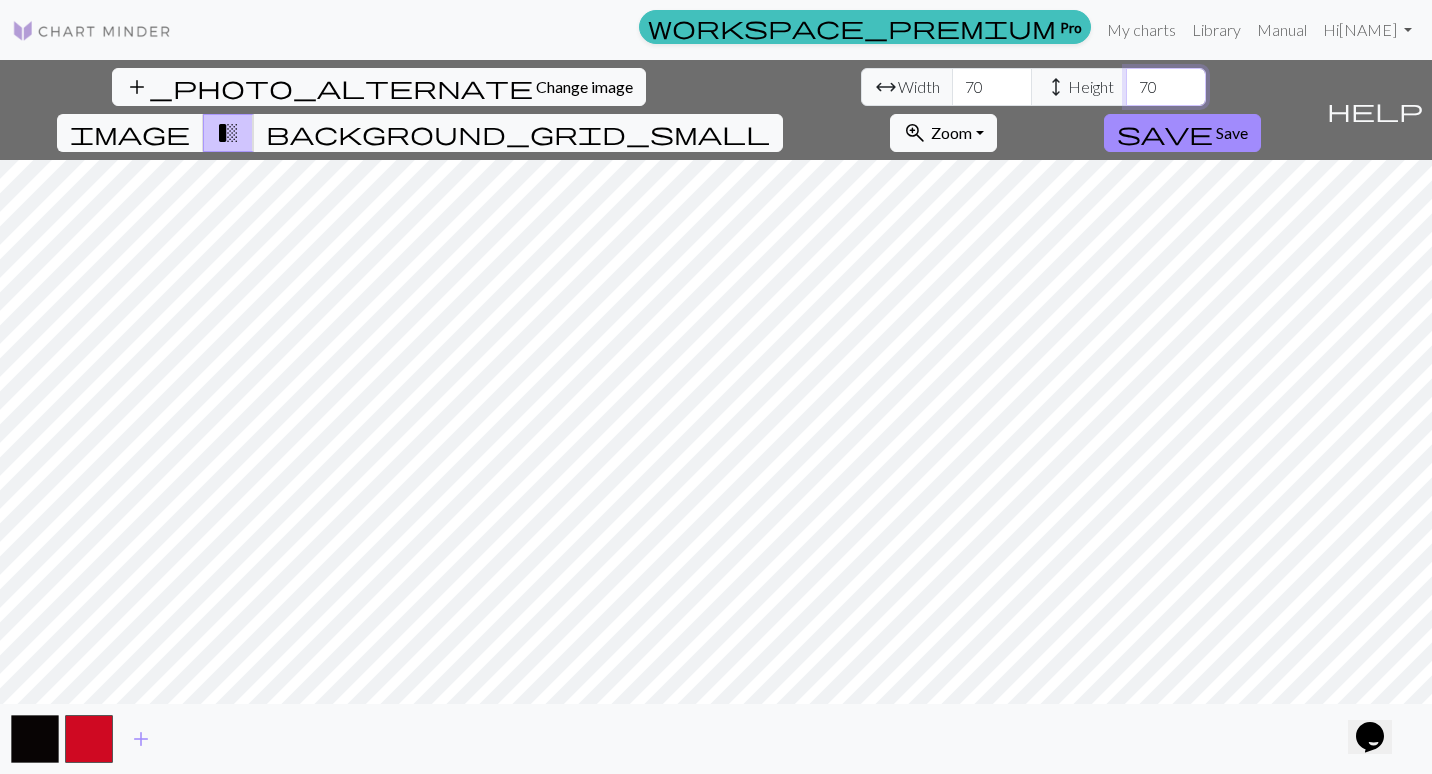 type on "70" 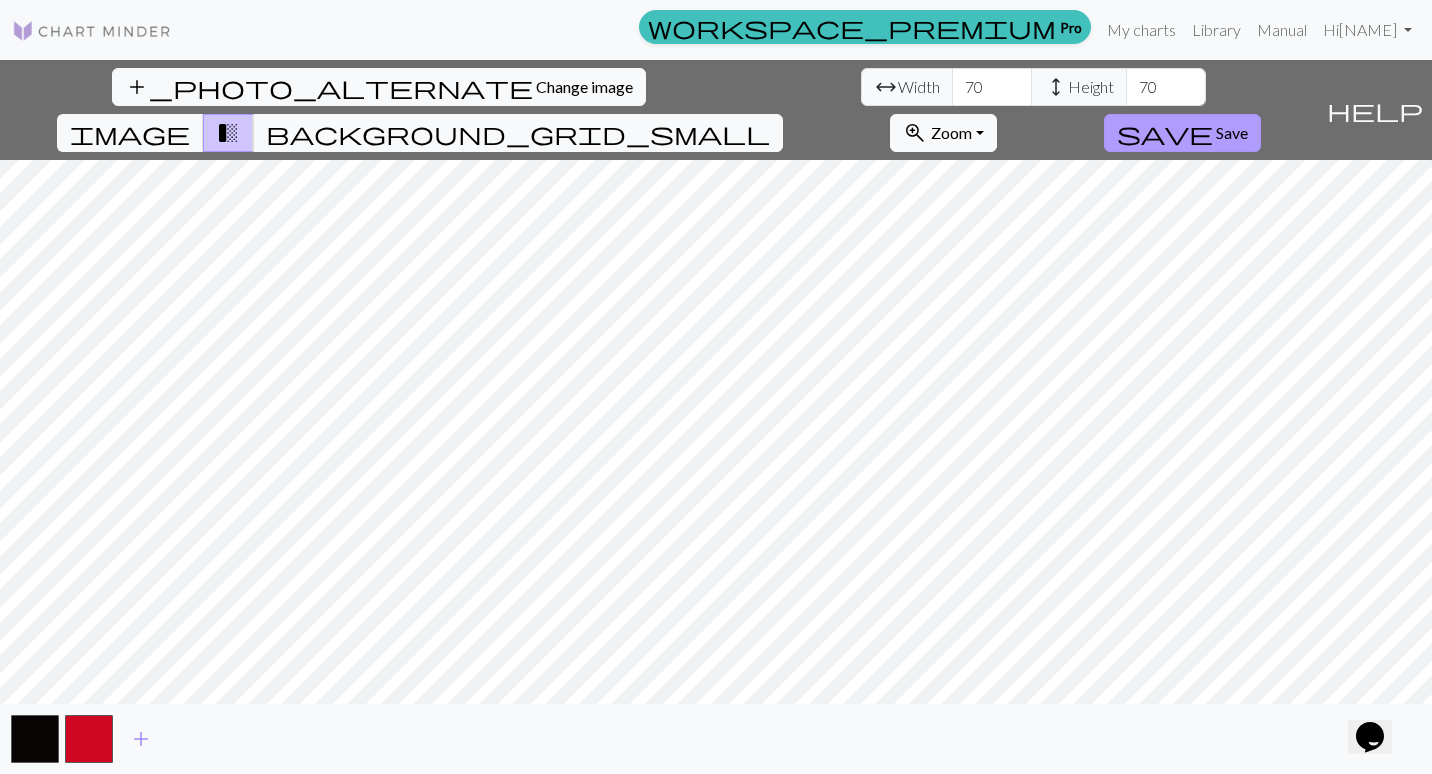click on "Save" at bounding box center [1232, 132] 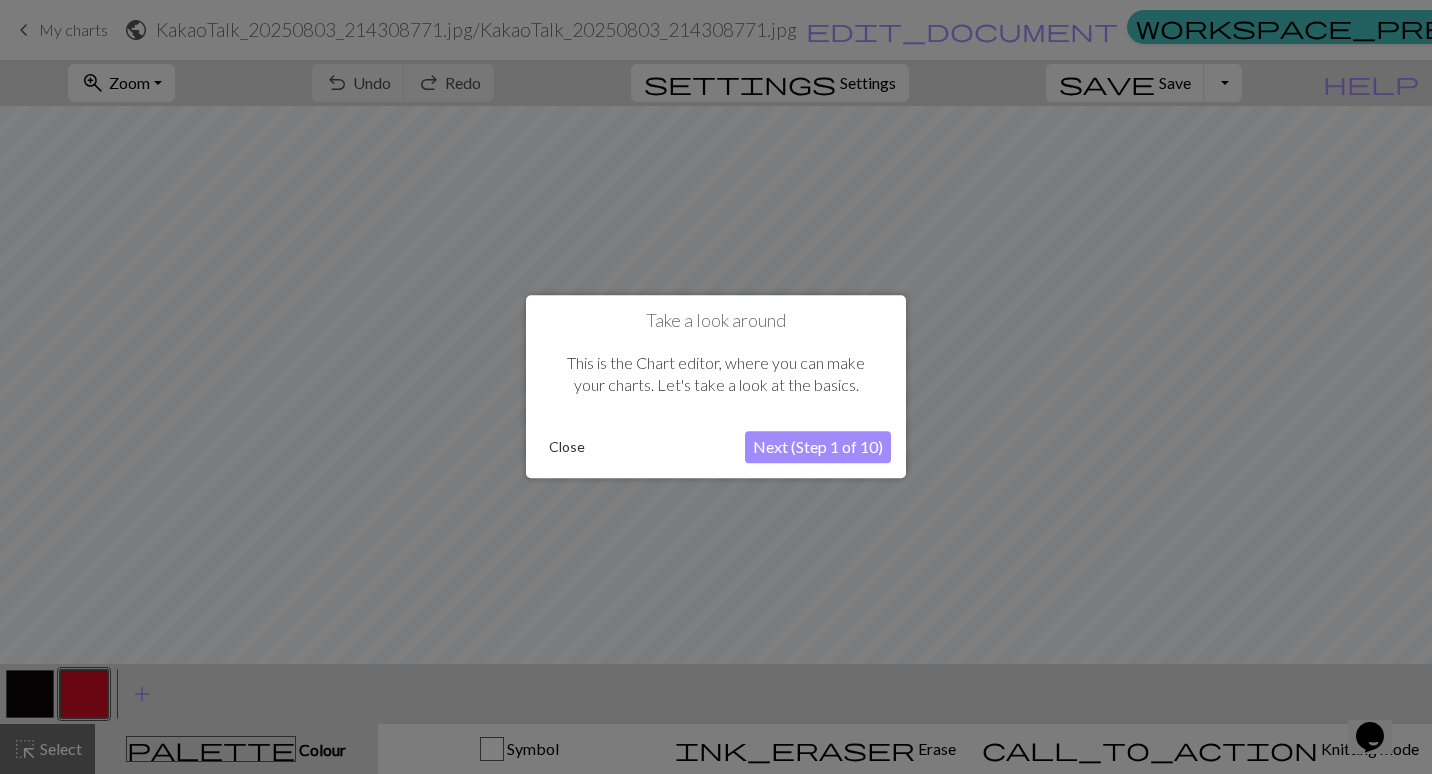 click on "Next (Step 1 of 10)" at bounding box center (818, 448) 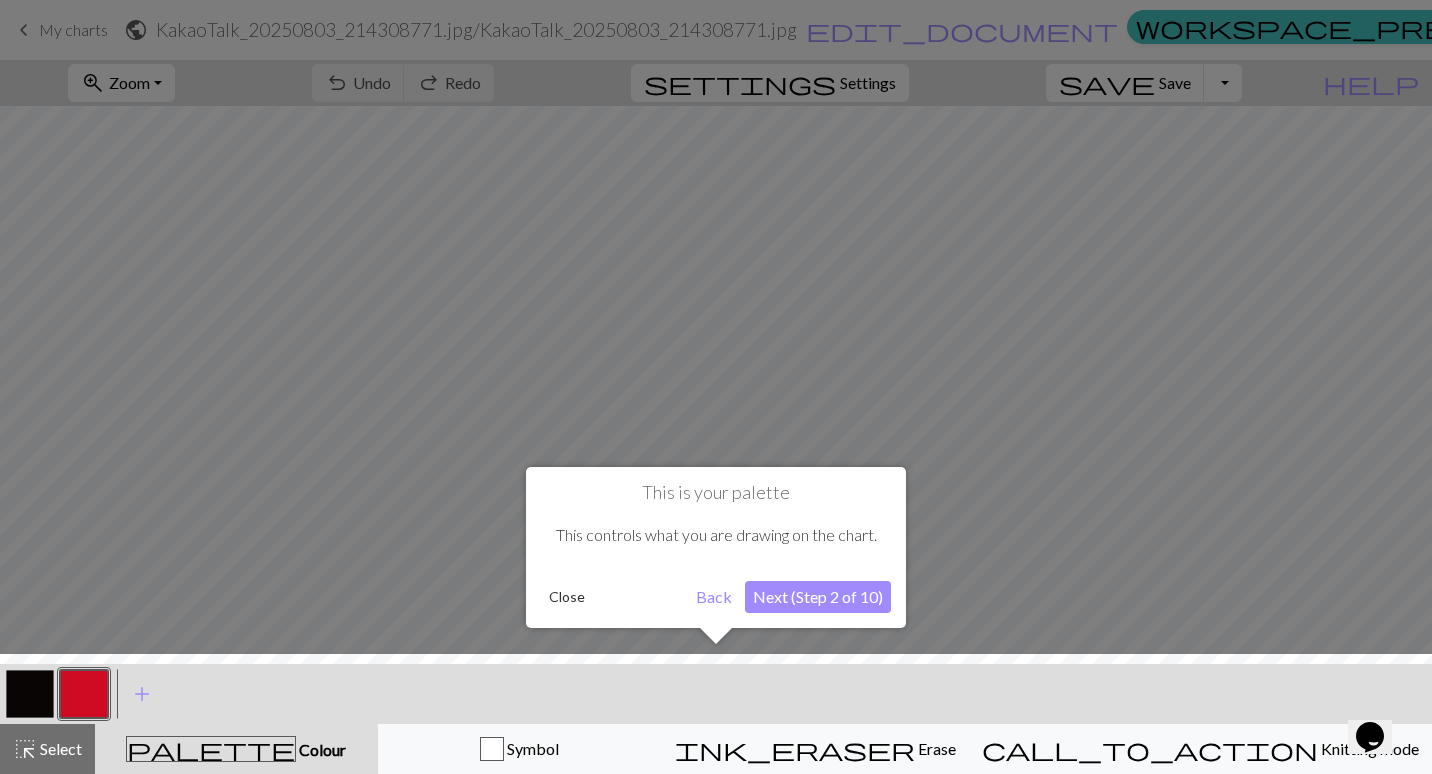 click on "Next (Step 2 of 10)" at bounding box center [818, 597] 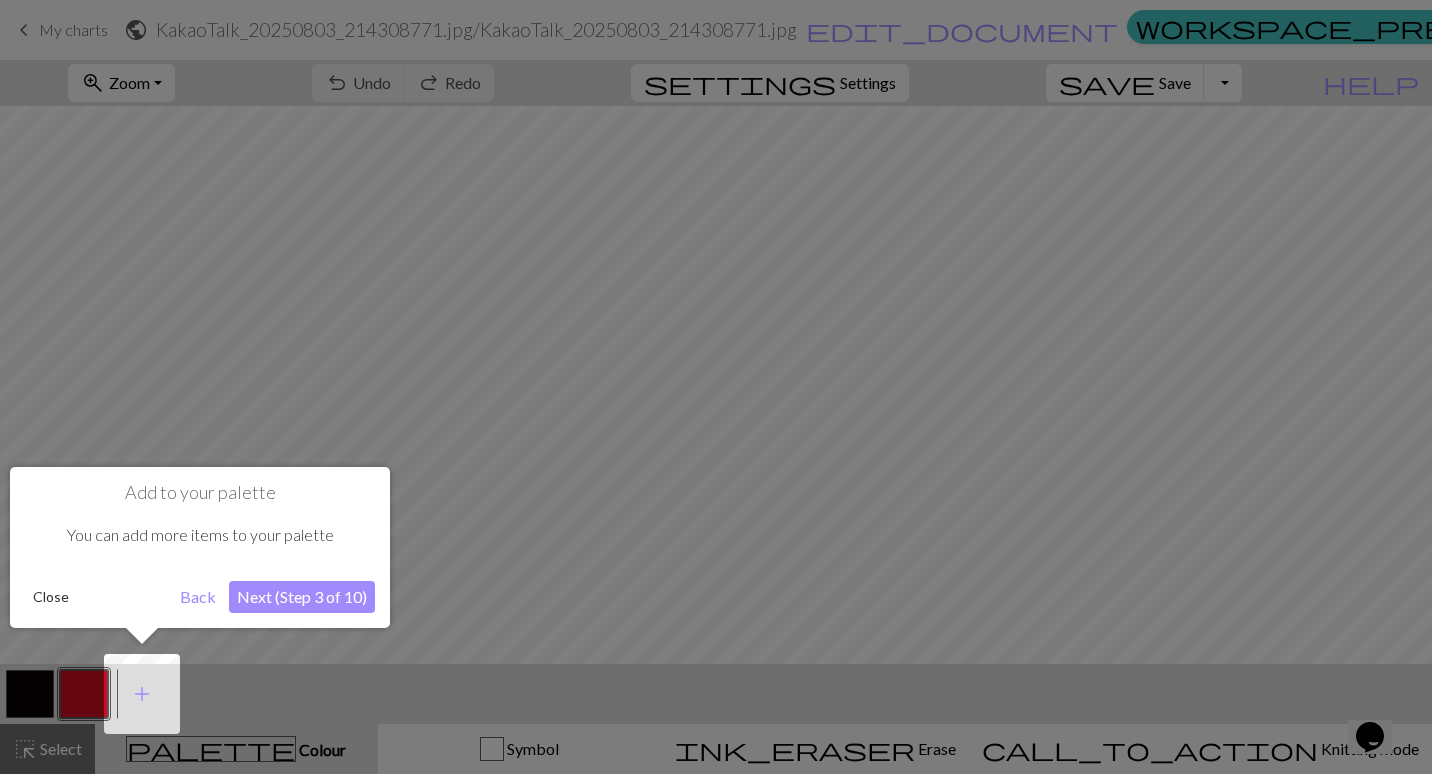 click on "Next (Step 3 of 10)" at bounding box center [302, 597] 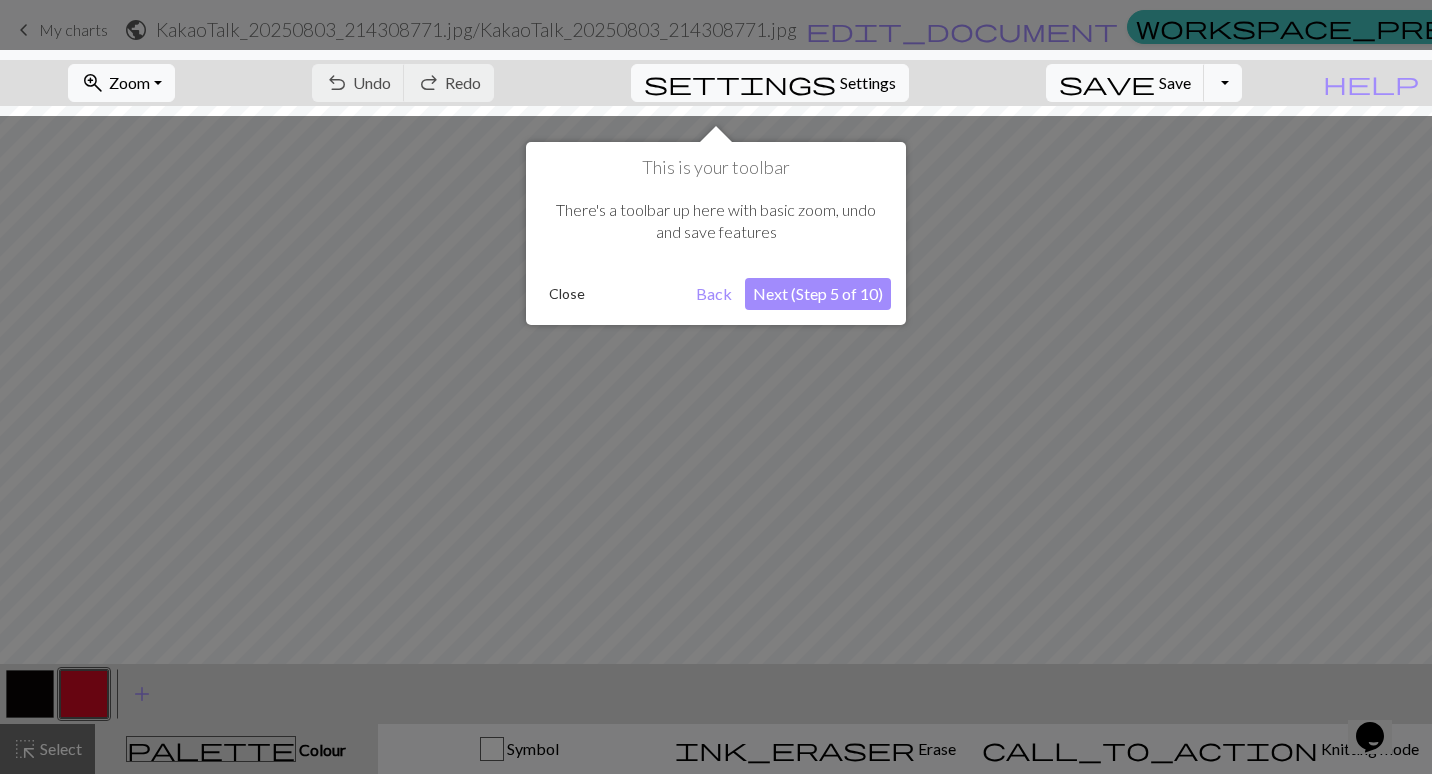click on "This is your toolbar There's a toolbar up here with basic zoom, undo and save features Close Back Next (Step 5 of 10)" at bounding box center [716, 233] 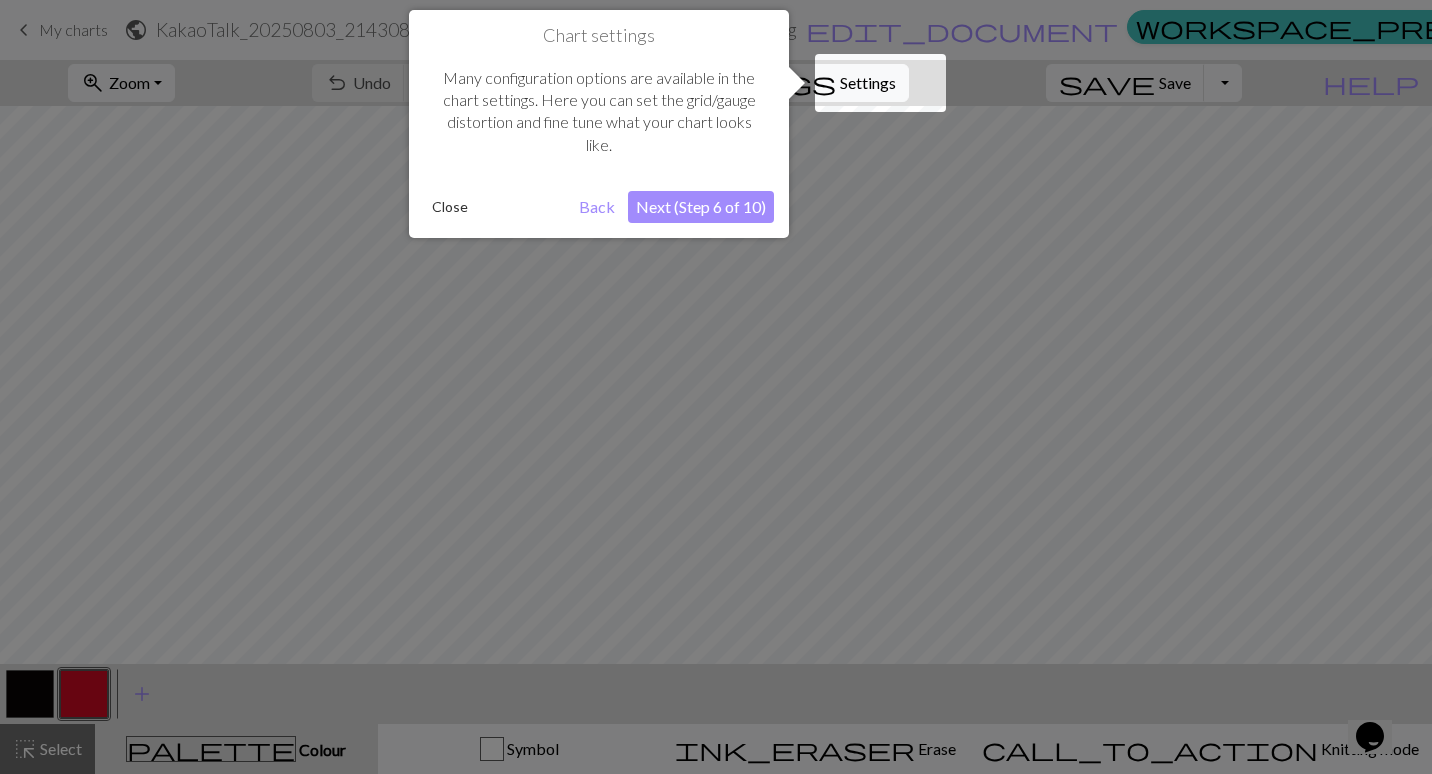 click on "Next (Step 6 of 10)" at bounding box center (701, 207) 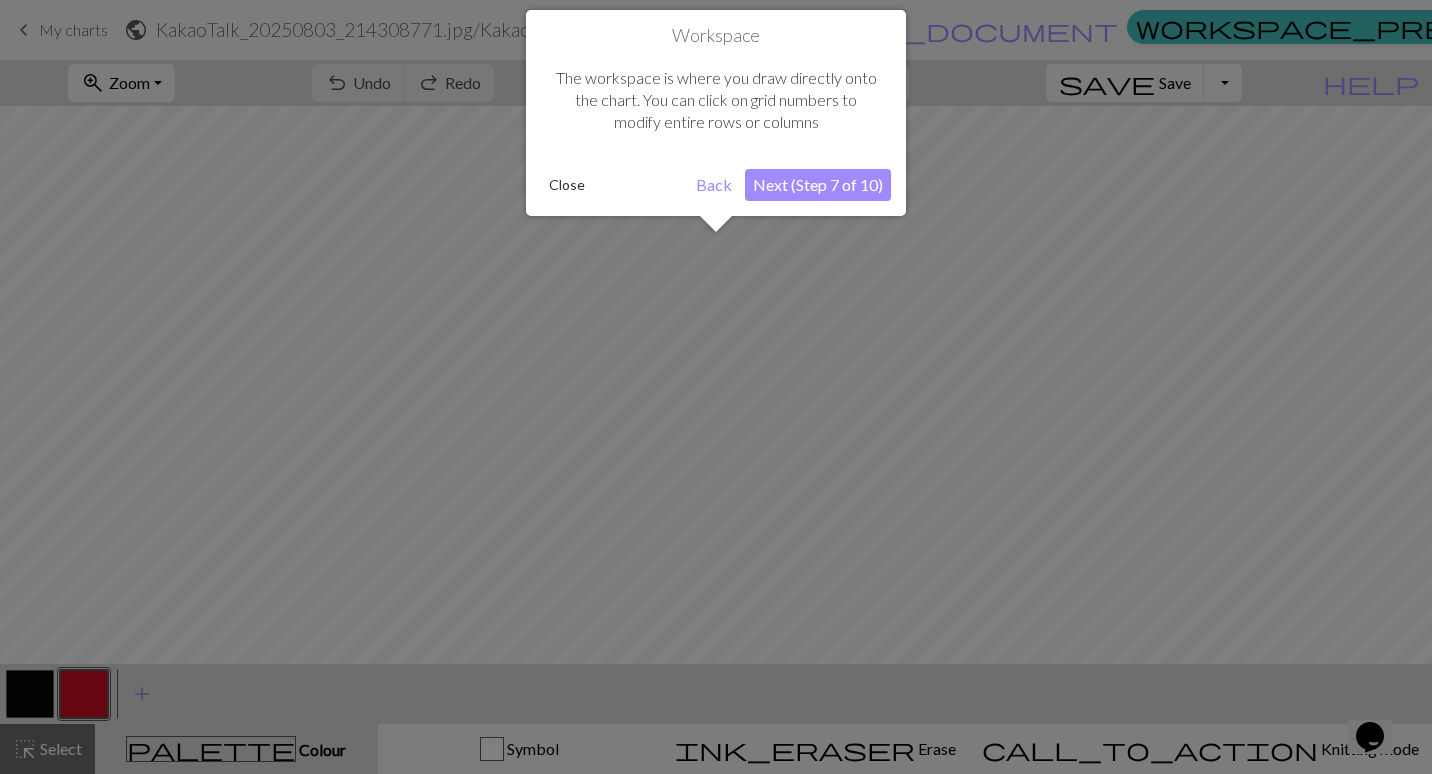 scroll, scrollTop: 76, scrollLeft: 0, axis: vertical 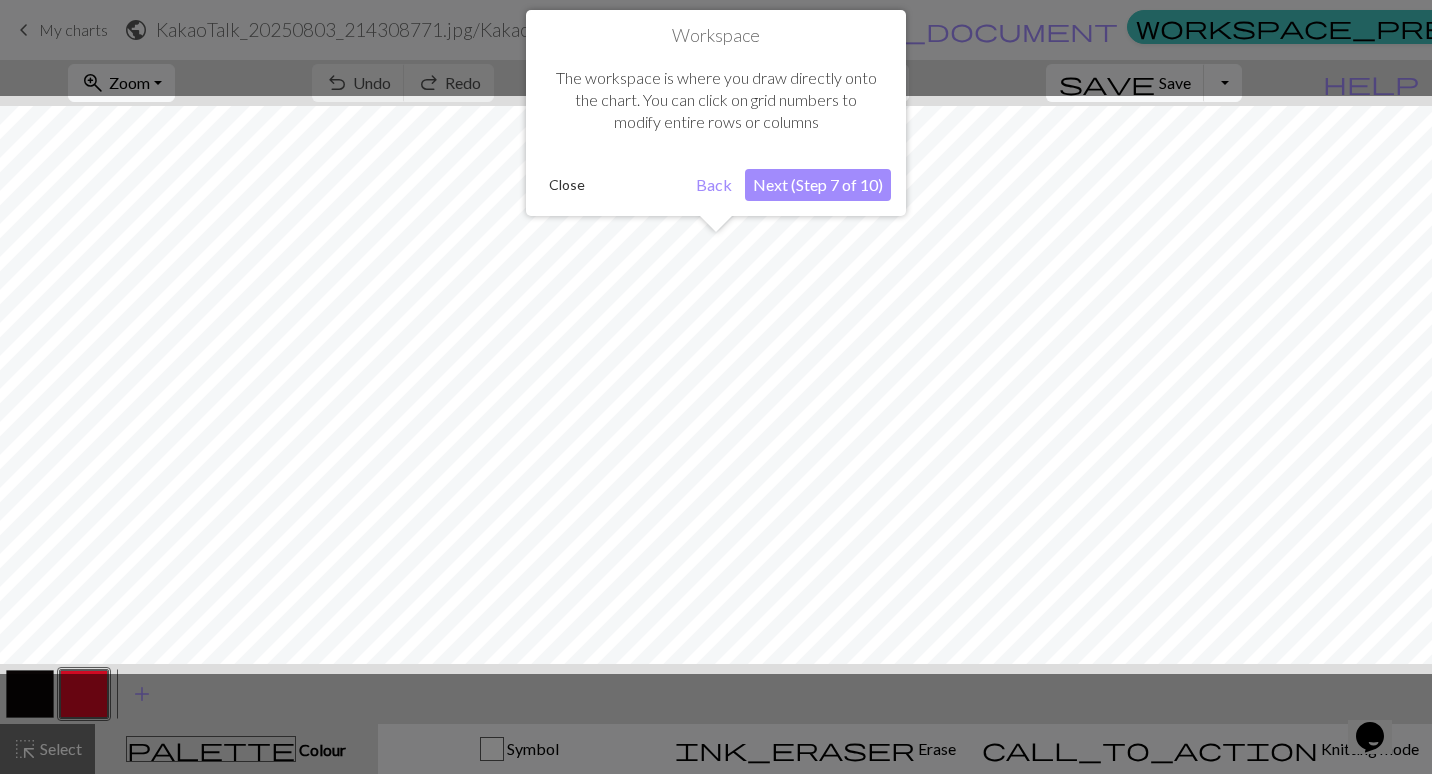 click on "Workspace The workspace is where you draw directly onto the chart. You can click on grid numbers to modify entire rows or columns Close Back Next (Step 7 of 10)" at bounding box center [716, 113] 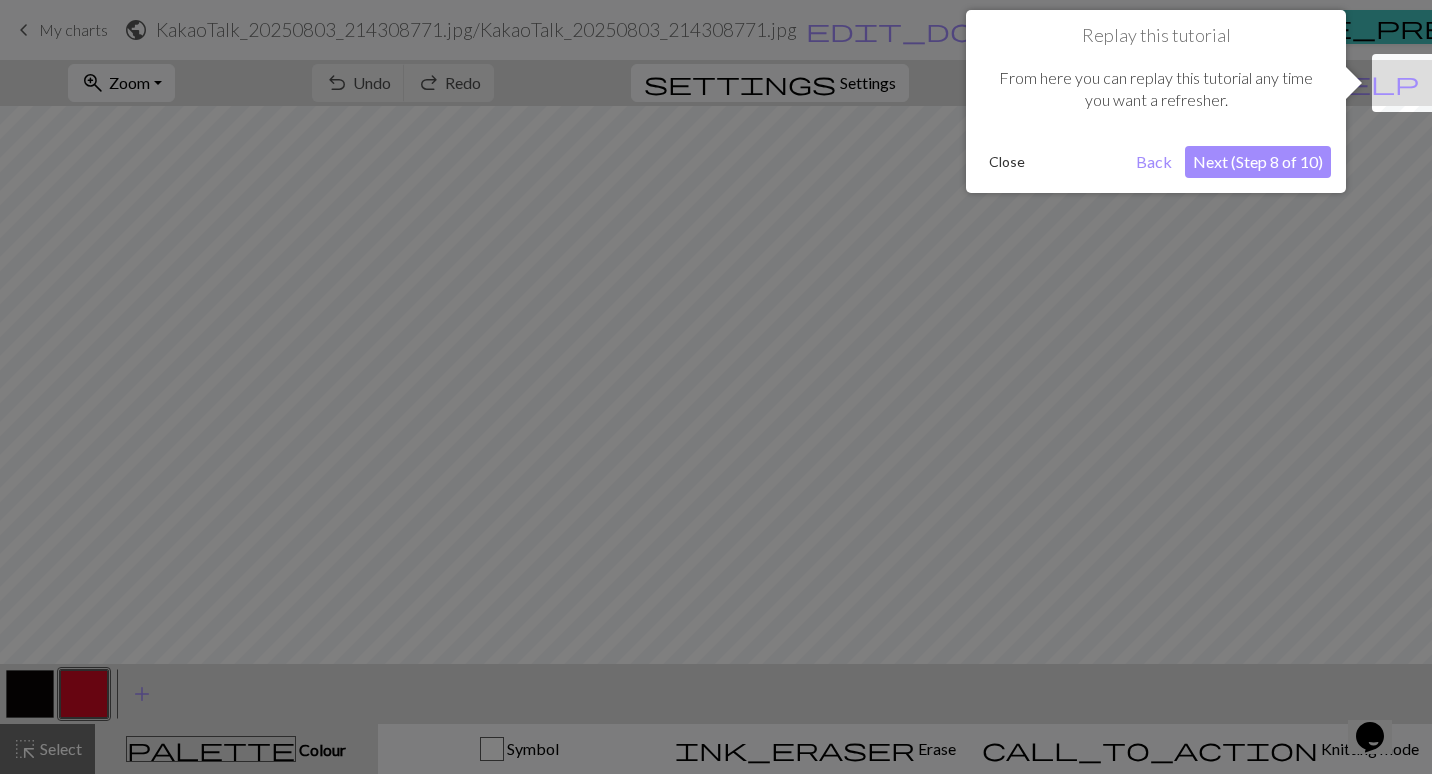 click on "Next (Step 8 of 10)" at bounding box center (1258, 162) 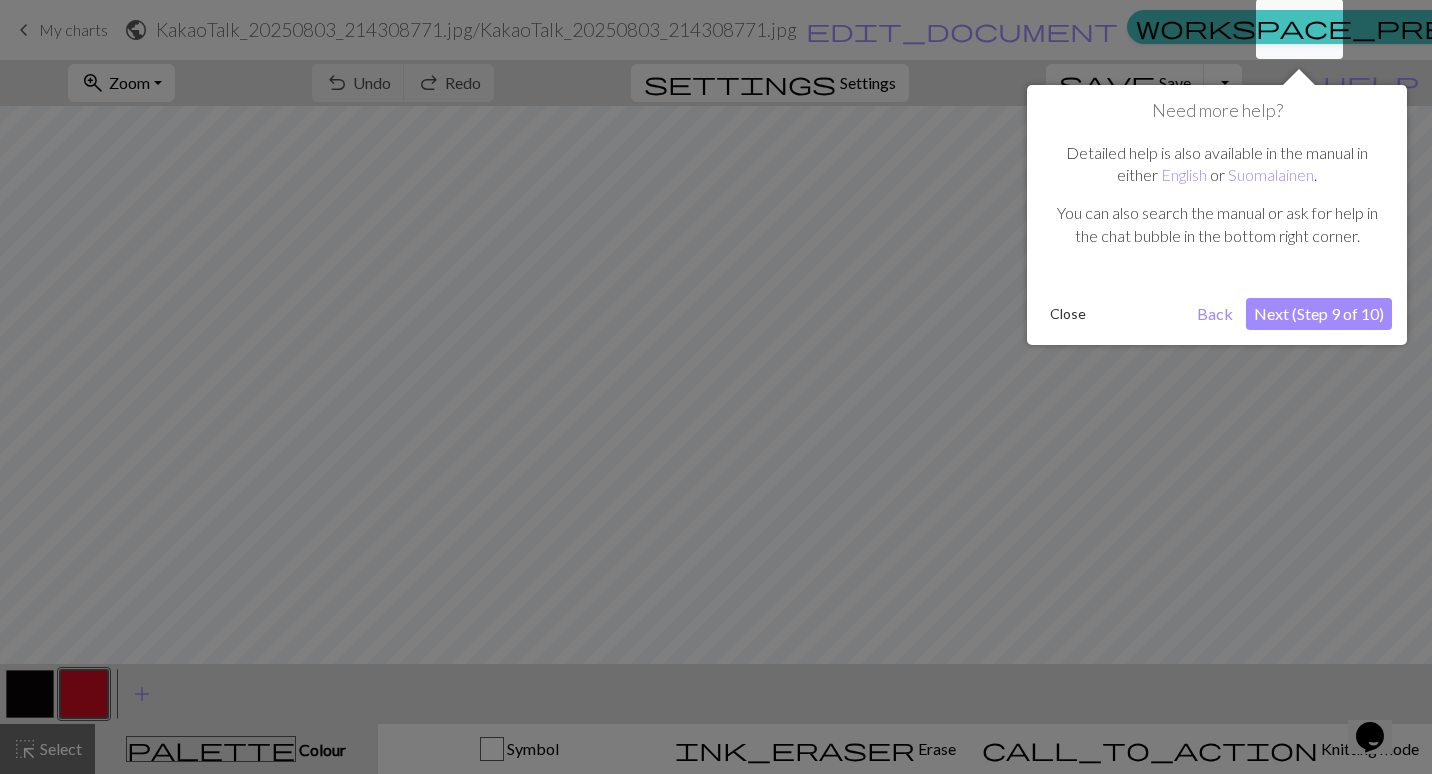 click on "Next (Step 9 of 10)" at bounding box center (1319, 314) 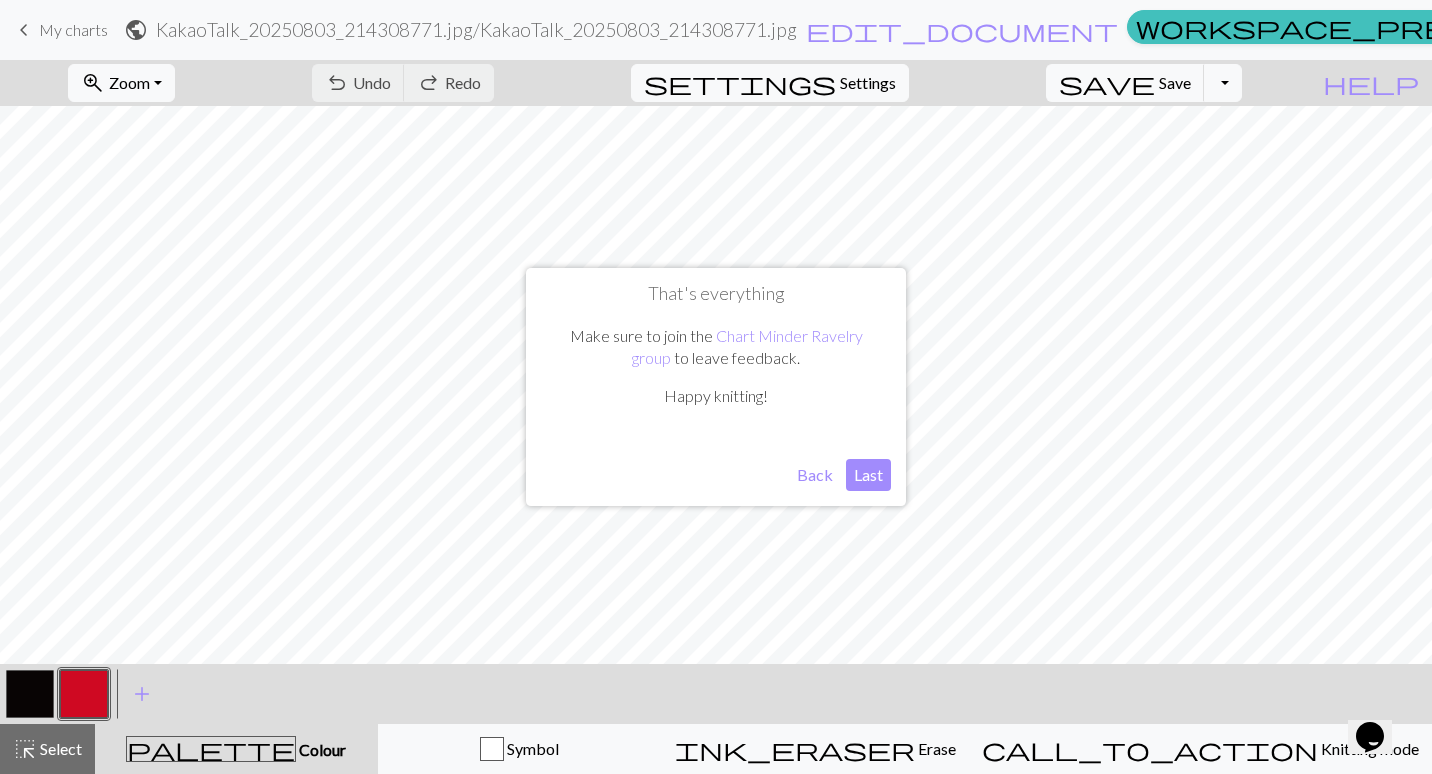 click on "Last" at bounding box center [868, 475] 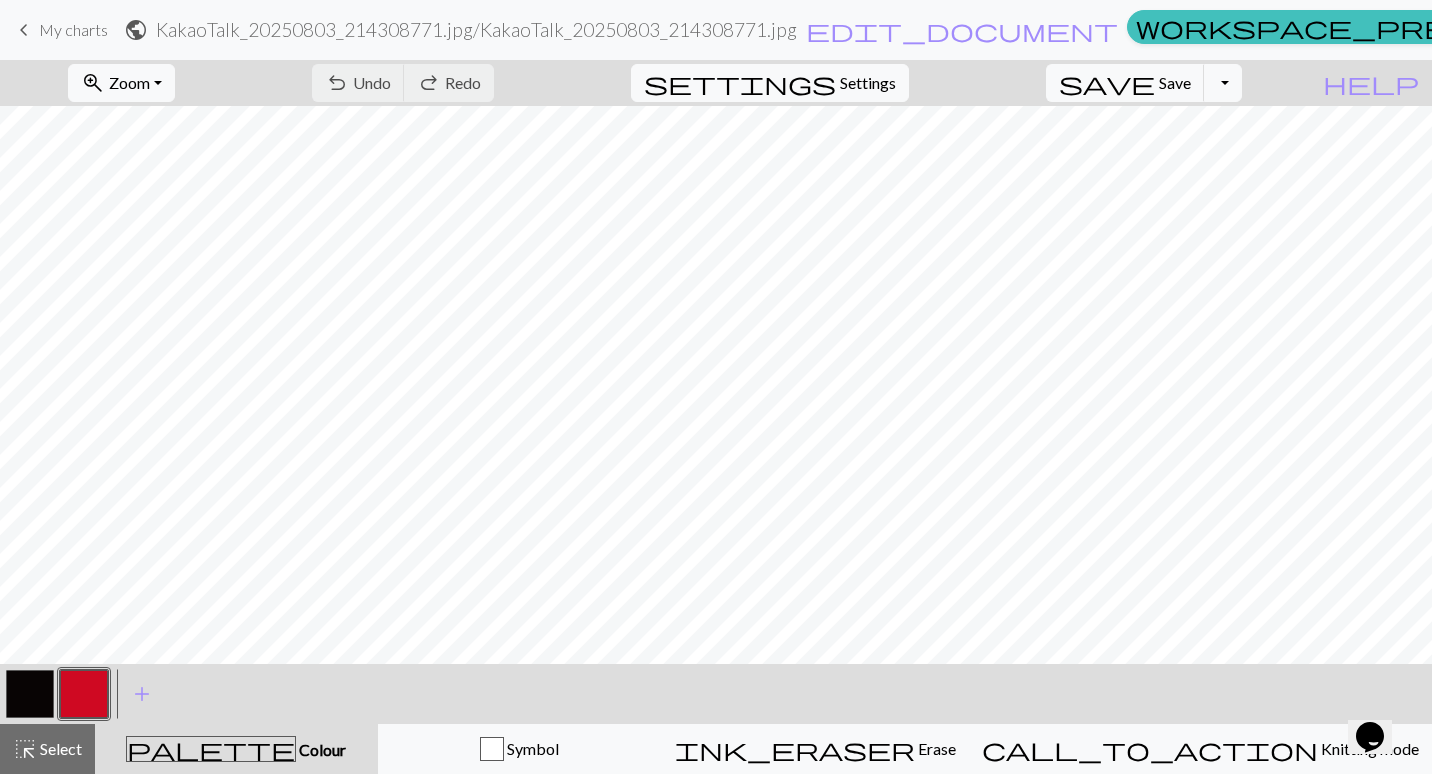 click at bounding box center [30, 694] 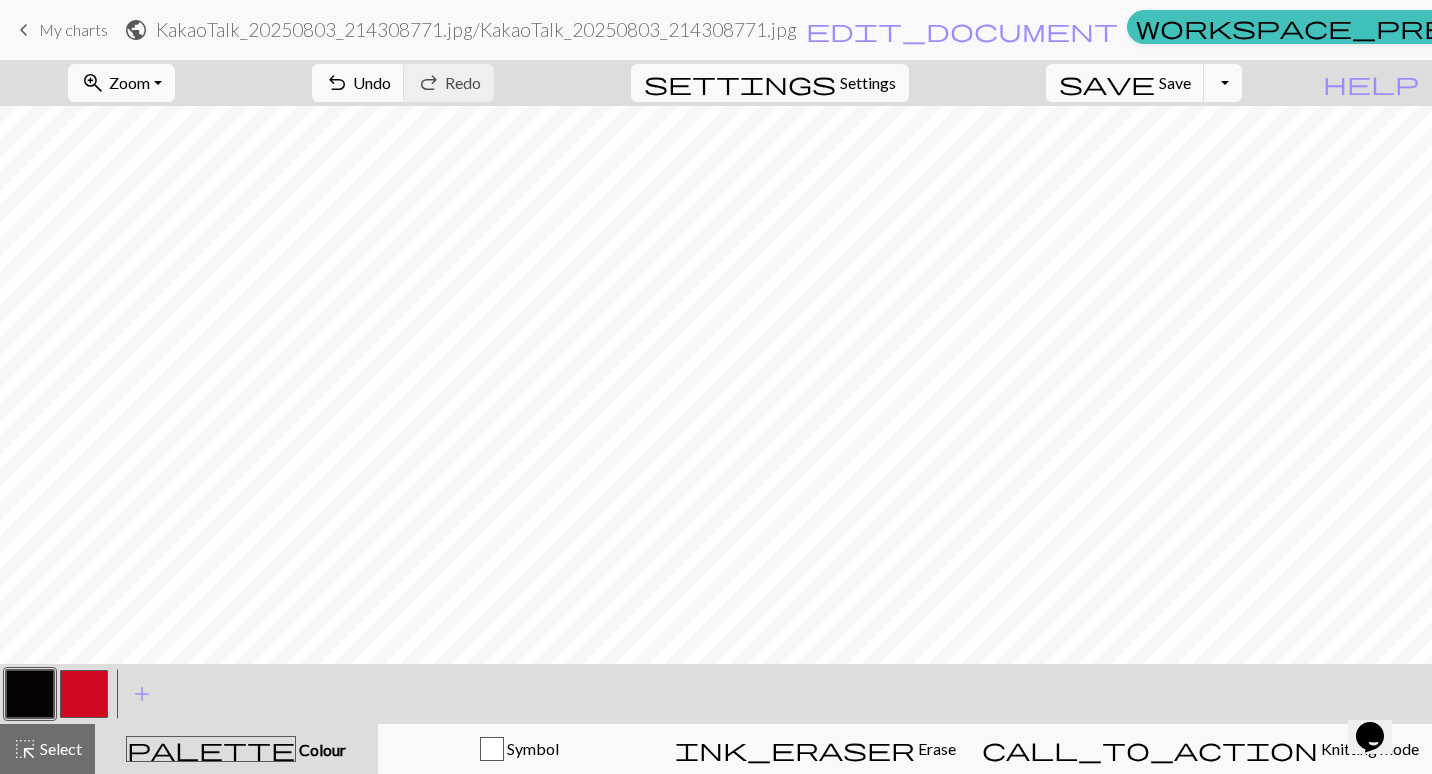 click at bounding box center (84, 694) 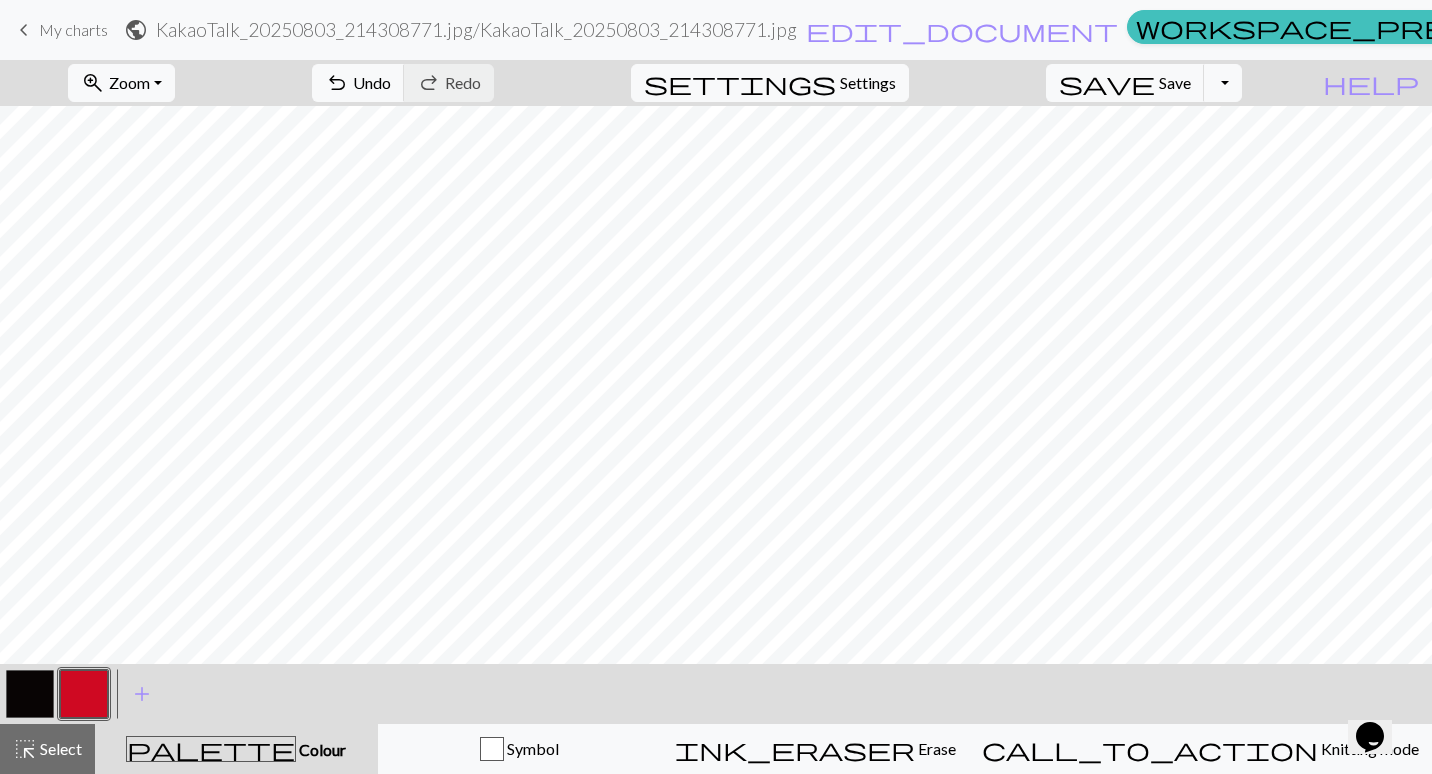 type 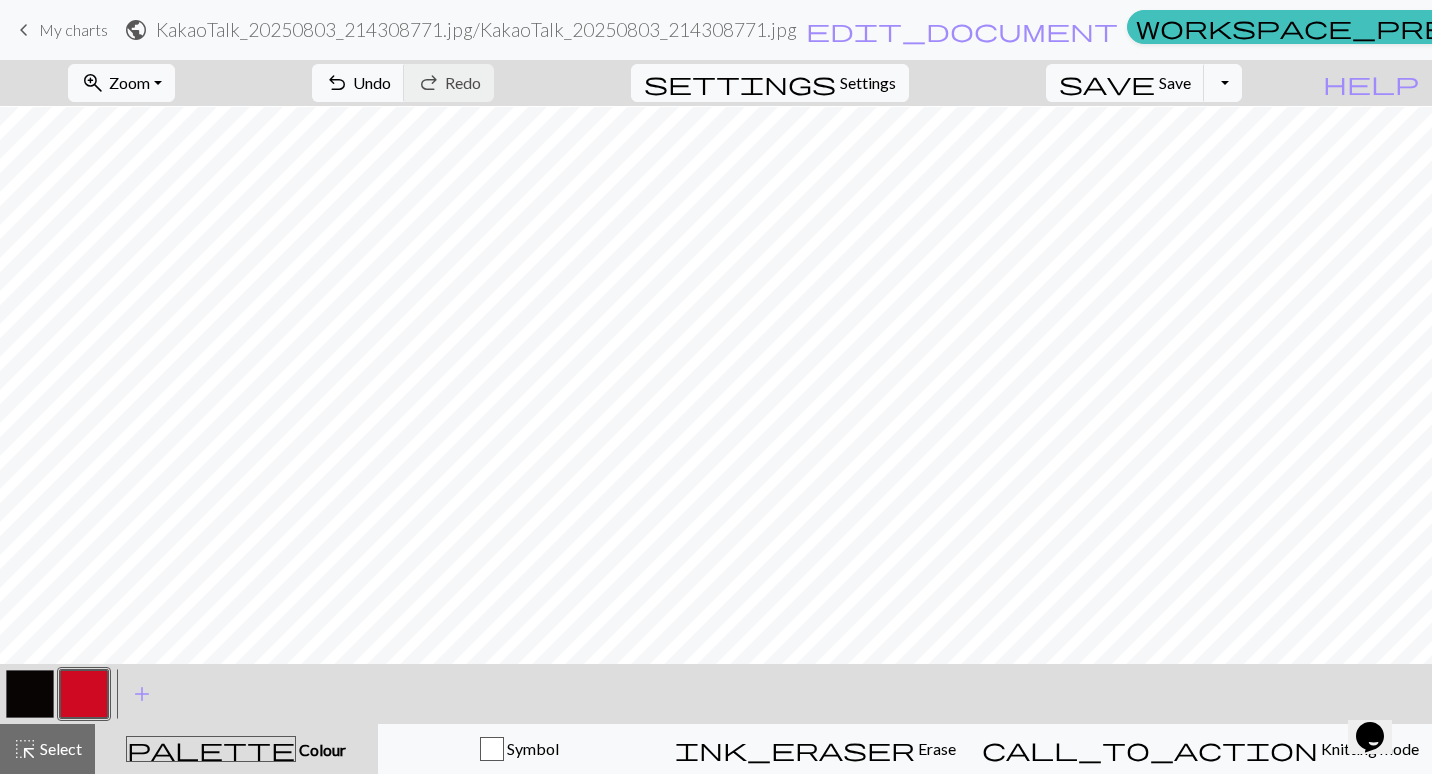 scroll, scrollTop: 113, scrollLeft: 0, axis: vertical 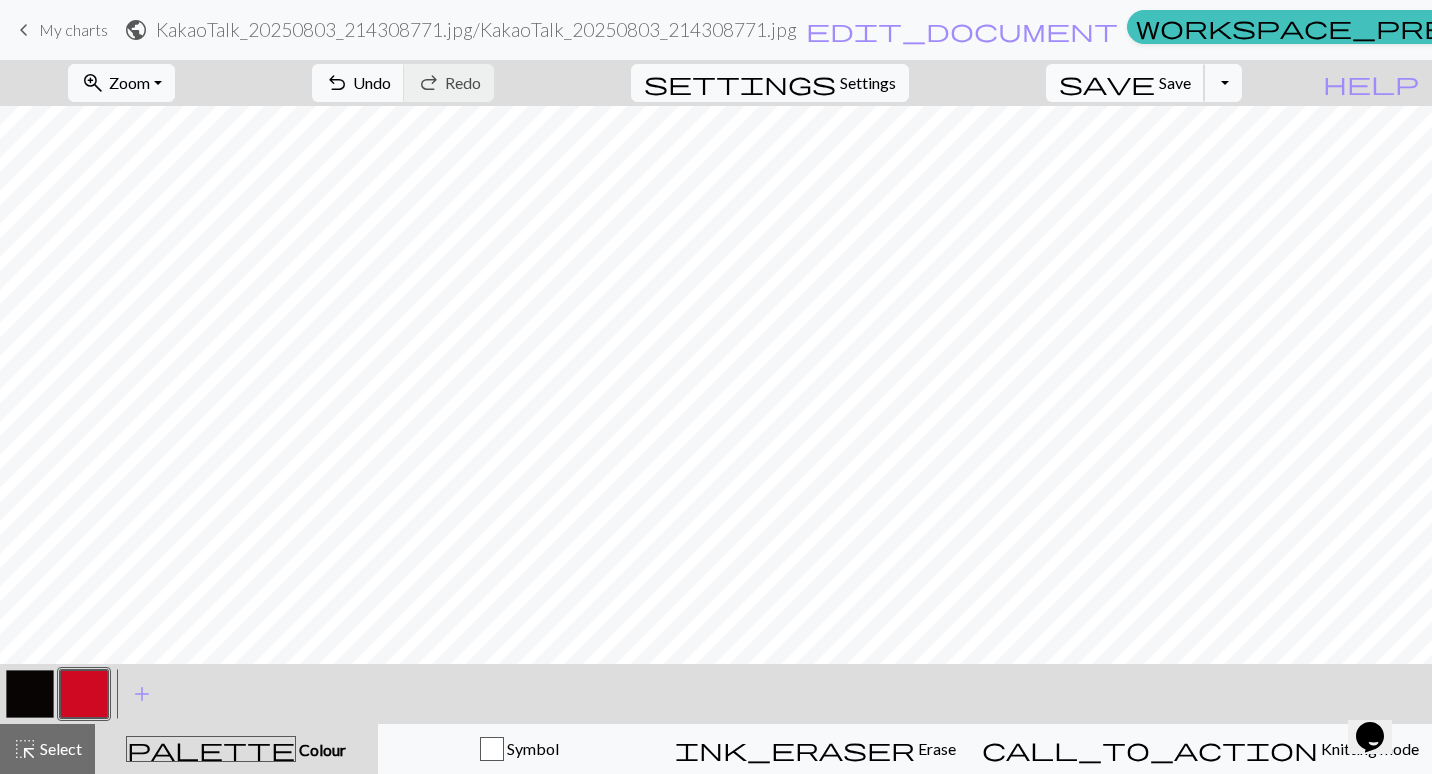 click on "Save" at bounding box center [1175, 82] 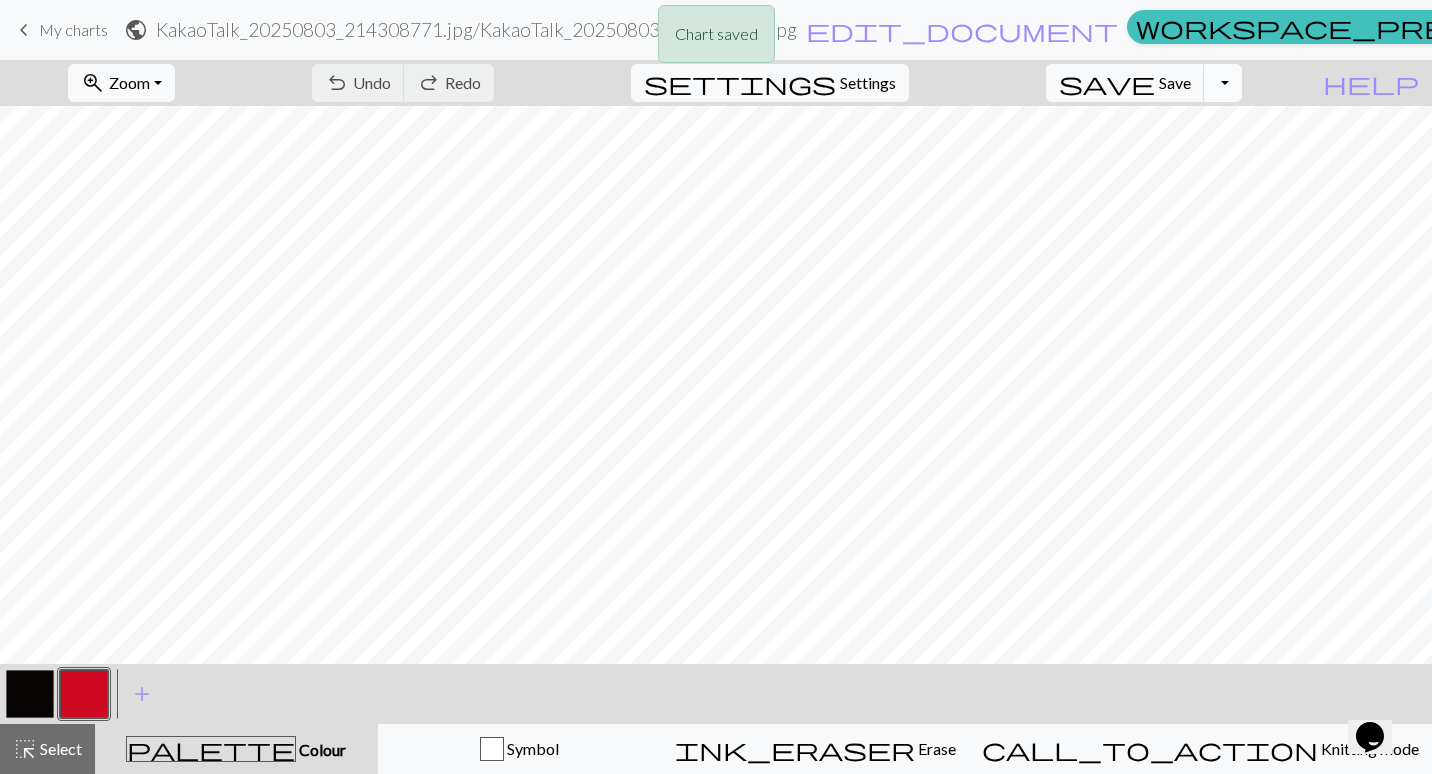 click on "Toggle Dropdown" at bounding box center [1223, 83] 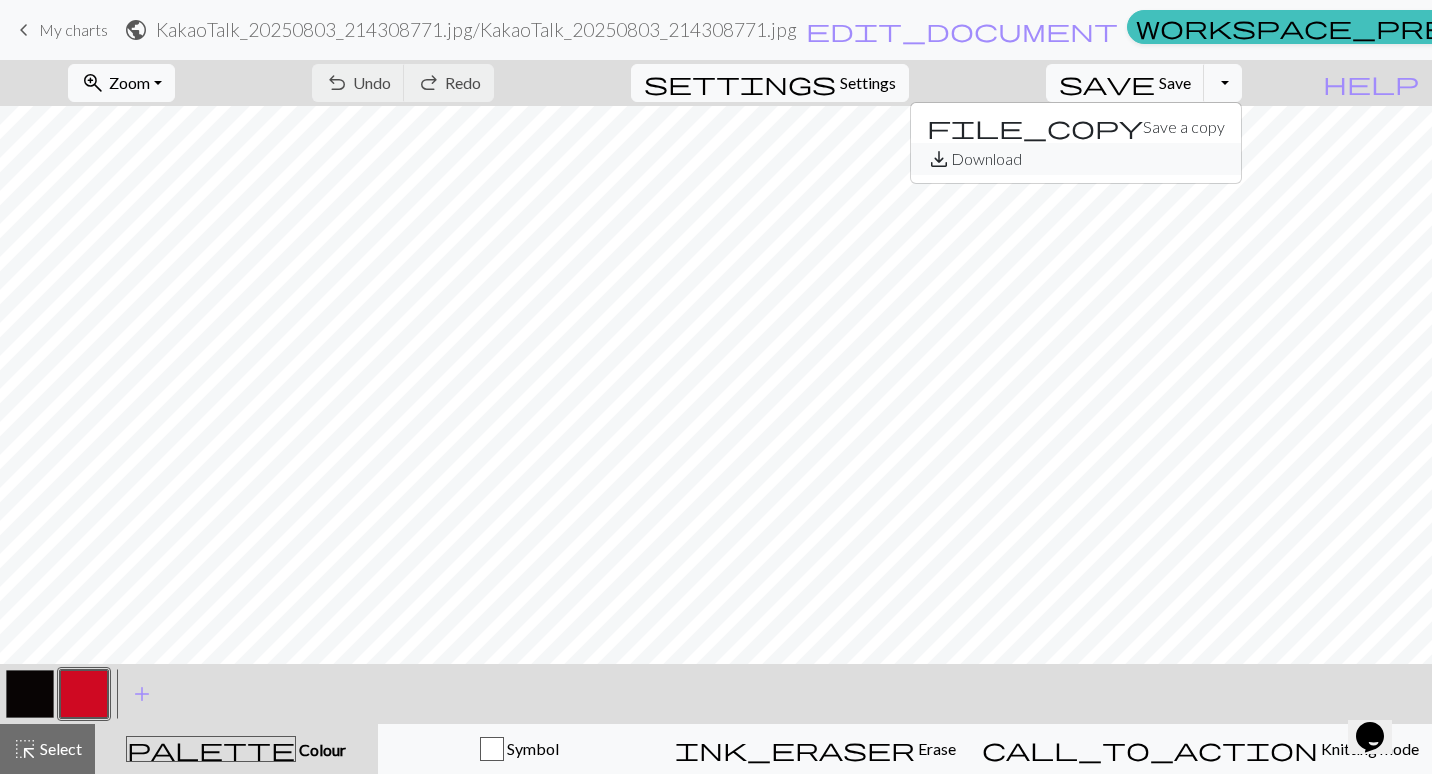 click on "save_alt  Download" at bounding box center [1076, 159] 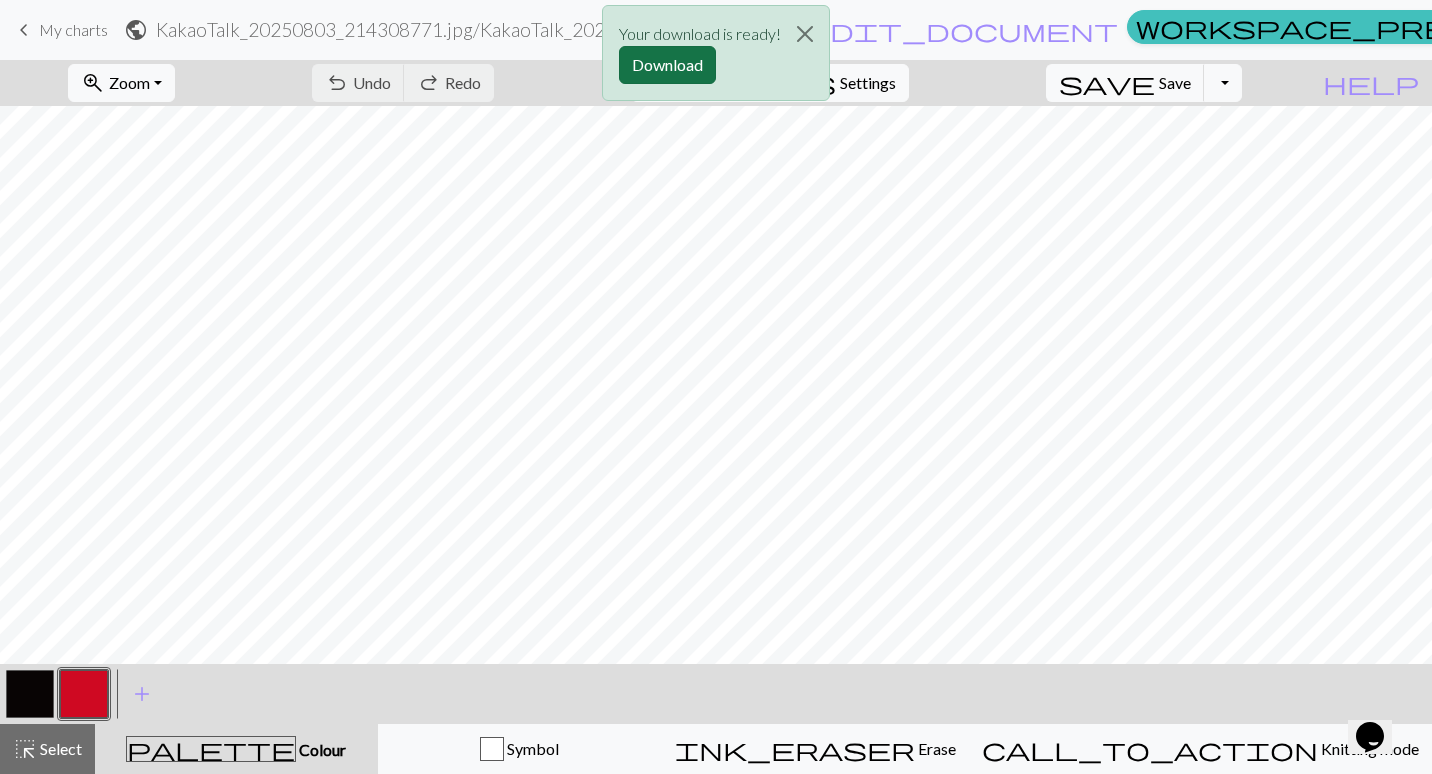 click on "Download" at bounding box center (667, 65) 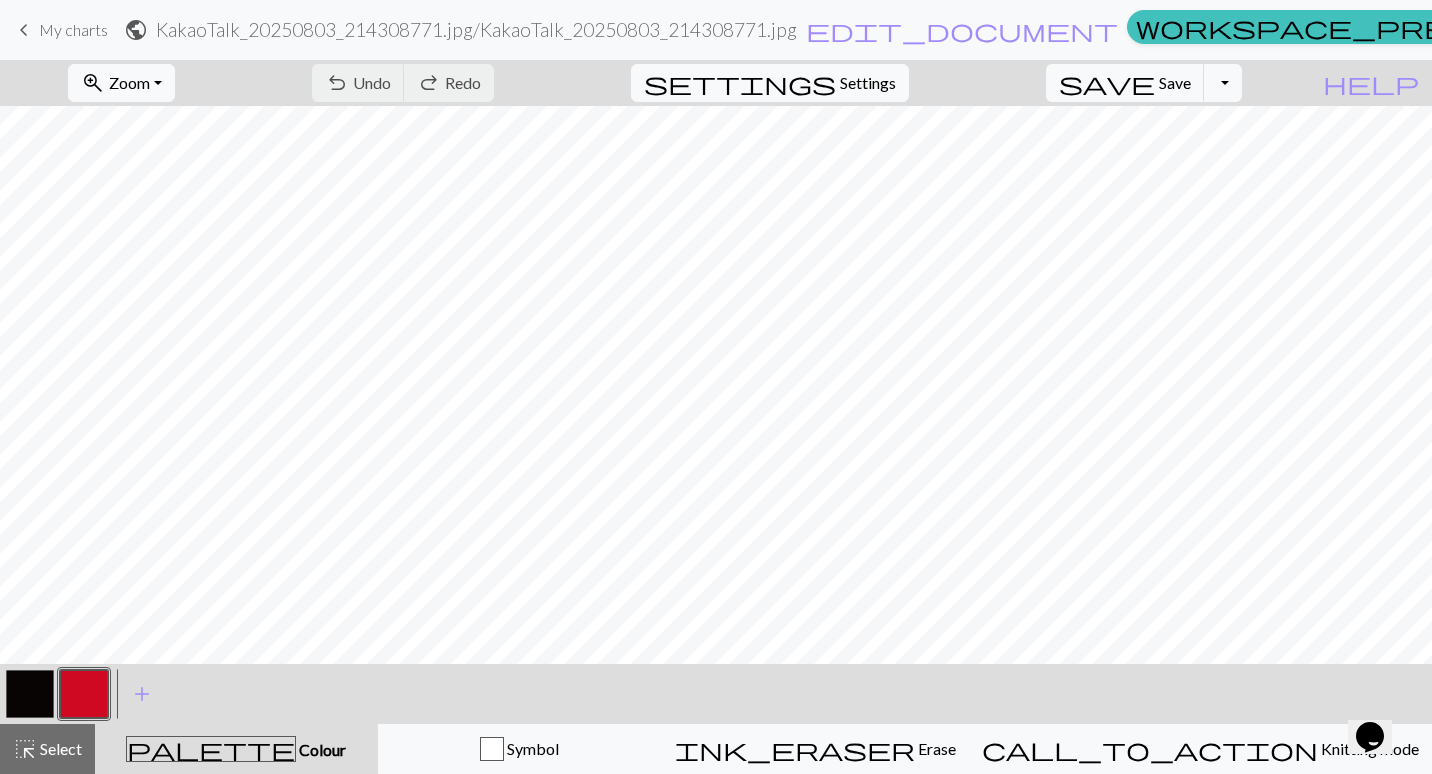 click at bounding box center (30, 694) 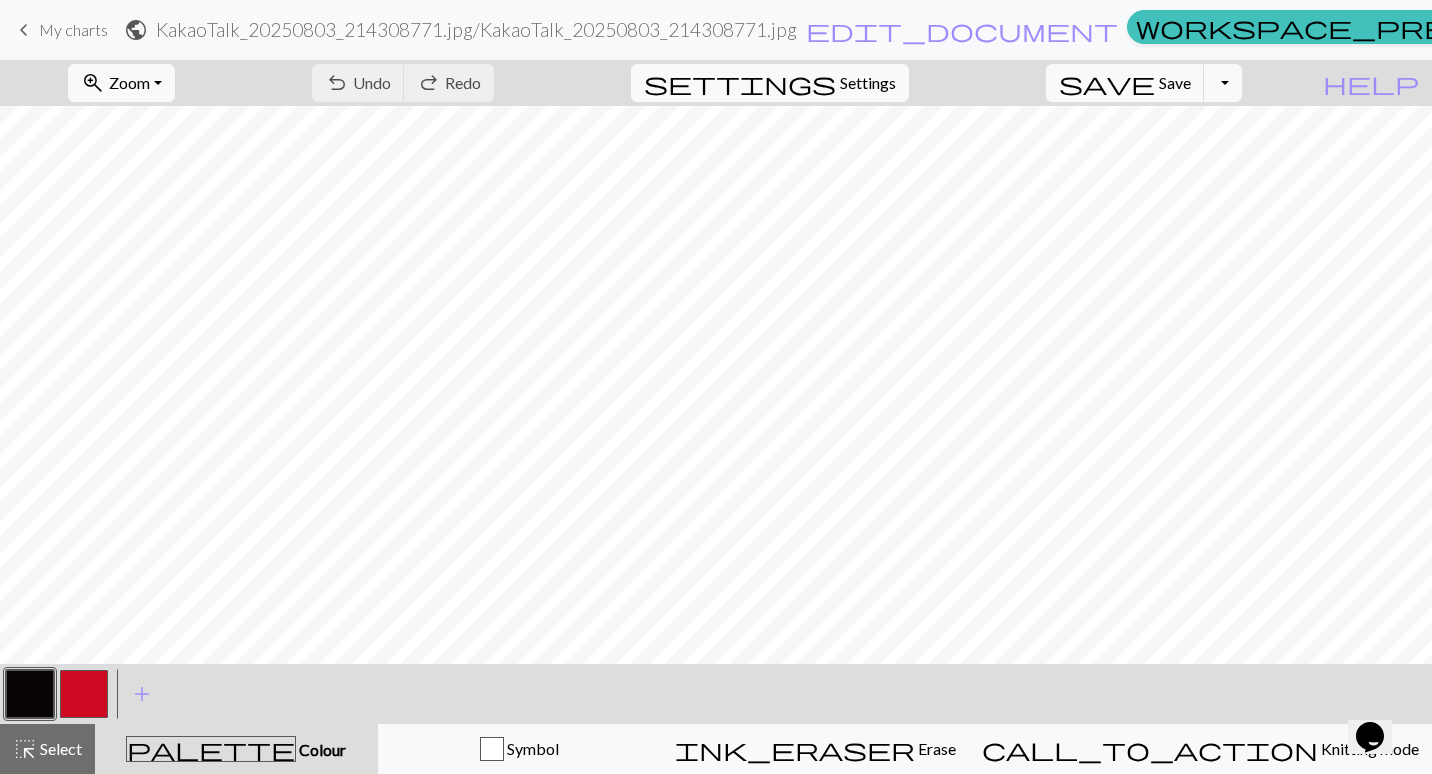 click at bounding box center [30, 694] 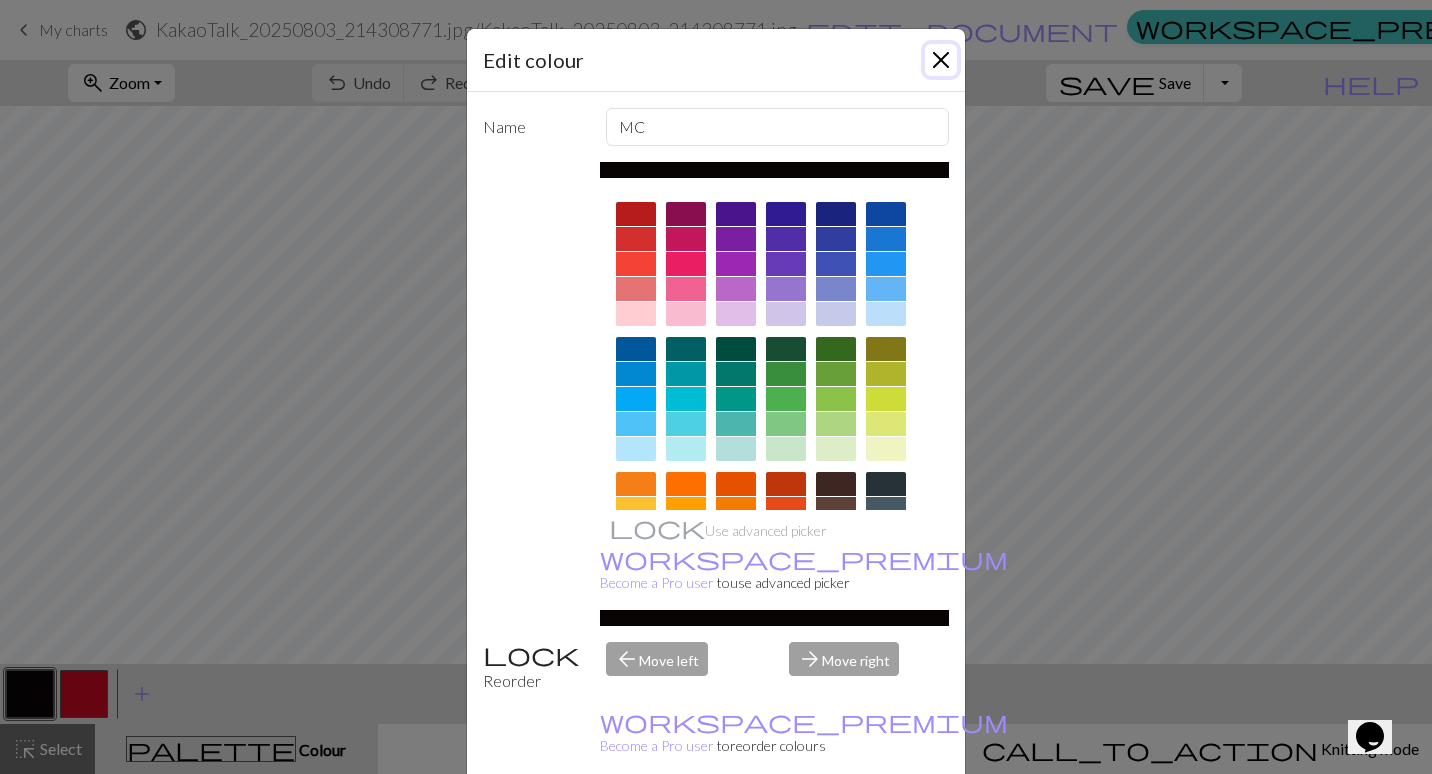 click at bounding box center [941, 60] 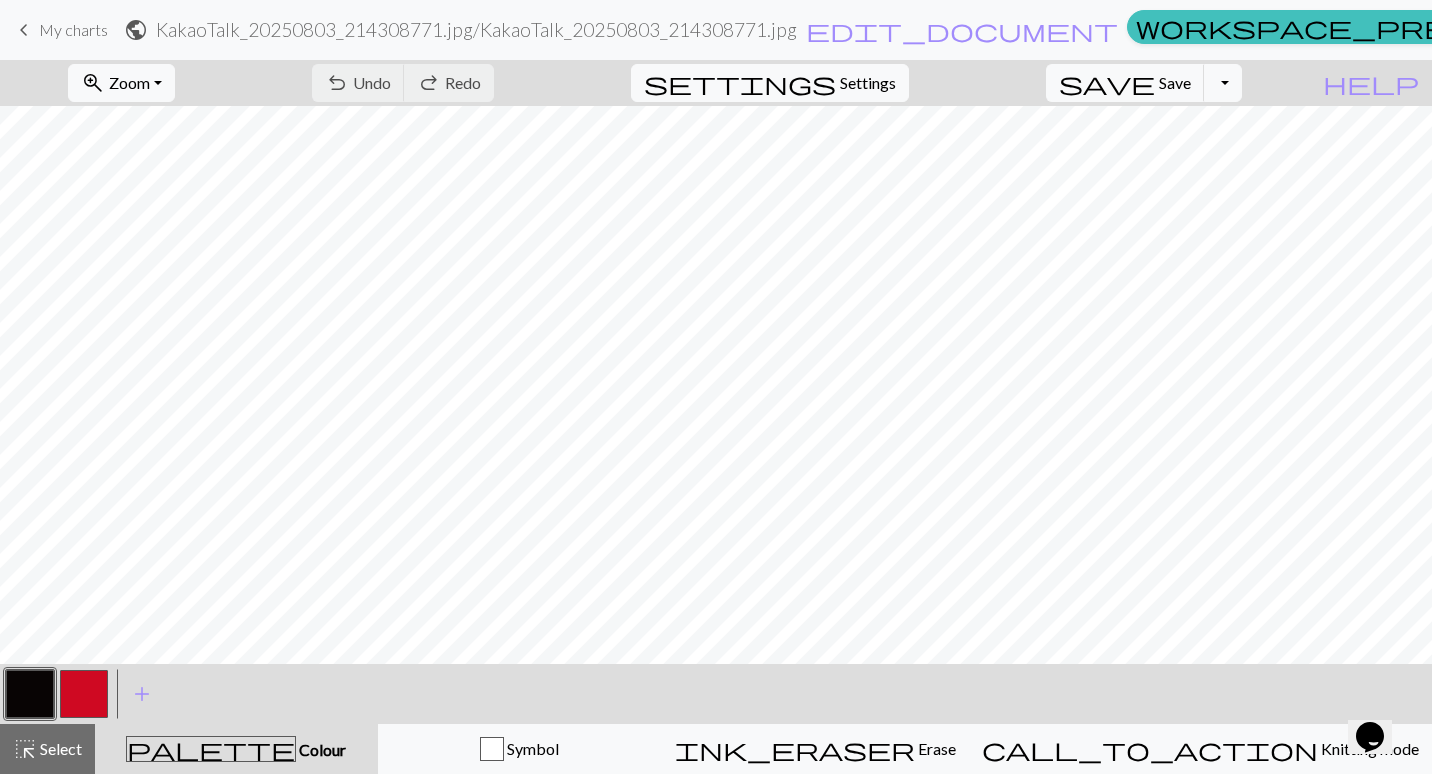 click at bounding box center [30, 694] 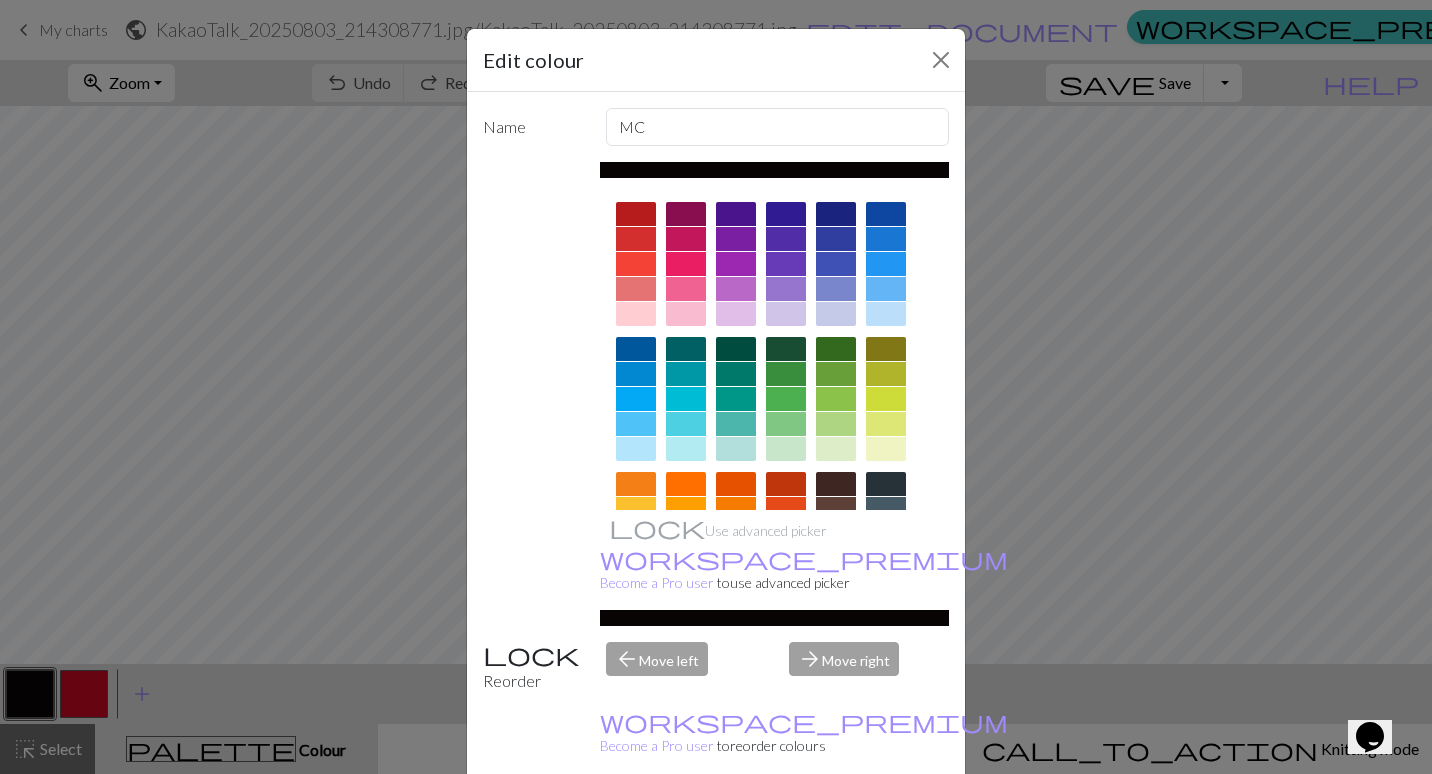 click on "Cancel" at bounding box center [912, 825] 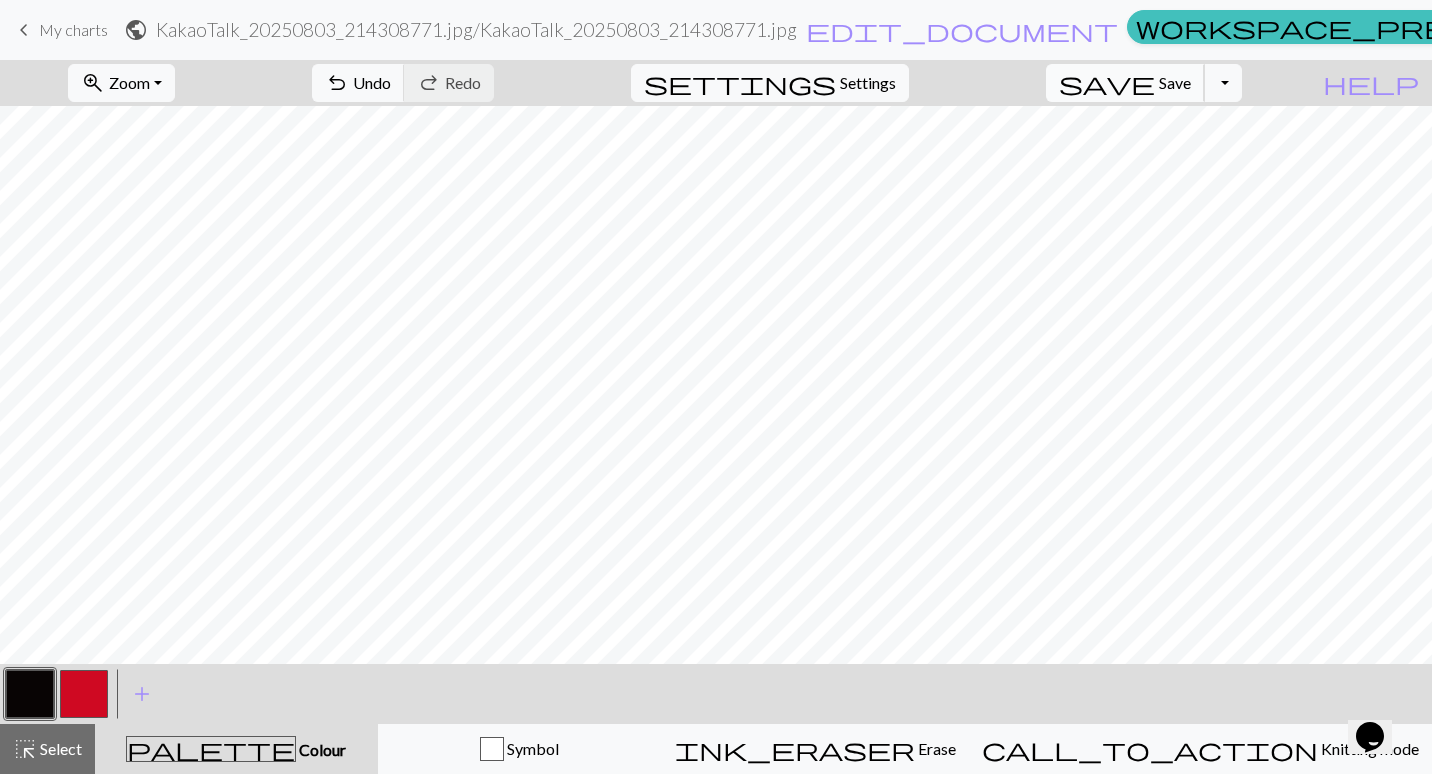 click on "save Save Save" at bounding box center (1125, 83) 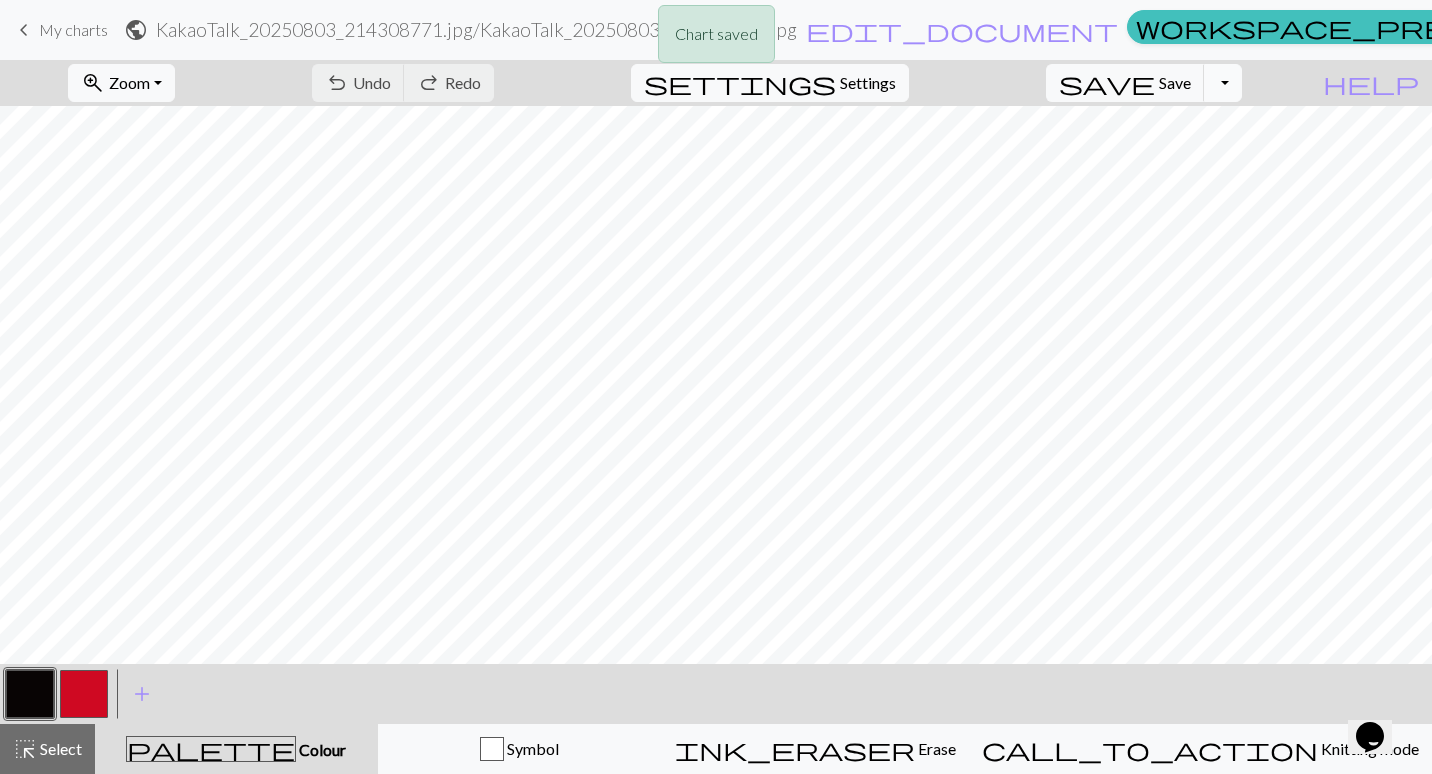 click on "Toggle Dropdown" at bounding box center (1223, 83) 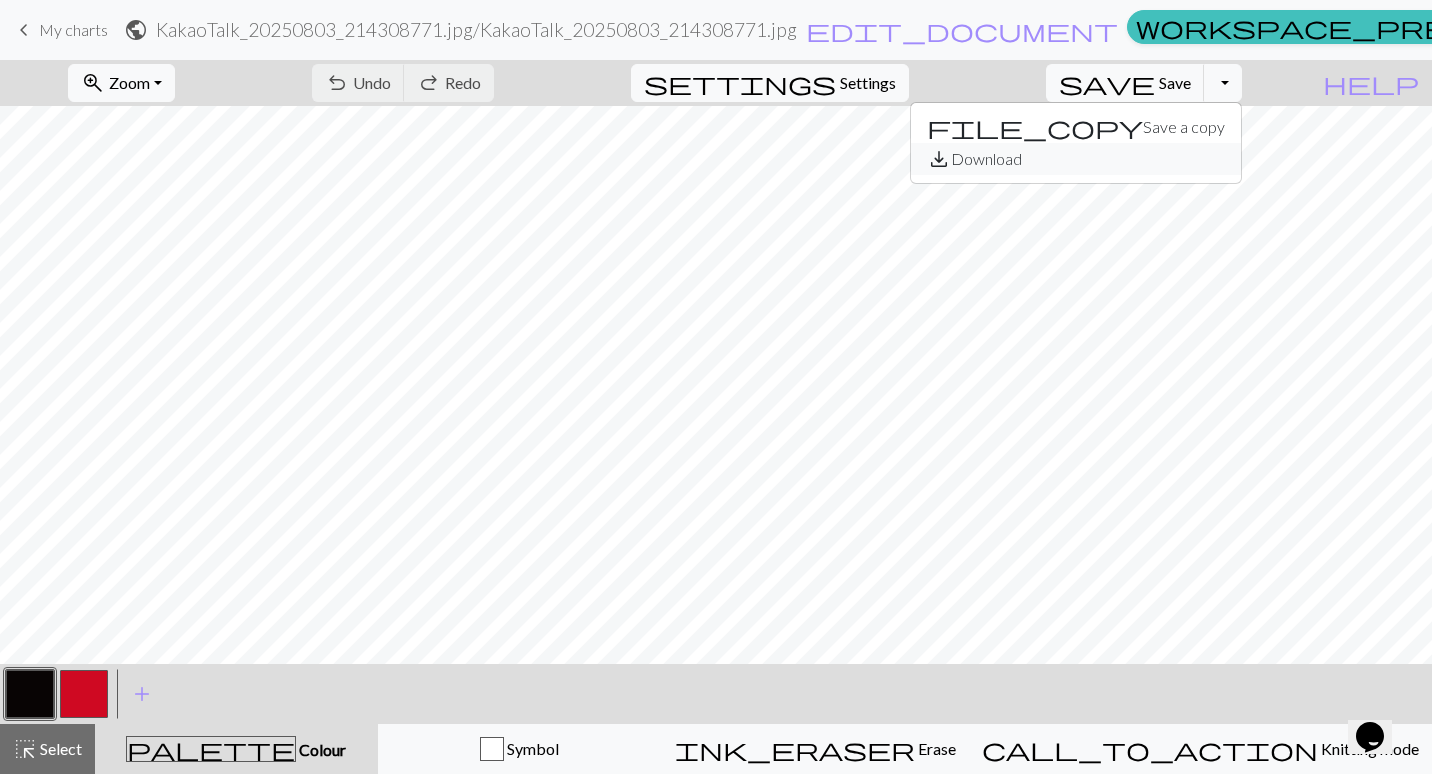 click on "save_alt  Download" at bounding box center (1076, 159) 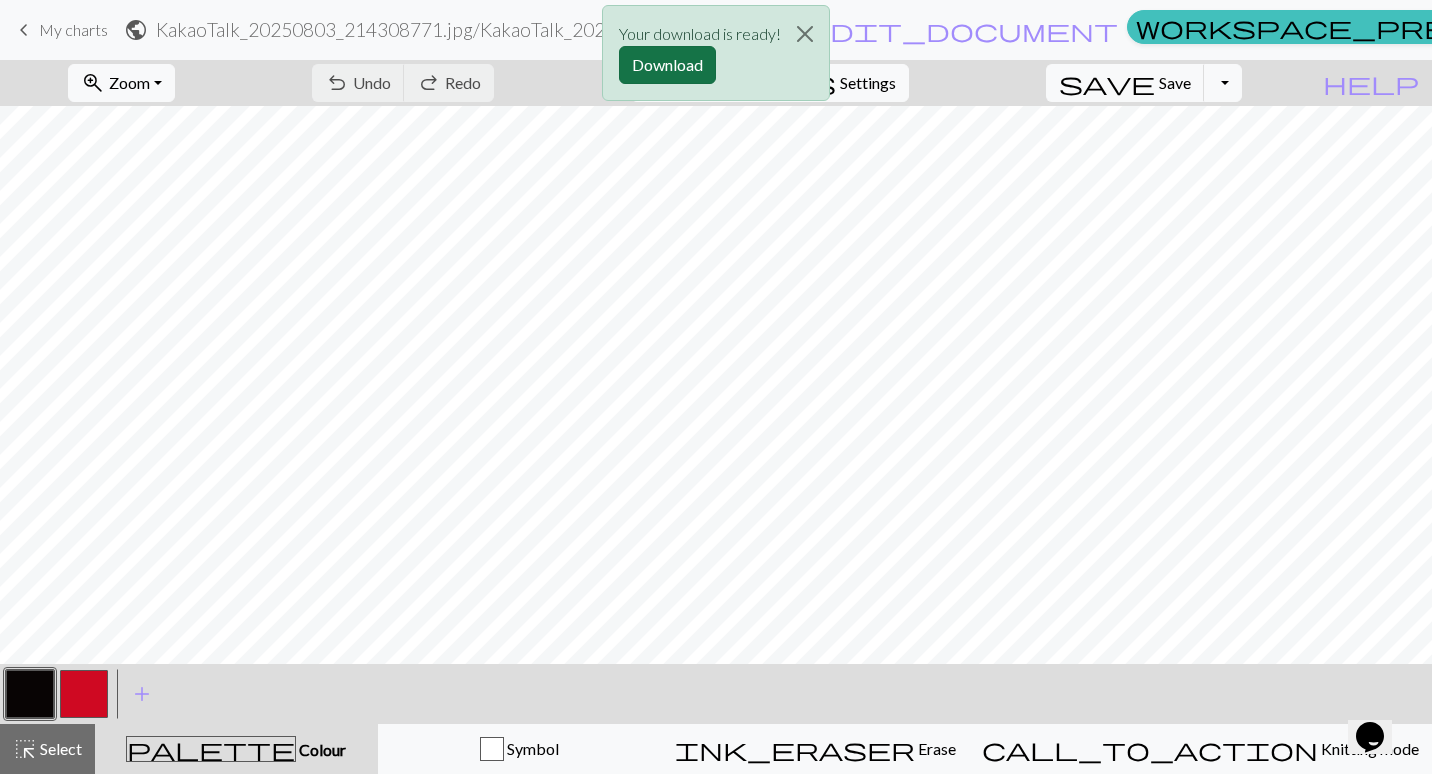 click on "Download" at bounding box center (667, 65) 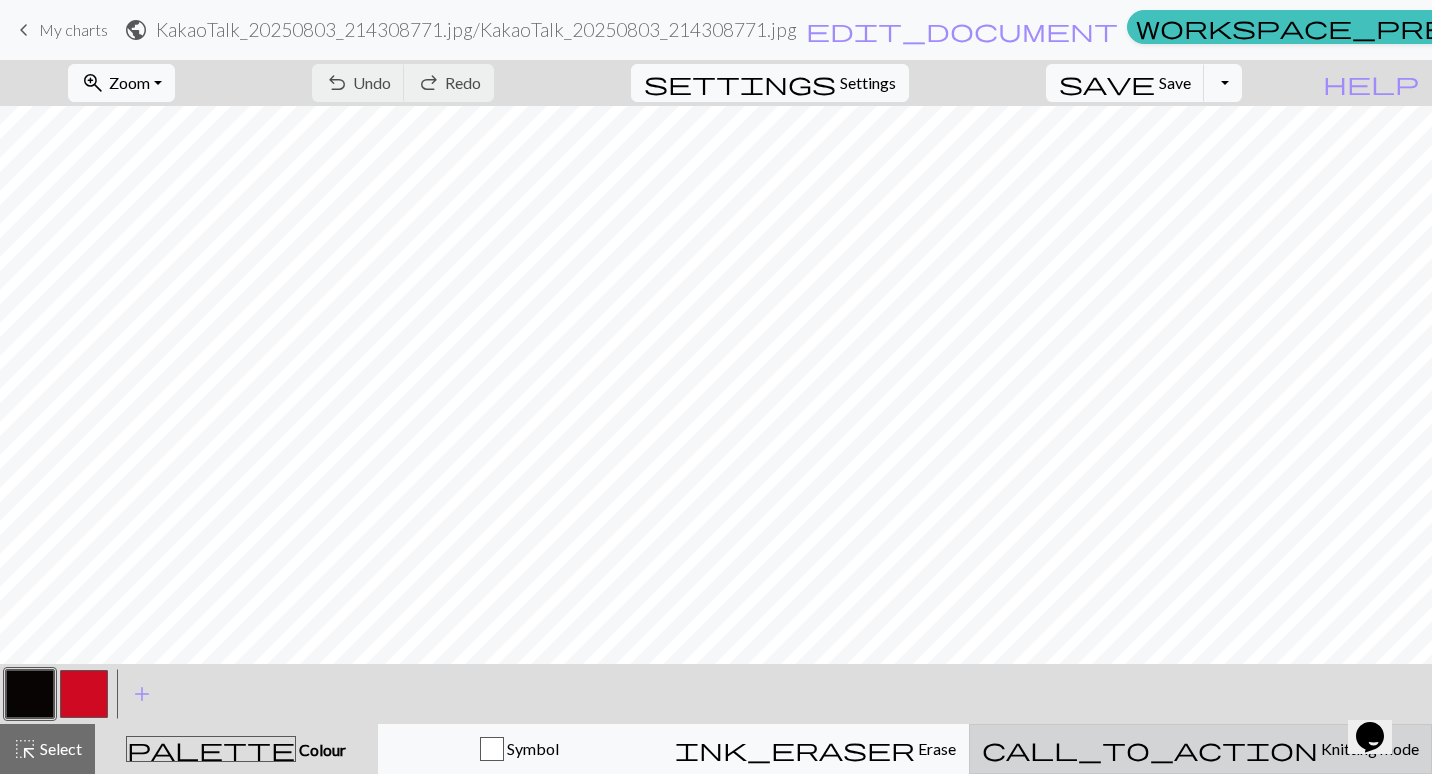 click on "Knitting mode" at bounding box center [1368, 748] 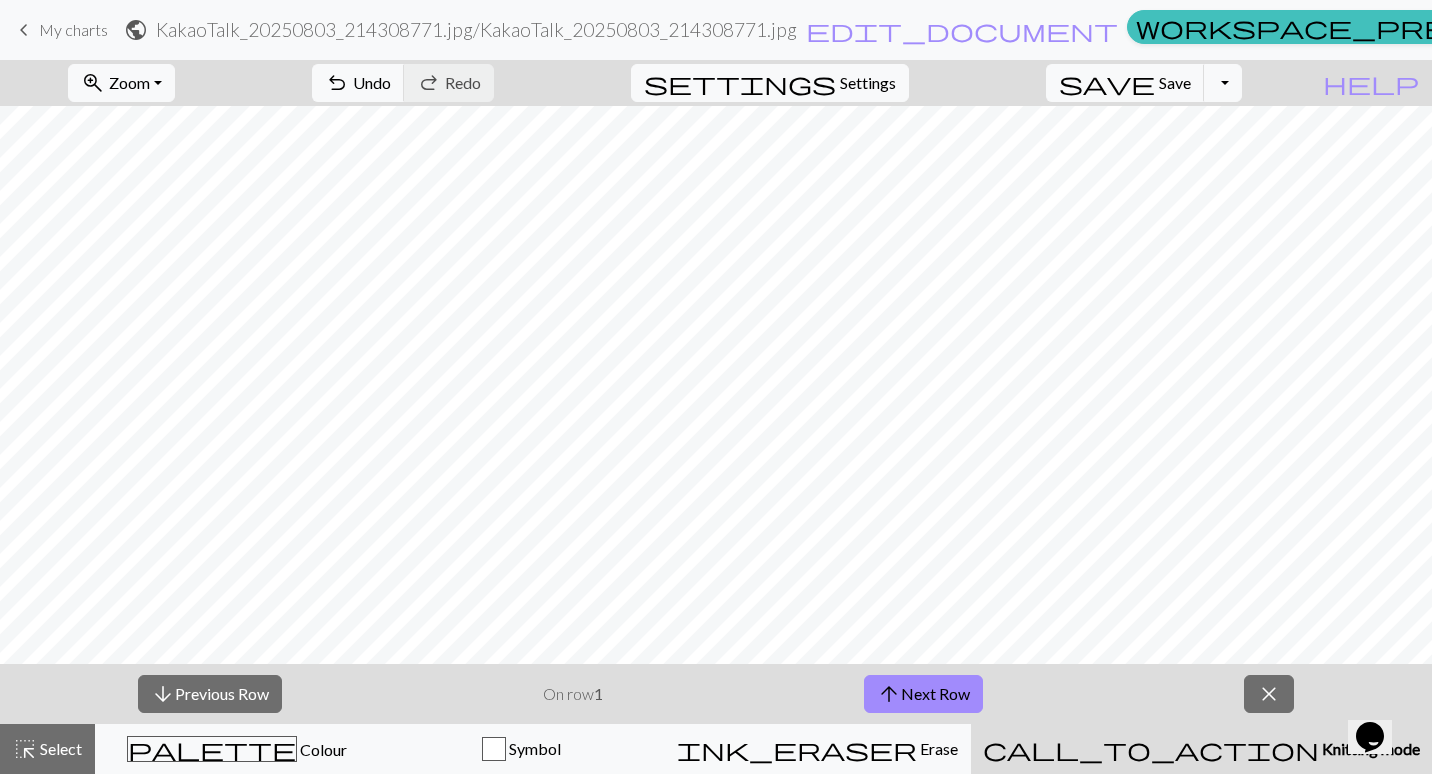 click on "Knitting mode" at bounding box center [1369, 748] 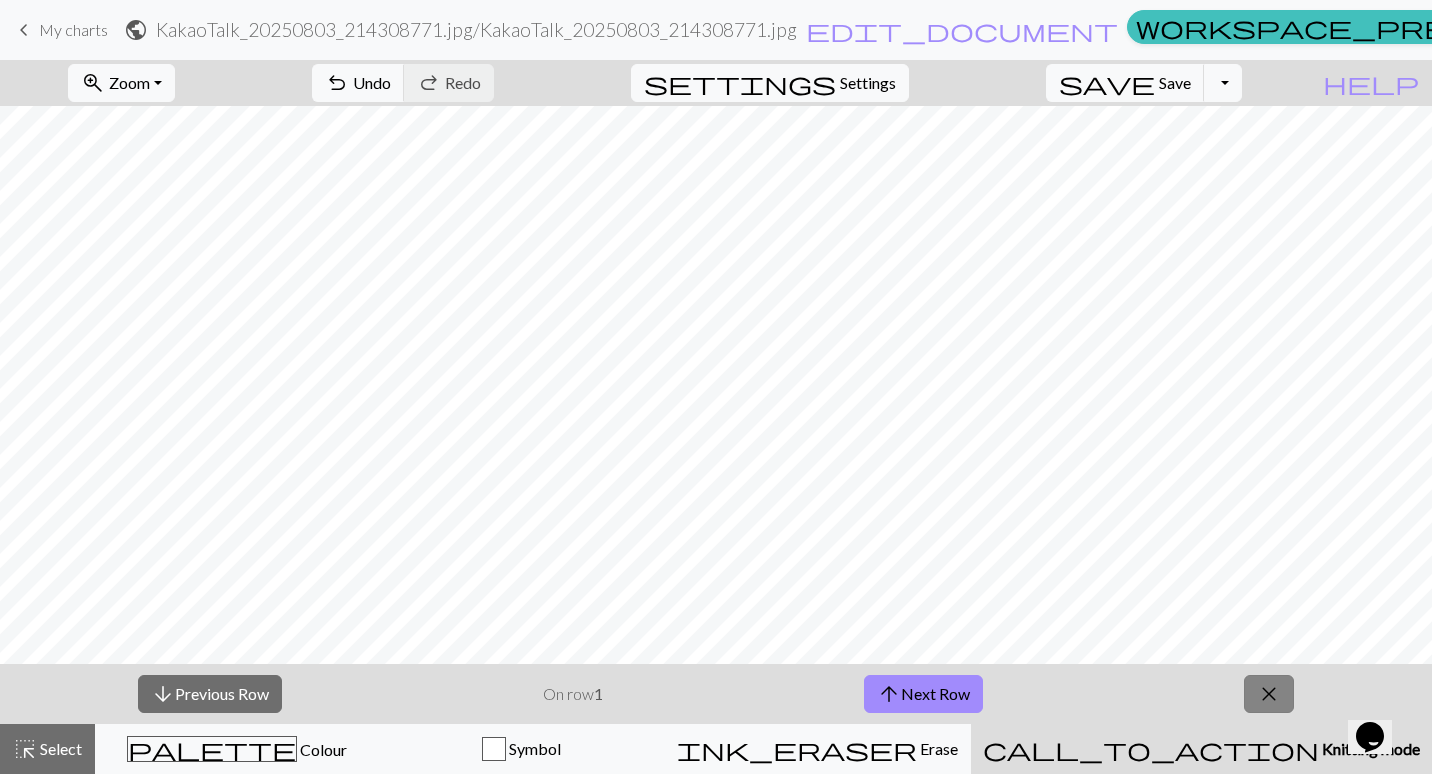 click on "close" at bounding box center (1269, 694) 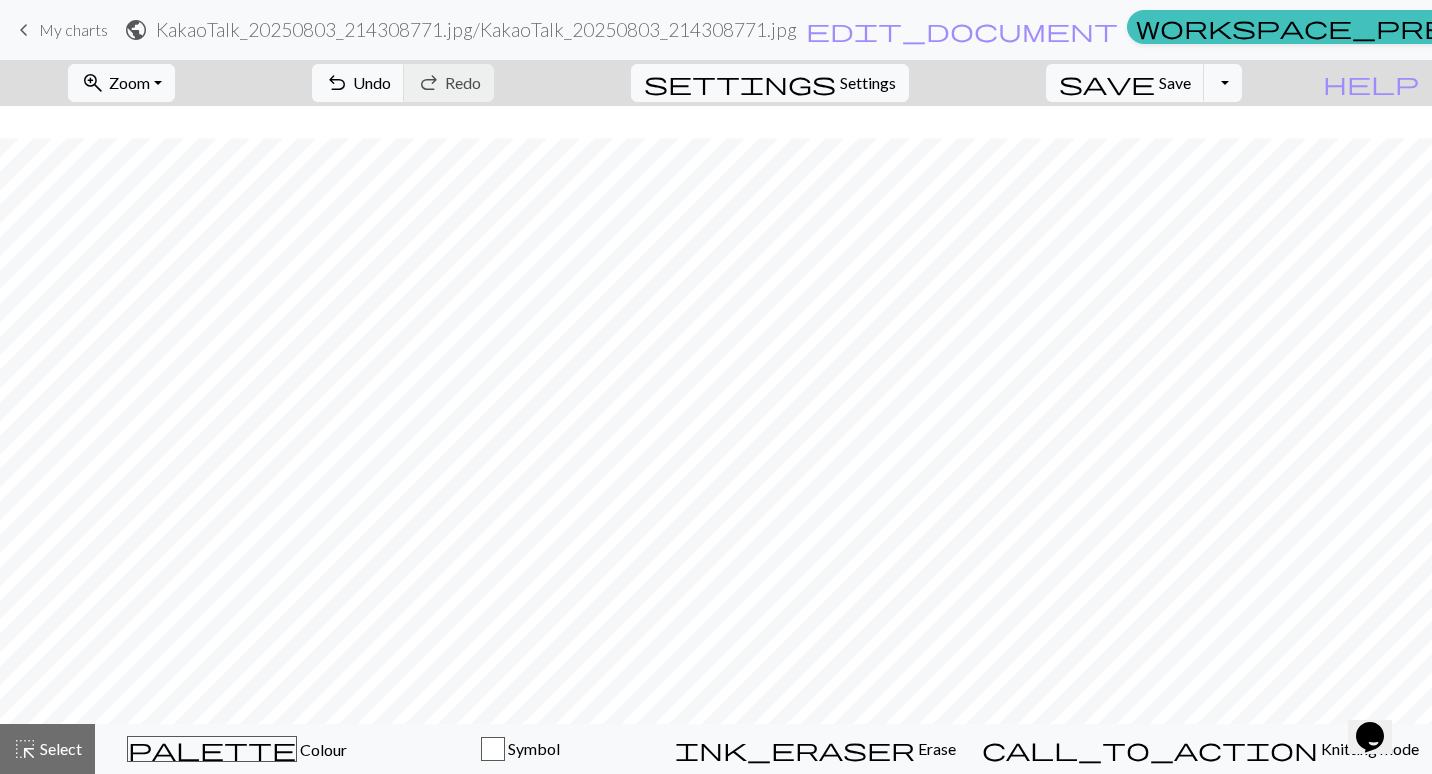 scroll, scrollTop: 32, scrollLeft: 0, axis: vertical 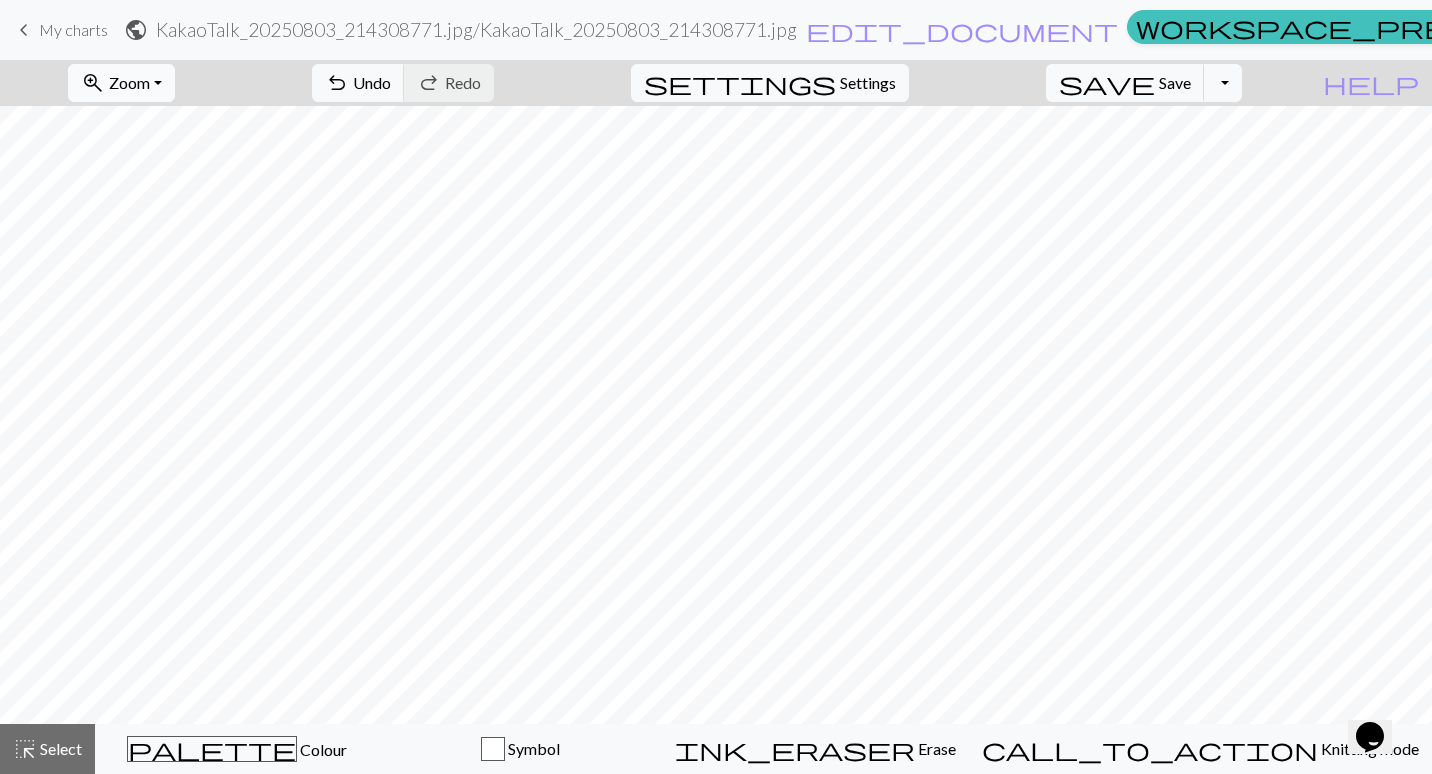 click on "Zoom" at bounding box center [129, 82] 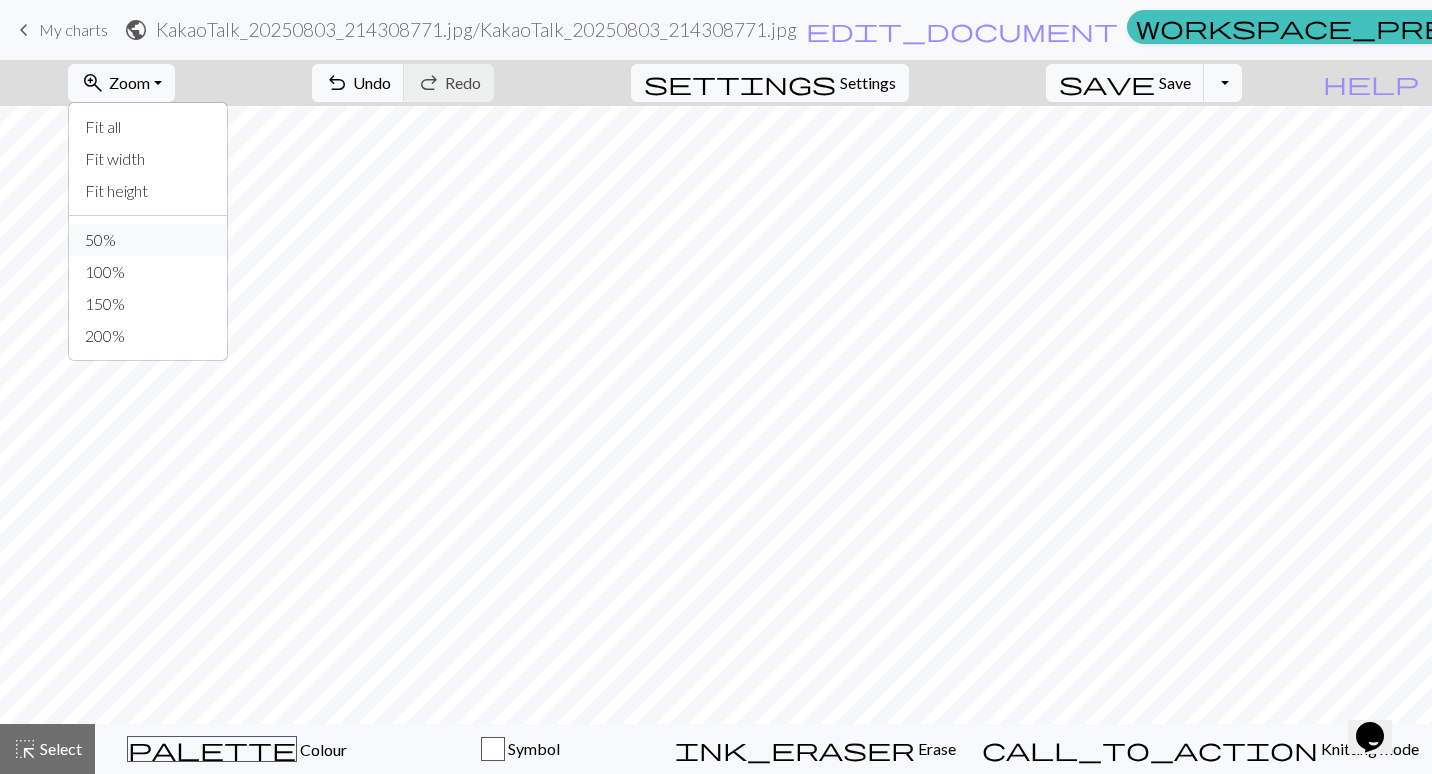 click on "50%" at bounding box center [148, 240] 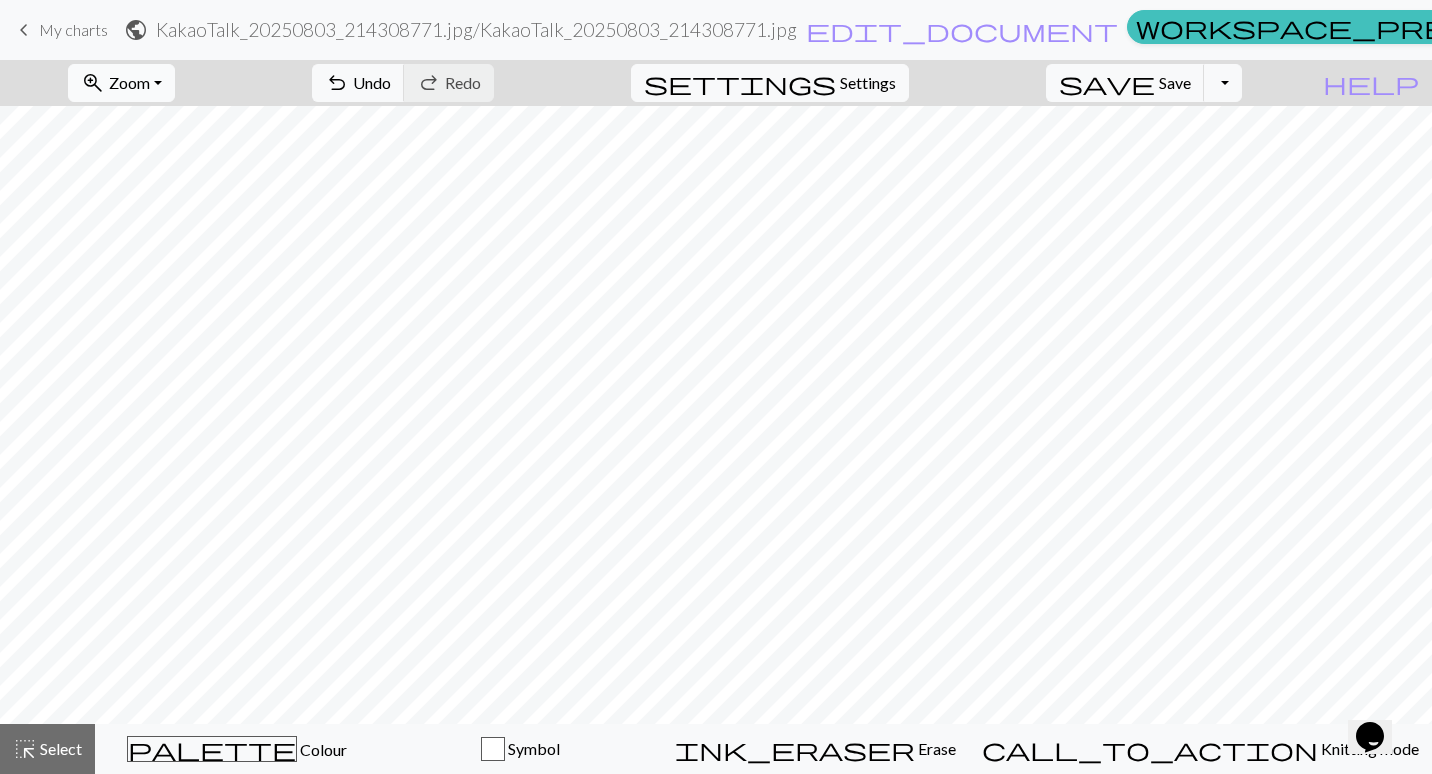 click on "Zoom" at bounding box center [129, 82] 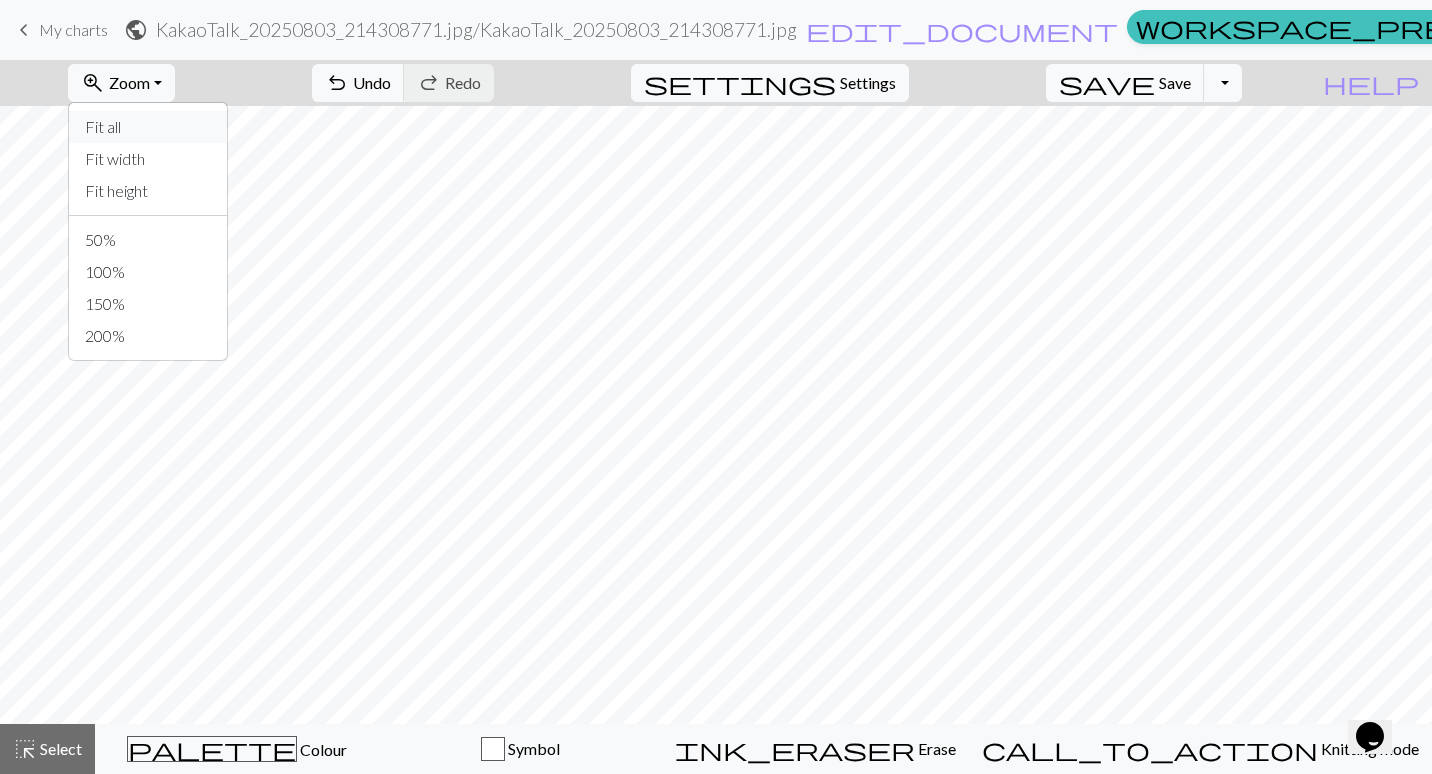 click on "Fit all" at bounding box center (148, 127) 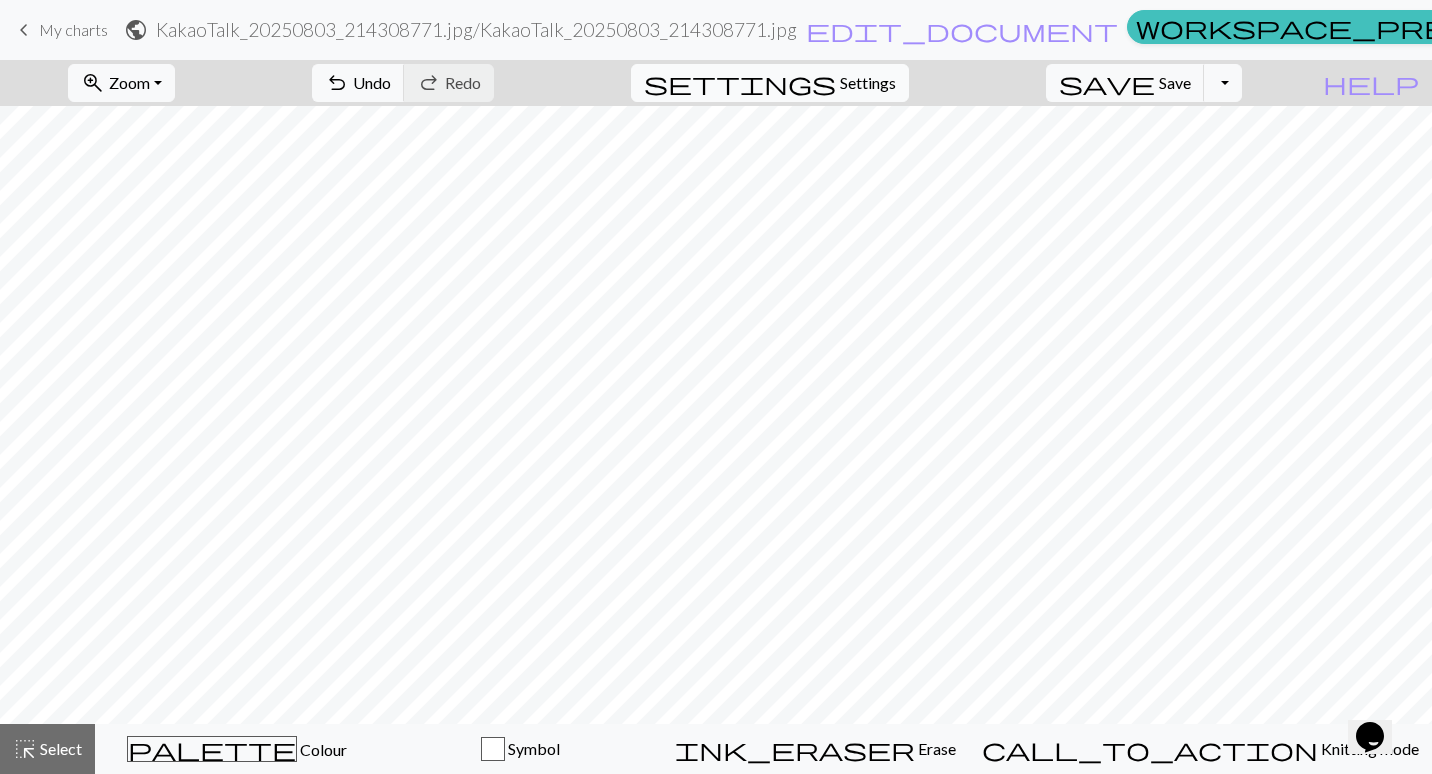 click on "Settings" at bounding box center (868, 83) 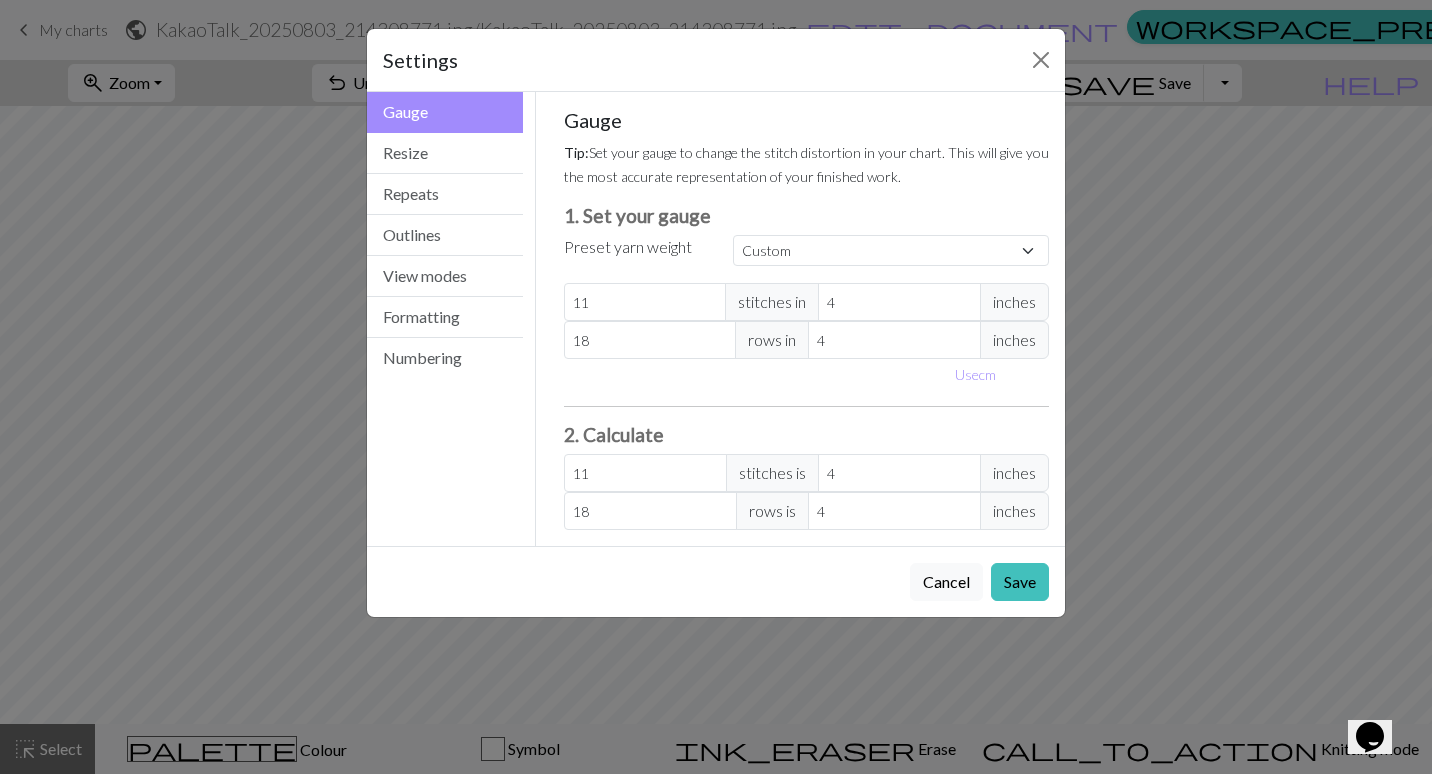 click on "inches" at bounding box center [1014, 473] 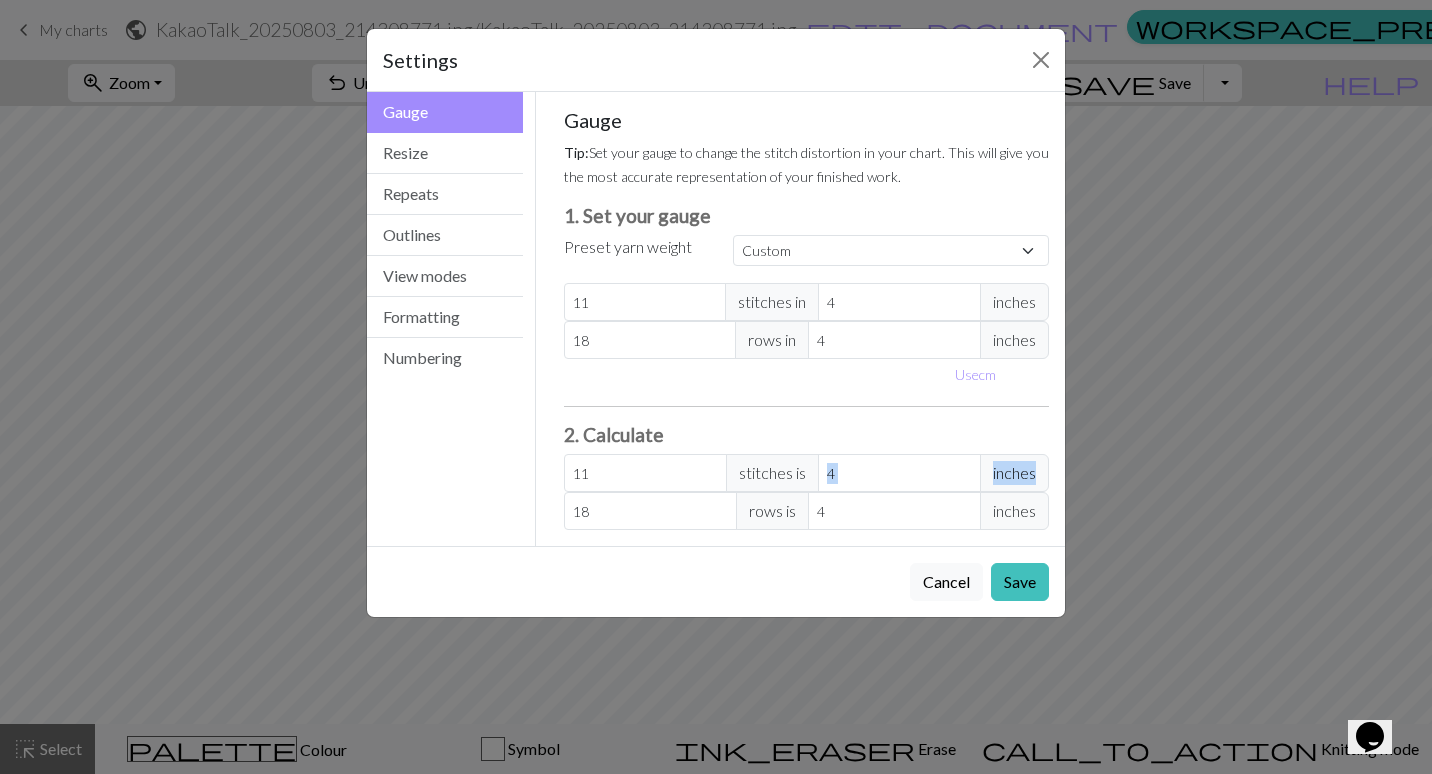drag, startPoint x: 1015, startPoint y: 476, endPoint x: 887, endPoint y: 467, distance: 128.31601 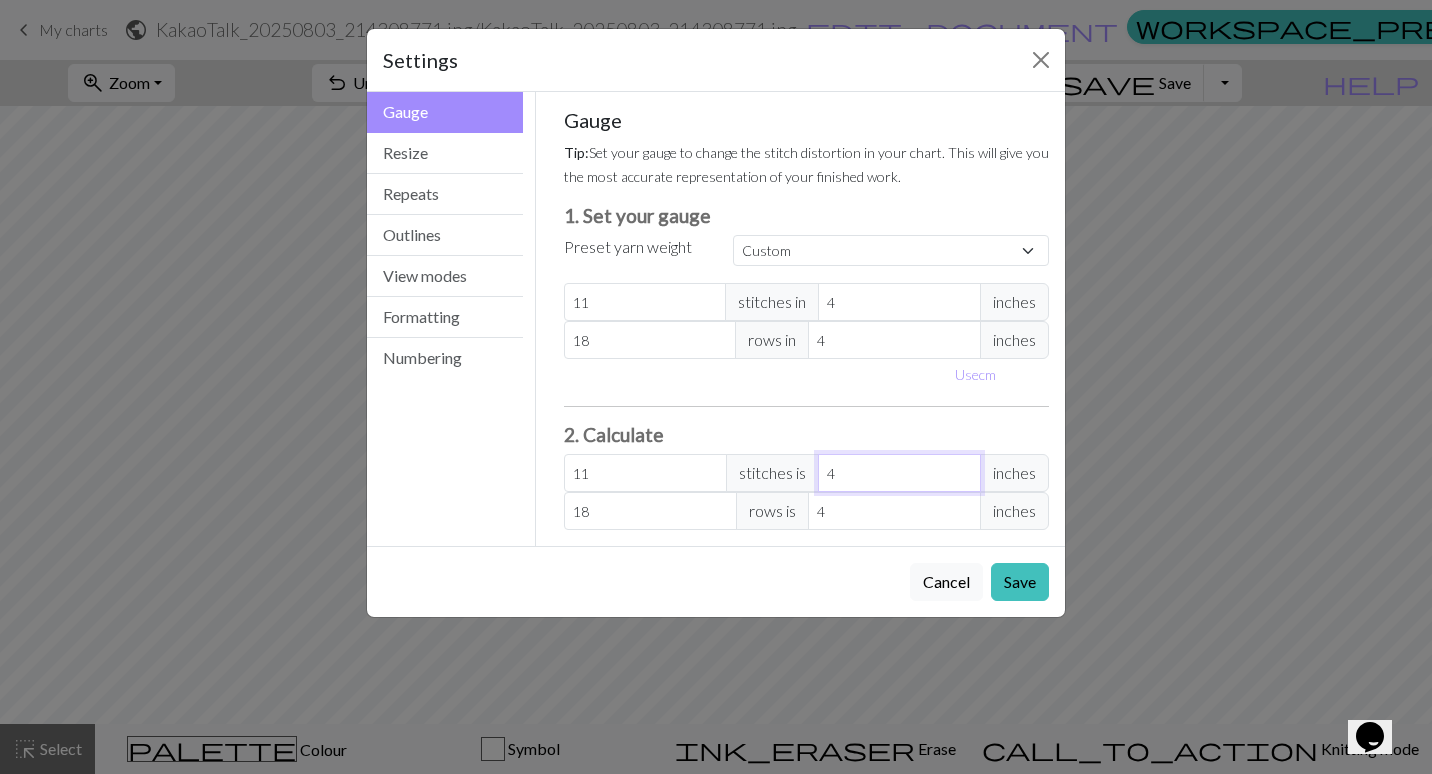 click on "4" at bounding box center (899, 473) 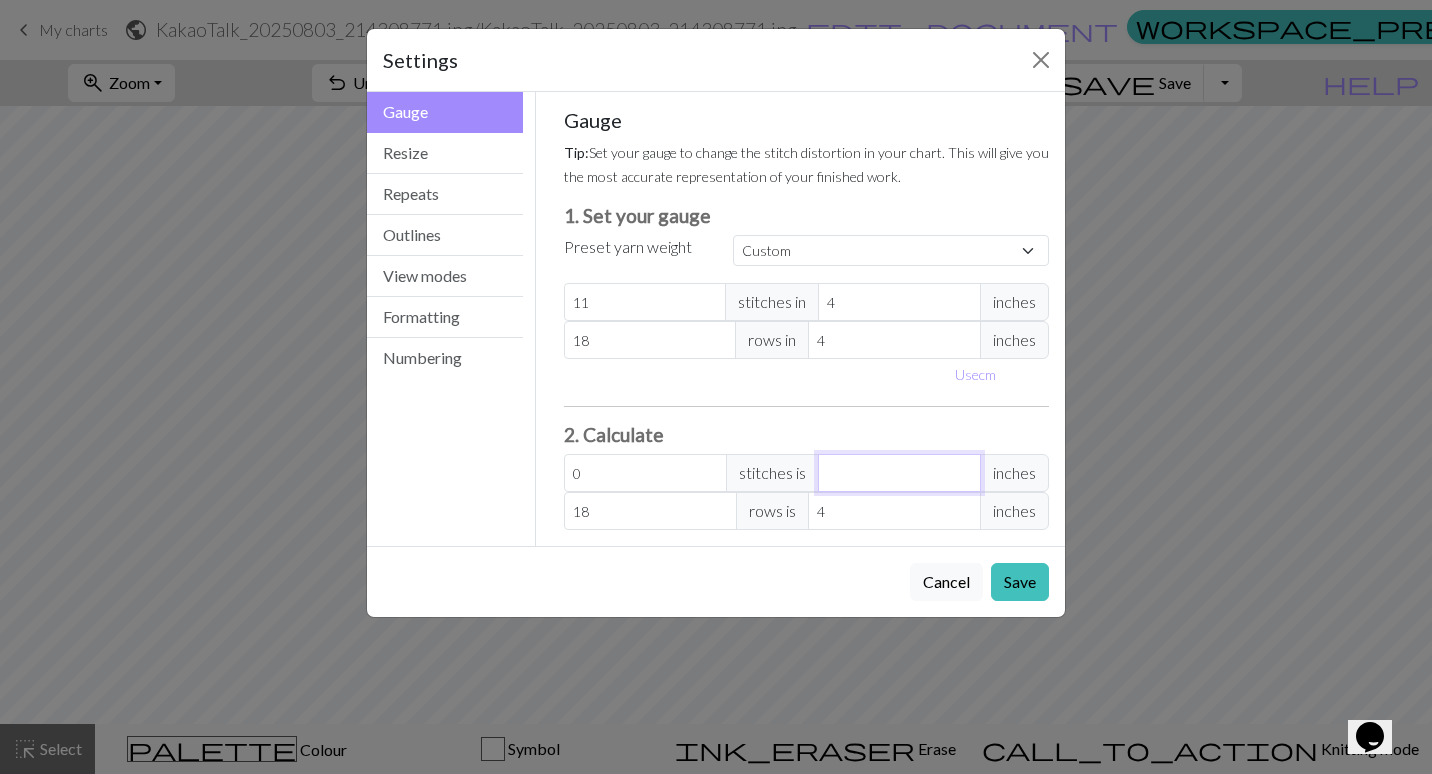 type on "13.75" 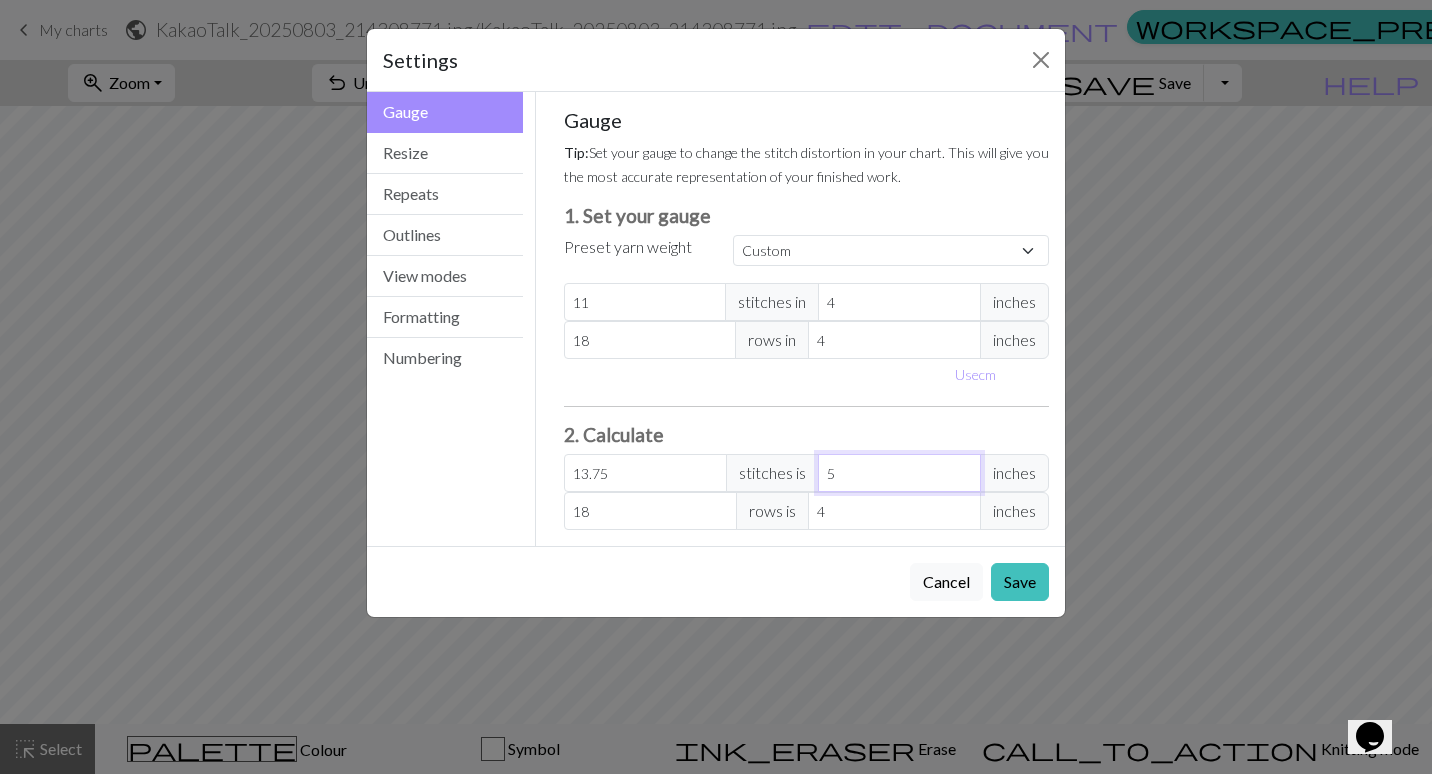 type on "137.5" 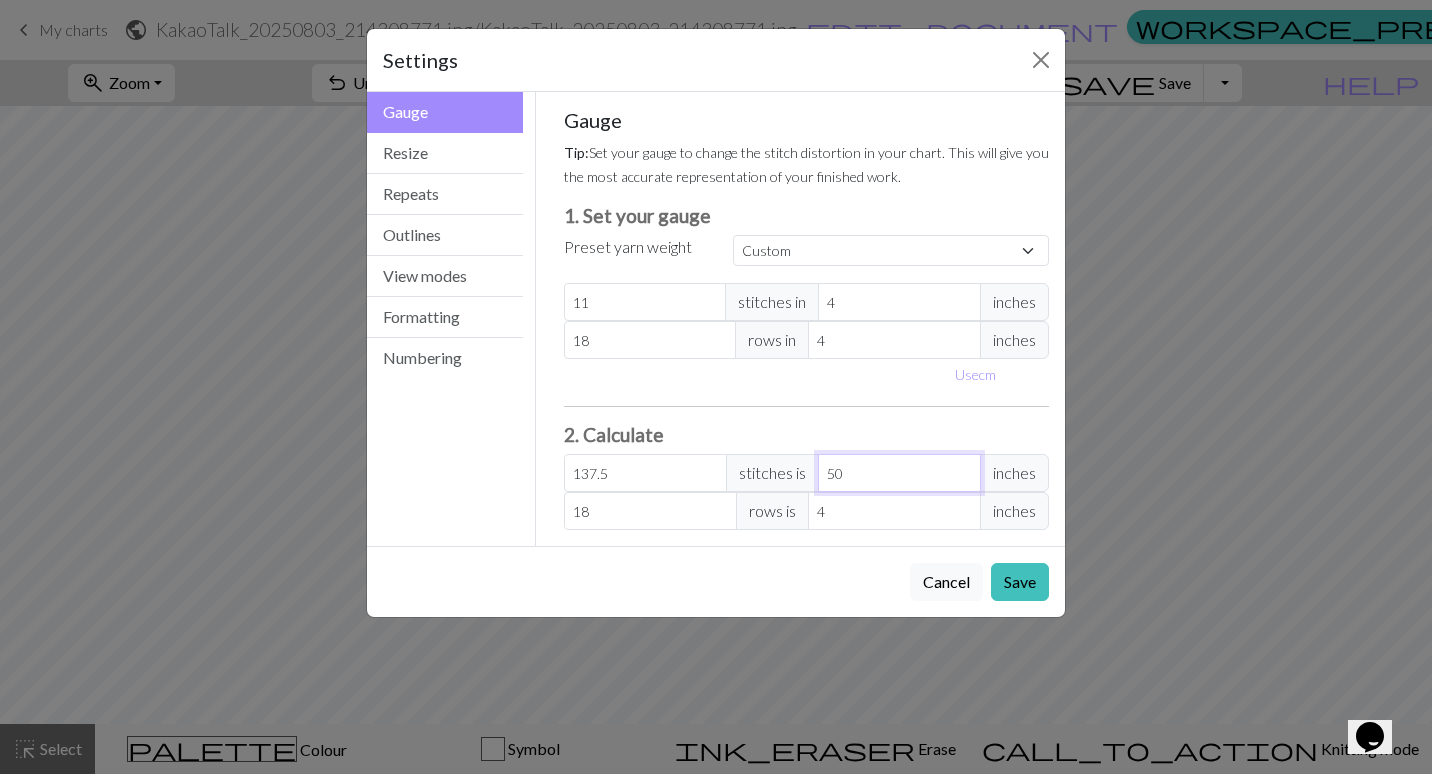 type on "50" 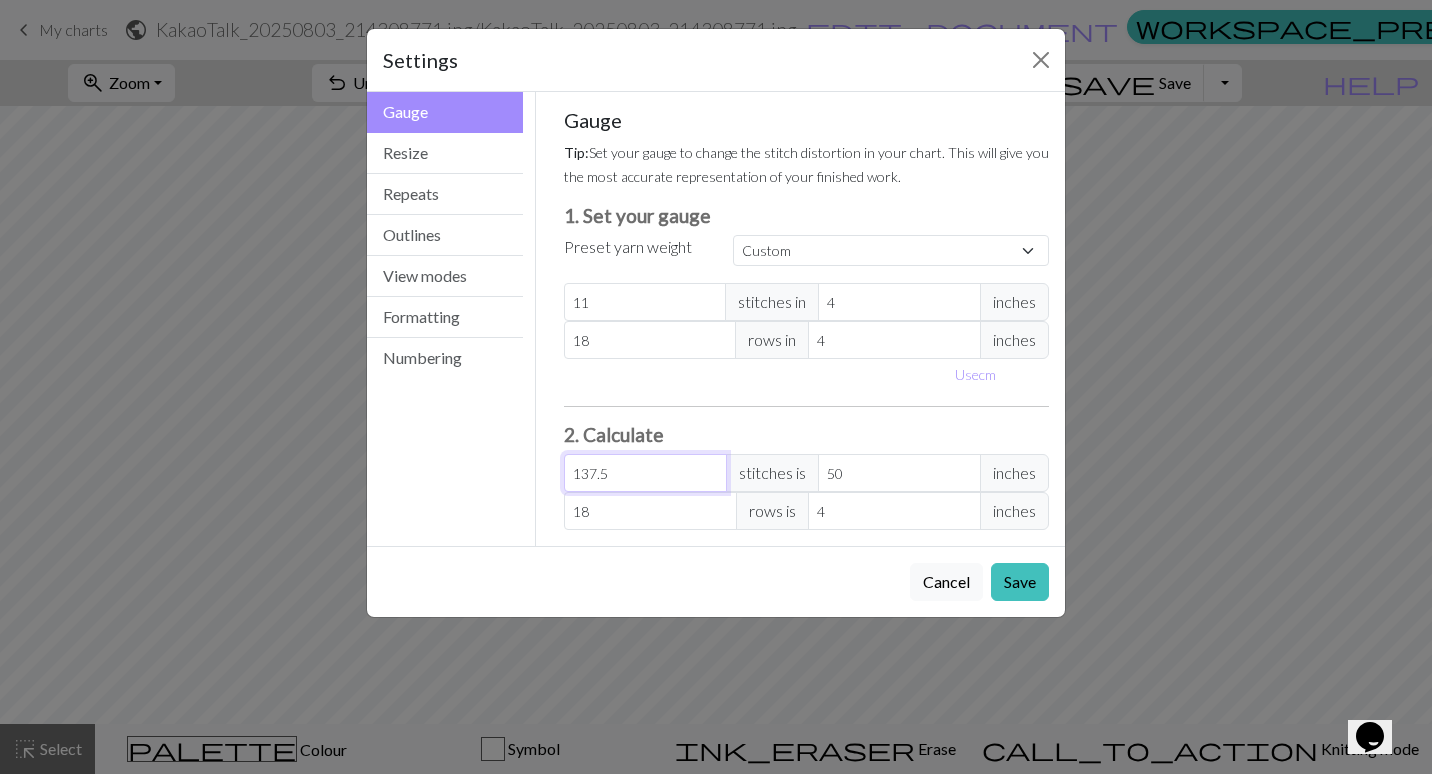 click on "137.5" at bounding box center [645, 473] 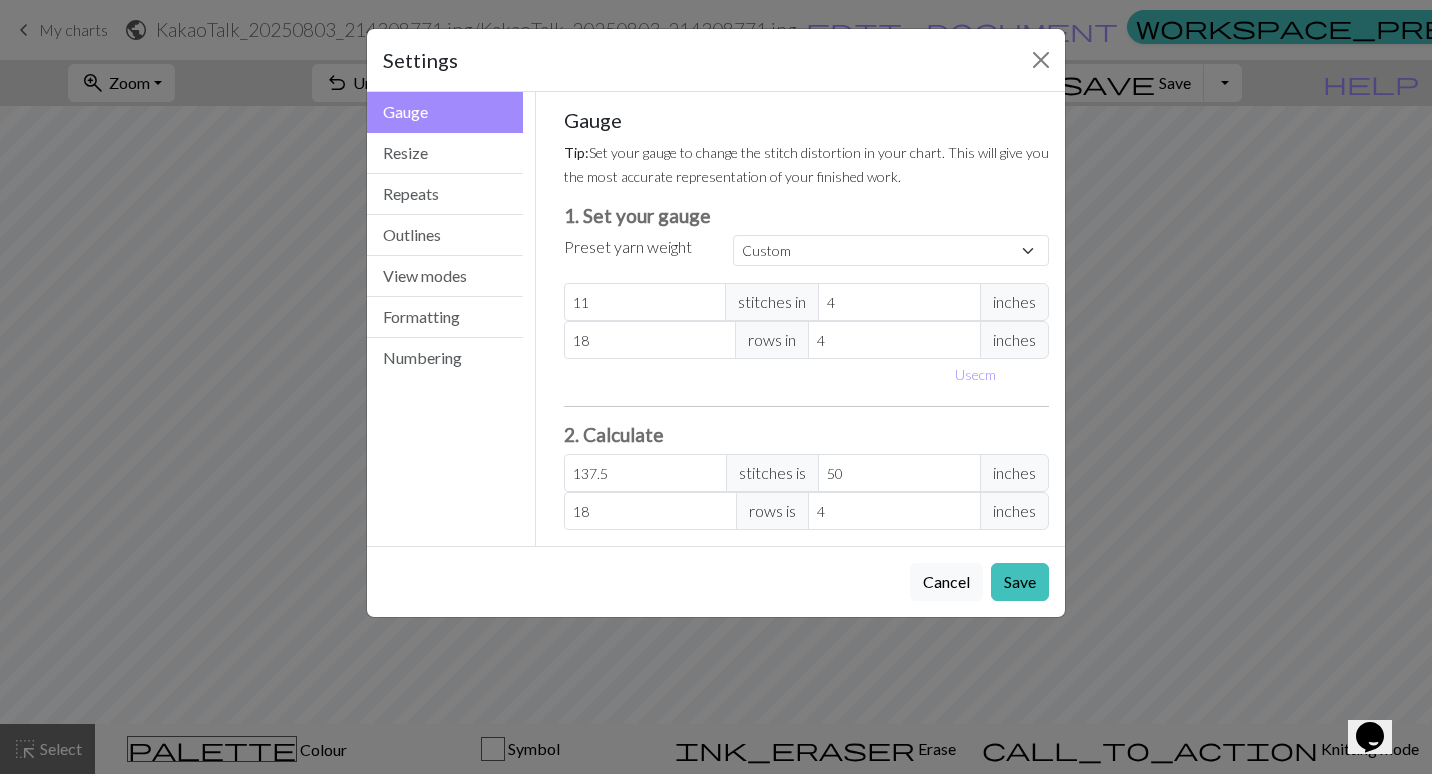 click on "Cancel Save" at bounding box center [716, 581] 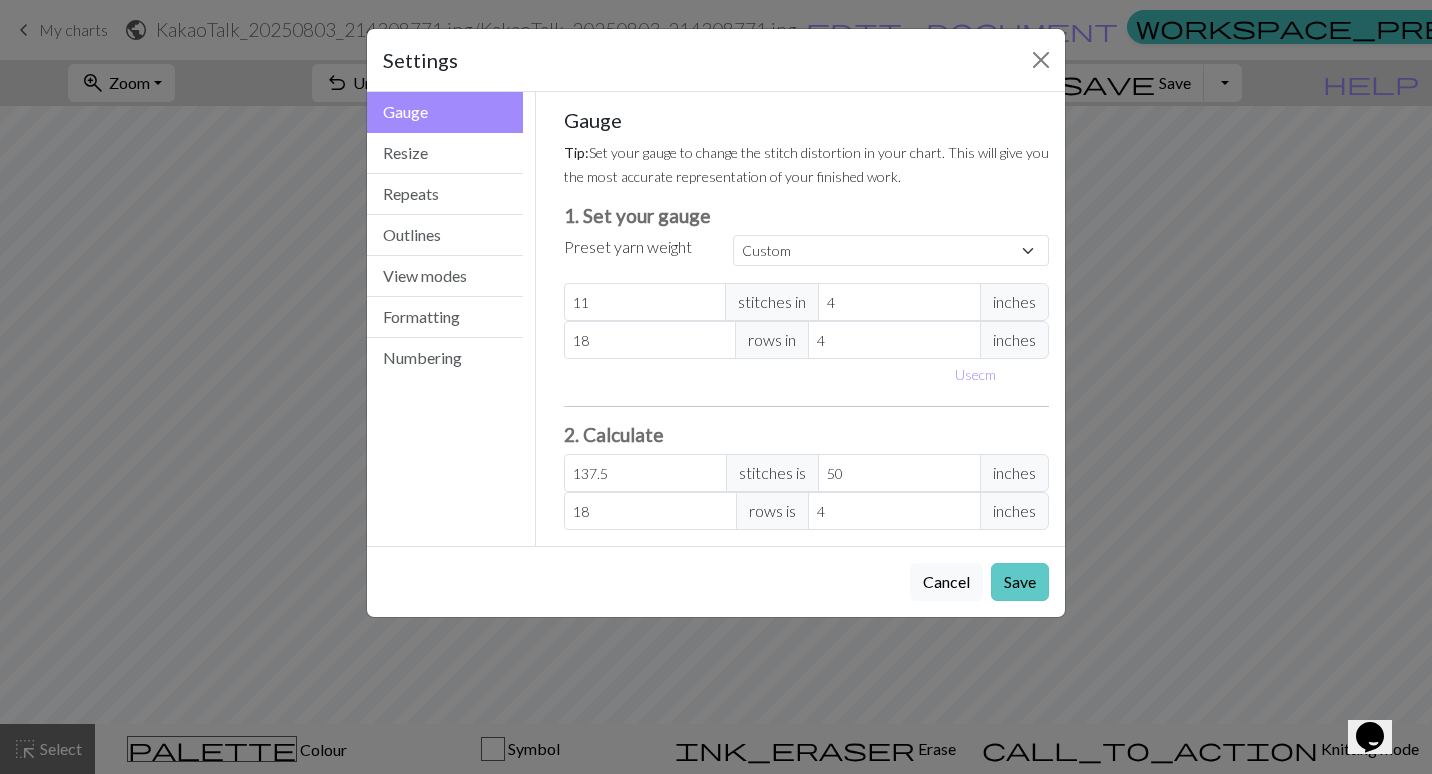 click on "Save" at bounding box center (1020, 582) 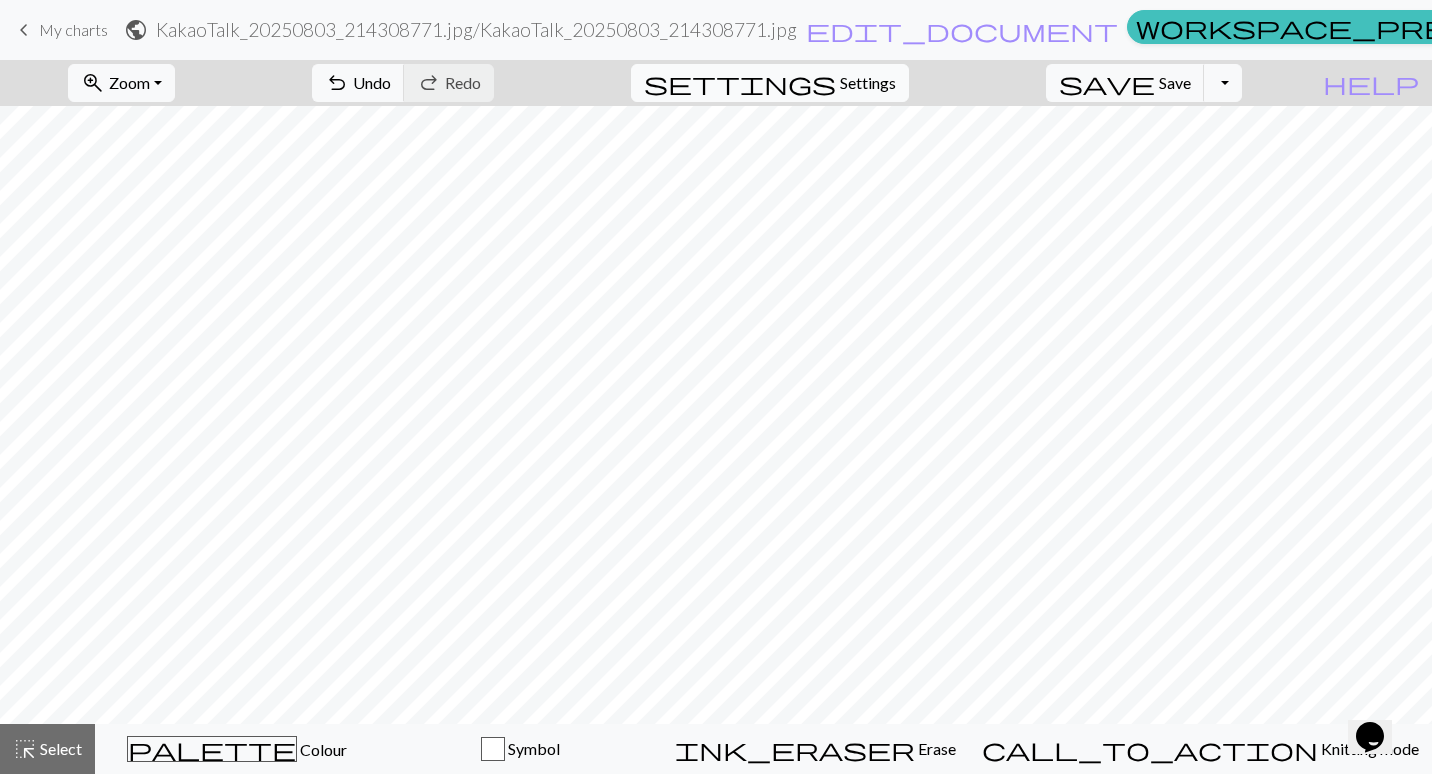 click on "settings" at bounding box center (740, 83) 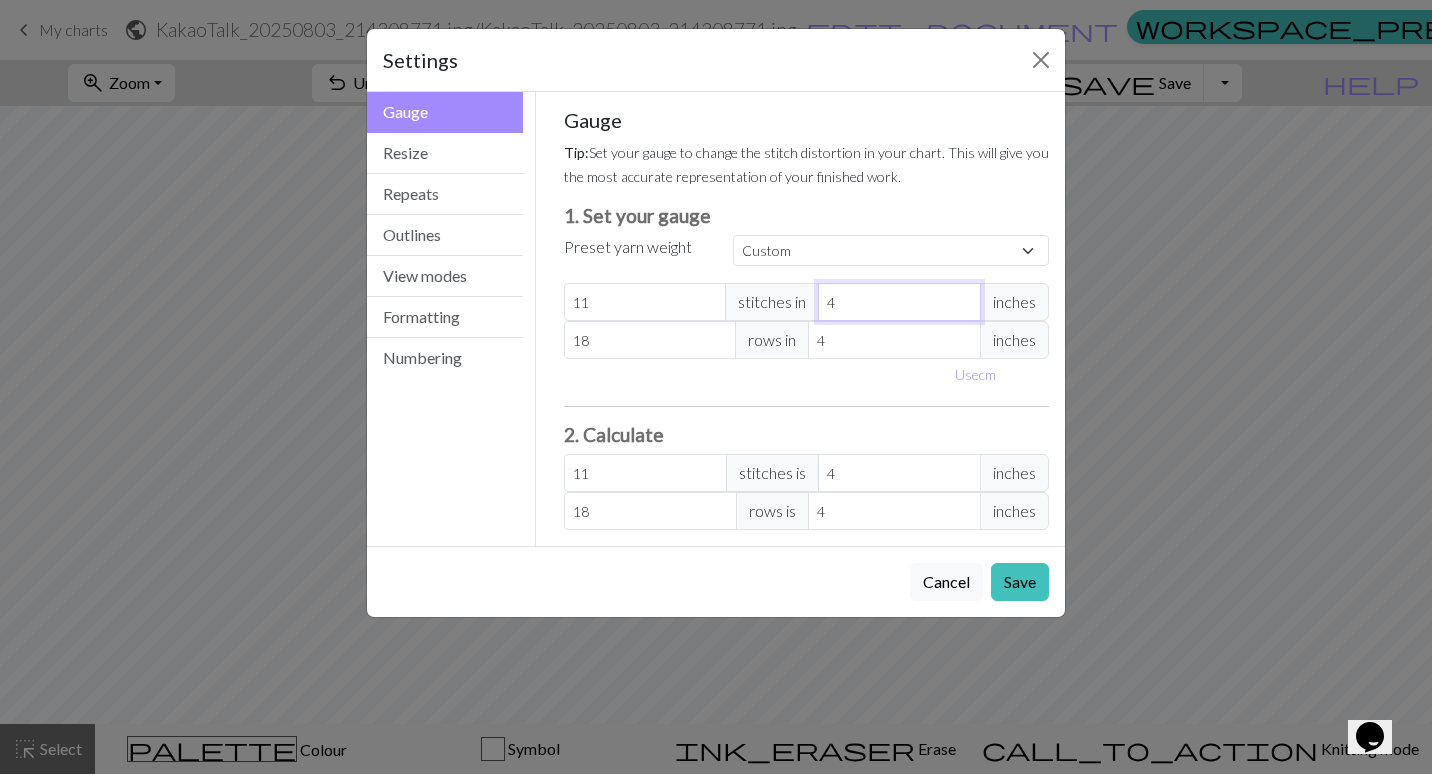 click on "4" at bounding box center [899, 302] 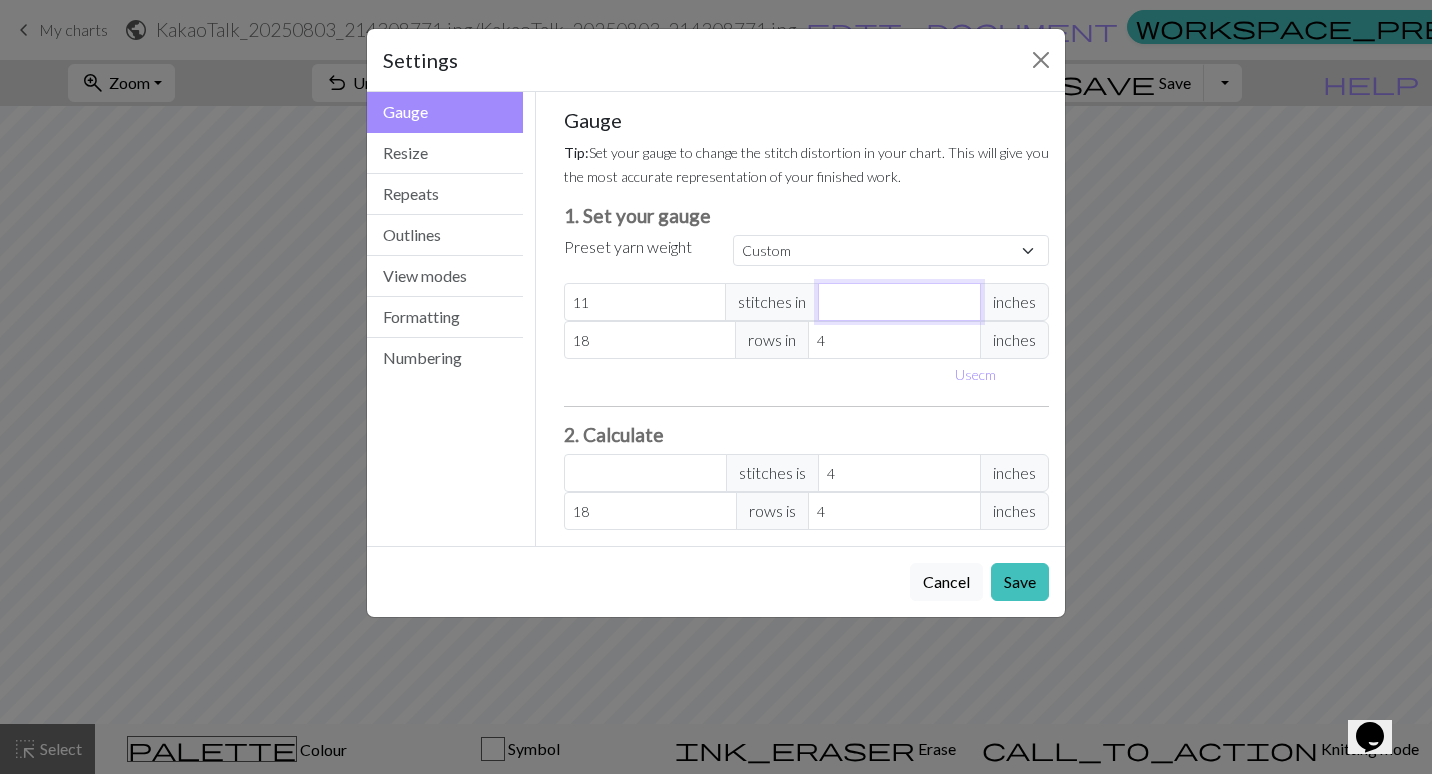 type on "5" 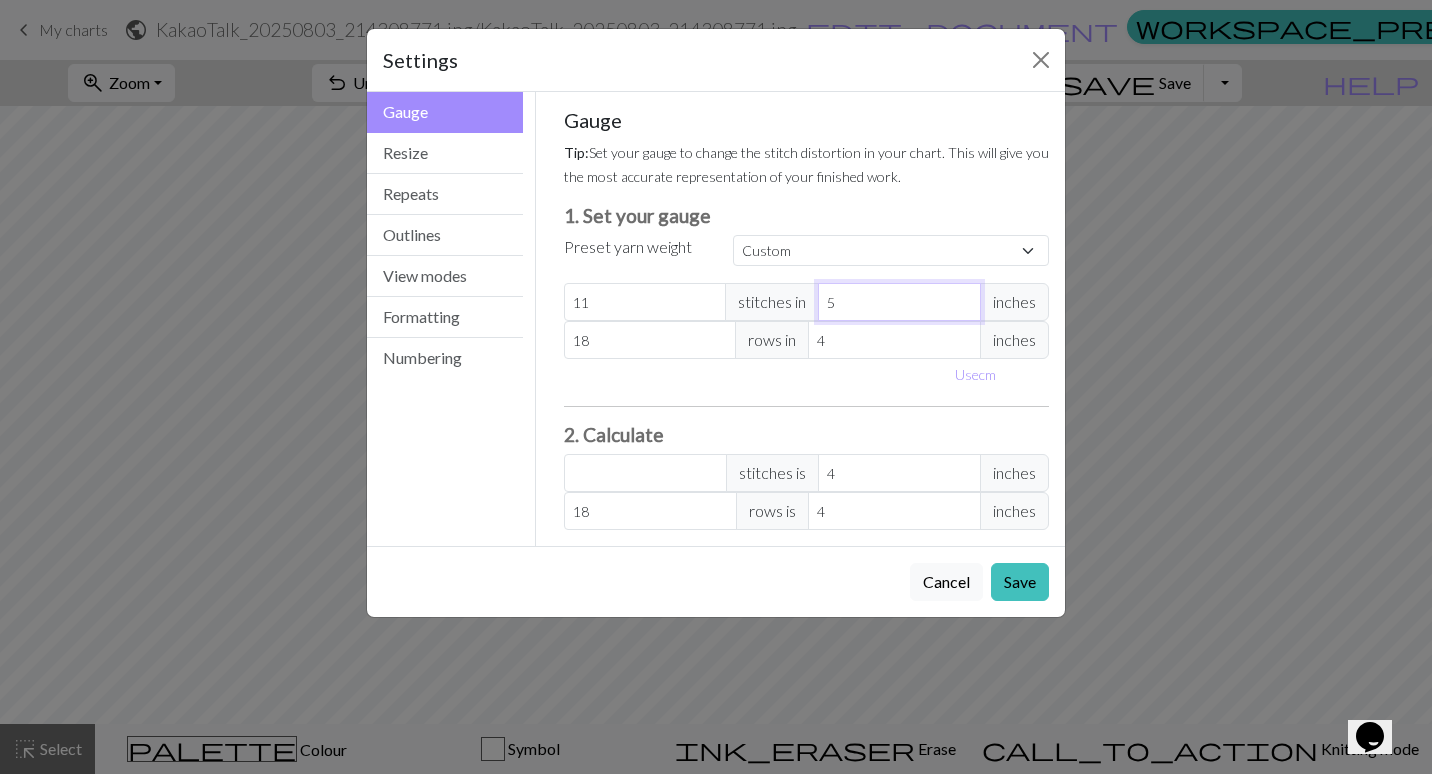 type on "8.8" 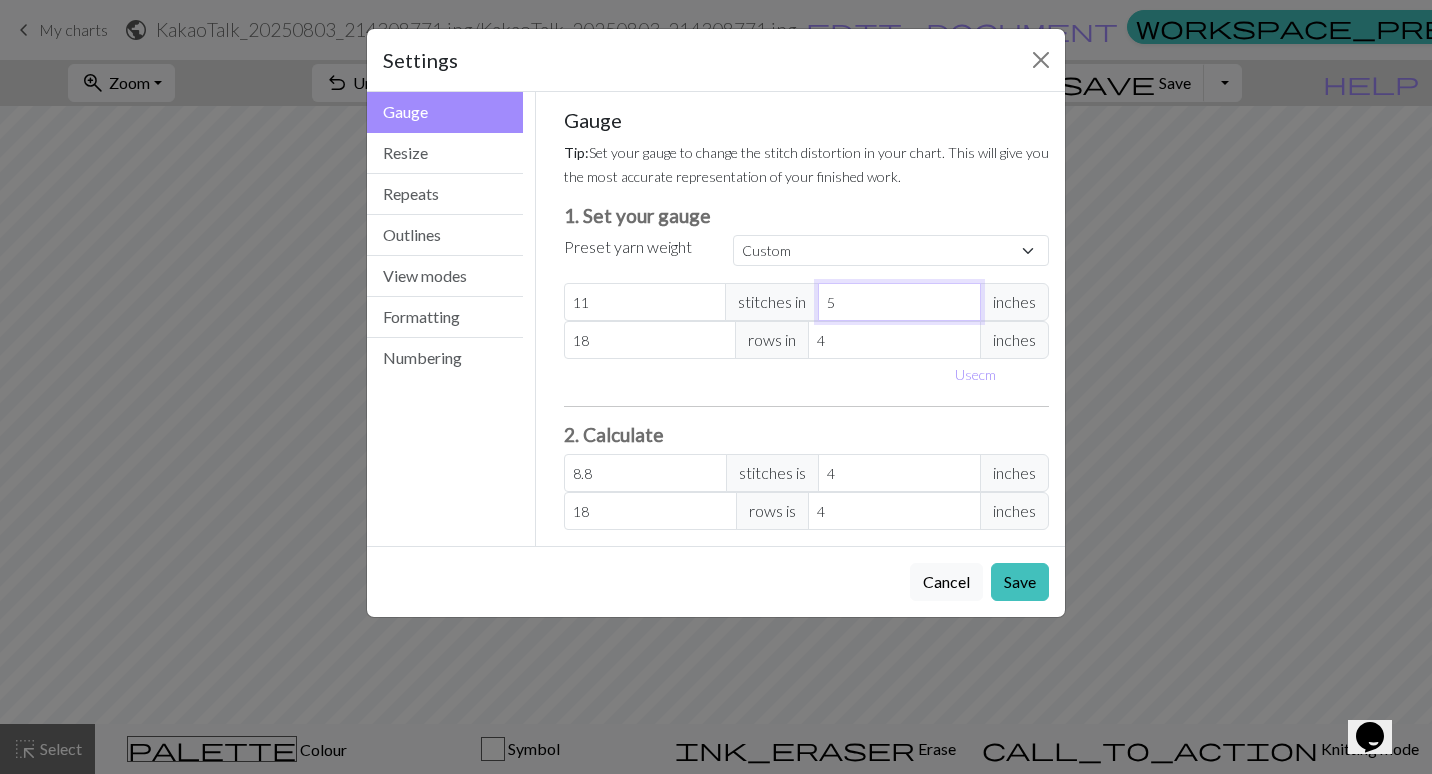 type on "50" 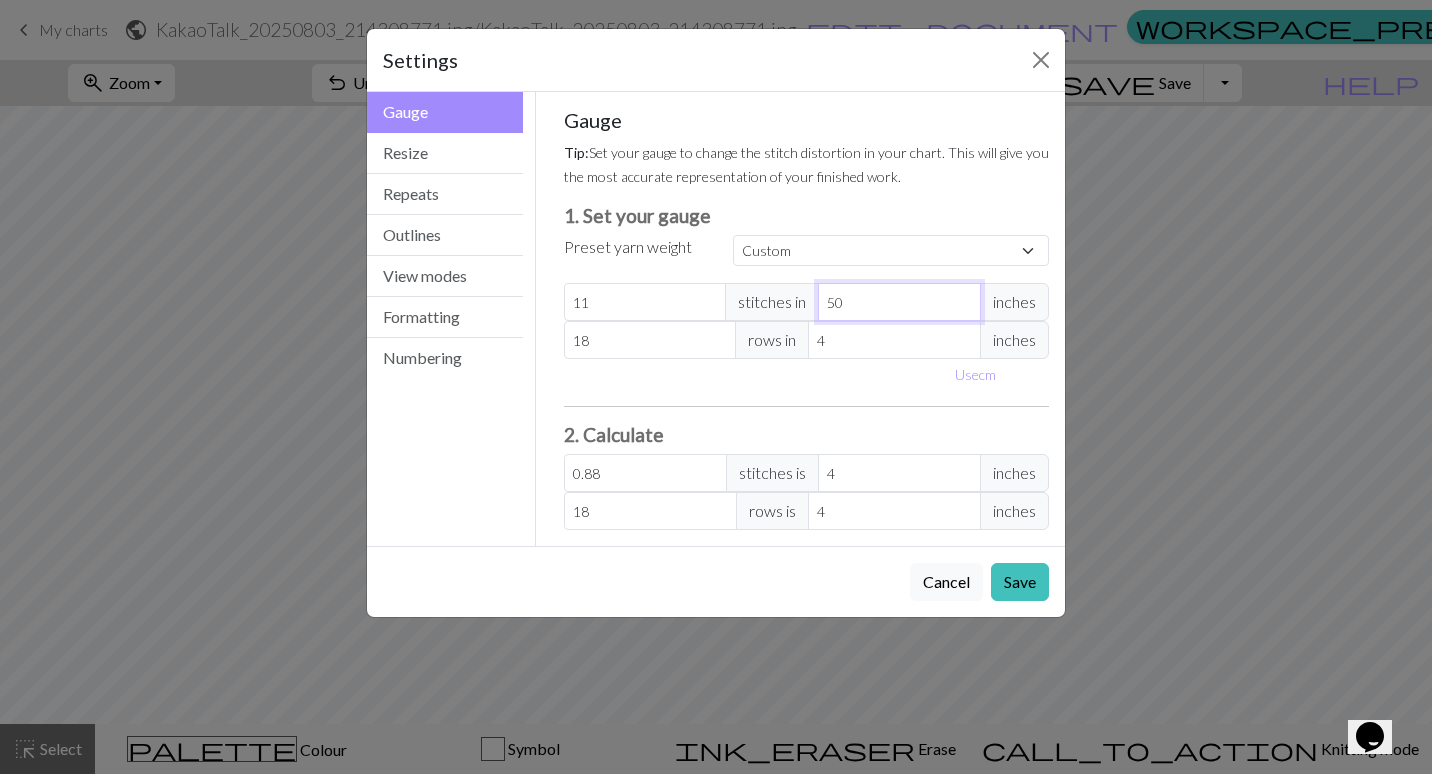 type on "50" 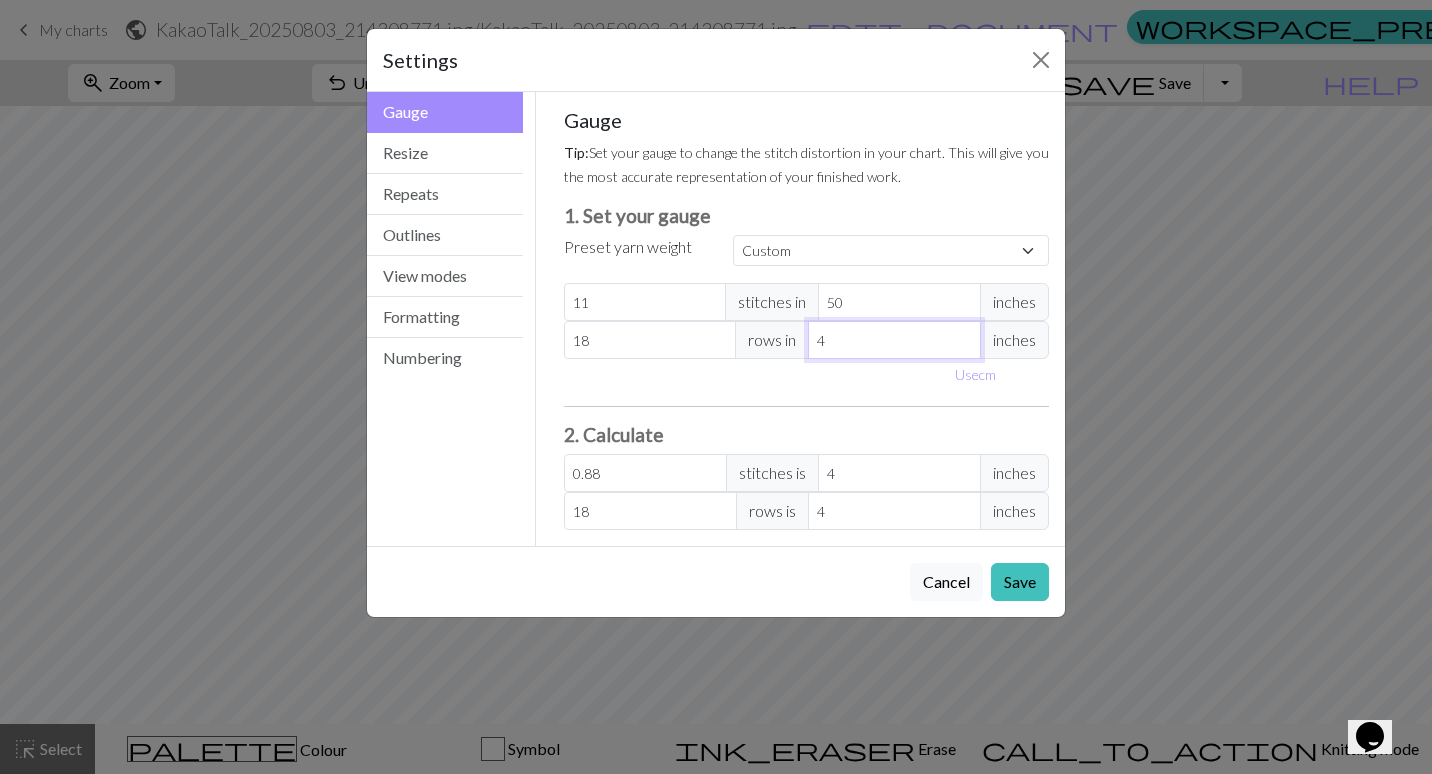 click on "4" at bounding box center [894, 340] 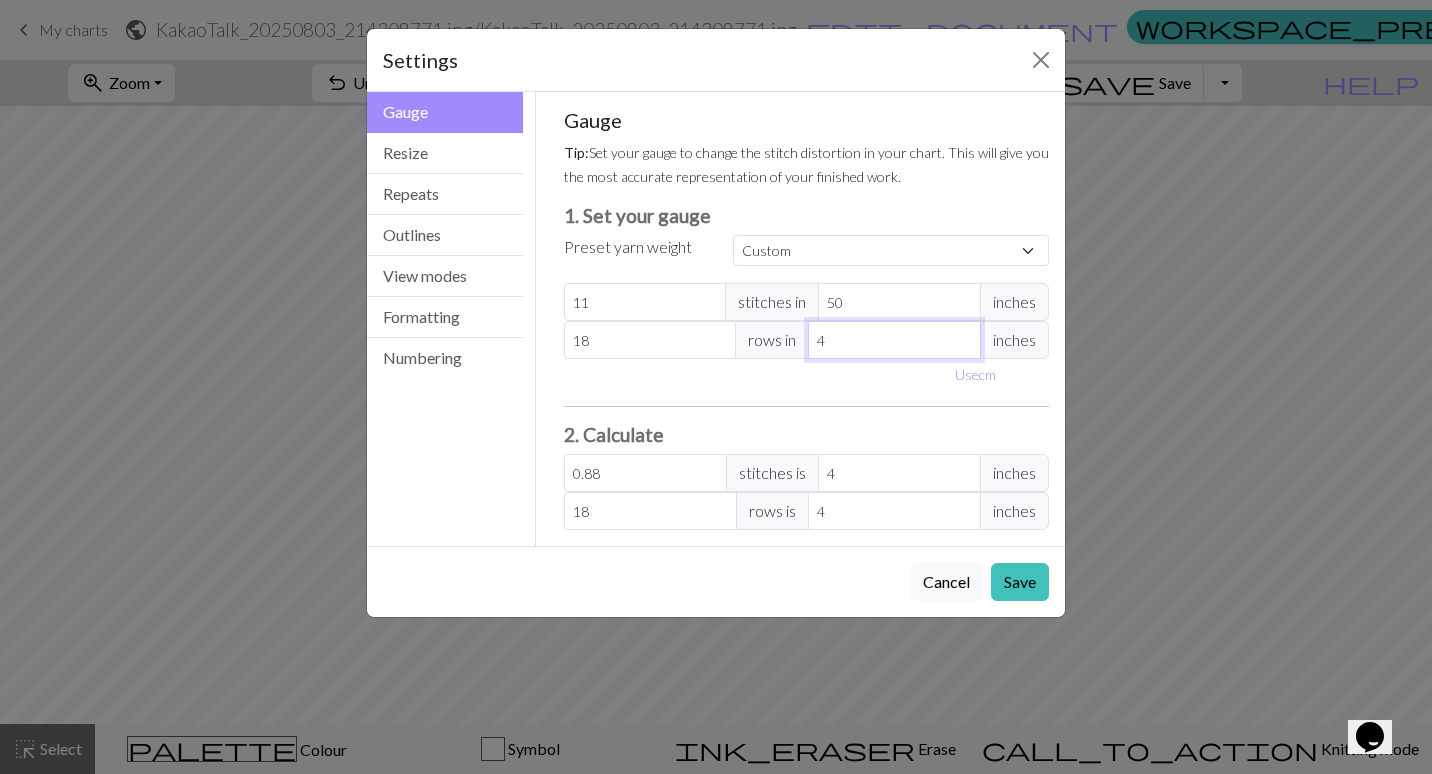 type 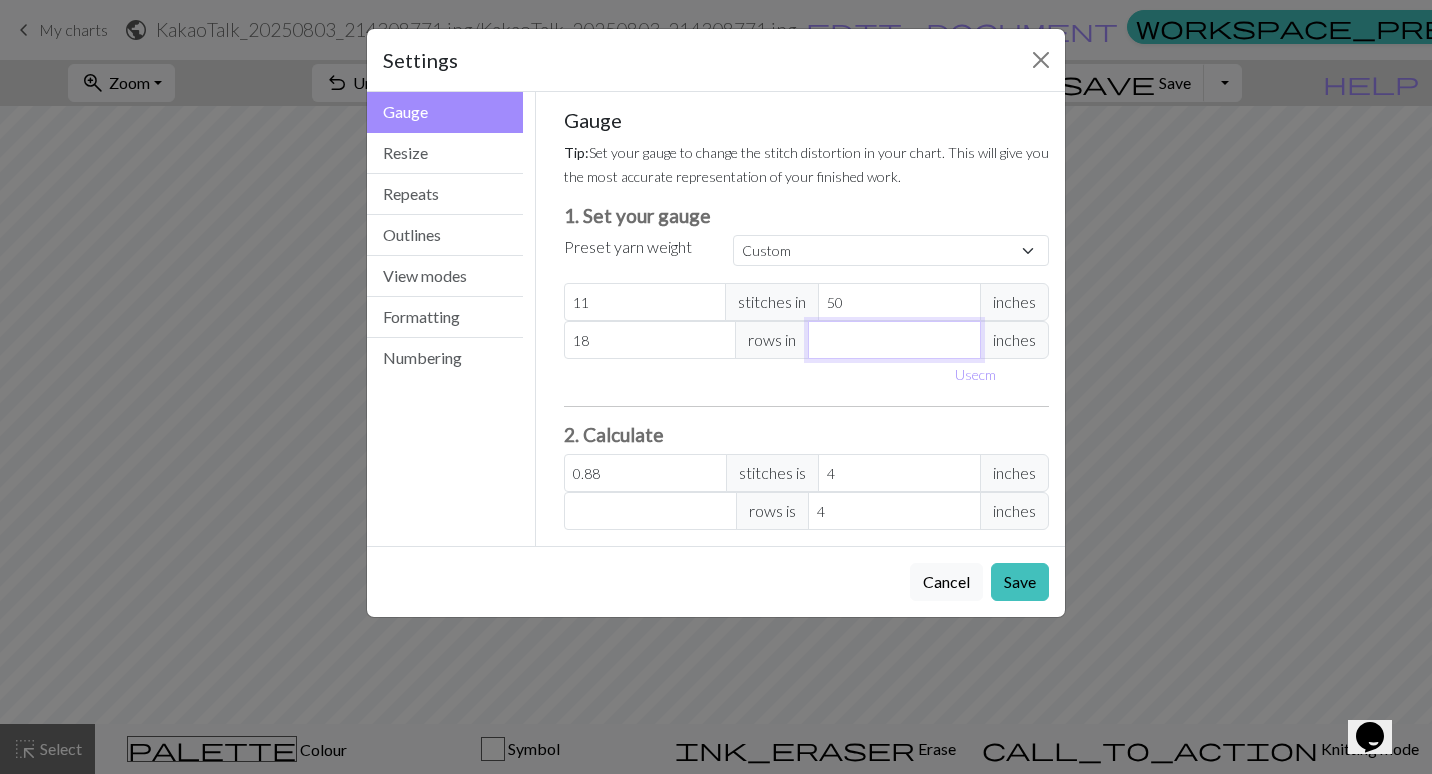 type on "0" 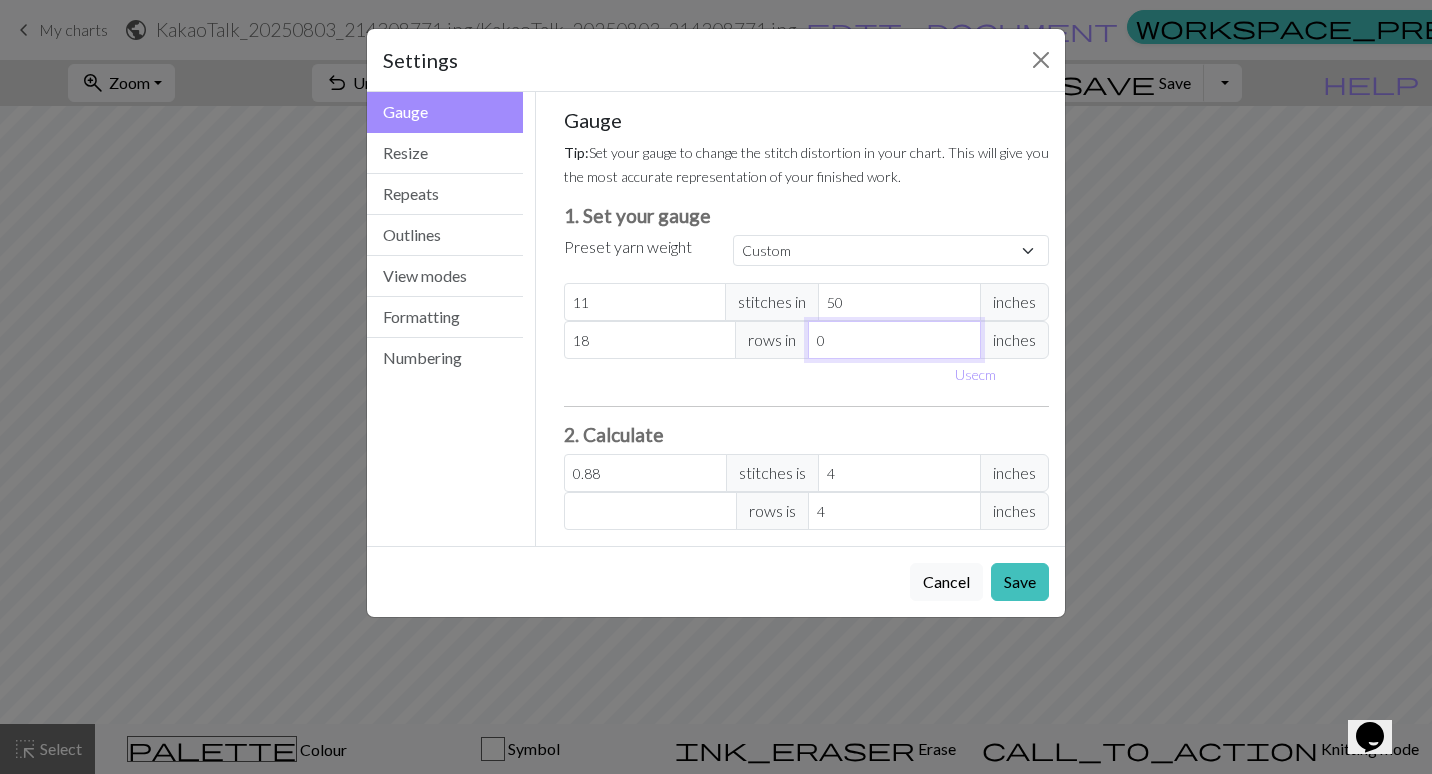 type on "0" 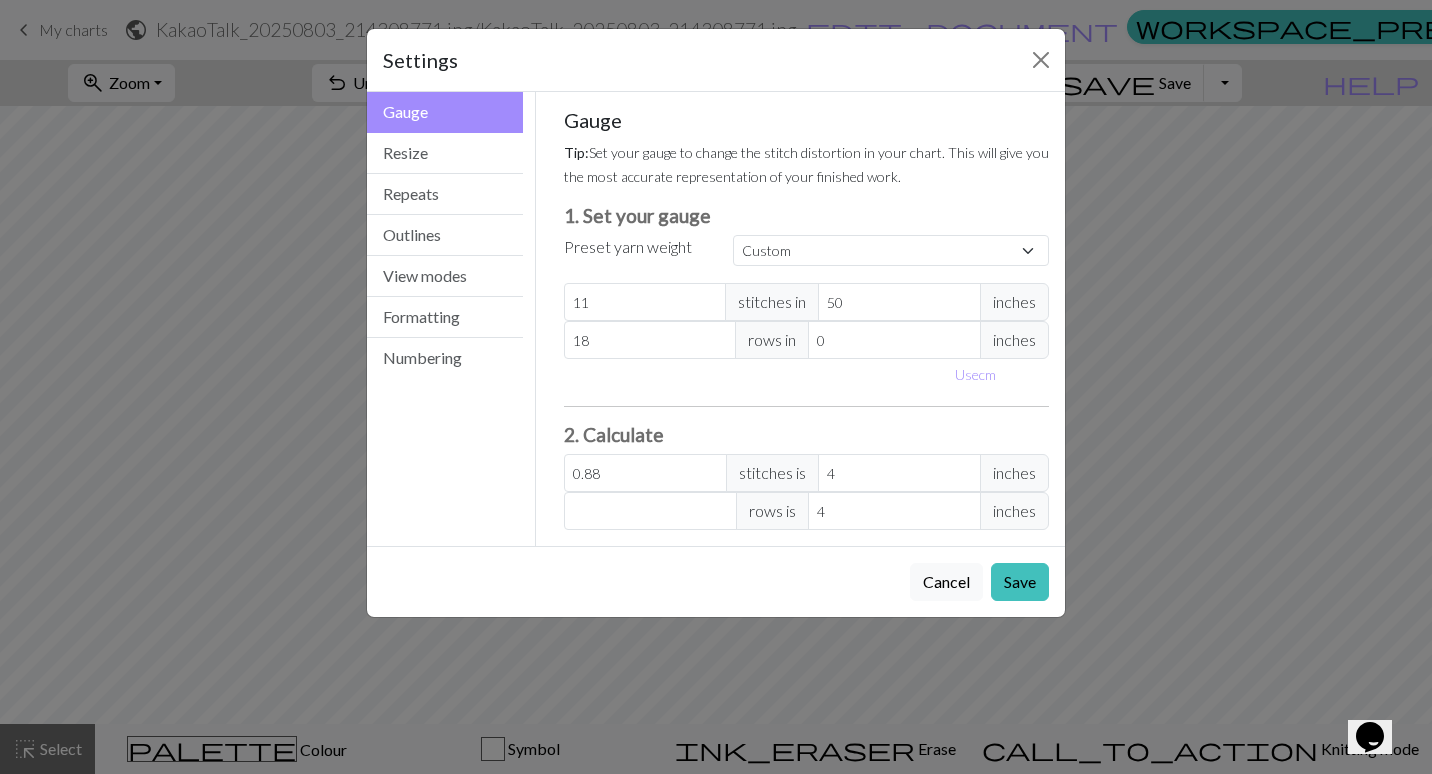 click on "Gauge Tip: Set your gauge to change the stitch distortion in your chart. This will give you the most accurate representation of your finished work. 1. Set your gauge Preset yarn weight Custom Square Lace Light Fingering Fingering Sport Double knit Worsted Aran Bulky Super Bulky 11 stitches in 50 inches 18 rows in 0 inches Use cm 2. Calculate 0.88 stitches is 4 inches rows is 4 inches" at bounding box center [807, 319] 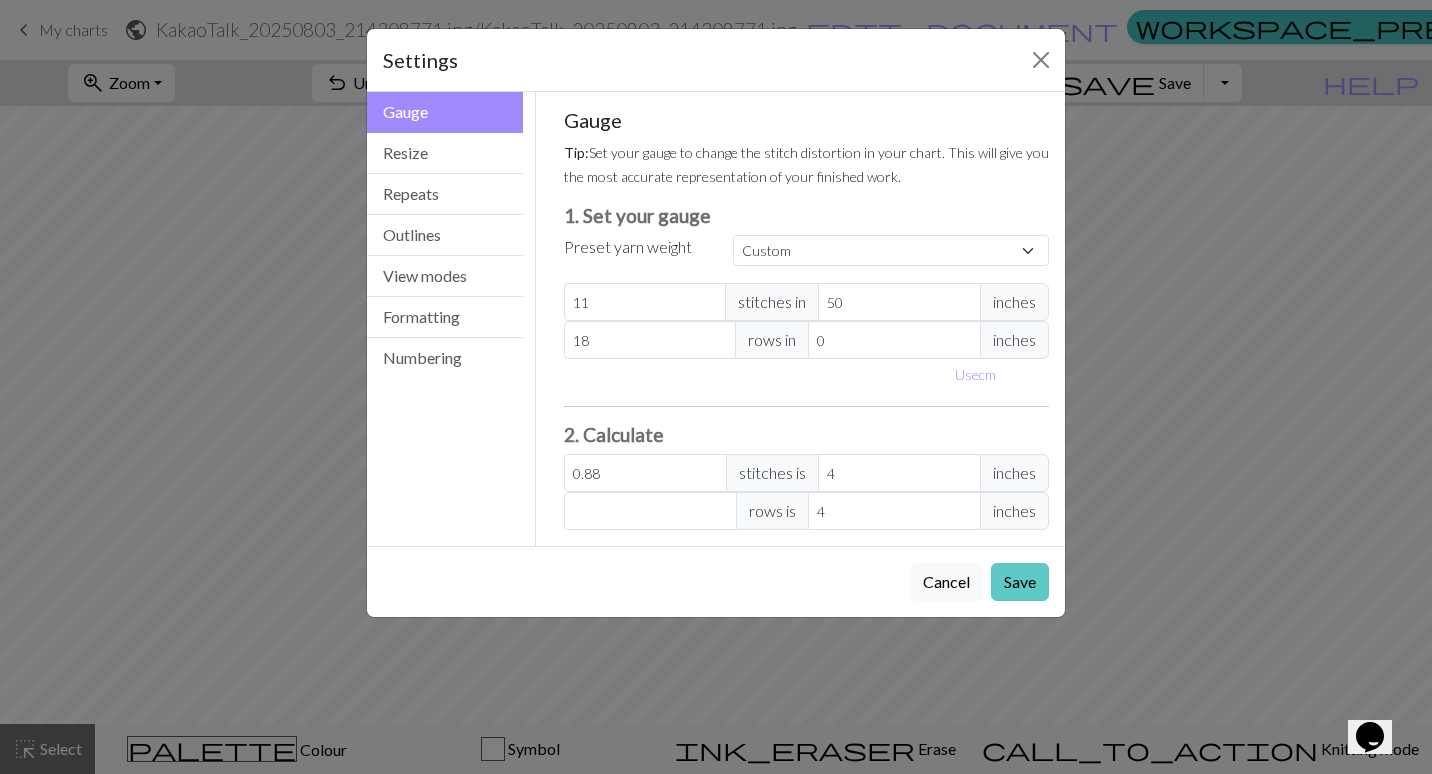 click on "Save" at bounding box center [1020, 582] 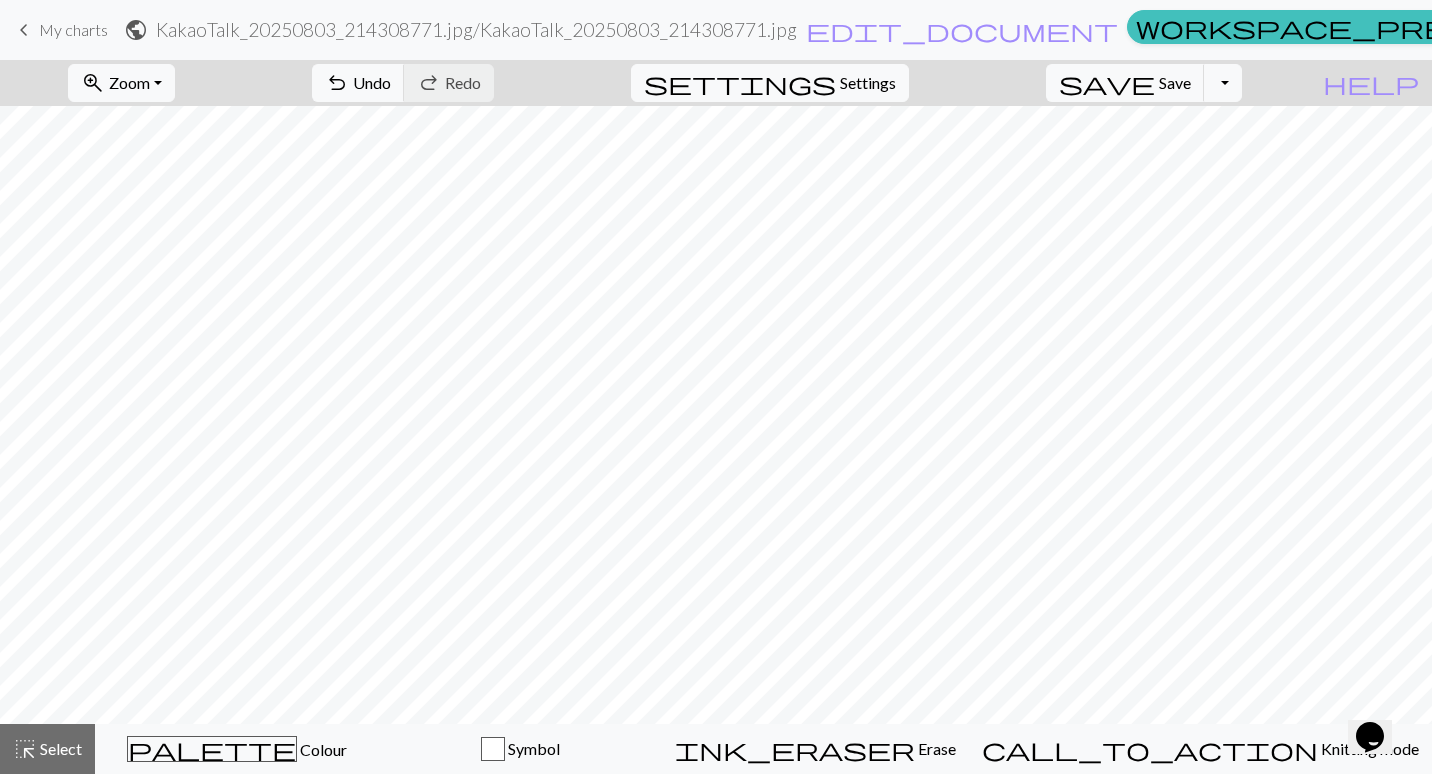 scroll, scrollTop: 0, scrollLeft: 0, axis: both 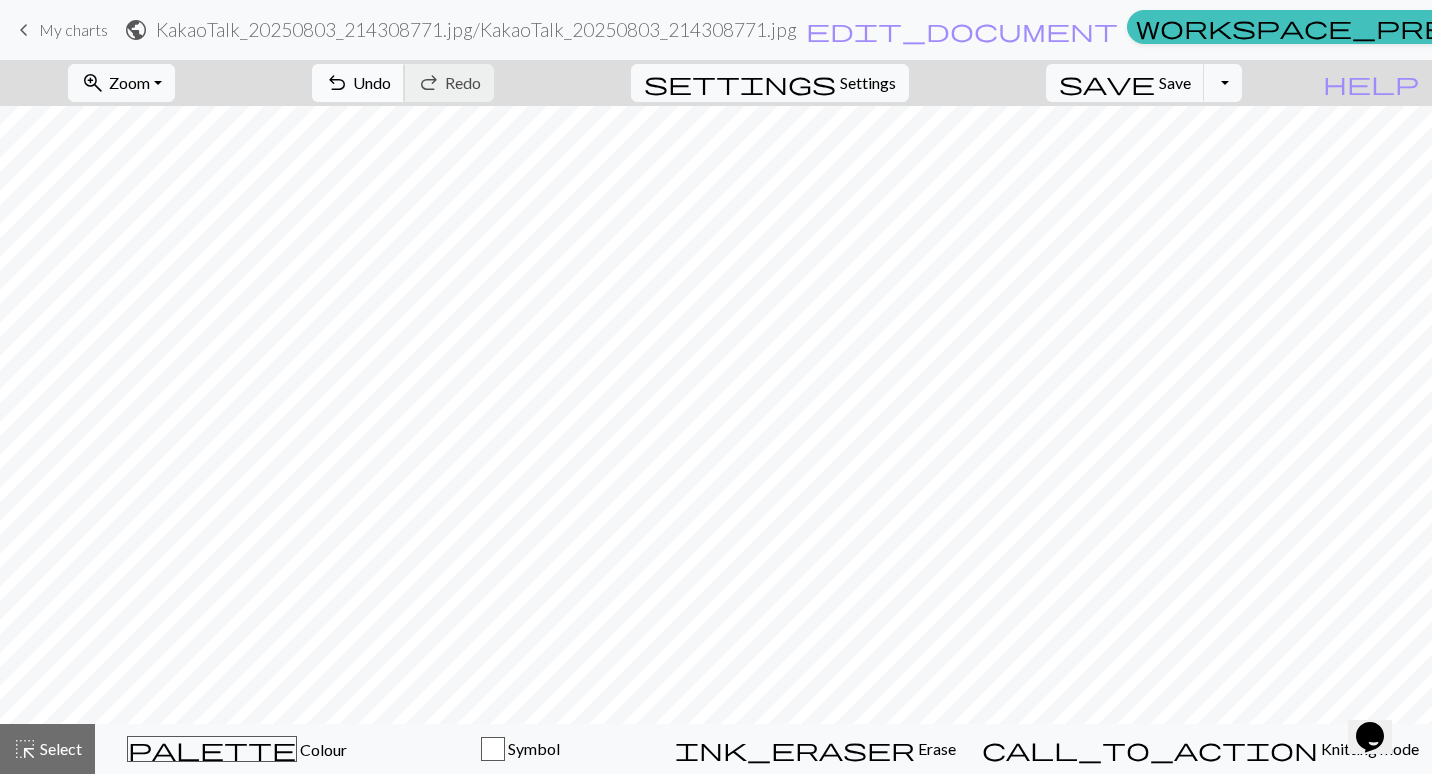 click on "Undo" at bounding box center (372, 82) 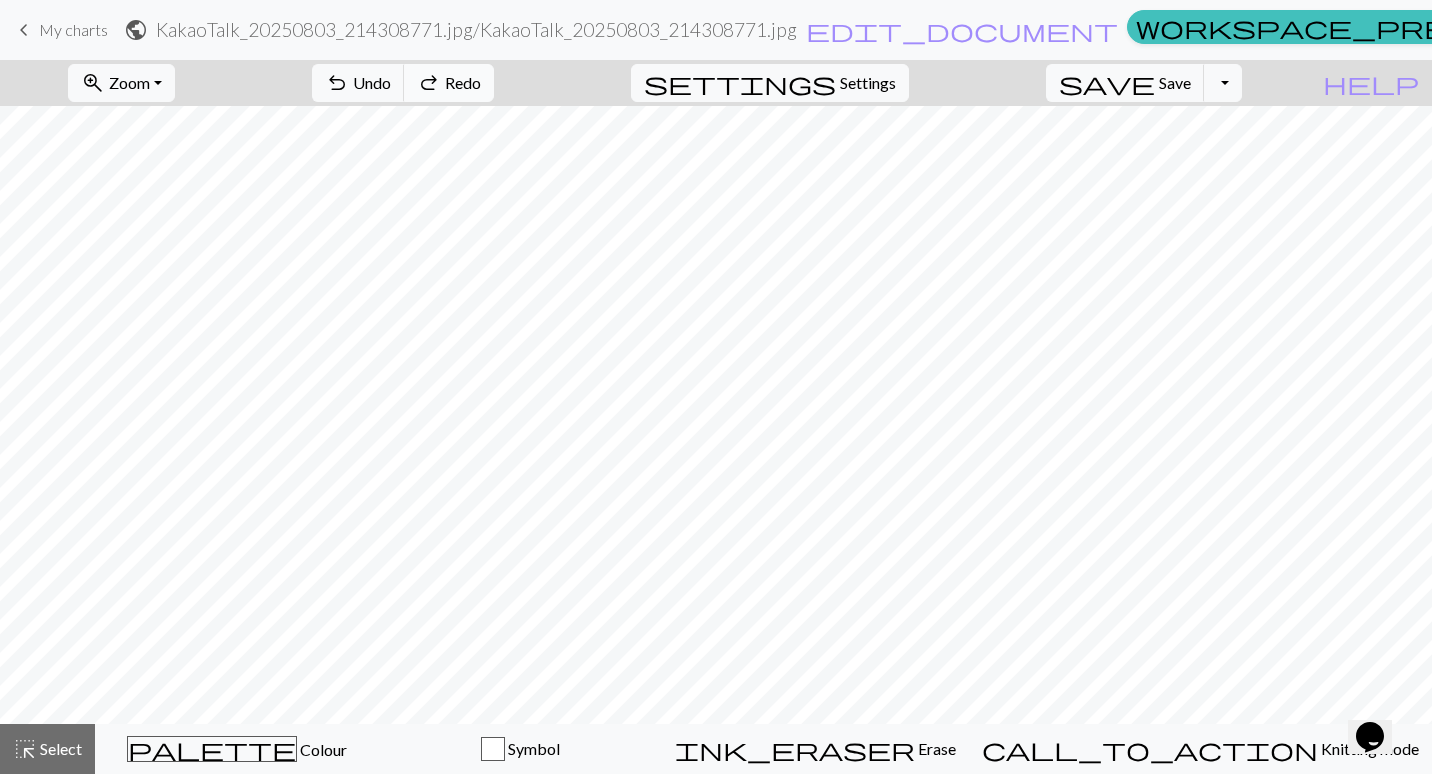 click on "Redo" at bounding box center (463, 82) 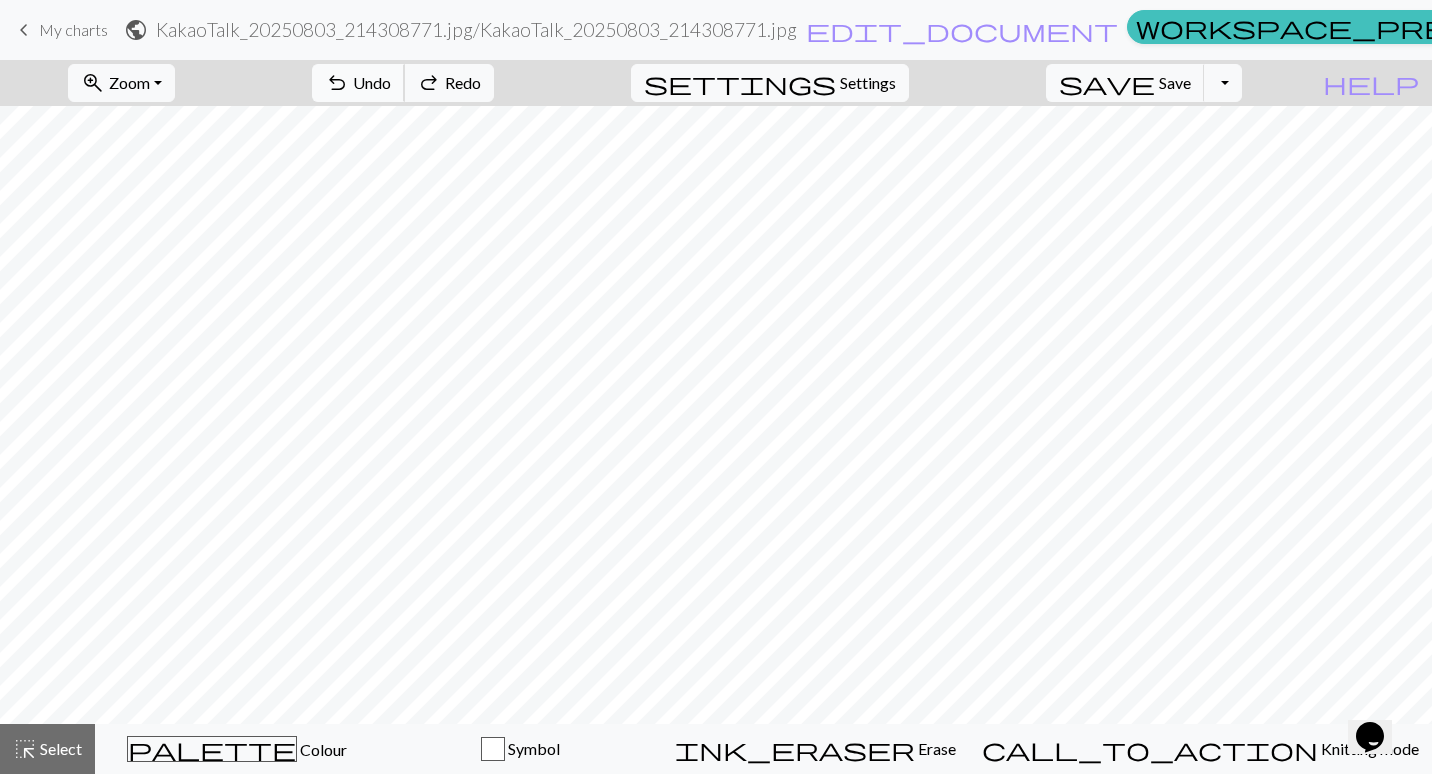 click on "Undo" at bounding box center (372, 82) 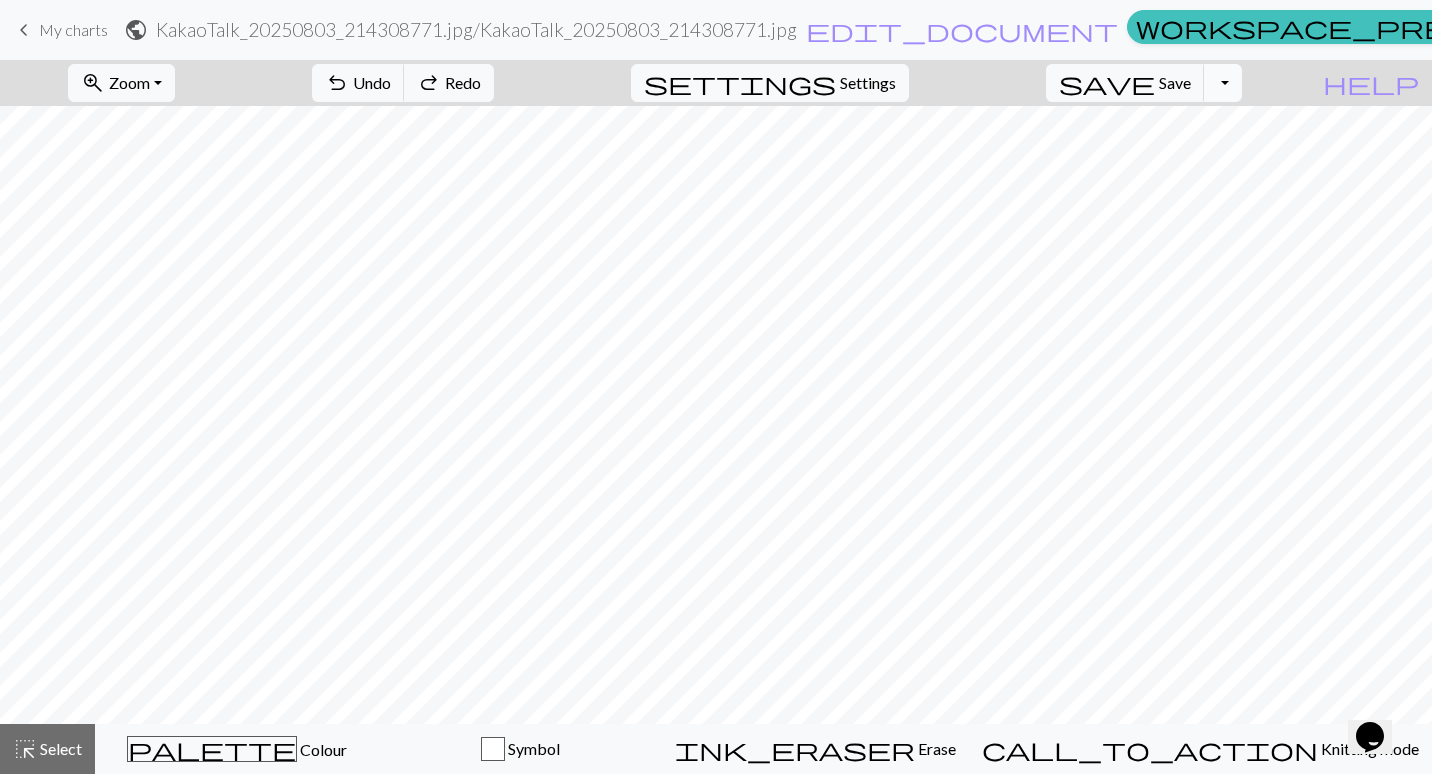 click on "Toggle Dropdown" at bounding box center [1223, 83] 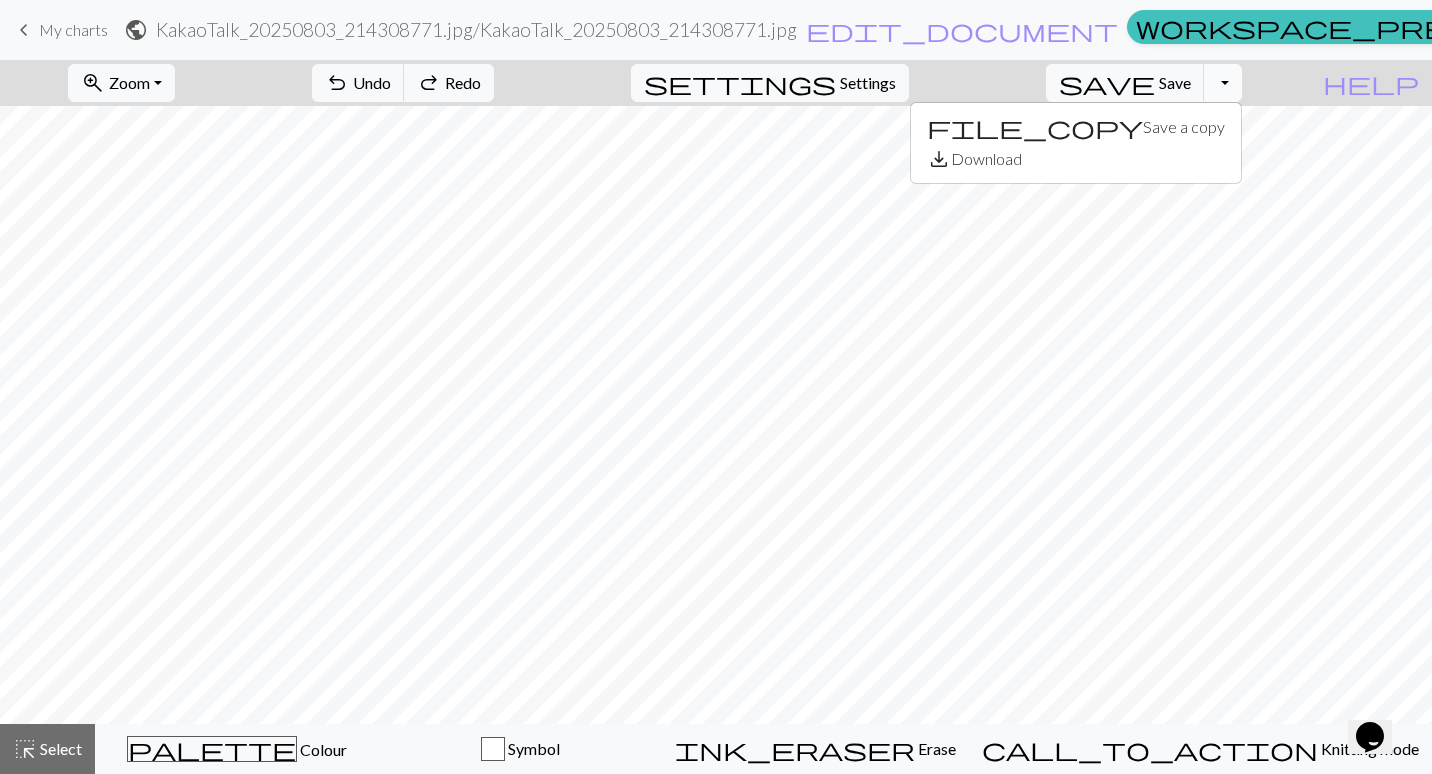 click on "Toggle Dropdown" at bounding box center (1223, 83) 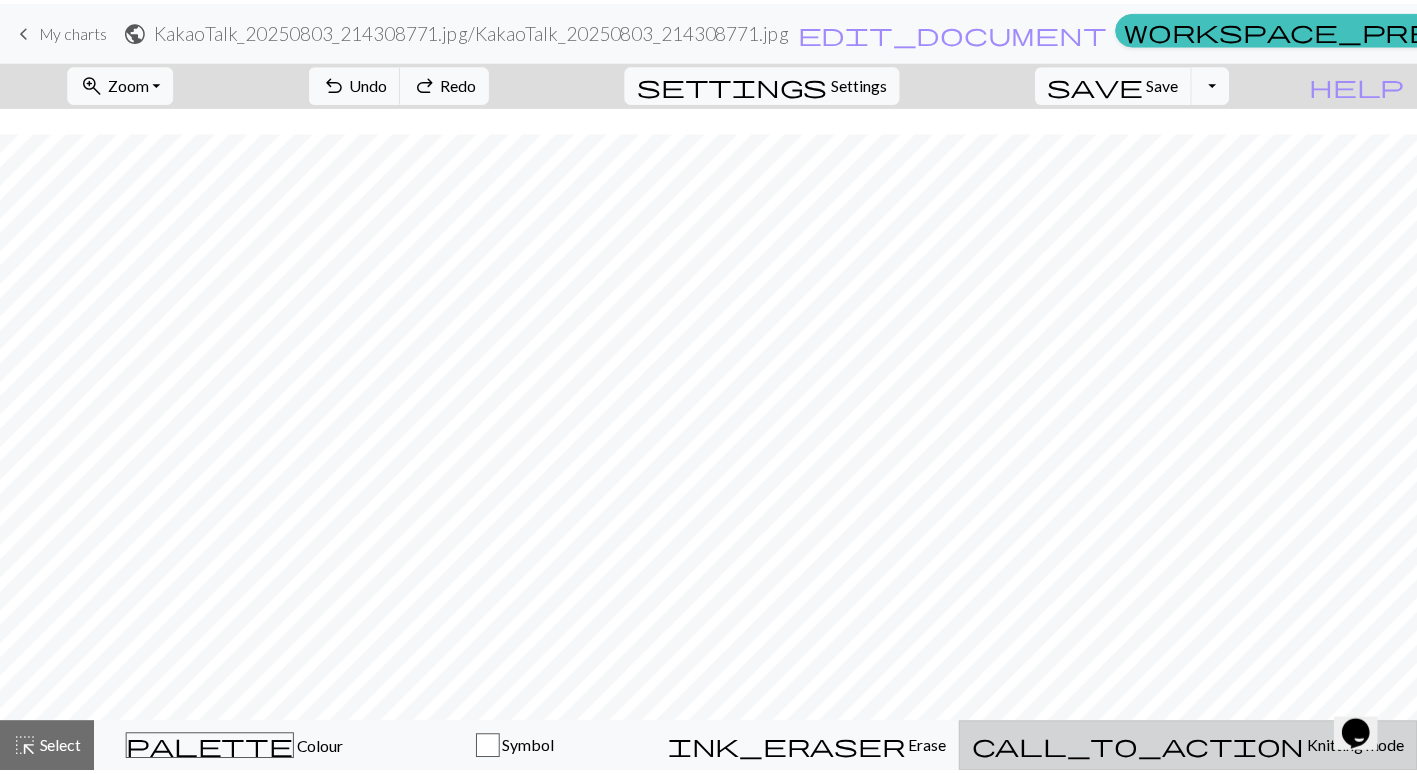 scroll, scrollTop: 126, scrollLeft: 0, axis: vertical 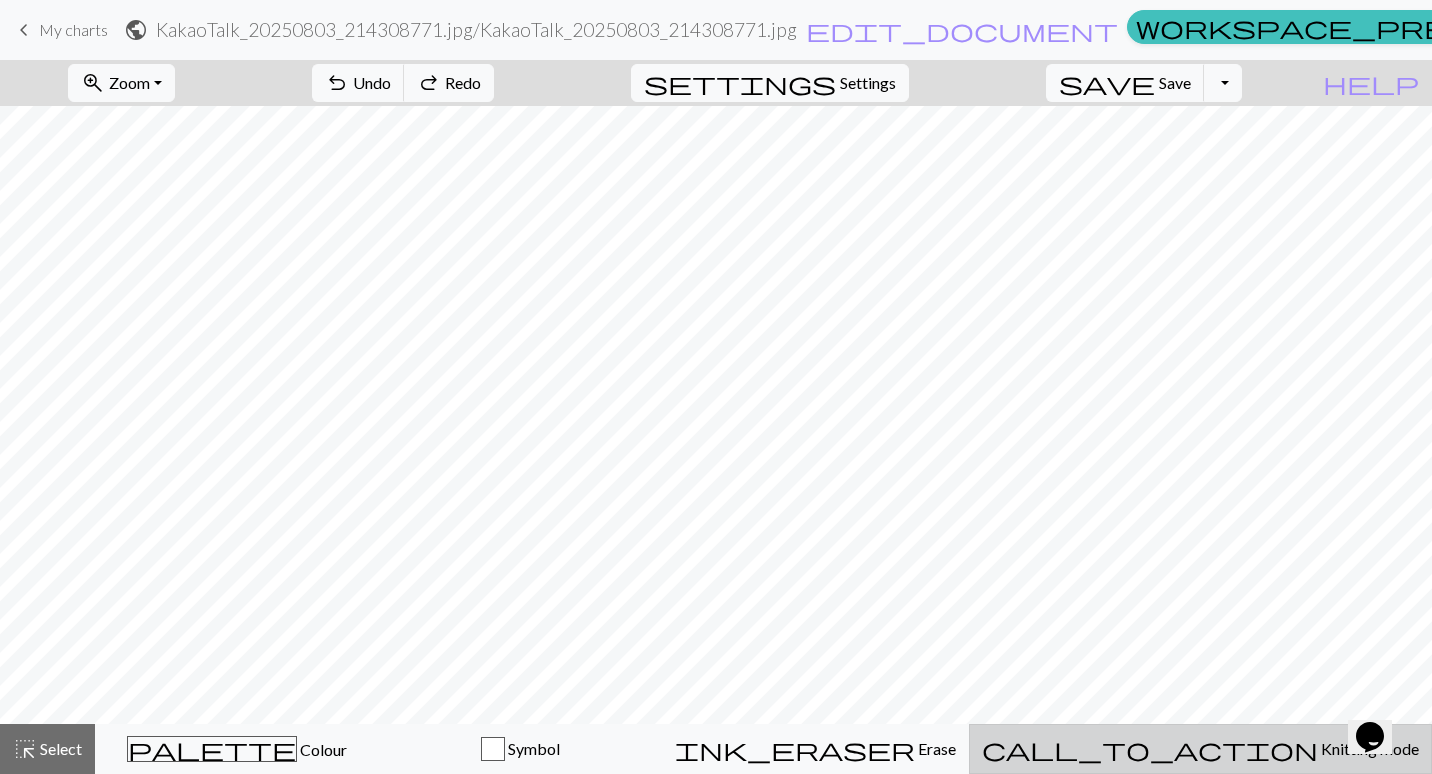 click on "call_to_action   Knitting mode   Knitting mode" at bounding box center (1200, 749) 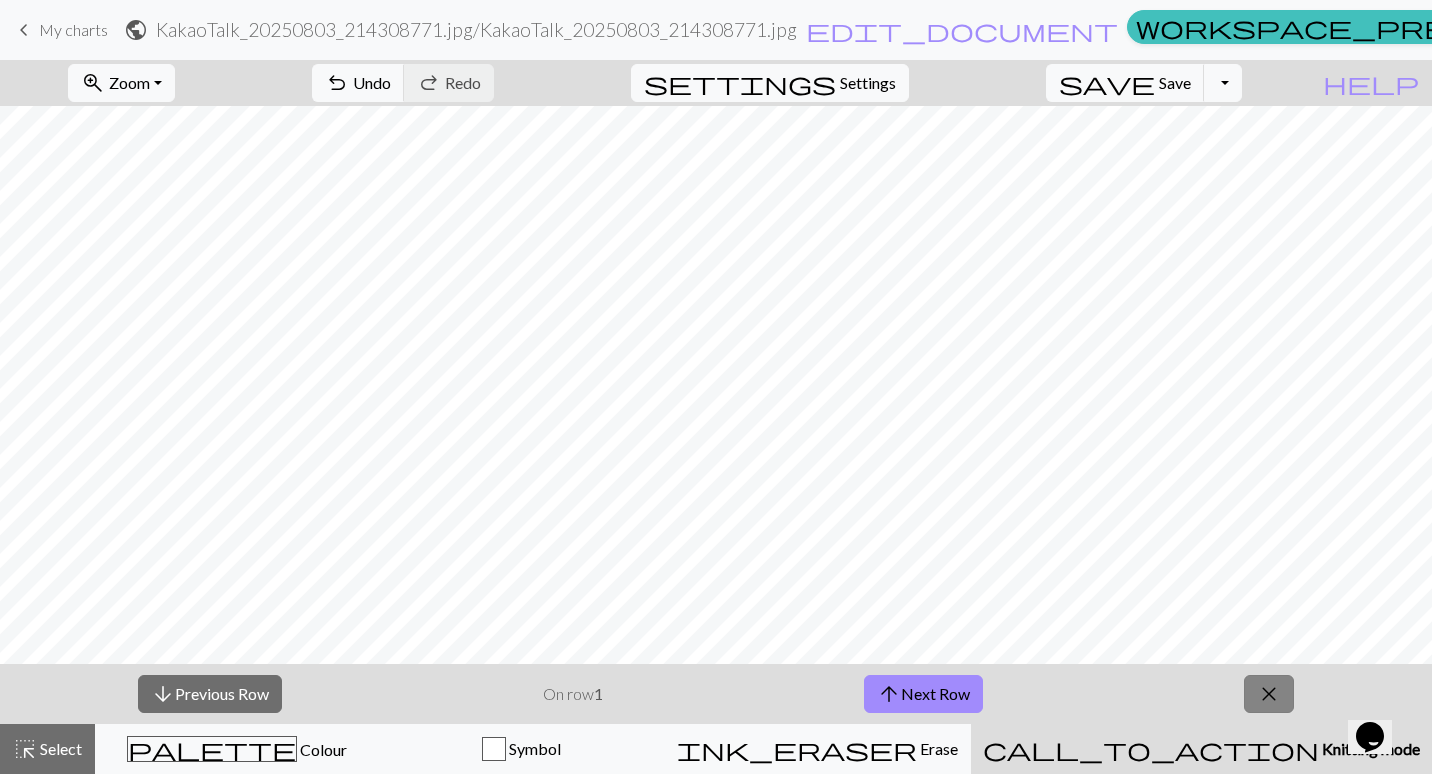 click on "close" at bounding box center (1269, 694) 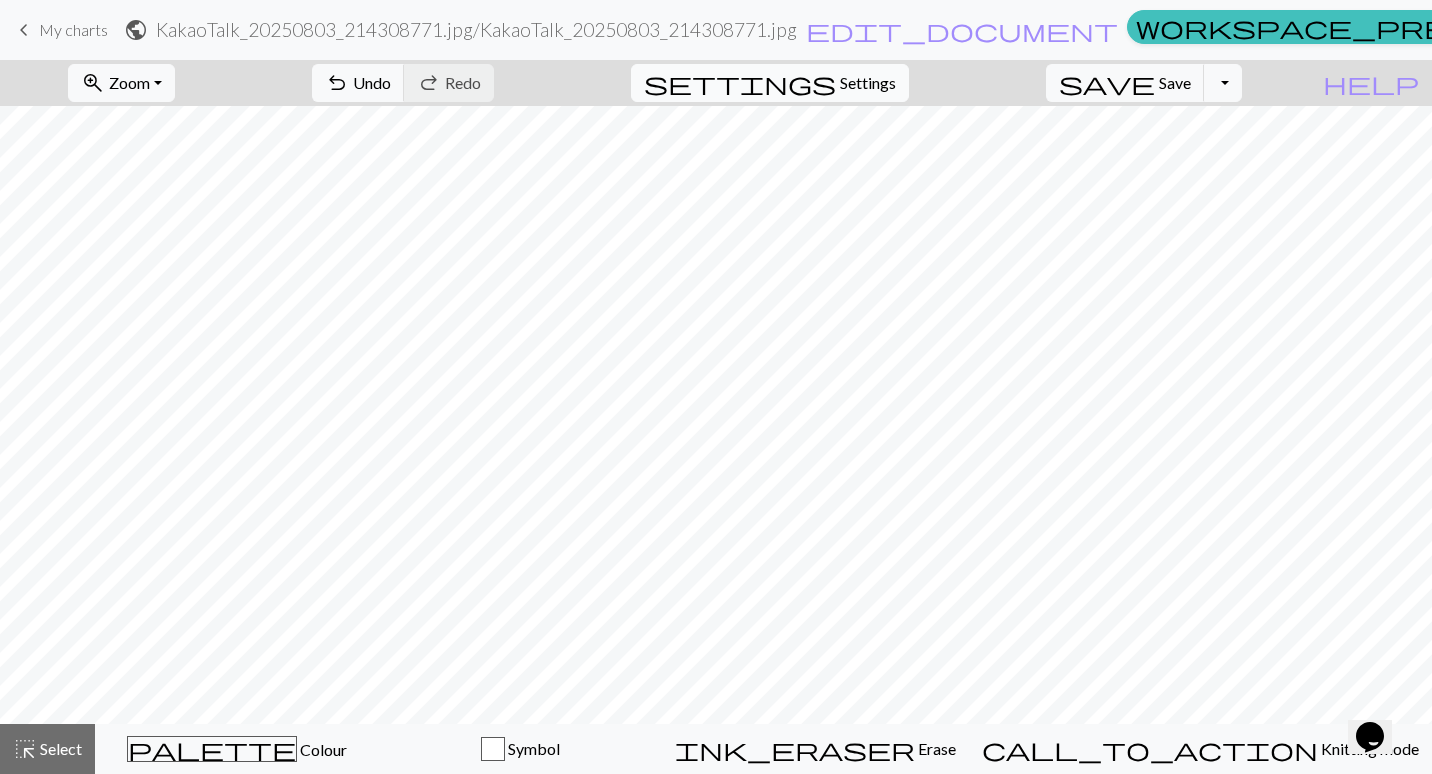 click on "Settings" at bounding box center [868, 83] 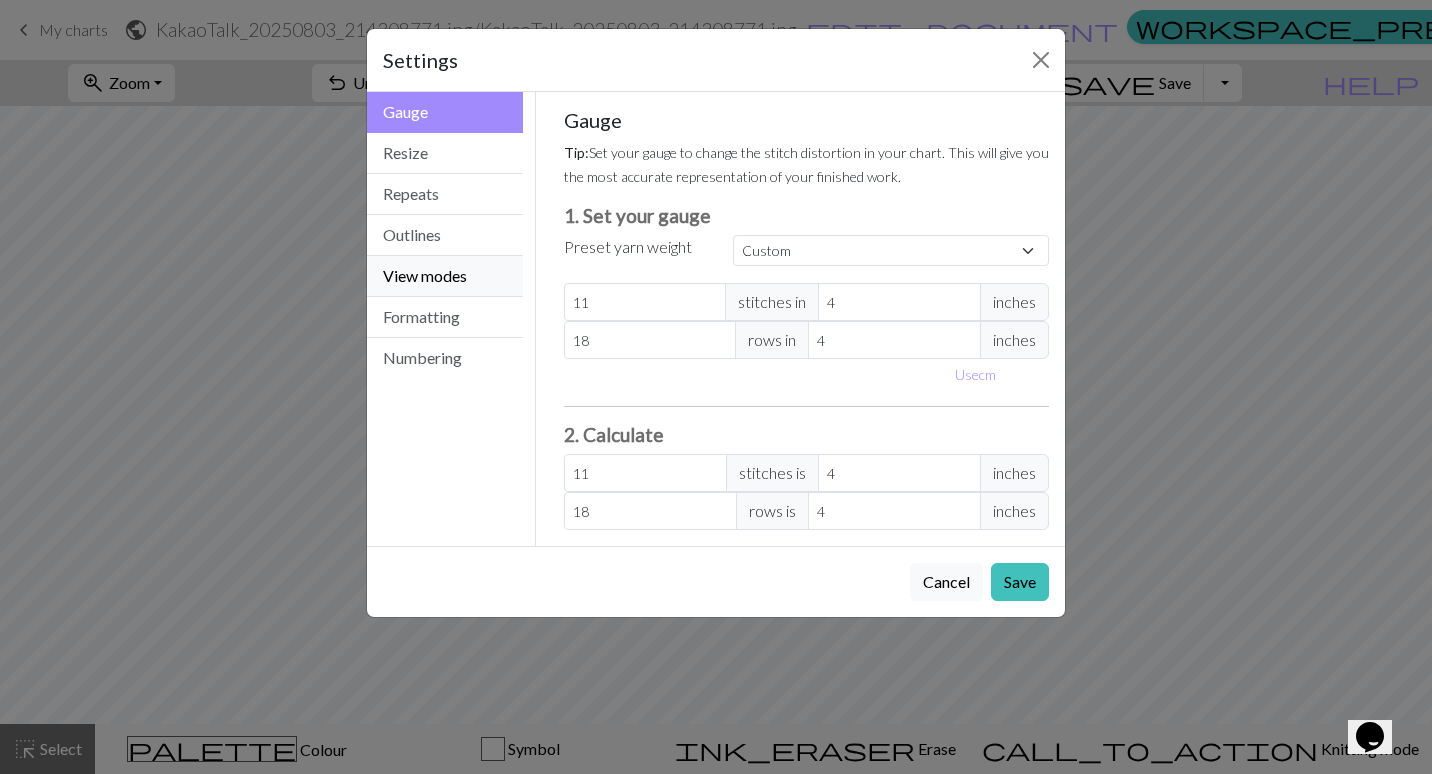 click on "View modes" at bounding box center (445, 276) 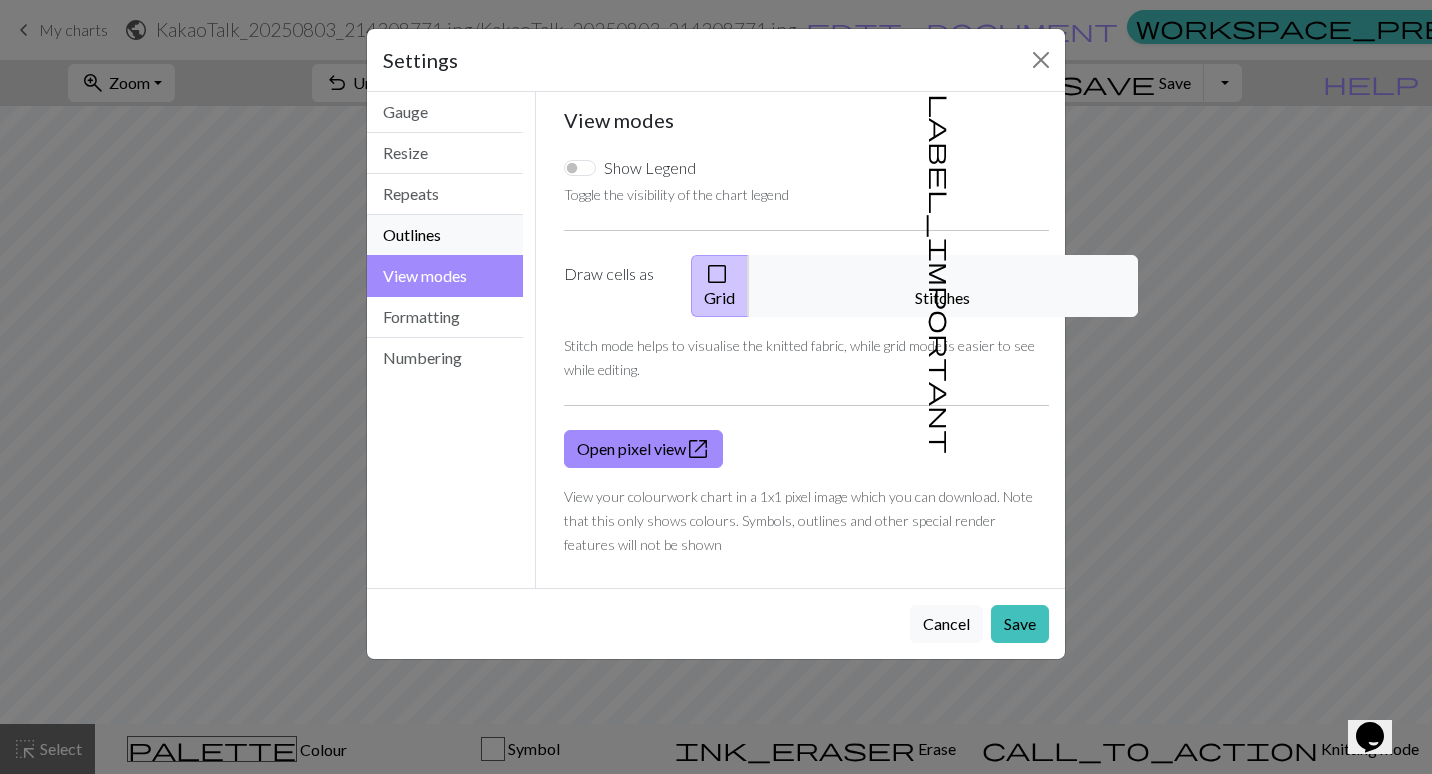 click on "Outlines" at bounding box center (445, 235) 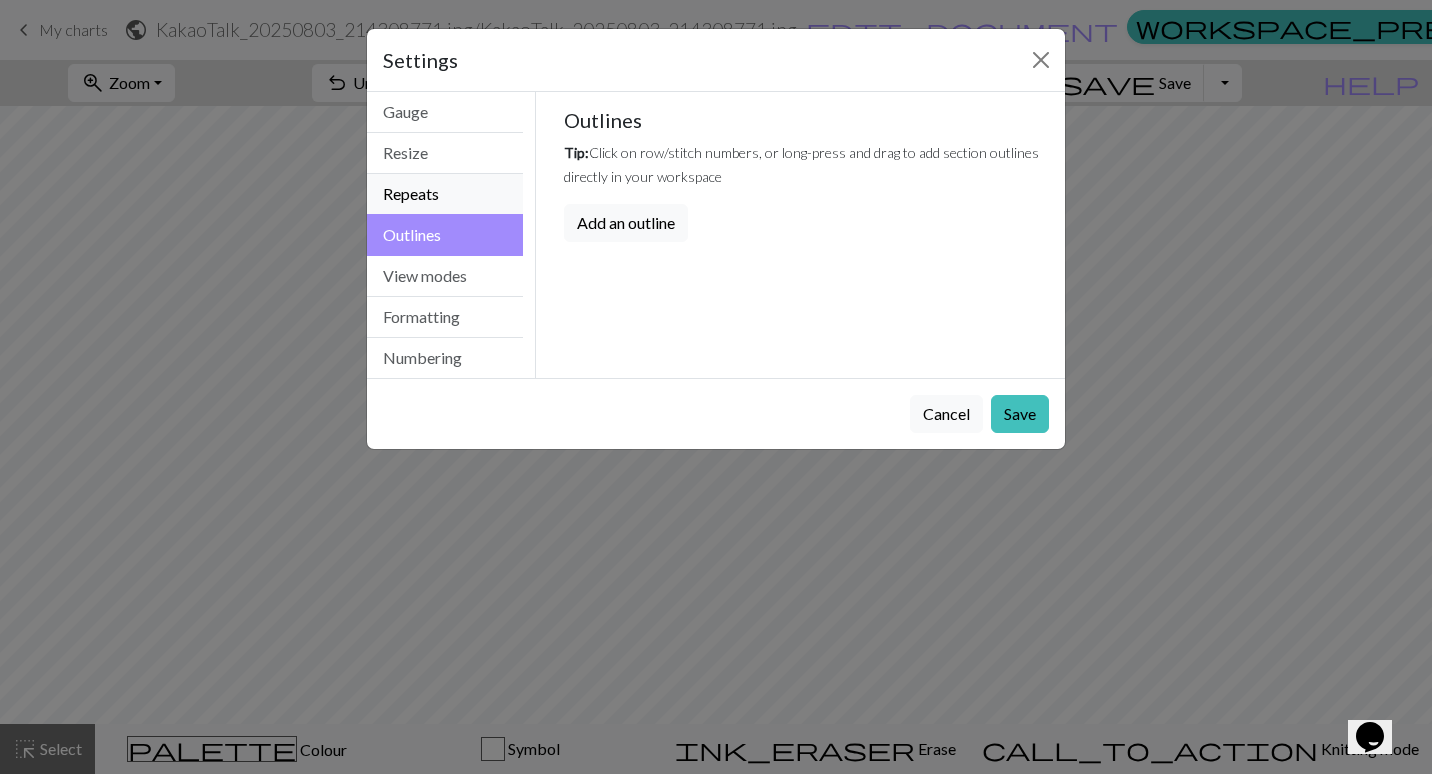 click on "Repeats" at bounding box center (445, 194) 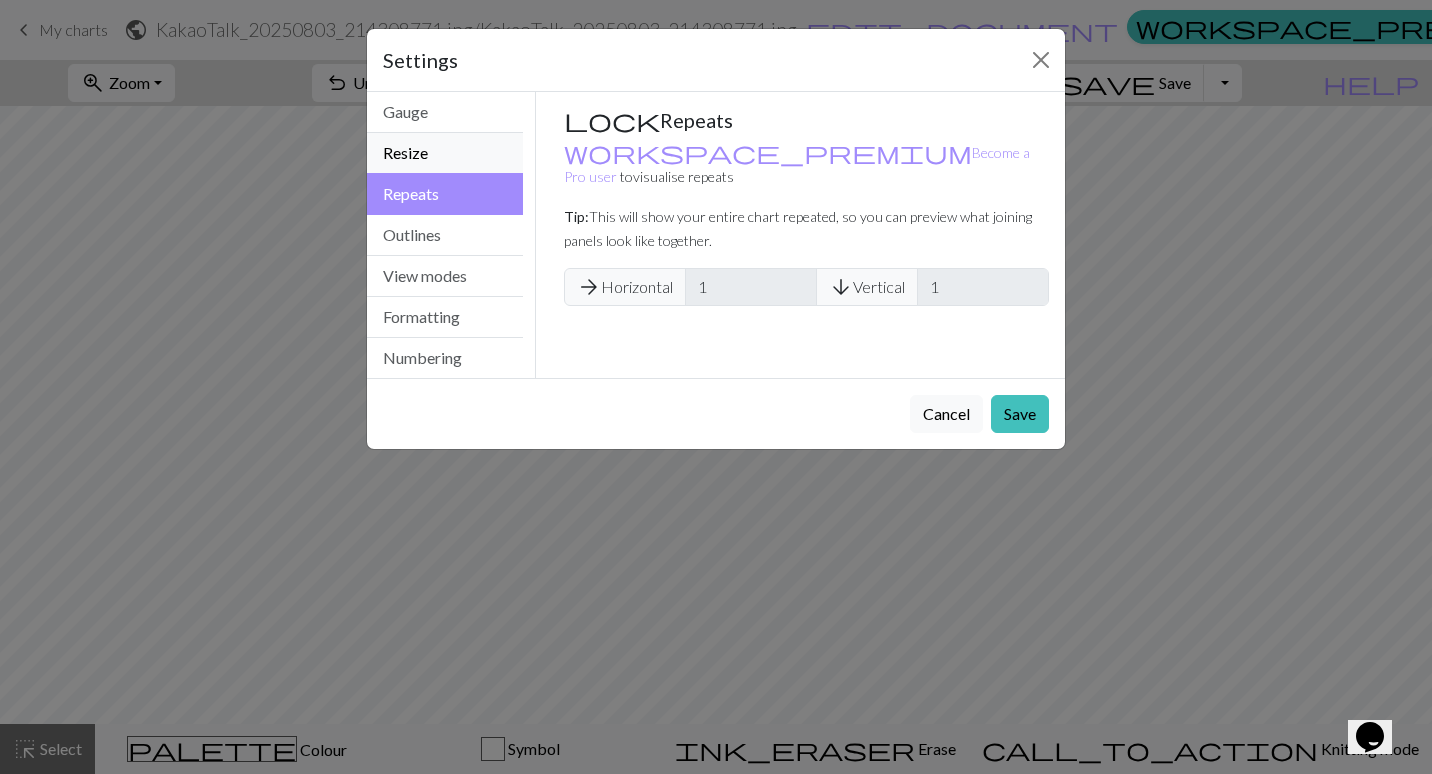 click on "Resize" at bounding box center [445, 153] 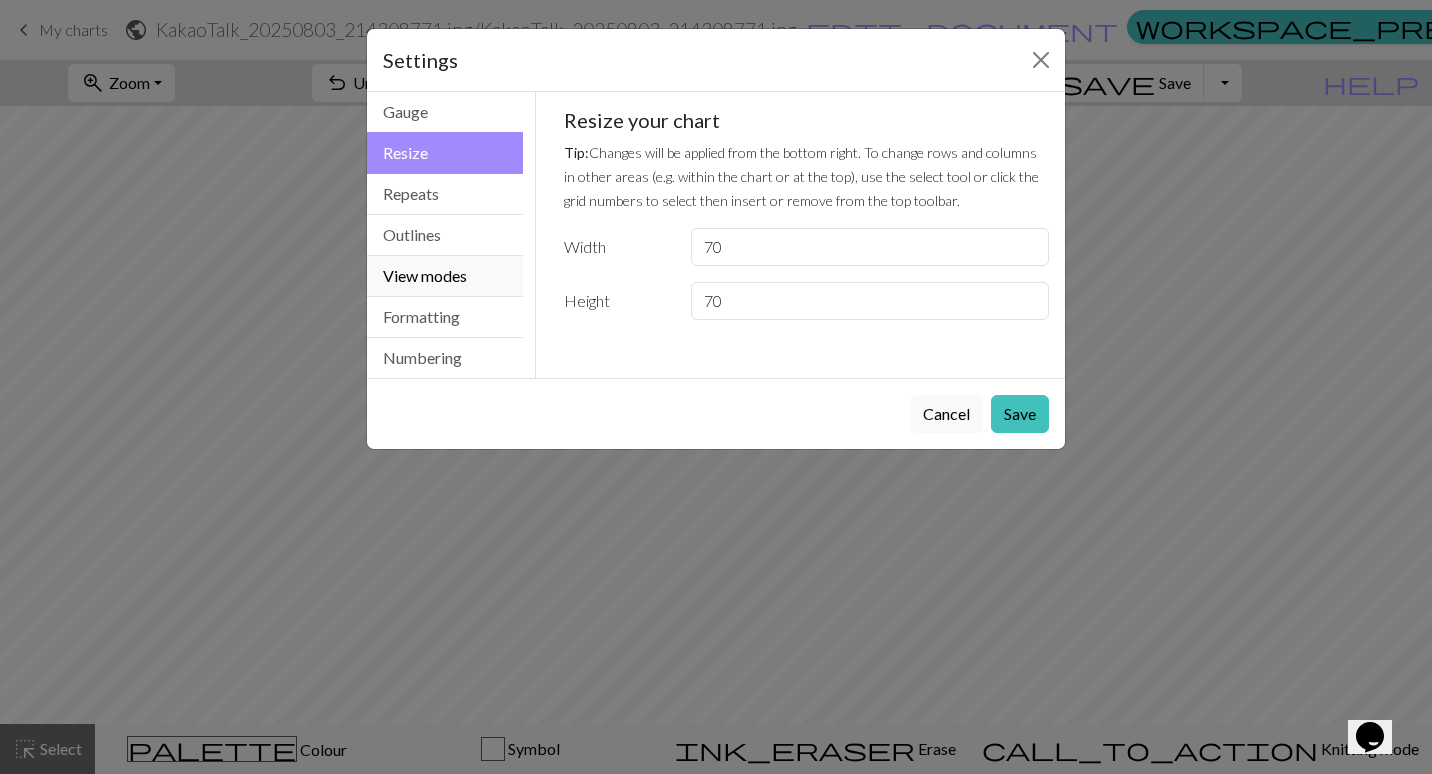 click on "View modes" at bounding box center (445, 276) 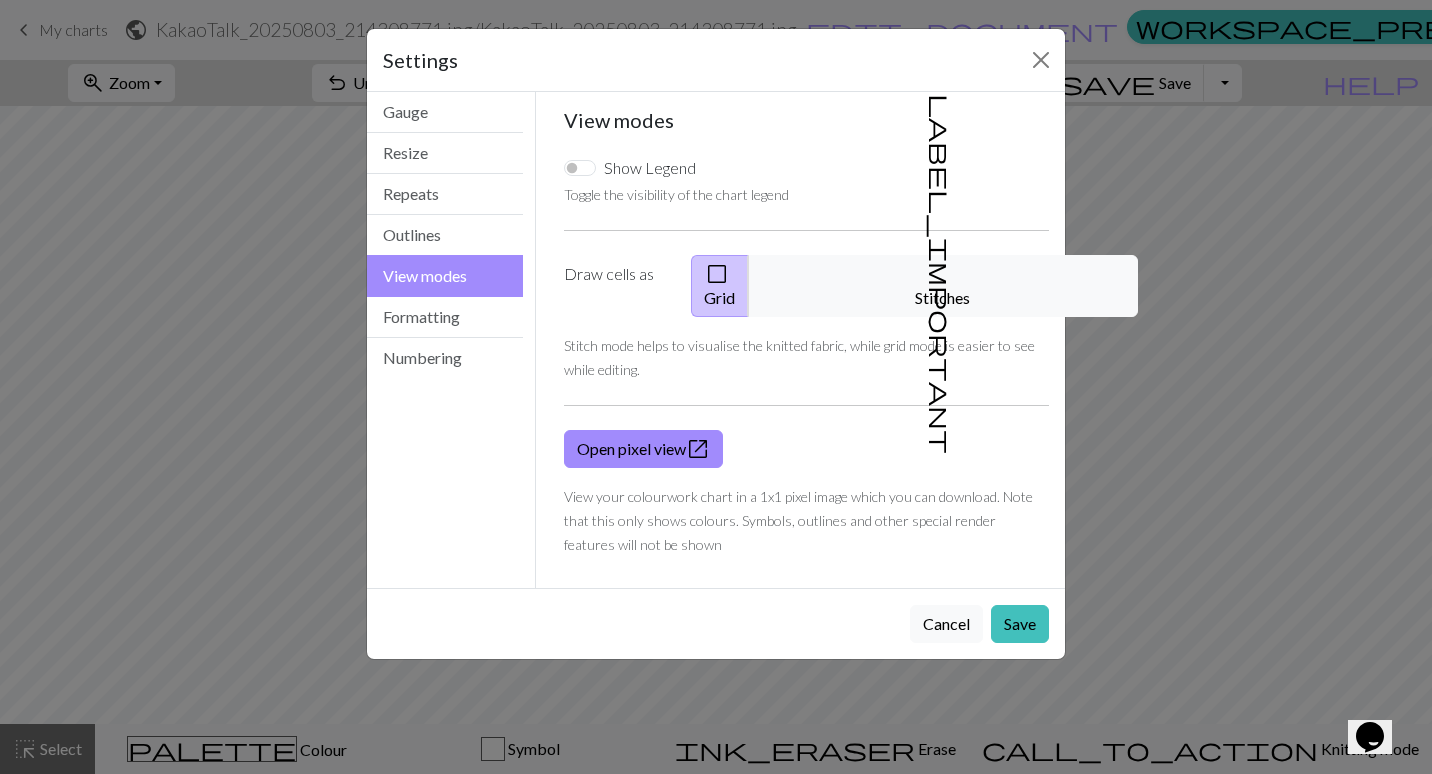 click on "View modes" at bounding box center [445, 276] 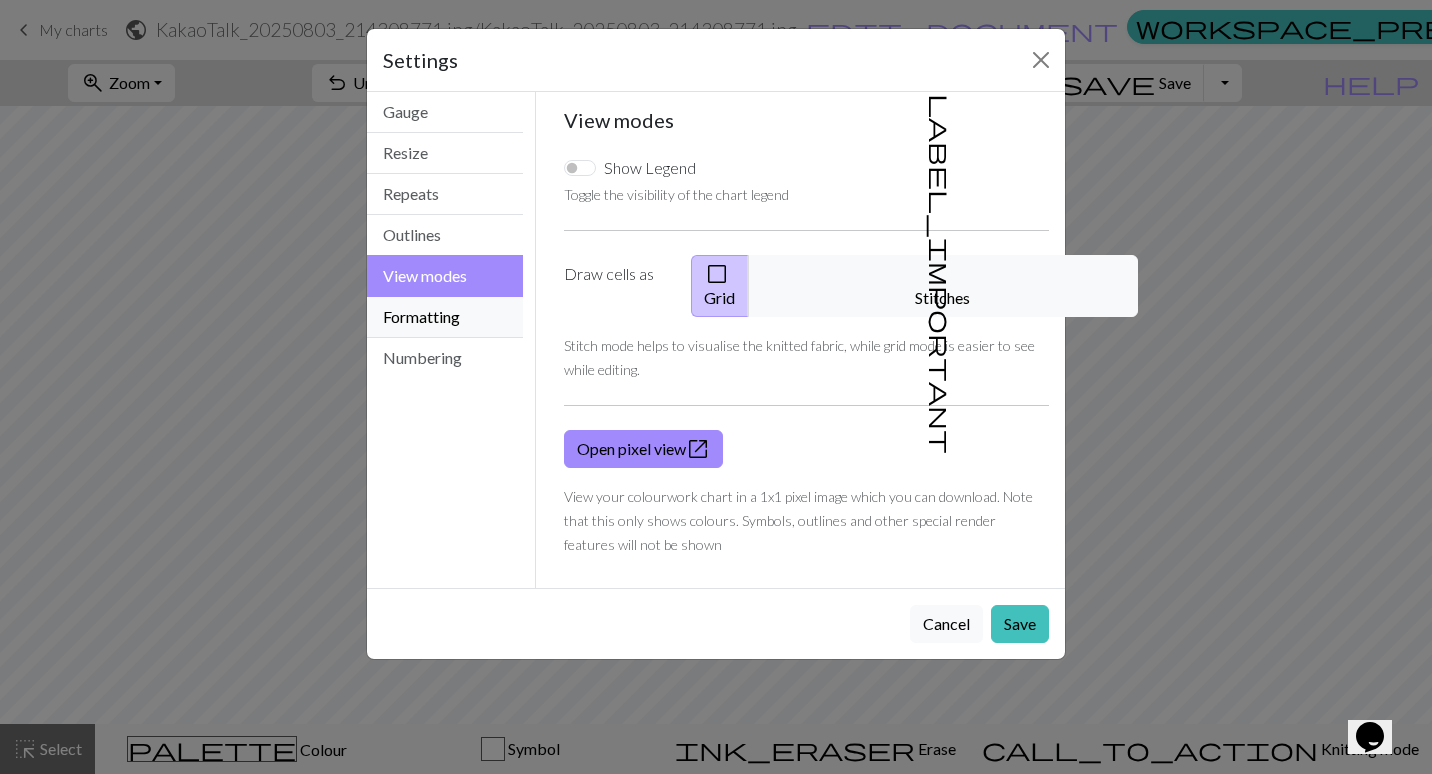 click on "Formatting" at bounding box center [445, 317] 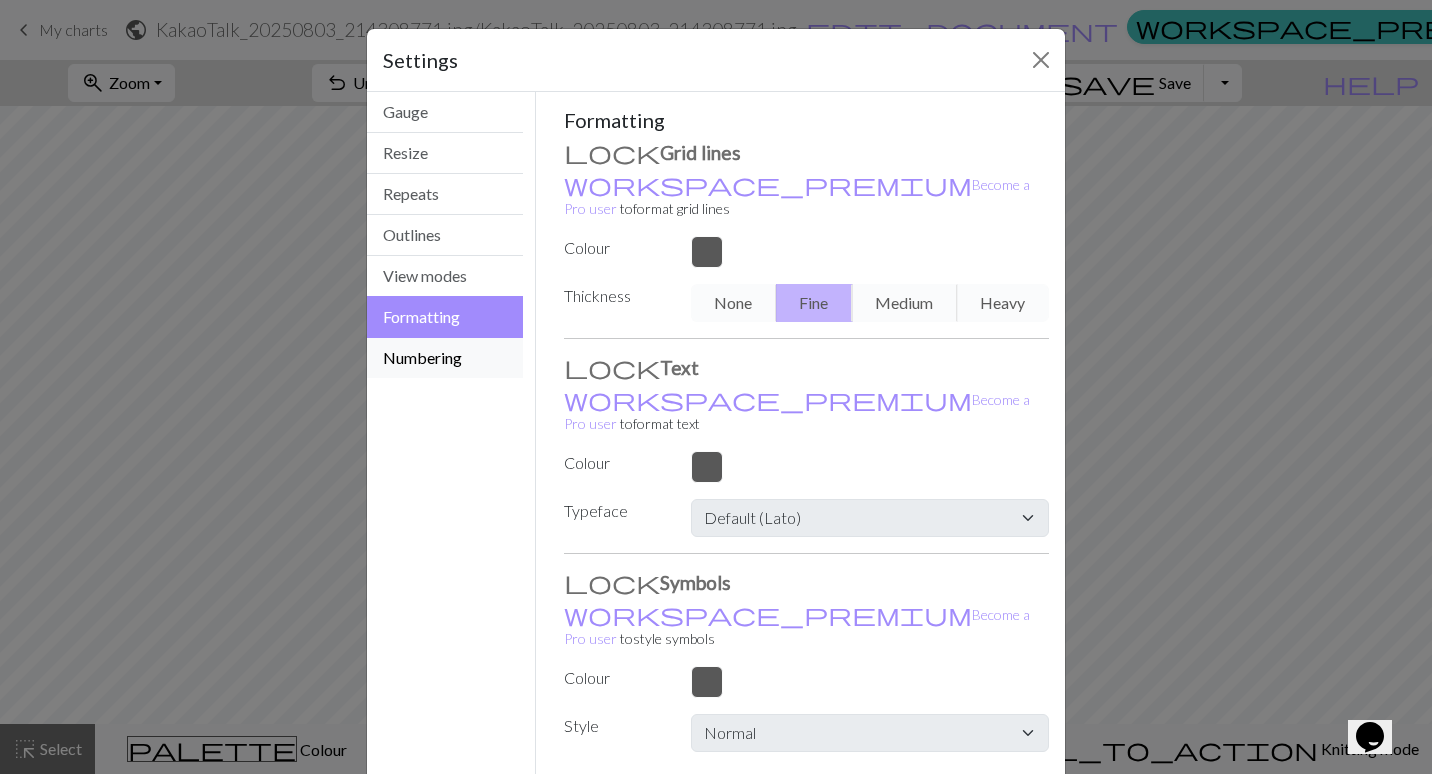 click on "Numbering" at bounding box center [445, 358] 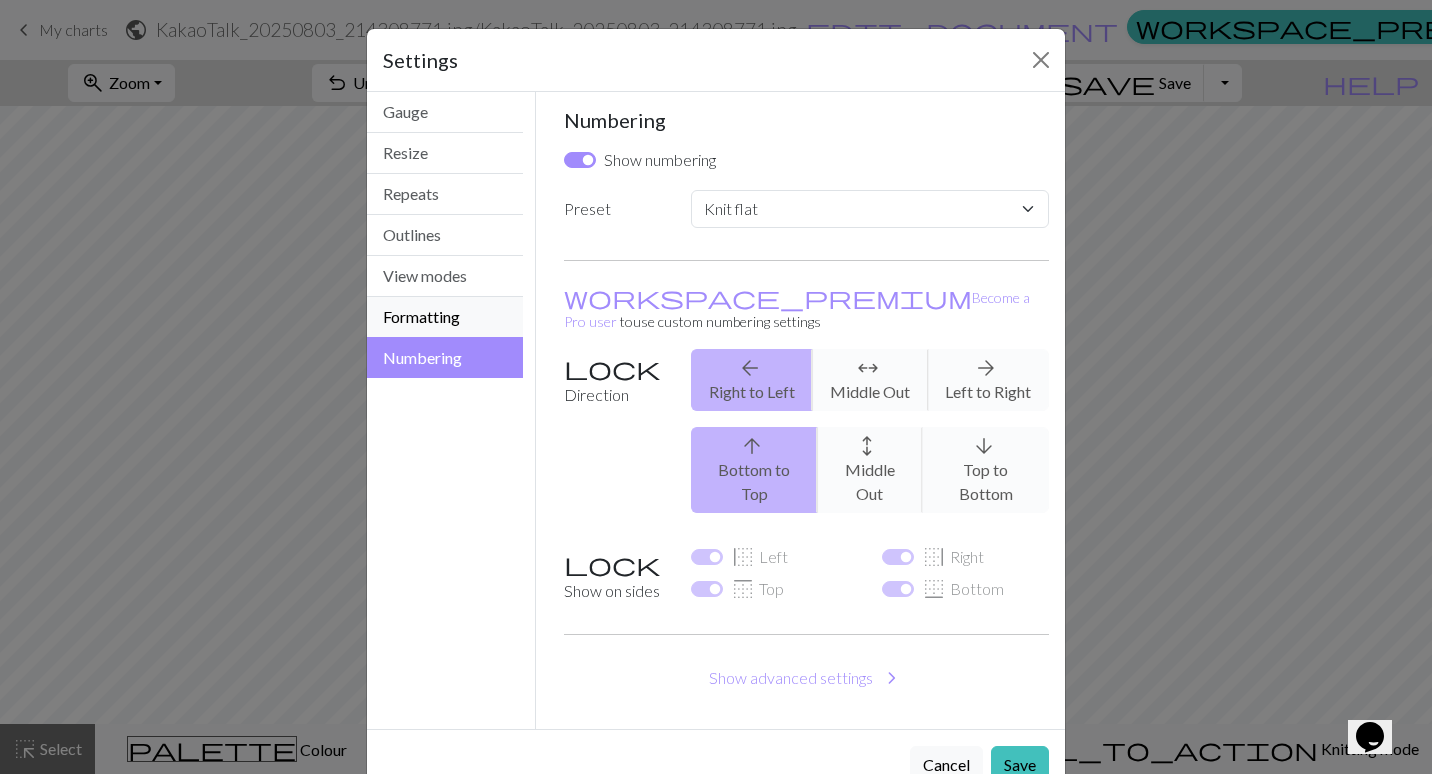 click on "Formatting" at bounding box center [445, 317] 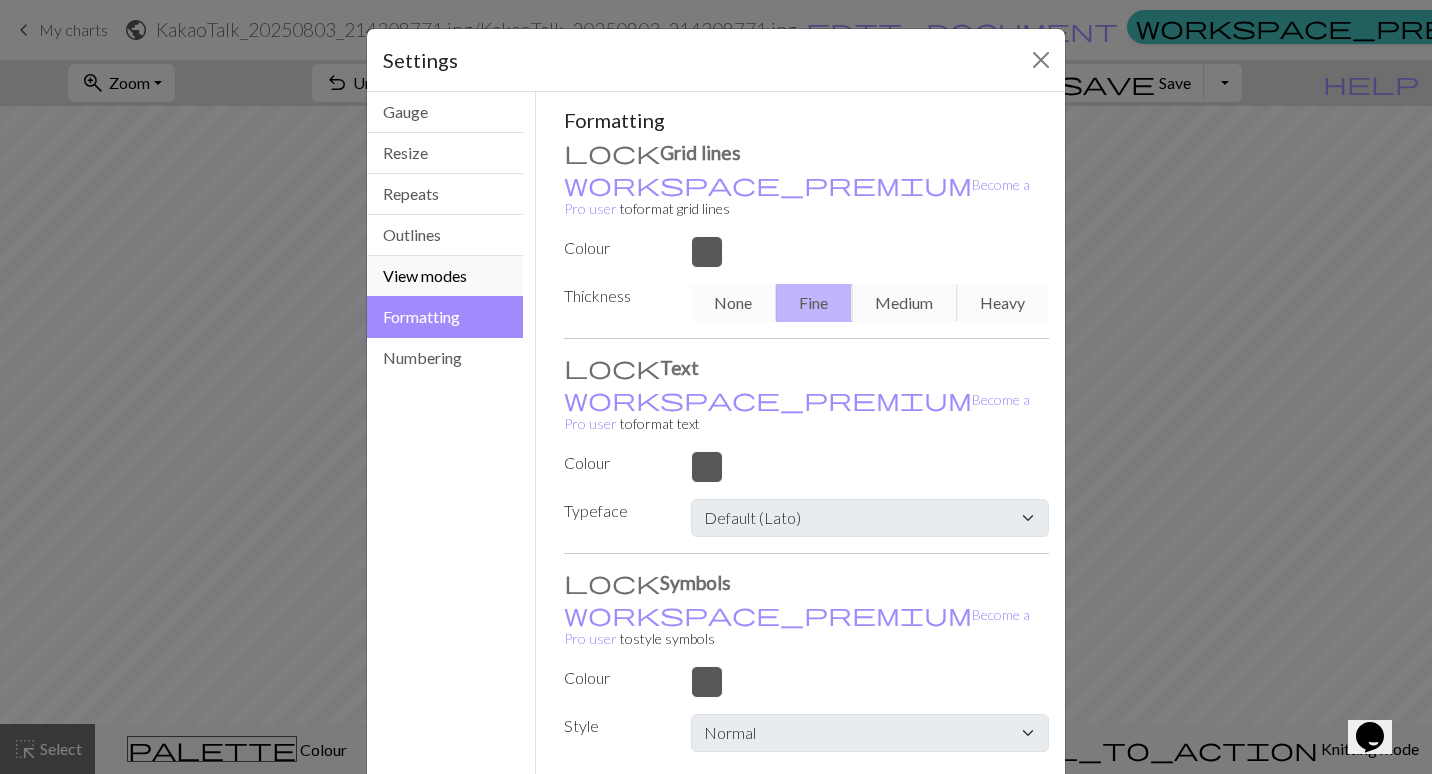 click on "View modes" at bounding box center [445, 276] 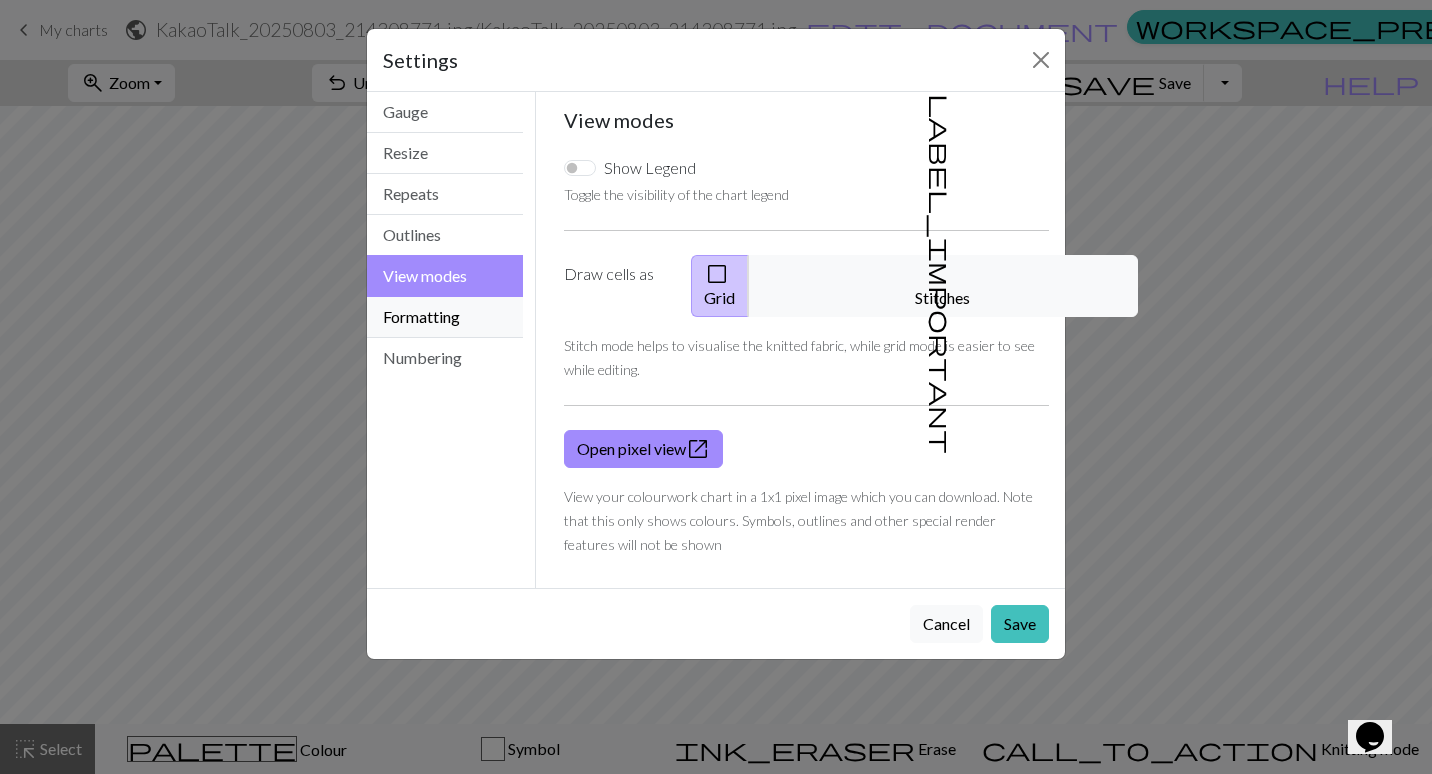 click on "Formatting" at bounding box center [445, 317] 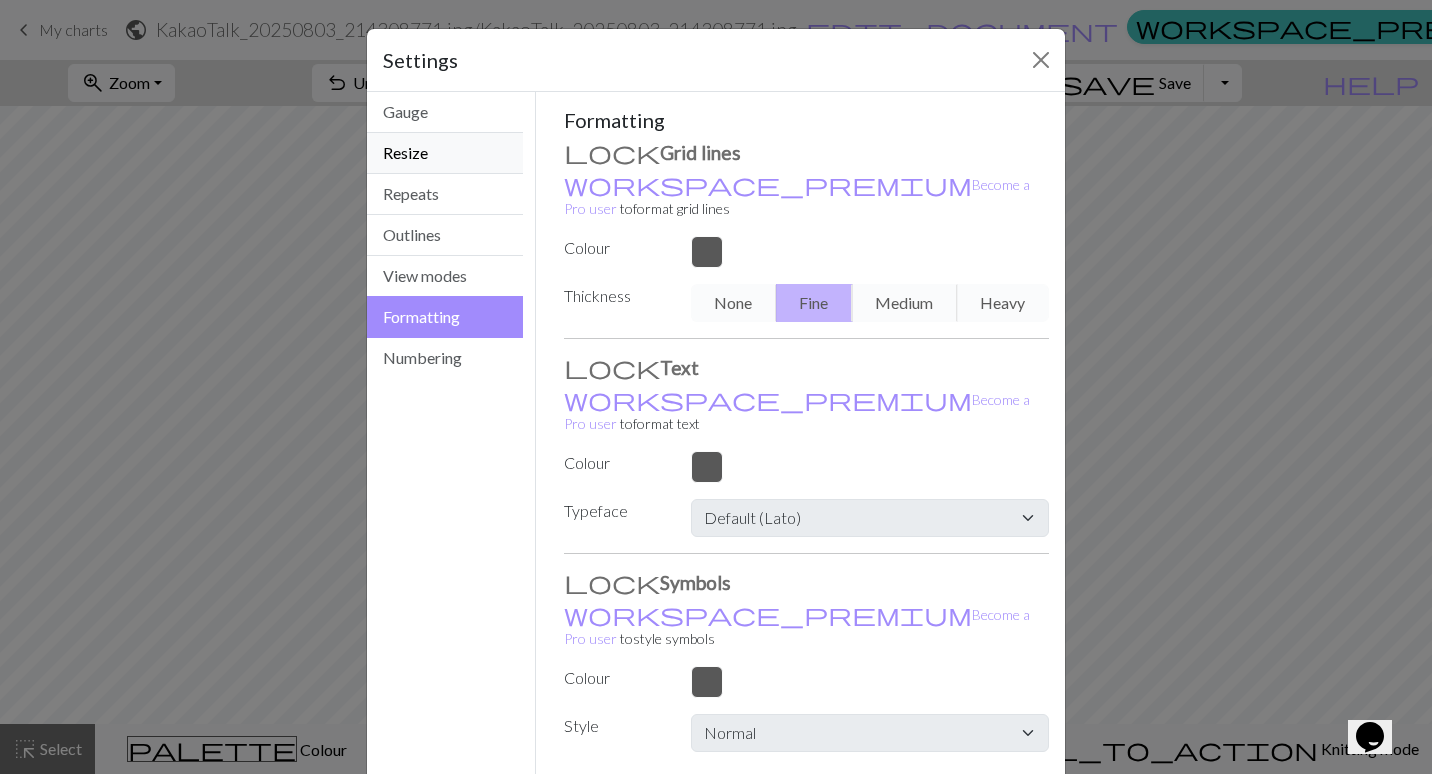 click on "Resize" at bounding box center (445, 153) 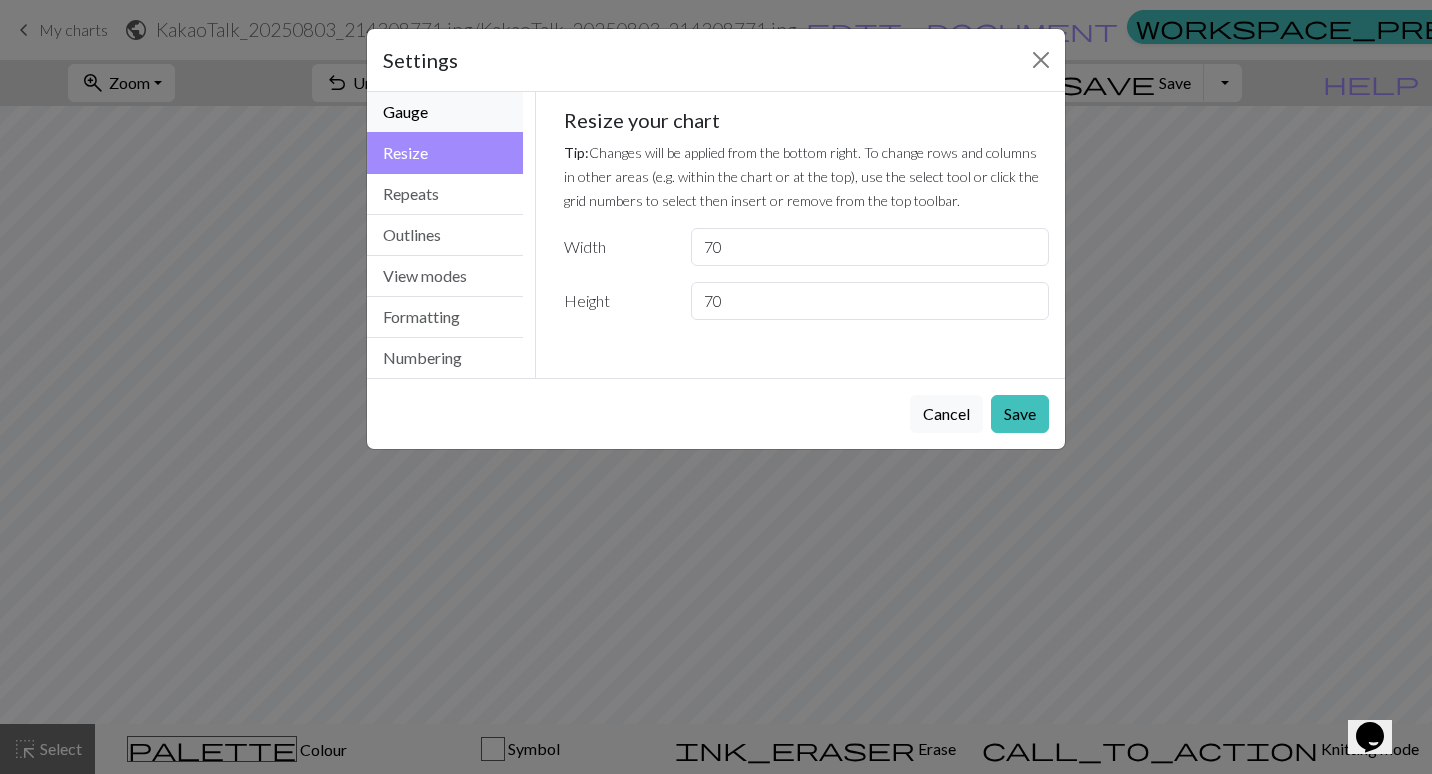 click on "Gauge" at bounding box center [445, 112] 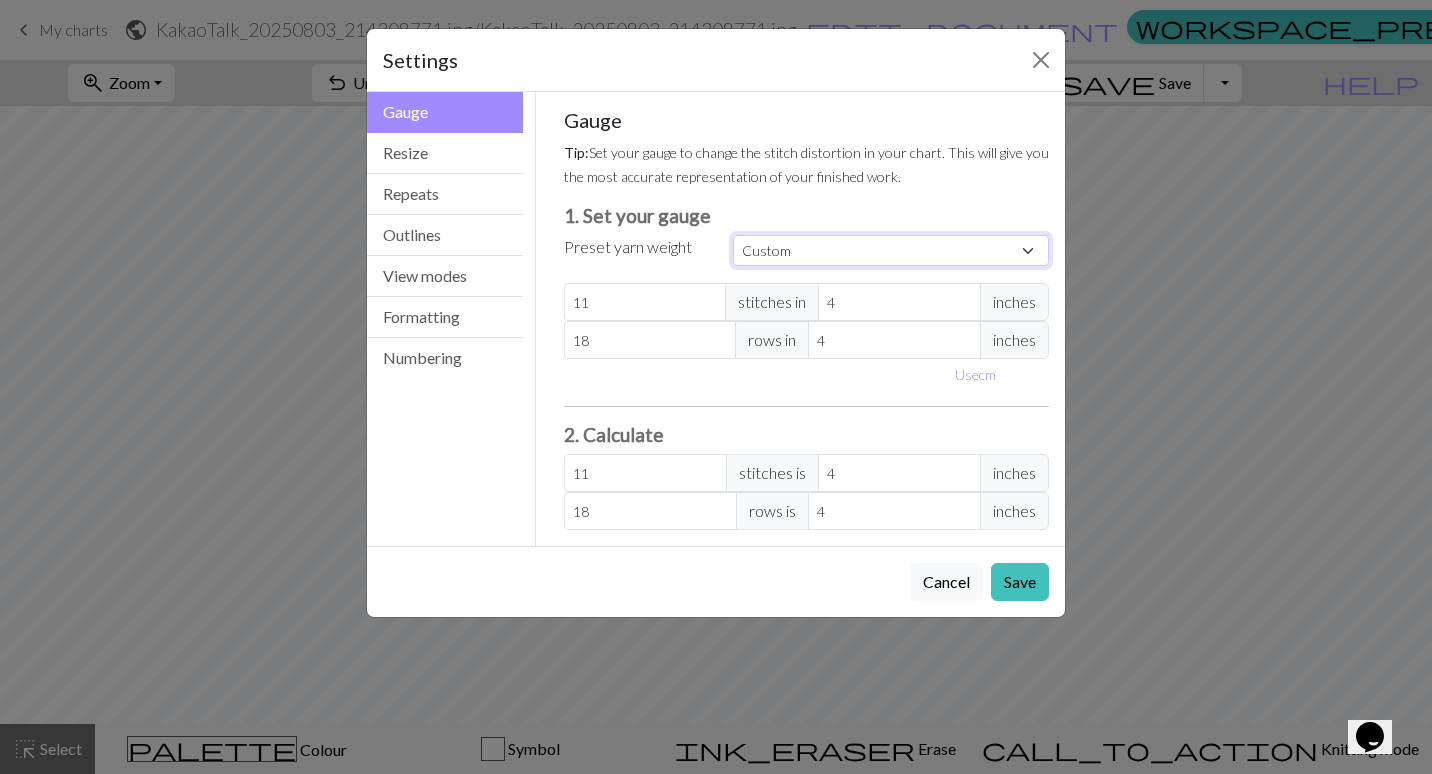 click on "Custom Square Lace Light Fingering Fingering Sport Double knit Worsted Aran Bulky Super Bulky" at bounding box center (891, 250) 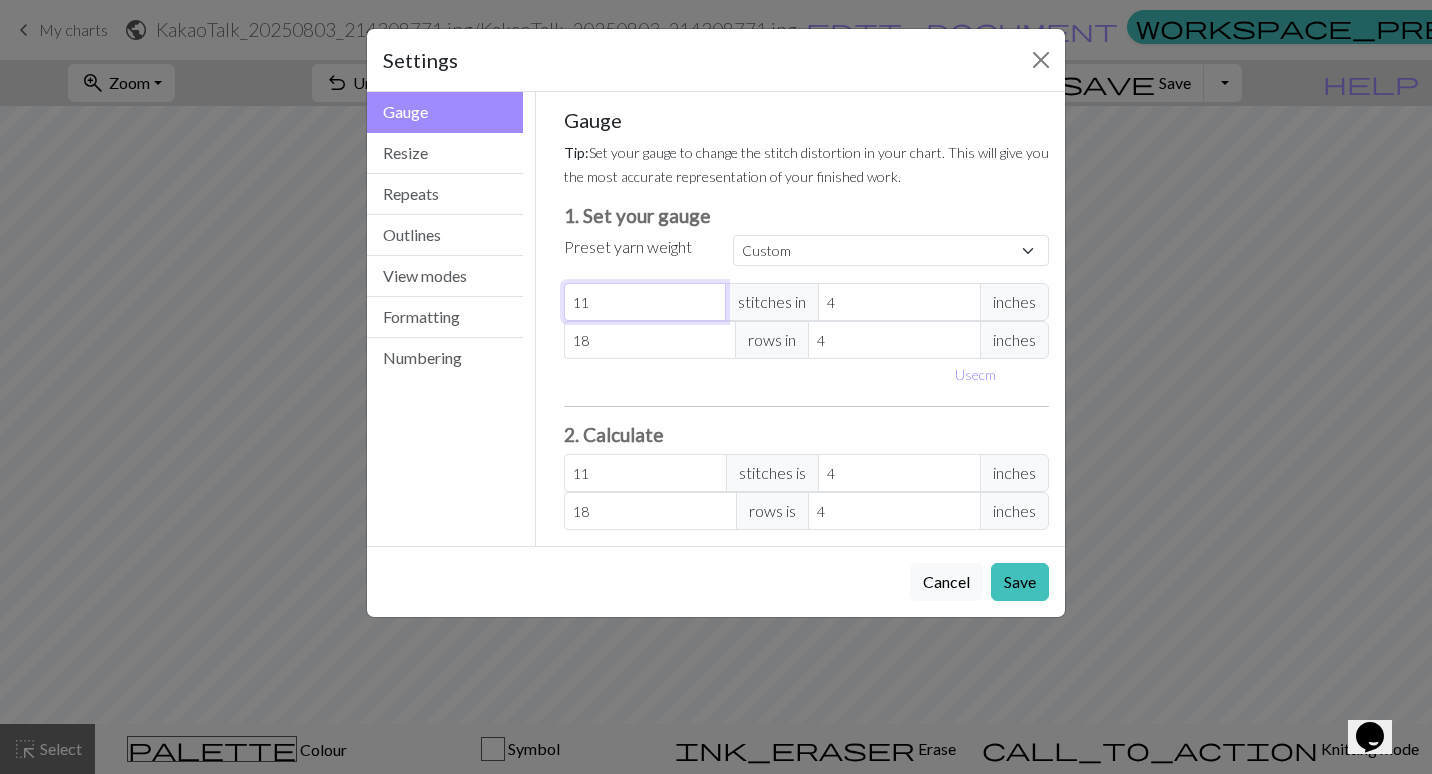 click on "11" at bounding box center (645, 302) 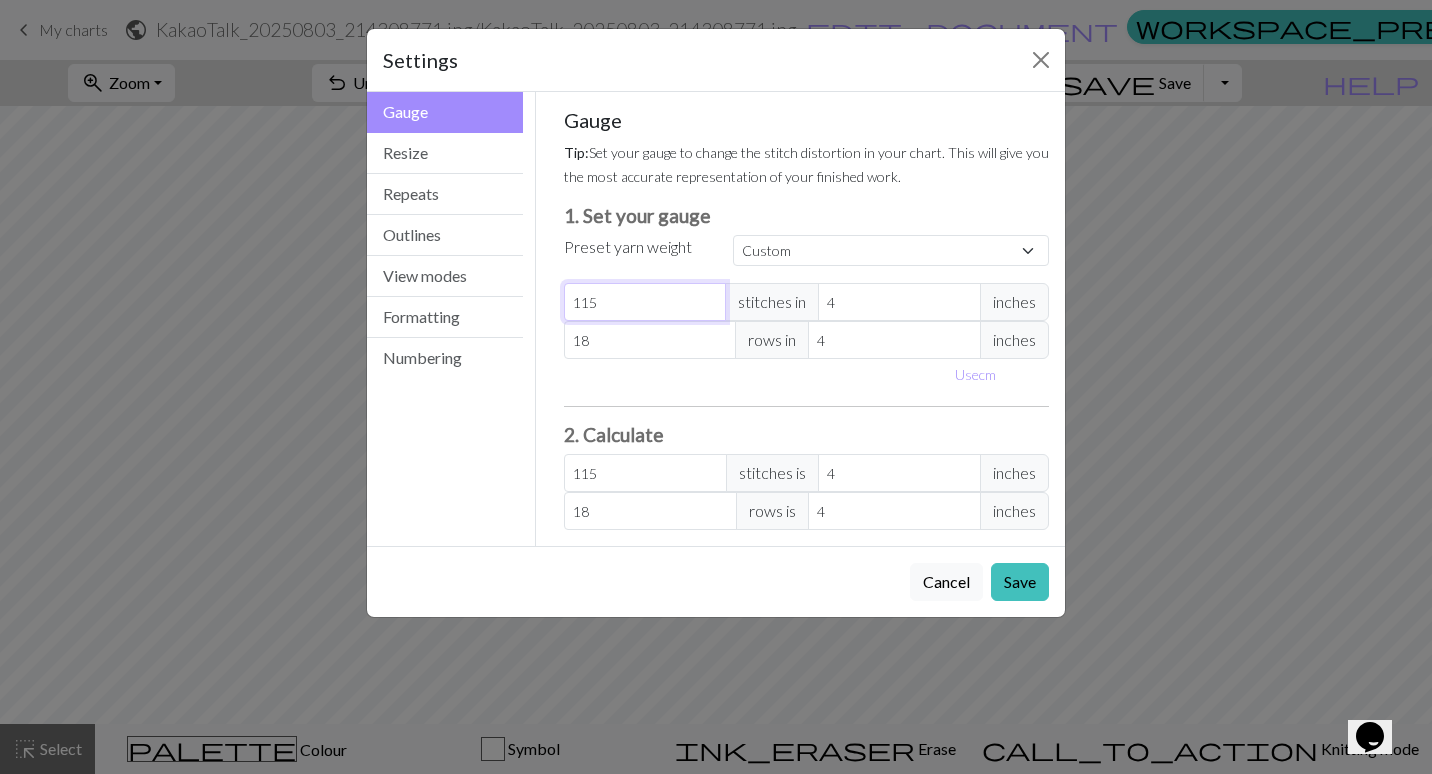 type on "1150" 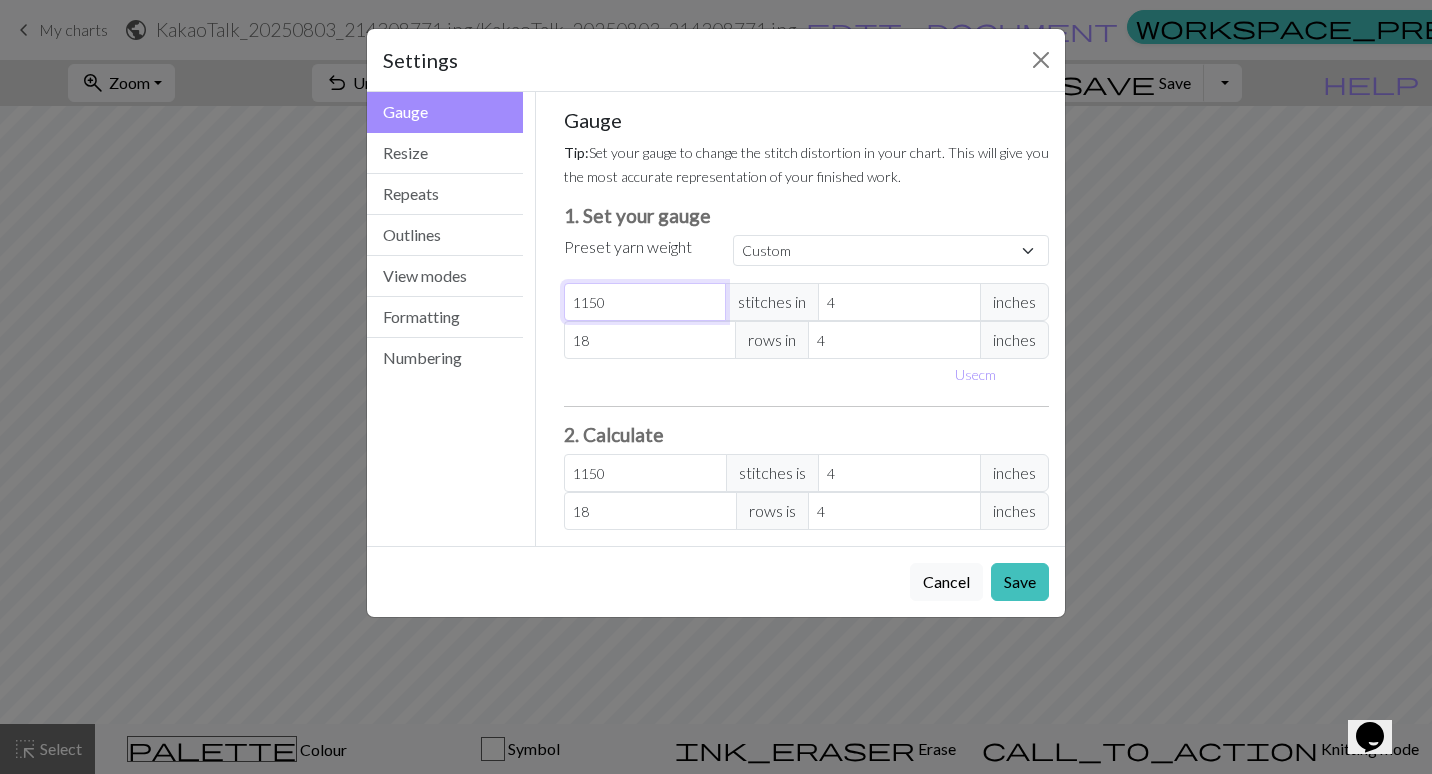 type on "115" 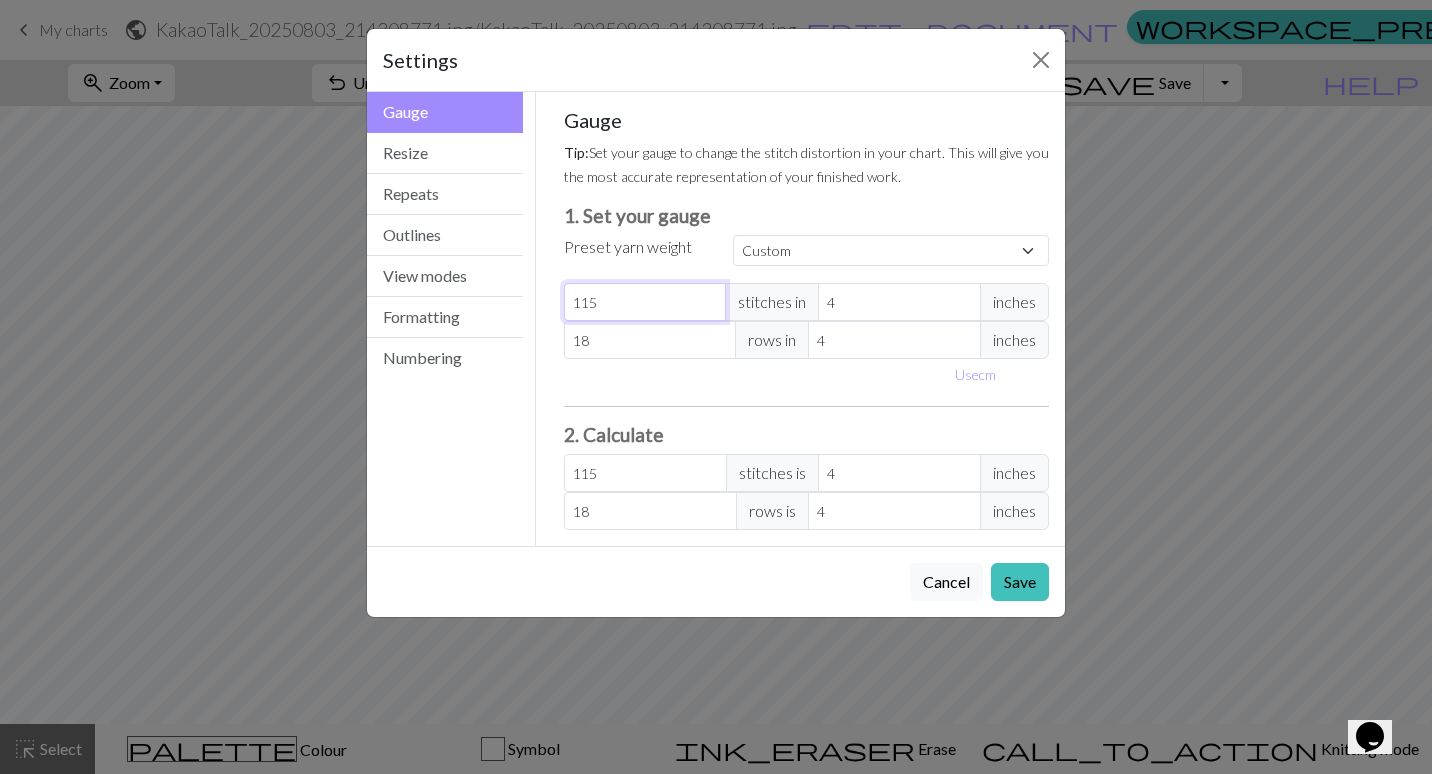 type on "11" 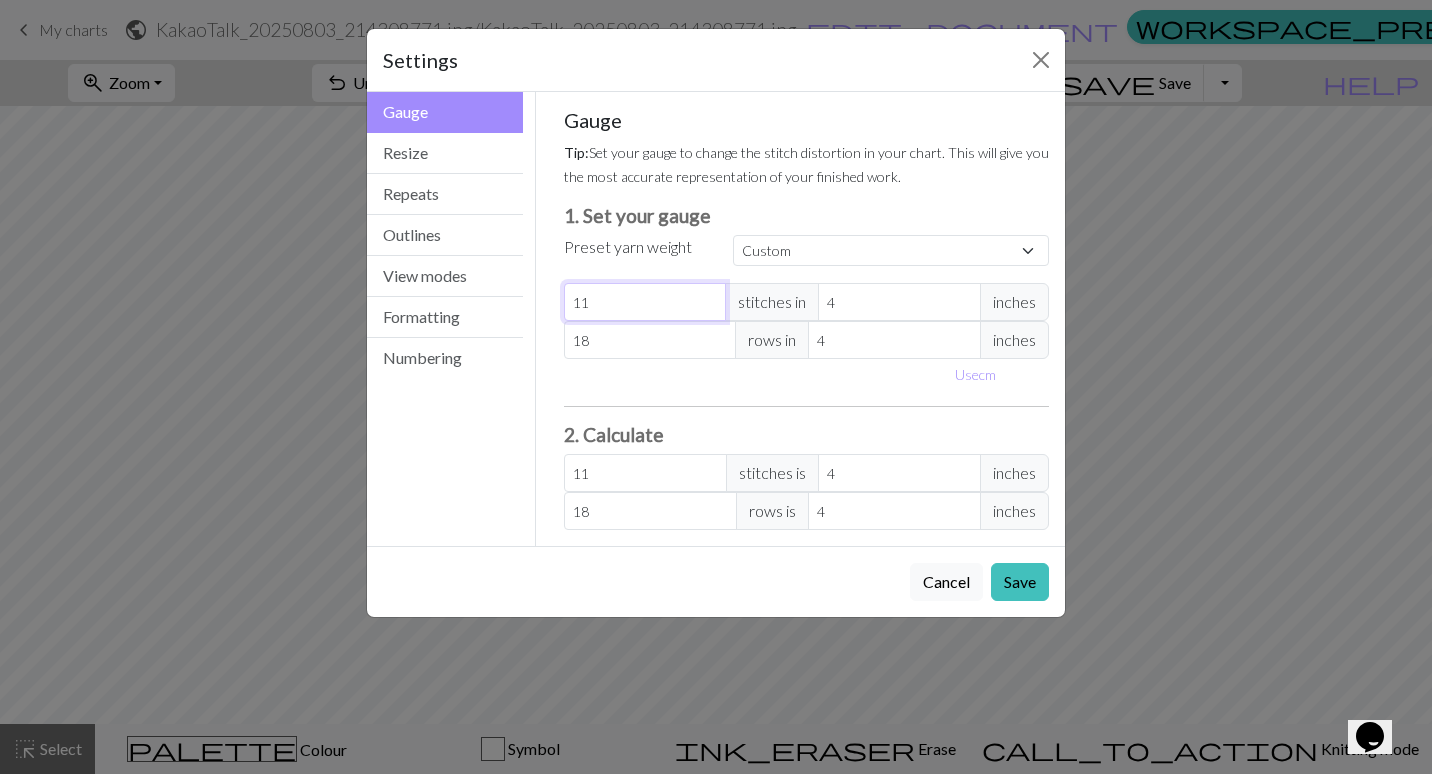type on "1" 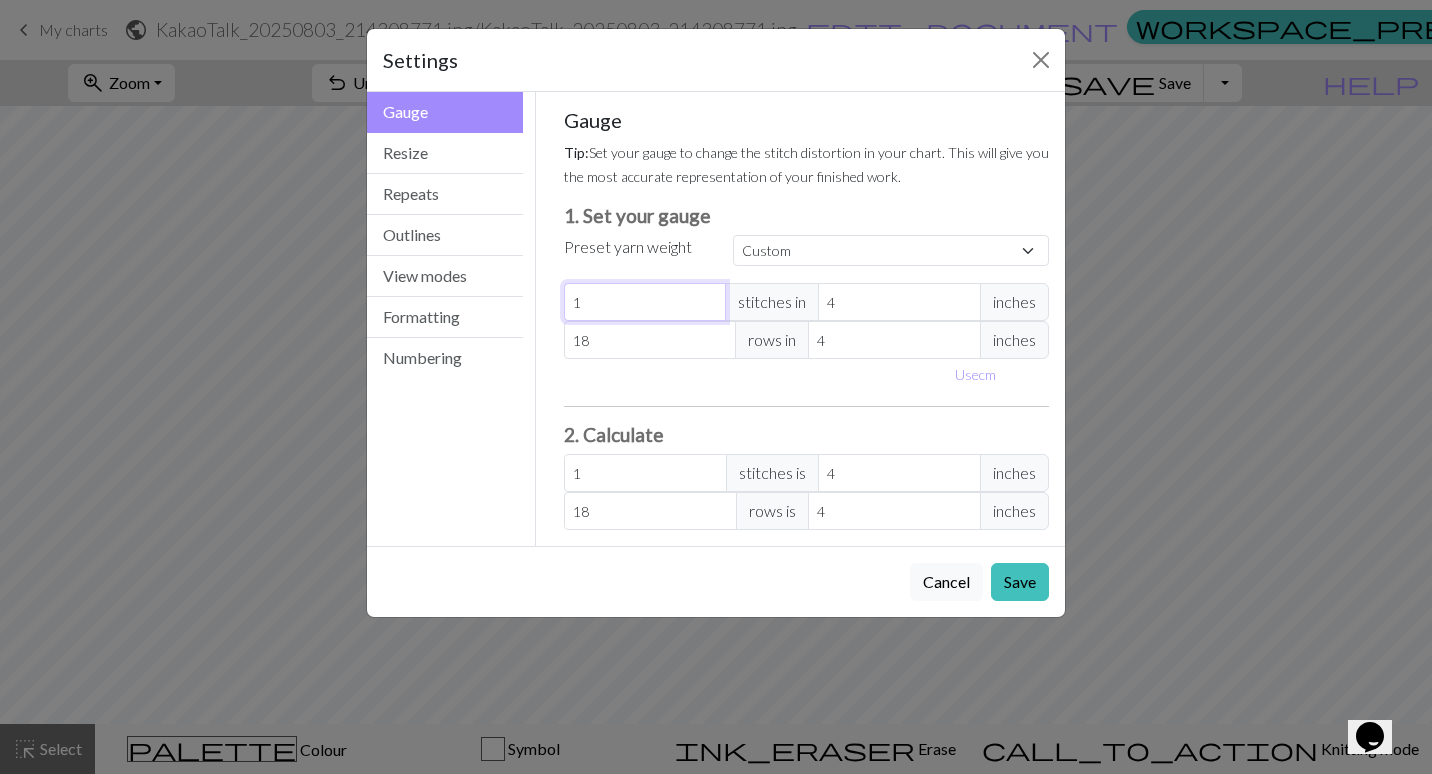 type 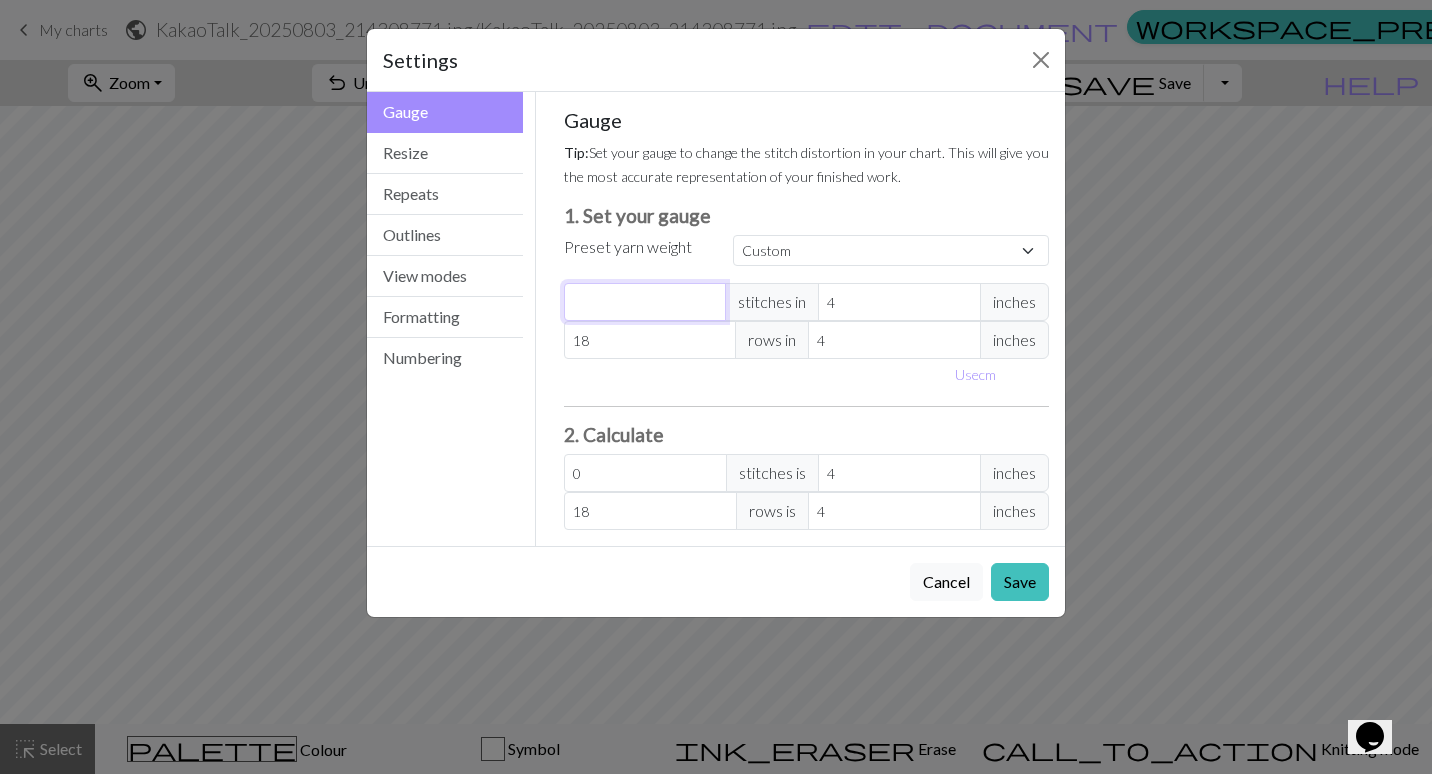 type on "5" 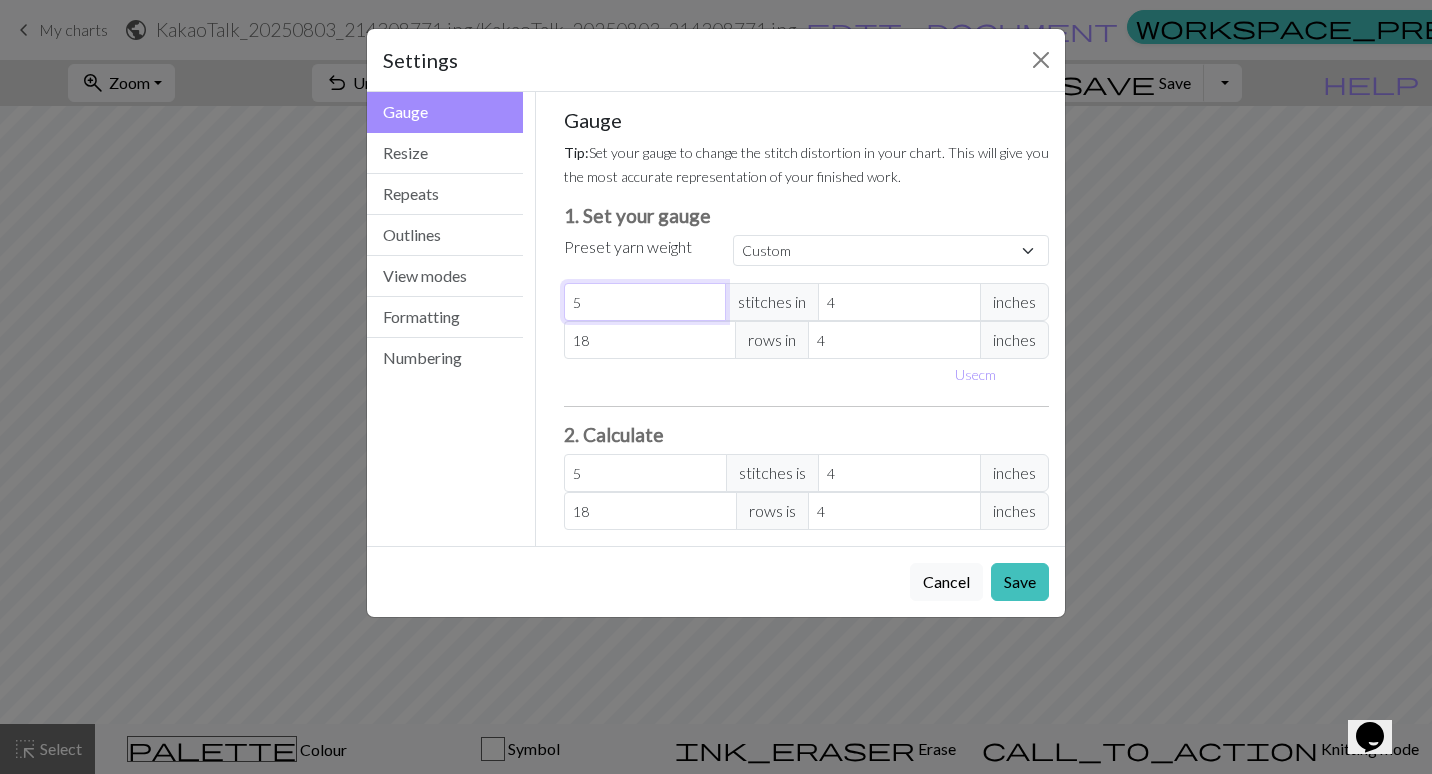 type on "50" 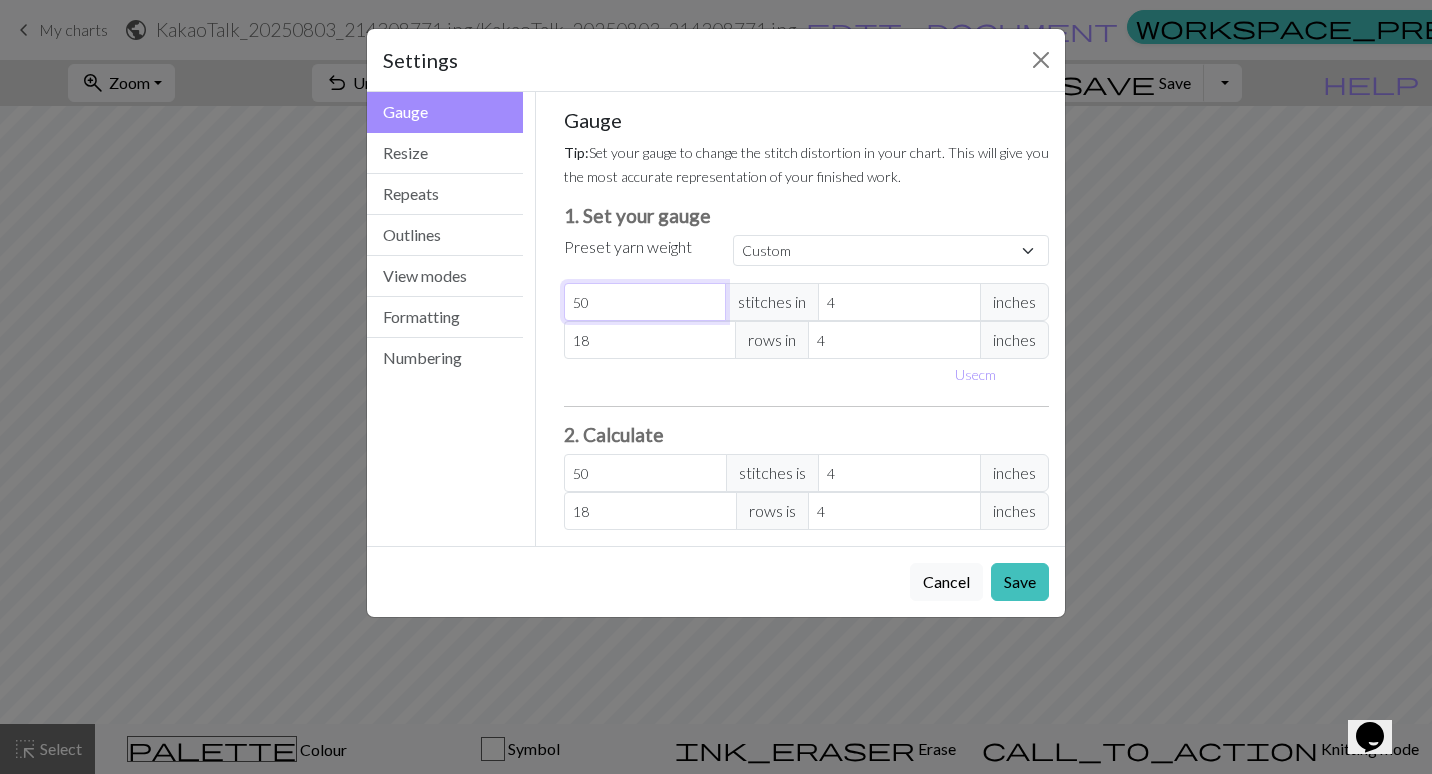 type on "50" 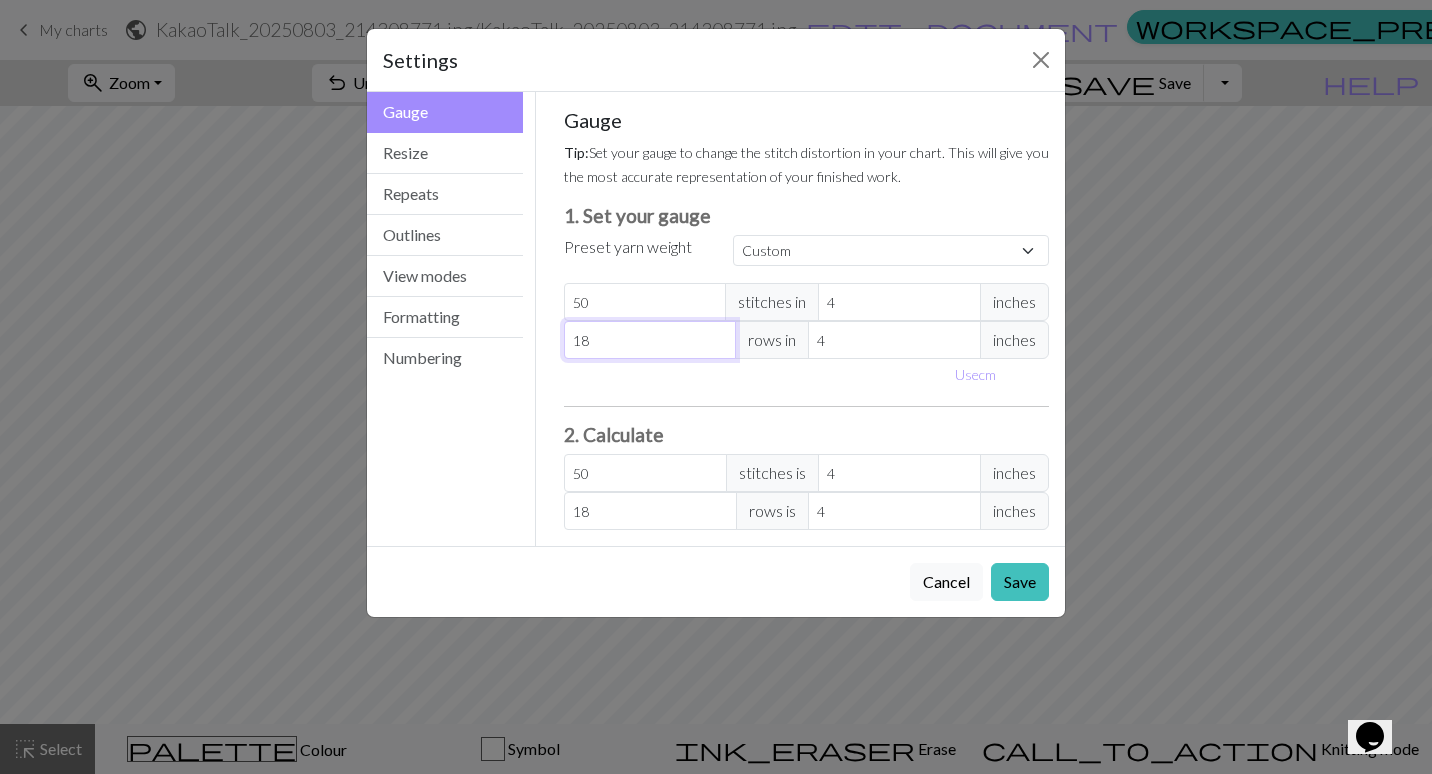click on "18" at bounding box center [650, 340] 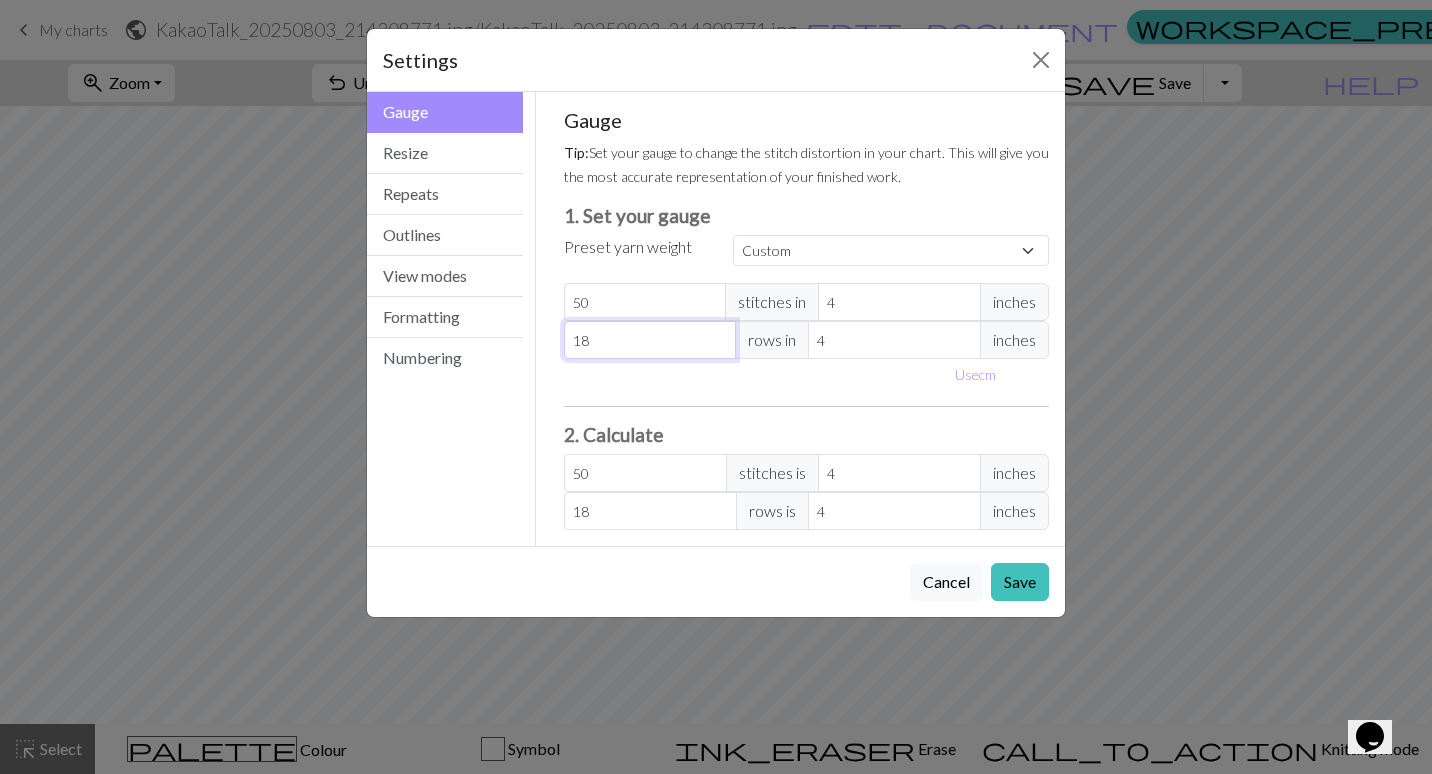 type on "1" 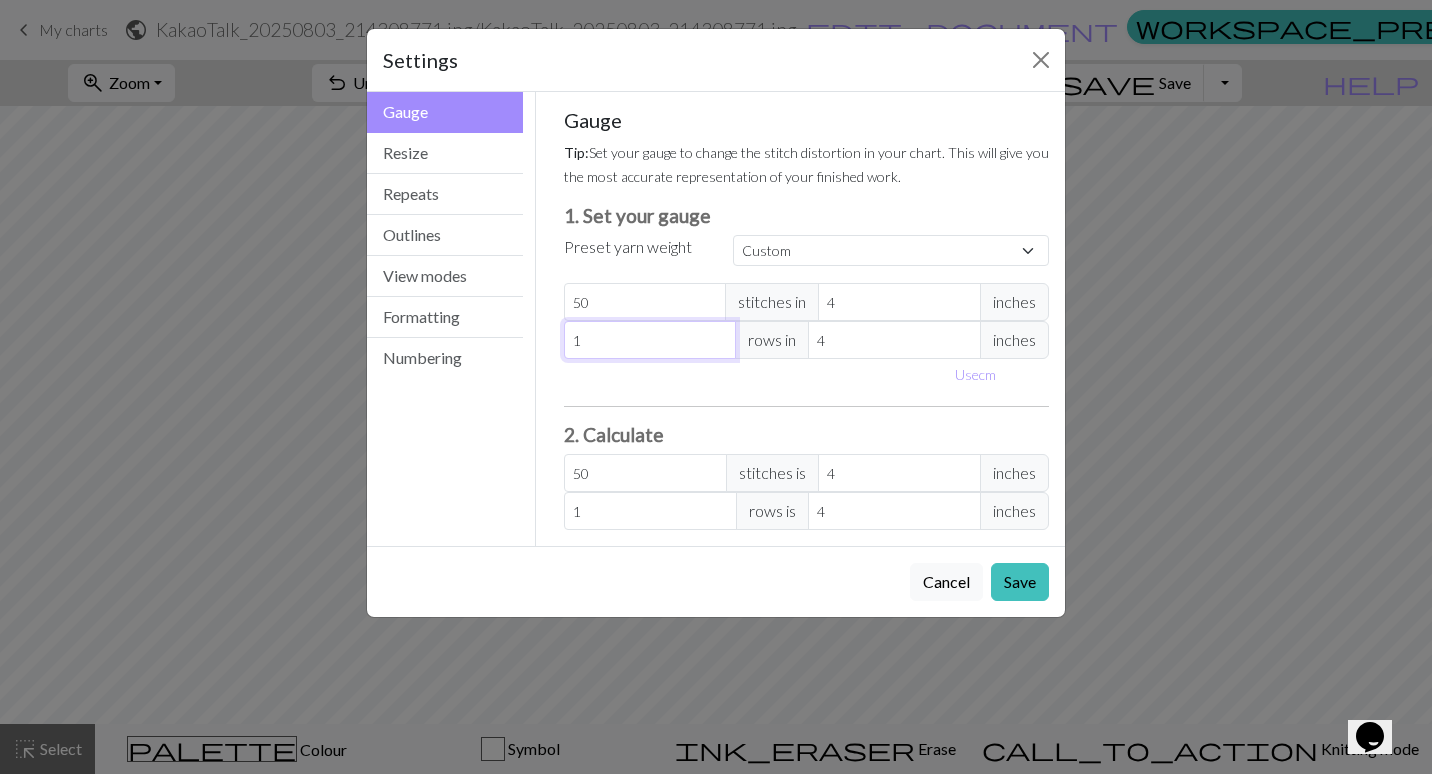 type 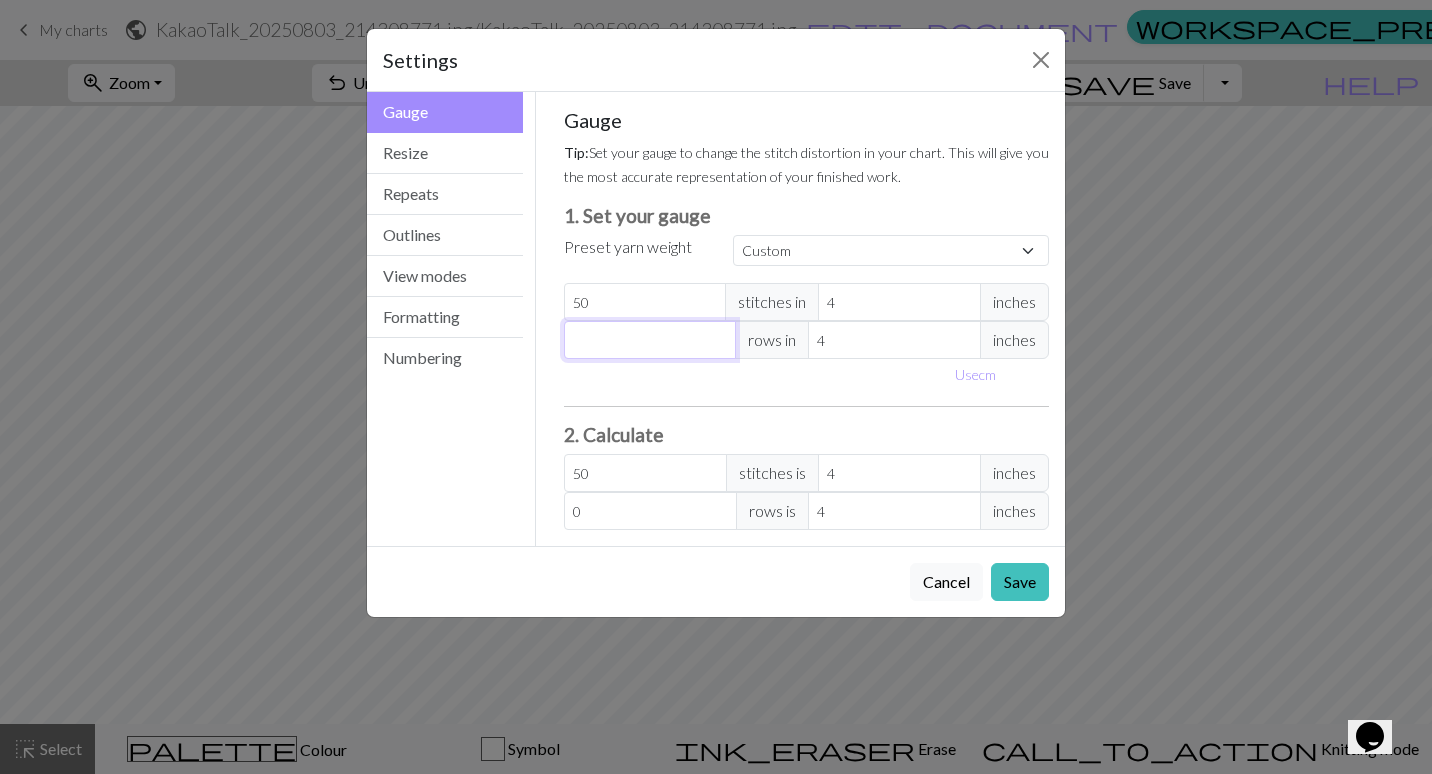 type on "5" 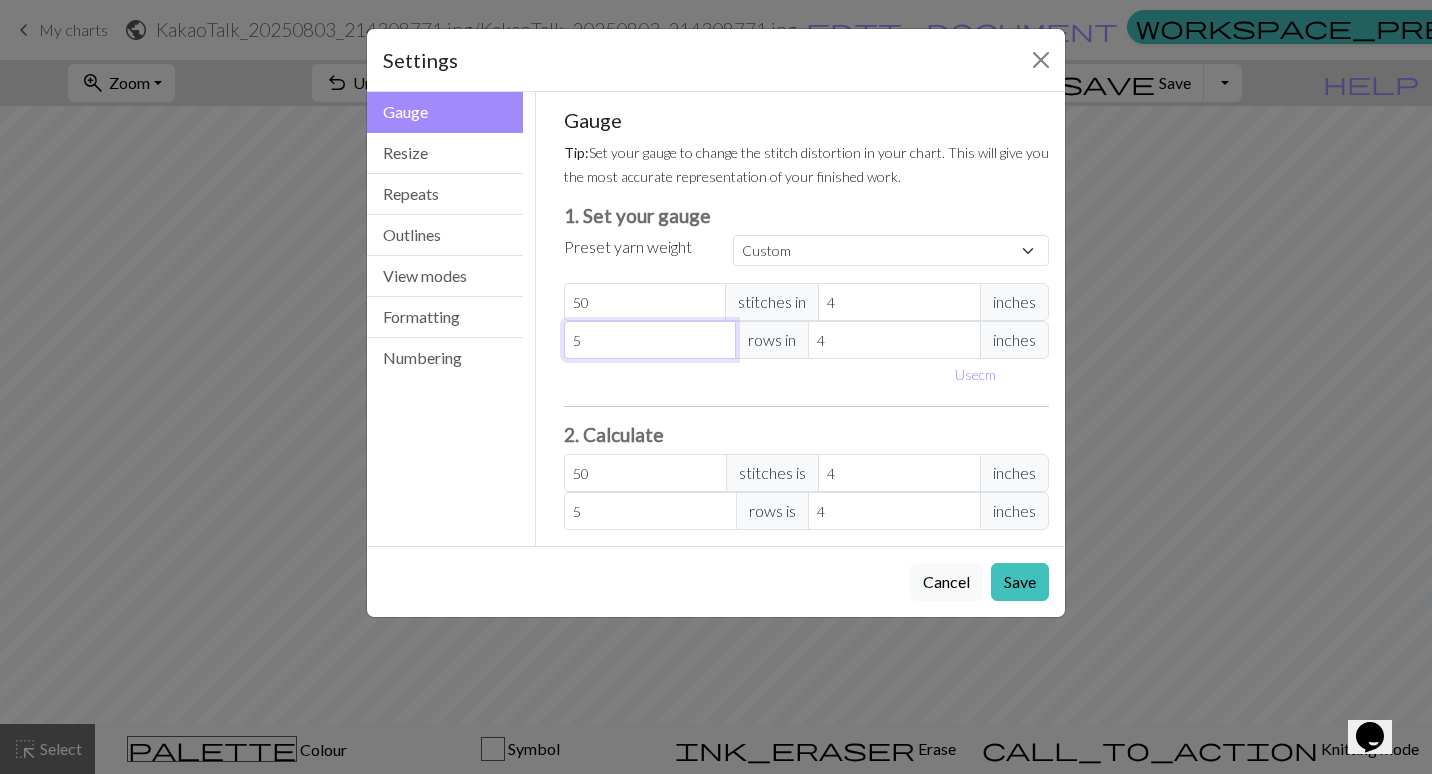 type on "50" 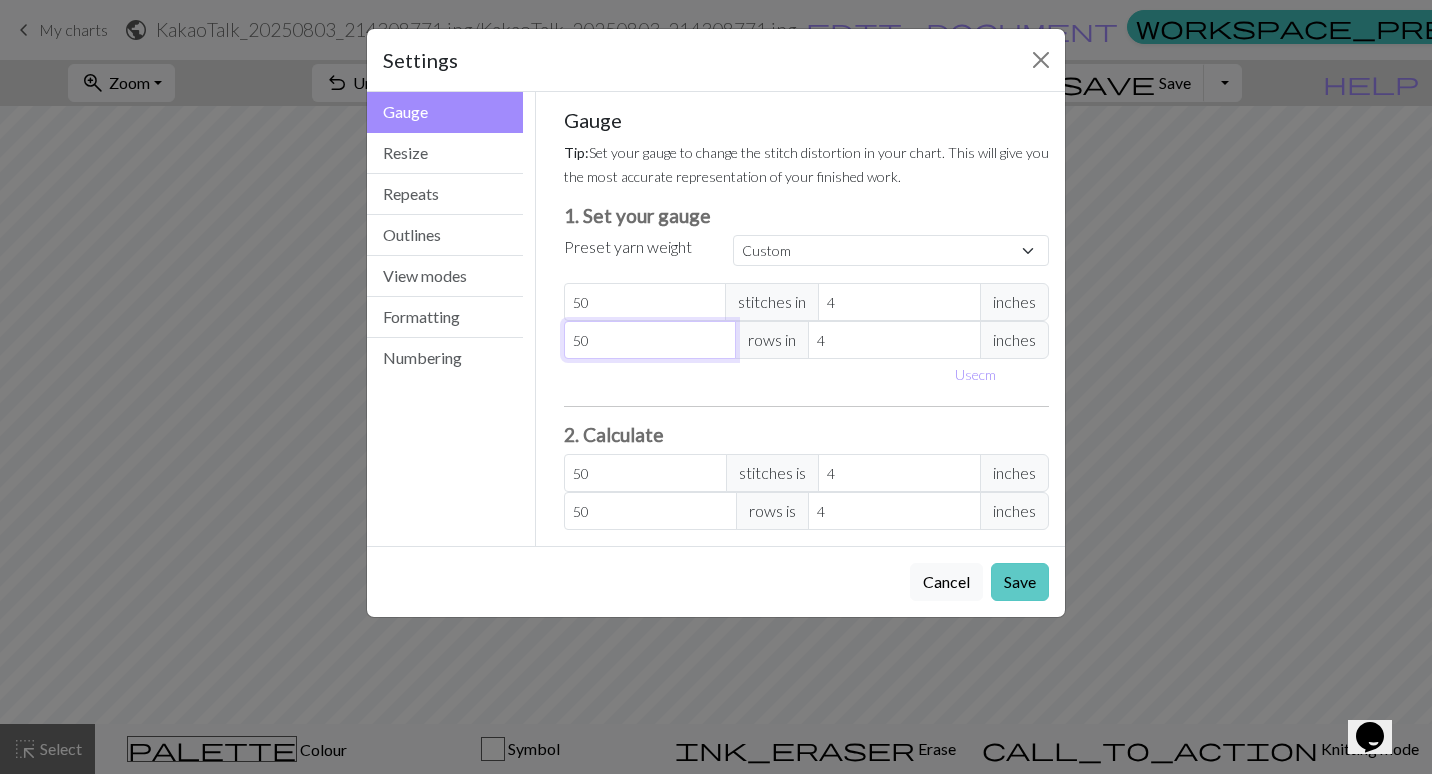 type on "50" 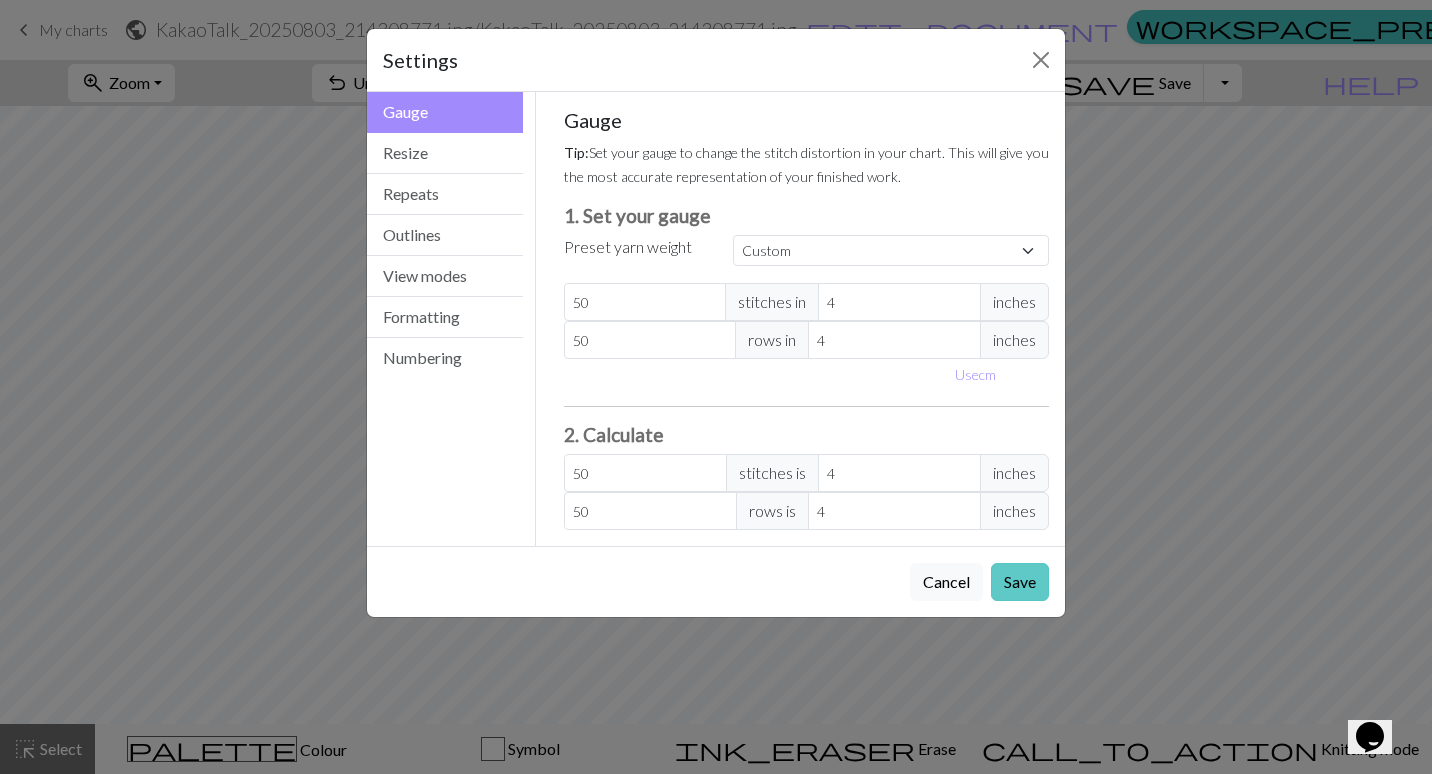 click on "Save" at bounding box center [1020, 582] 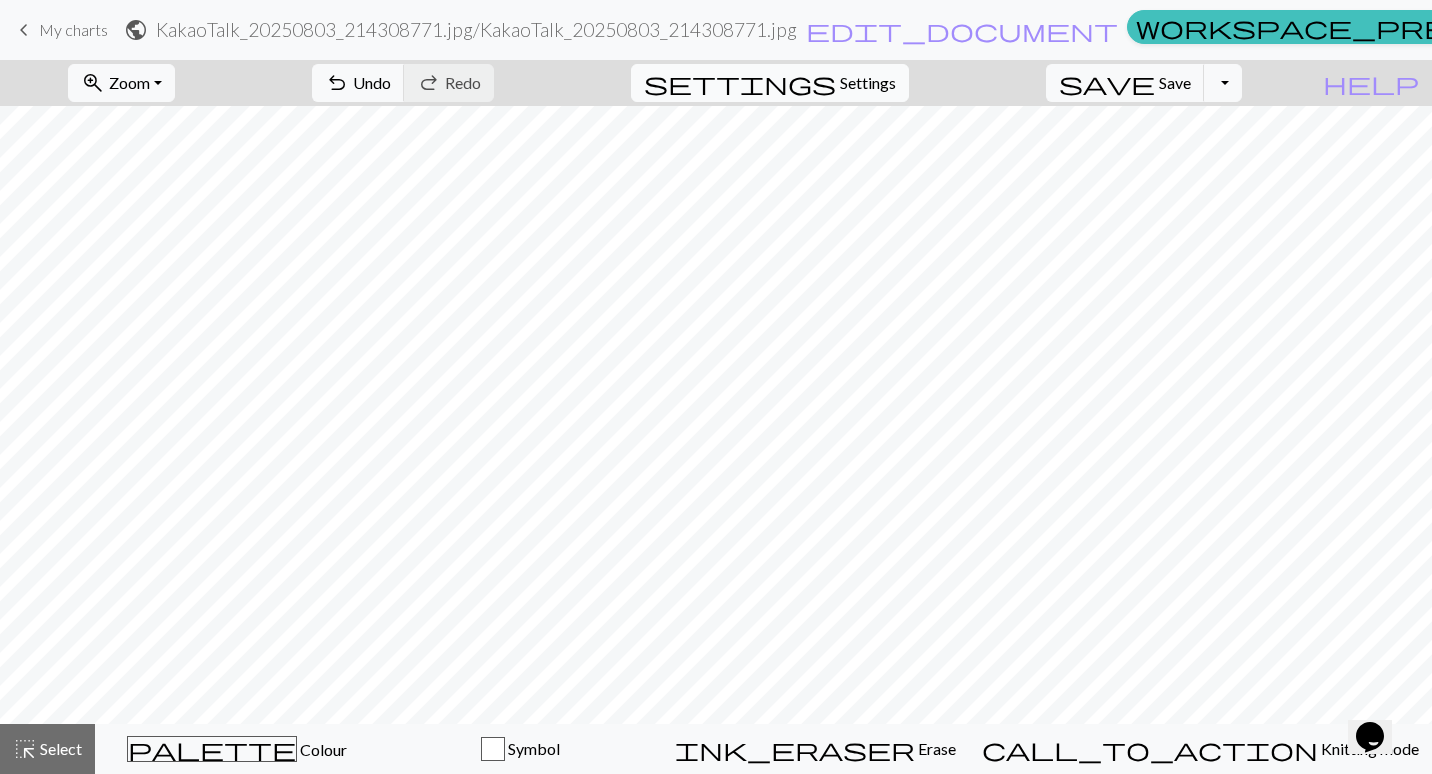 click on "Settings" at bounding box center [868, 83] 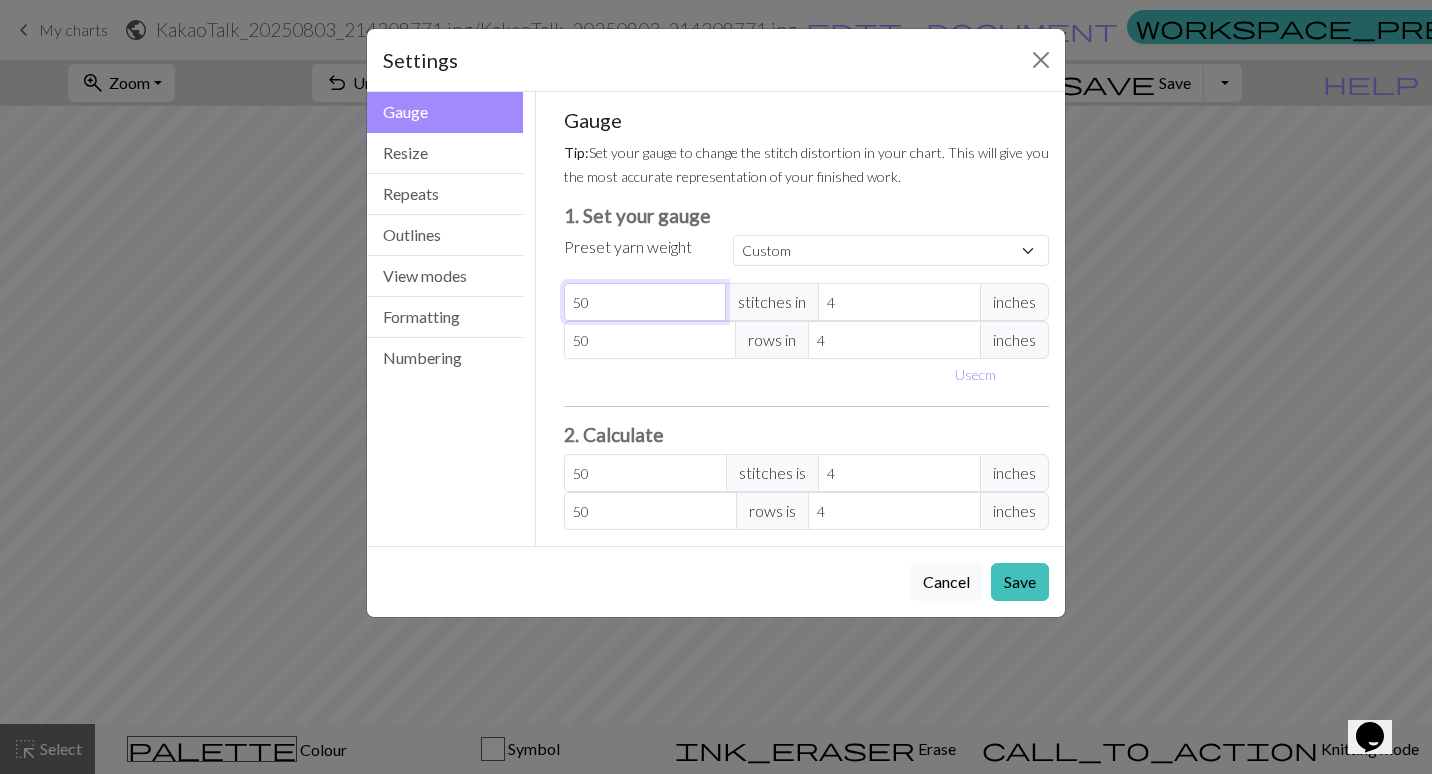 click on "50" at bounding box center [645, 302] 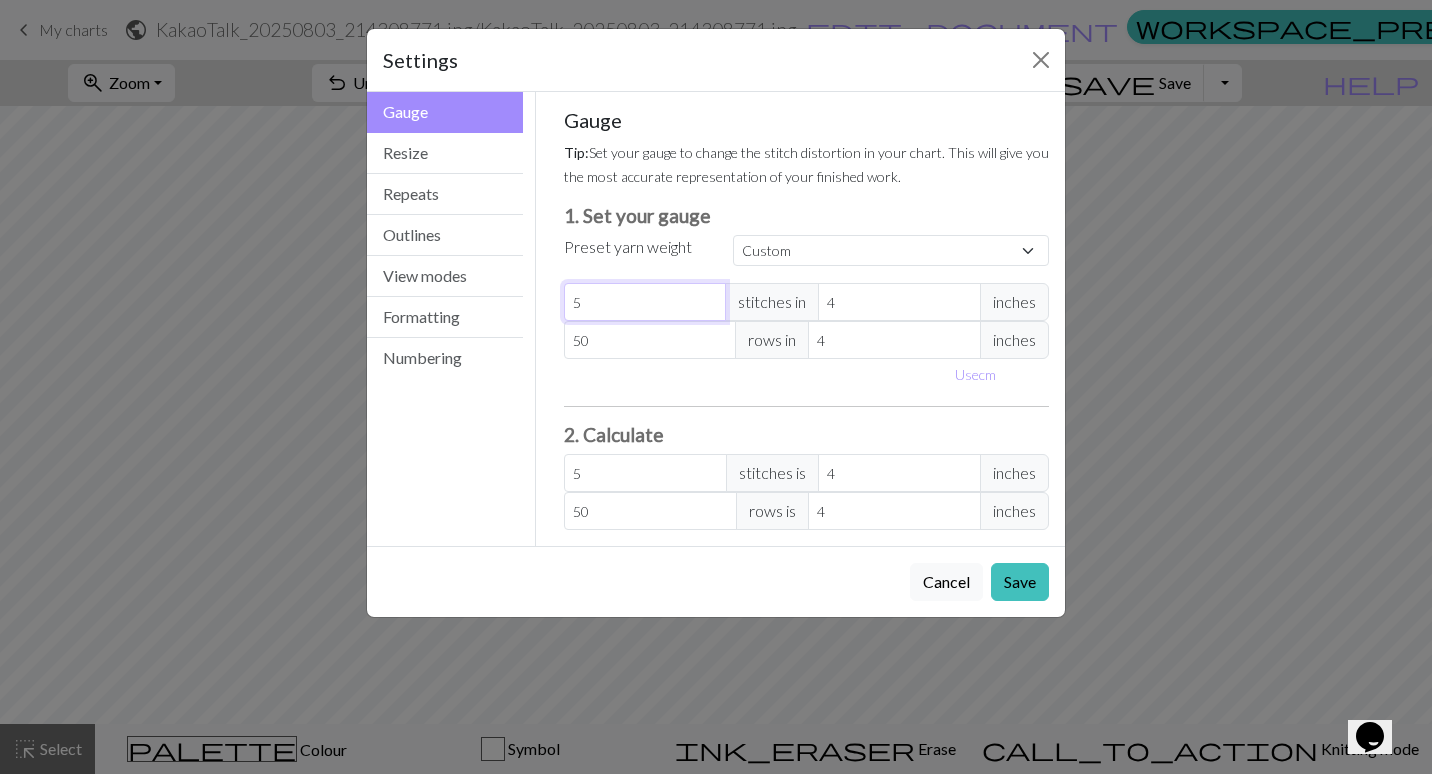 type 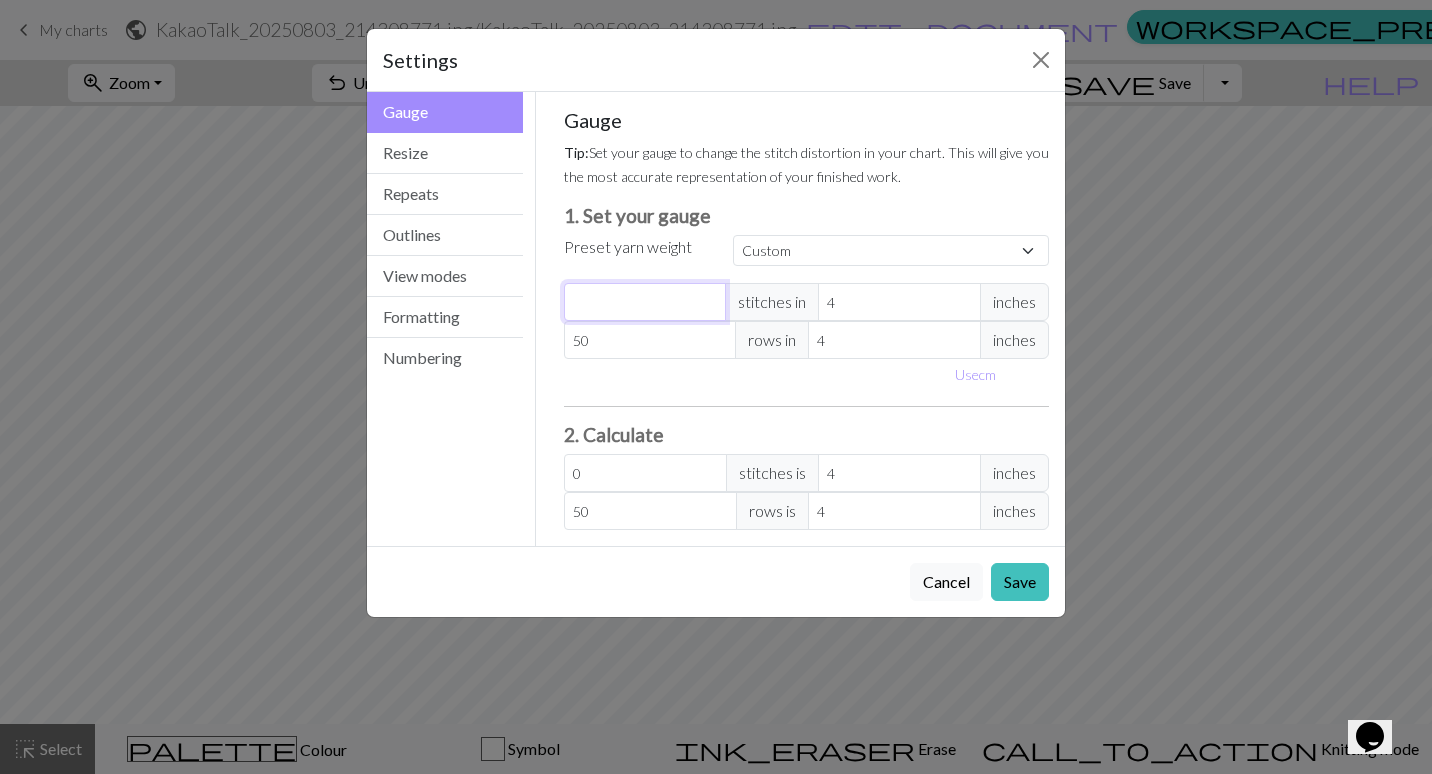 type on "8" 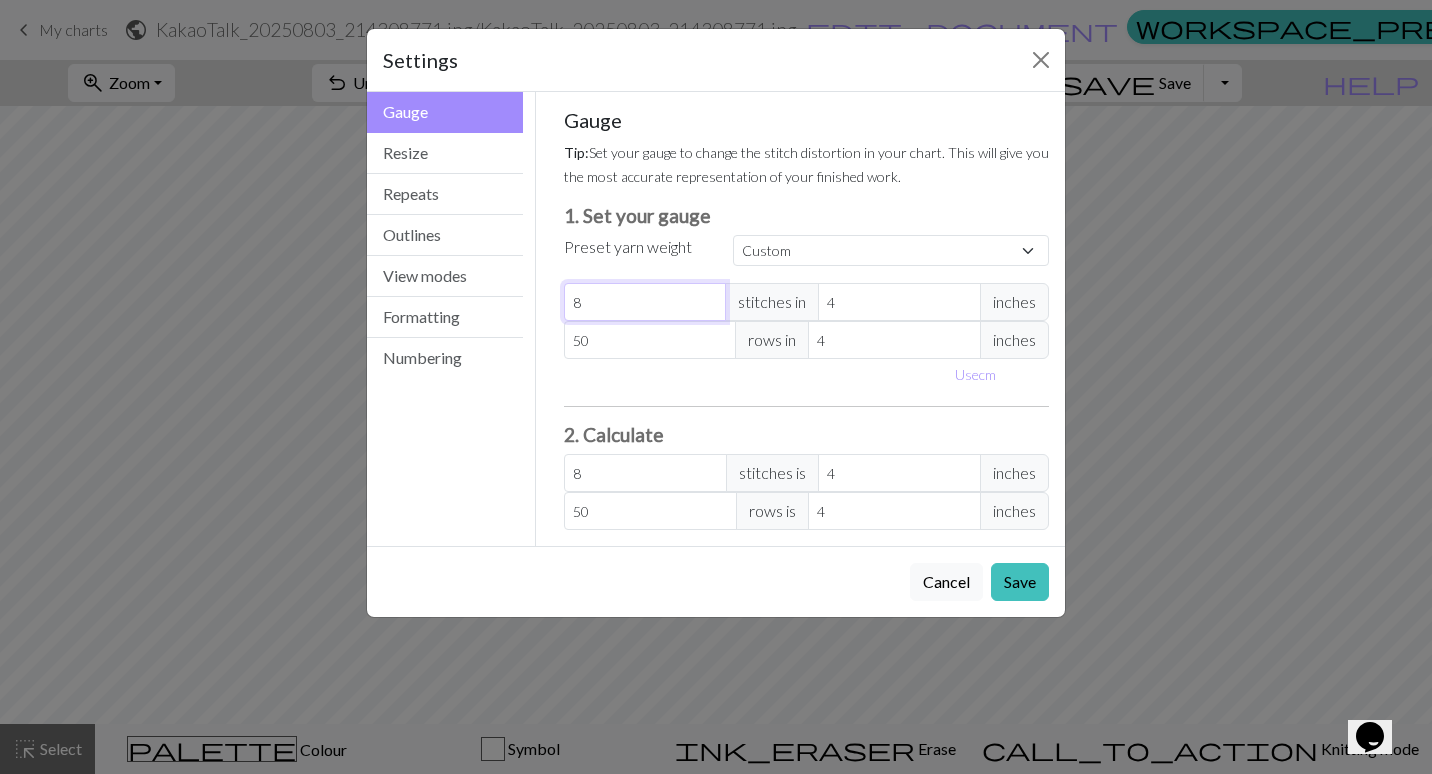 type on "80" 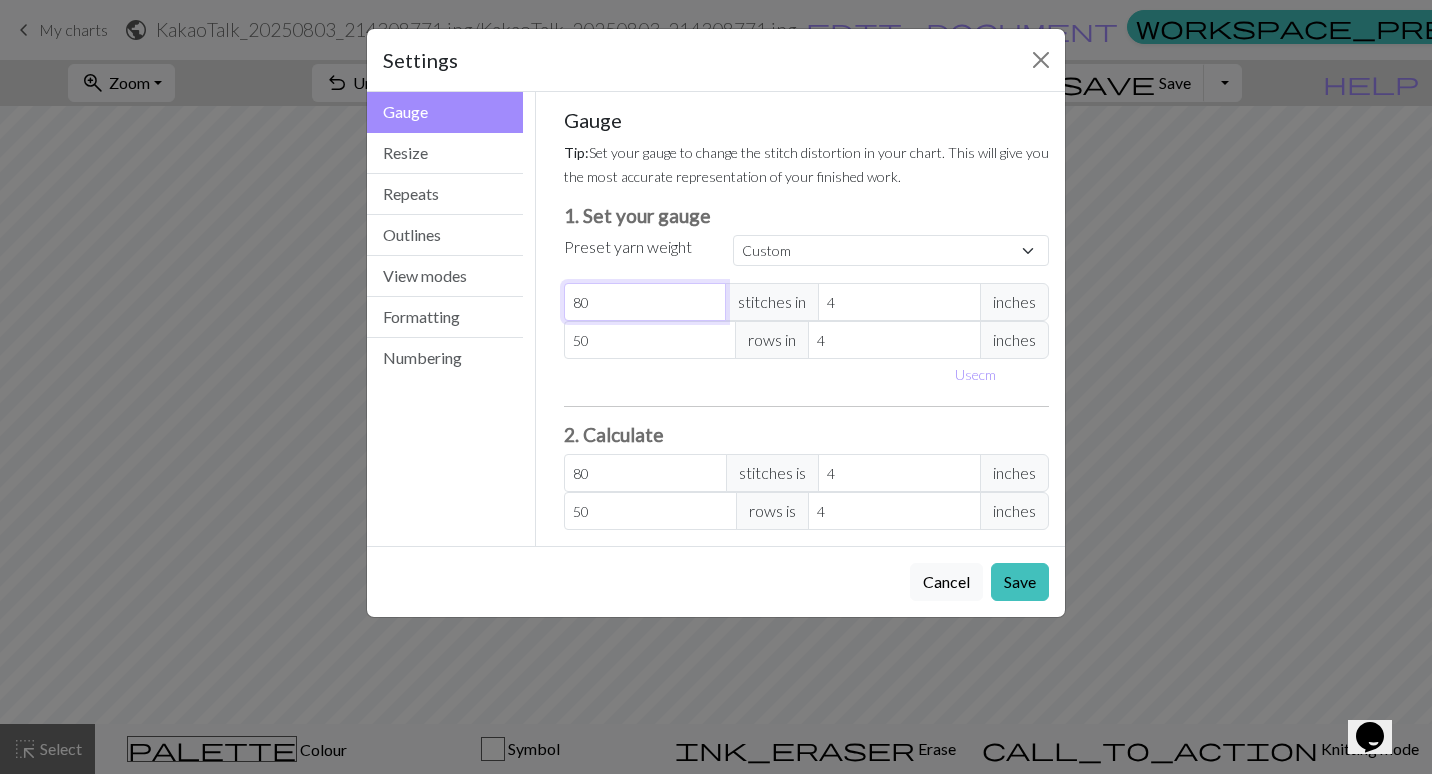 type on "80" 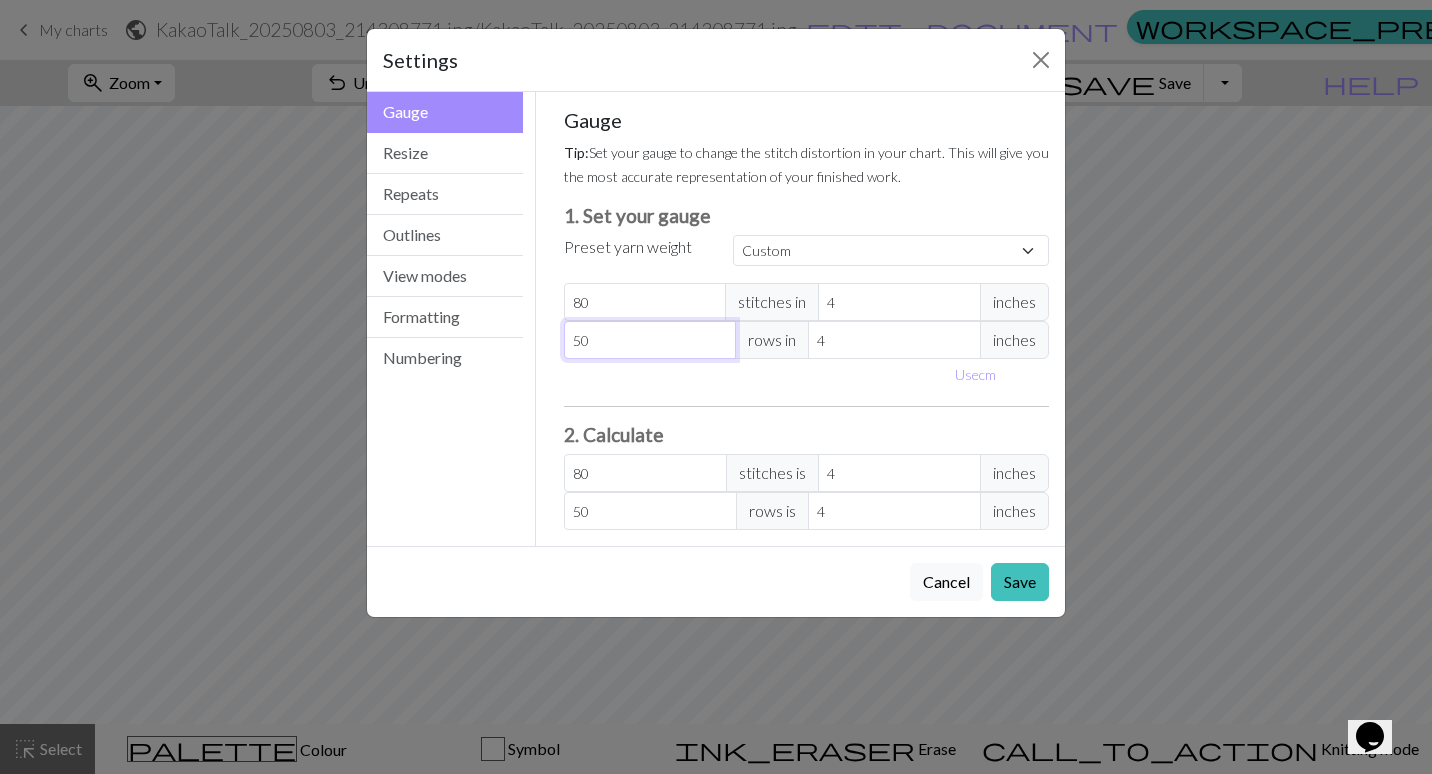 click on "50" at bounding box center [650, 340] 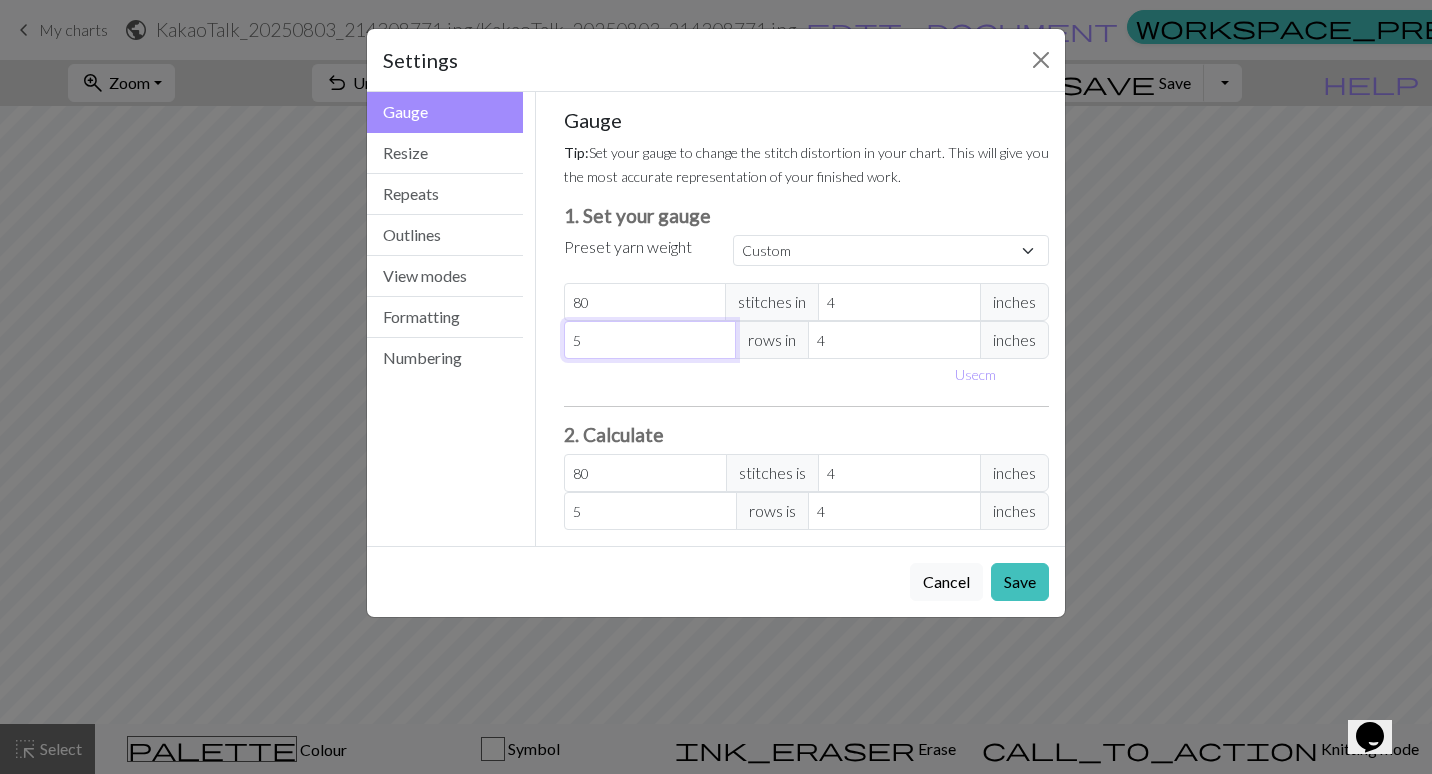 type 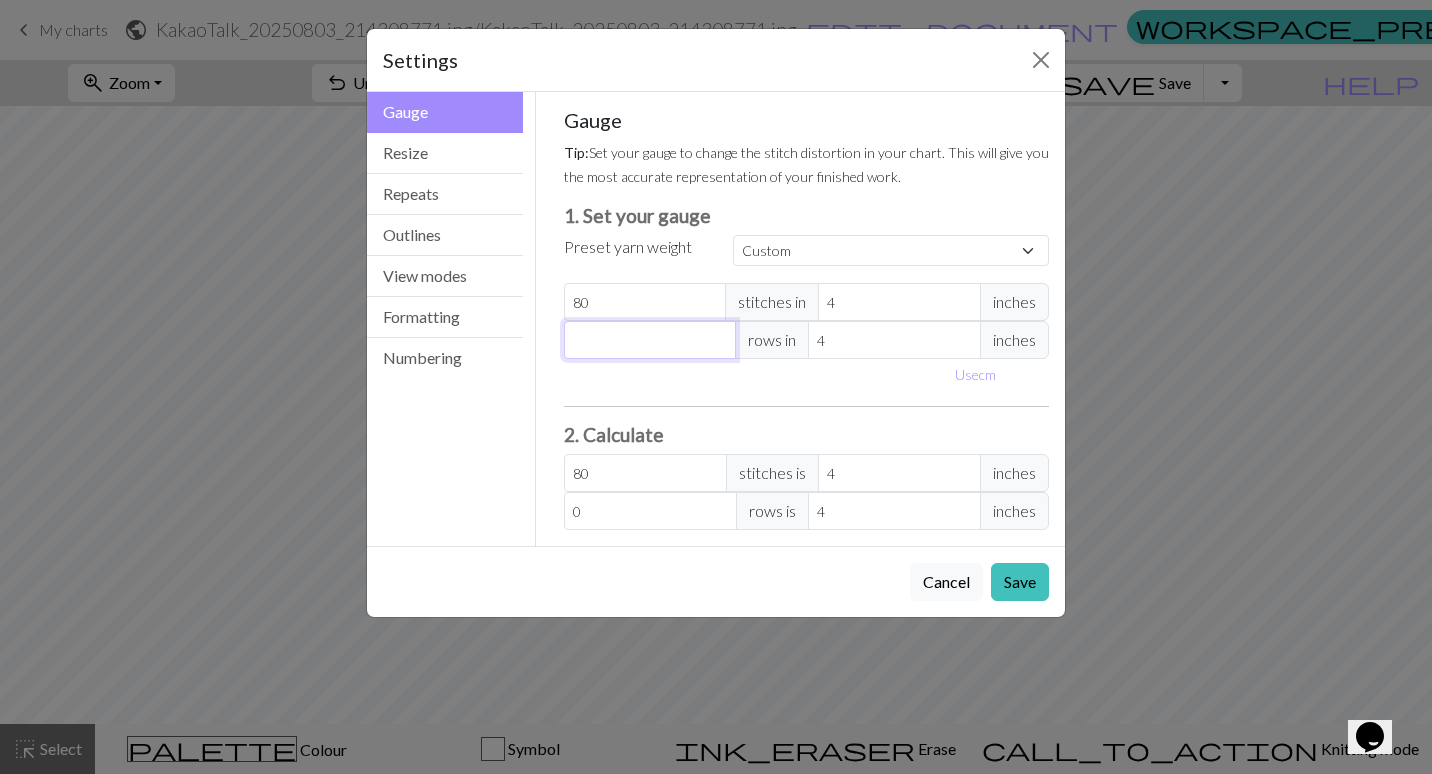 type on "8" 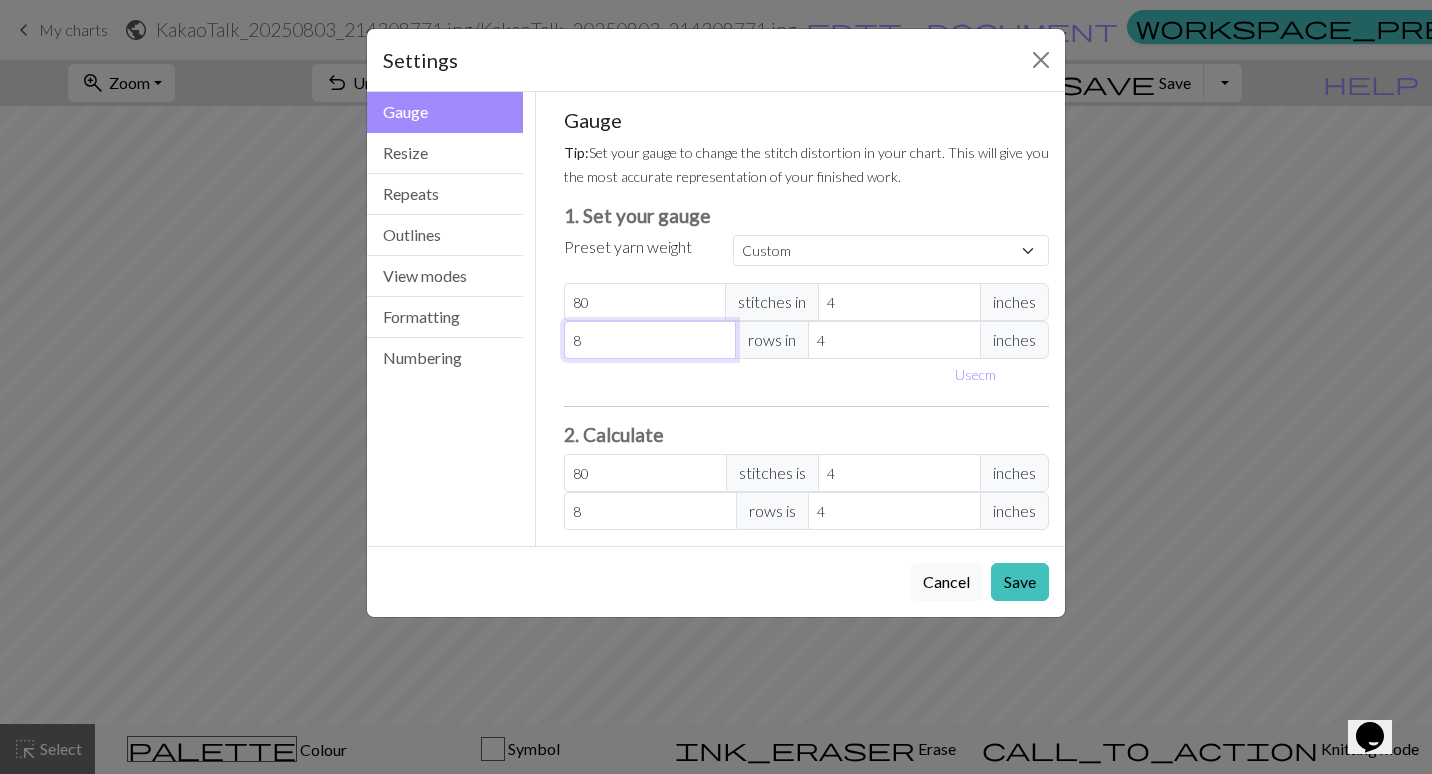 type on "80" 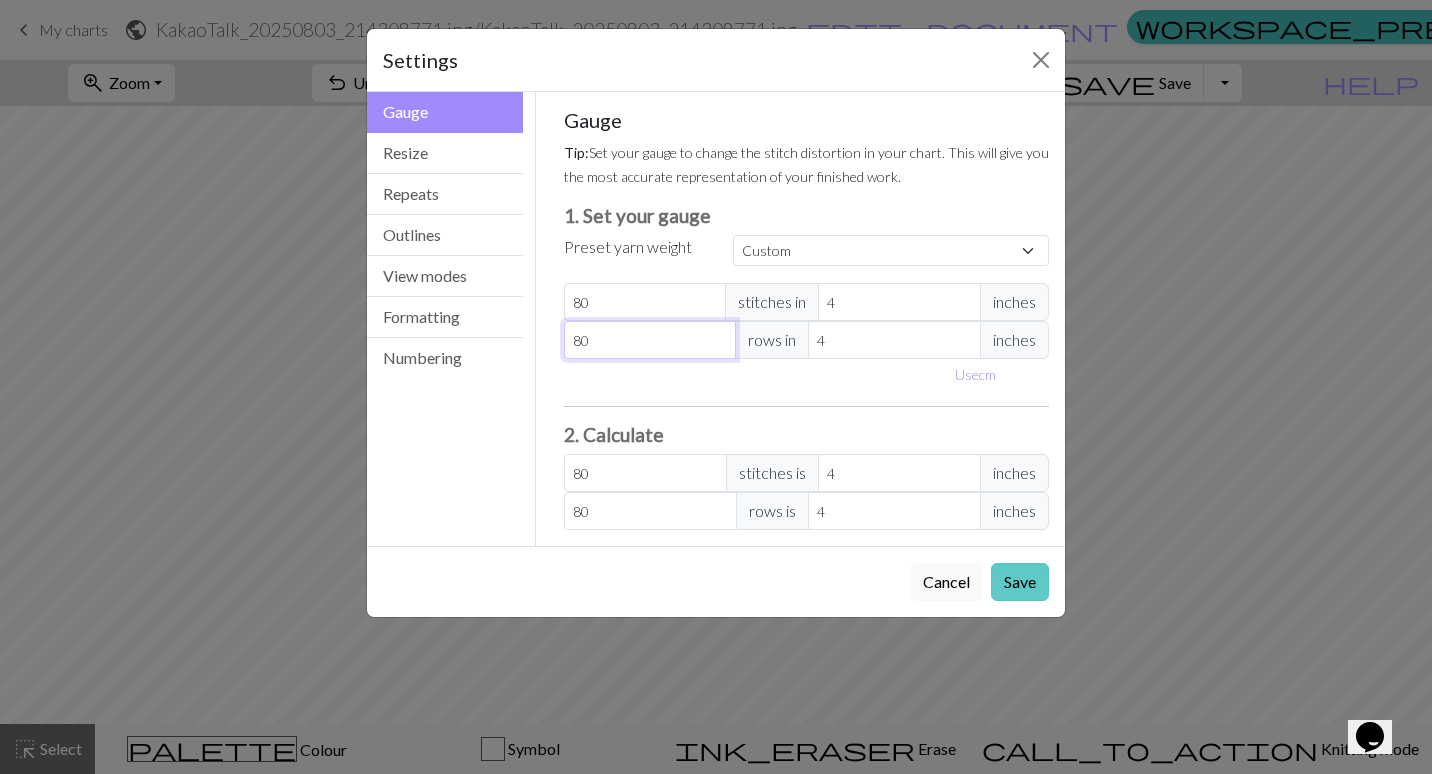 type on "80" 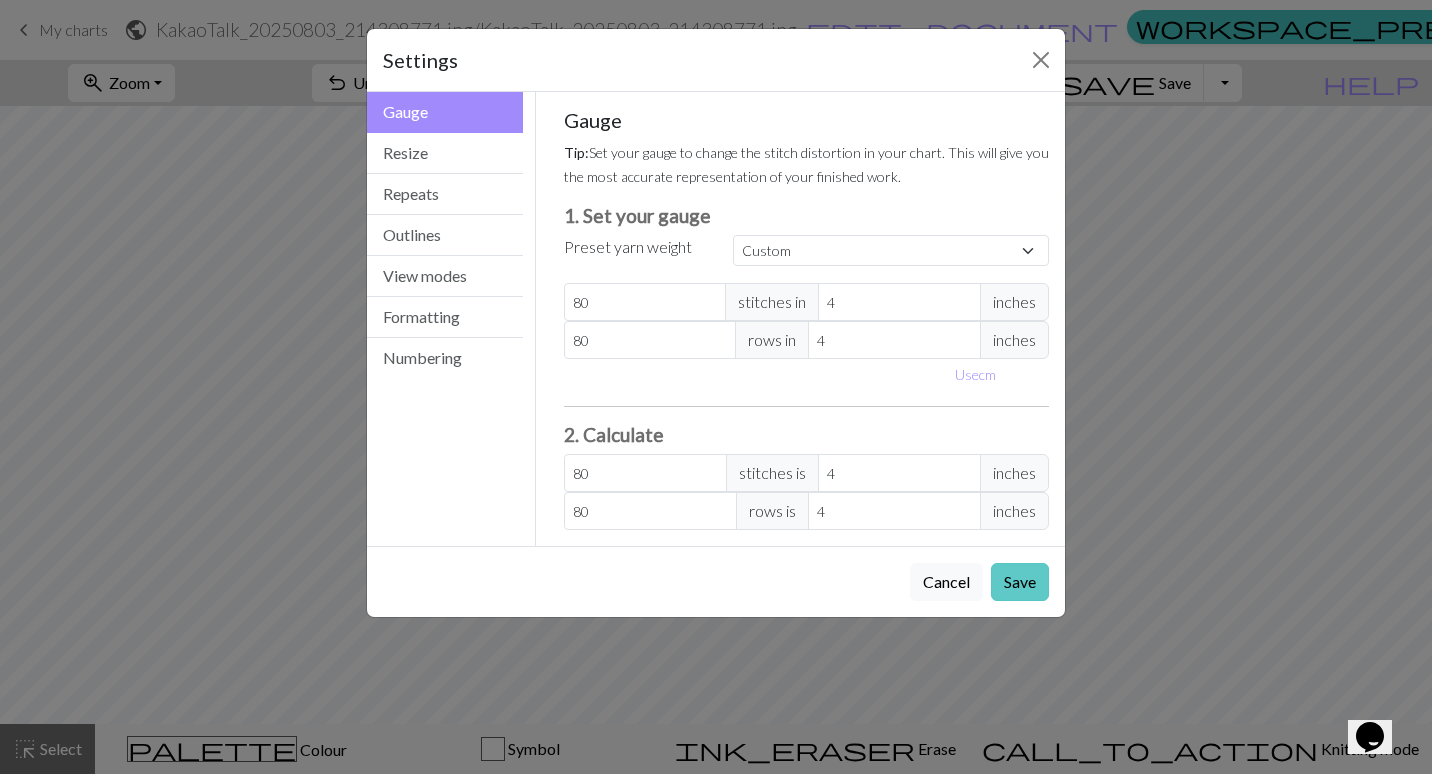 click on "Save" at bounding box center [1020, 582] 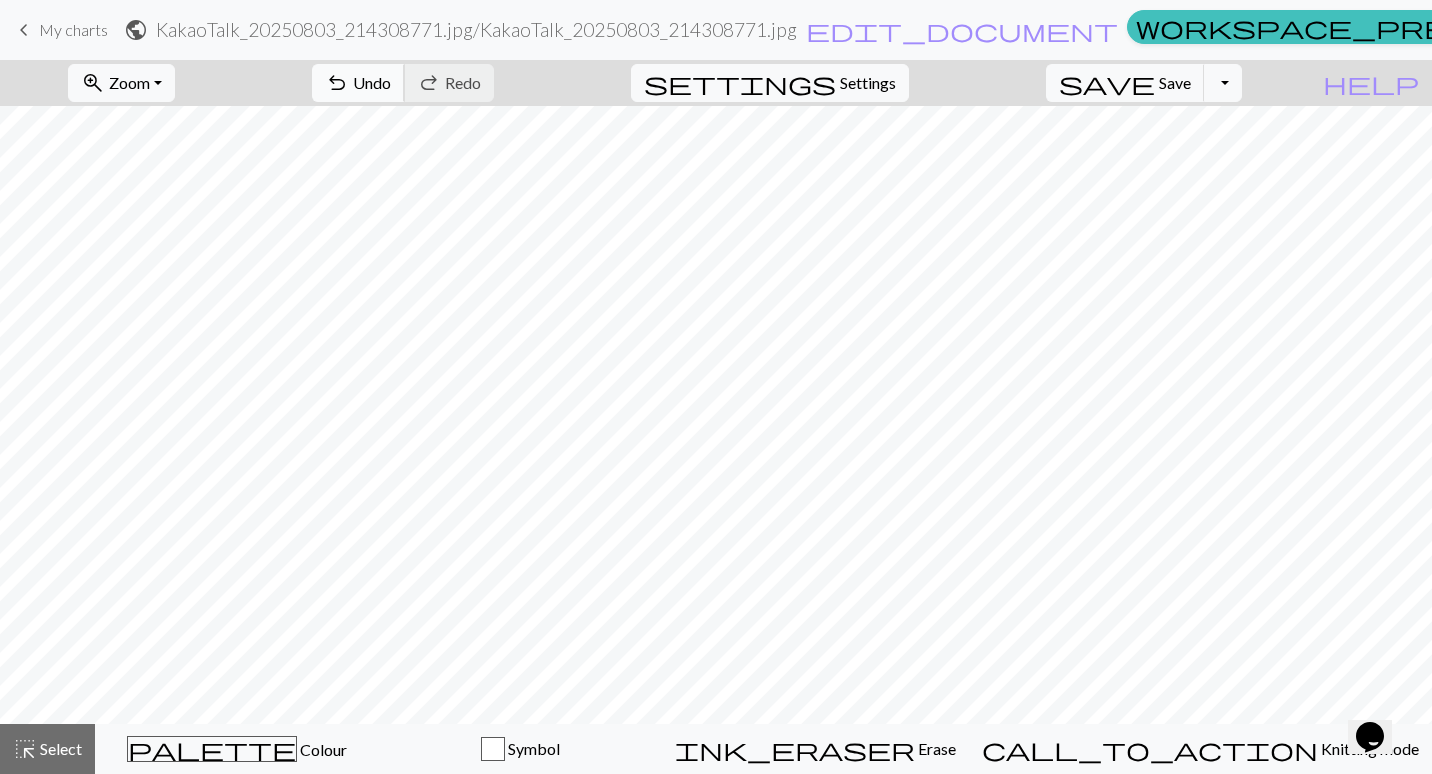 click on "Undo" at bounding box center [372, 82] 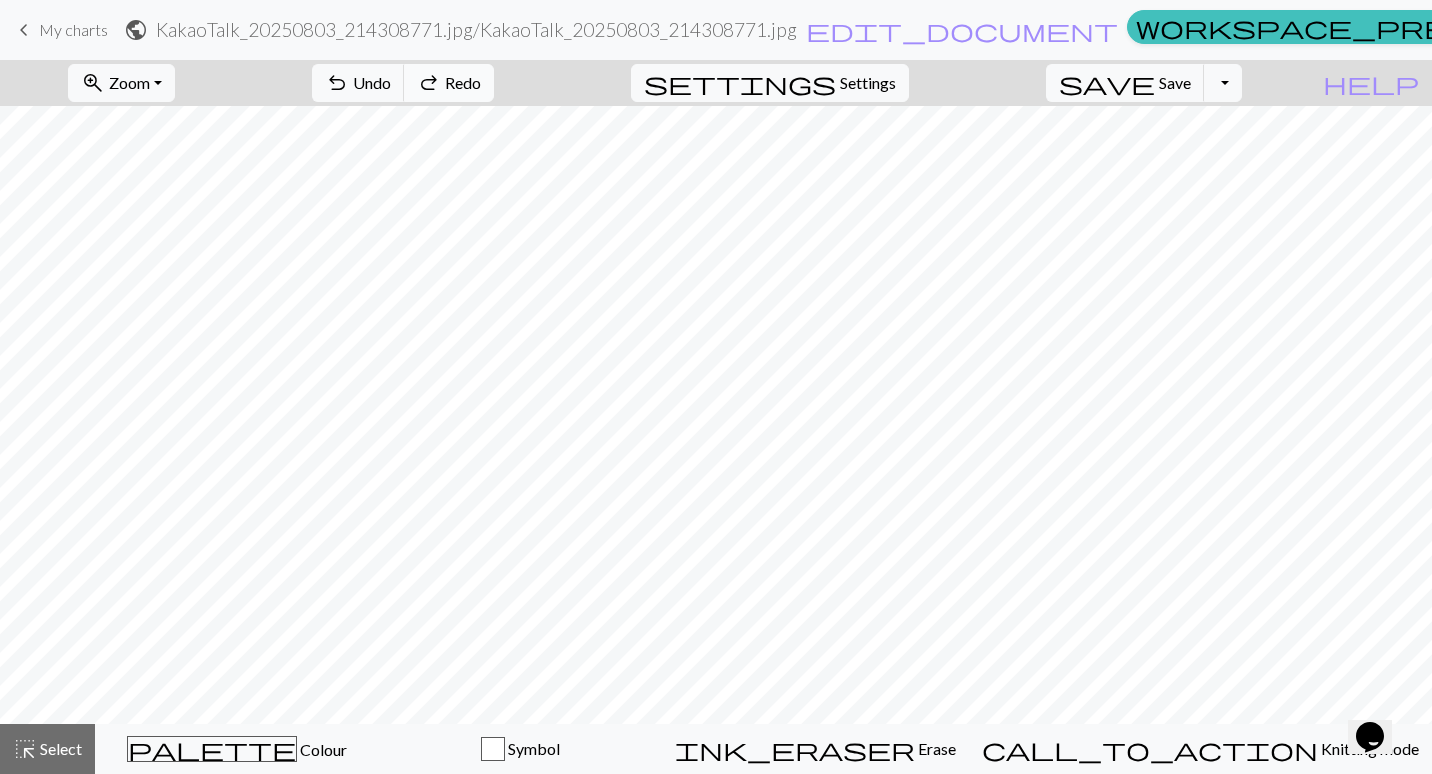 click on "Redo" at bounding box center (463, 82) 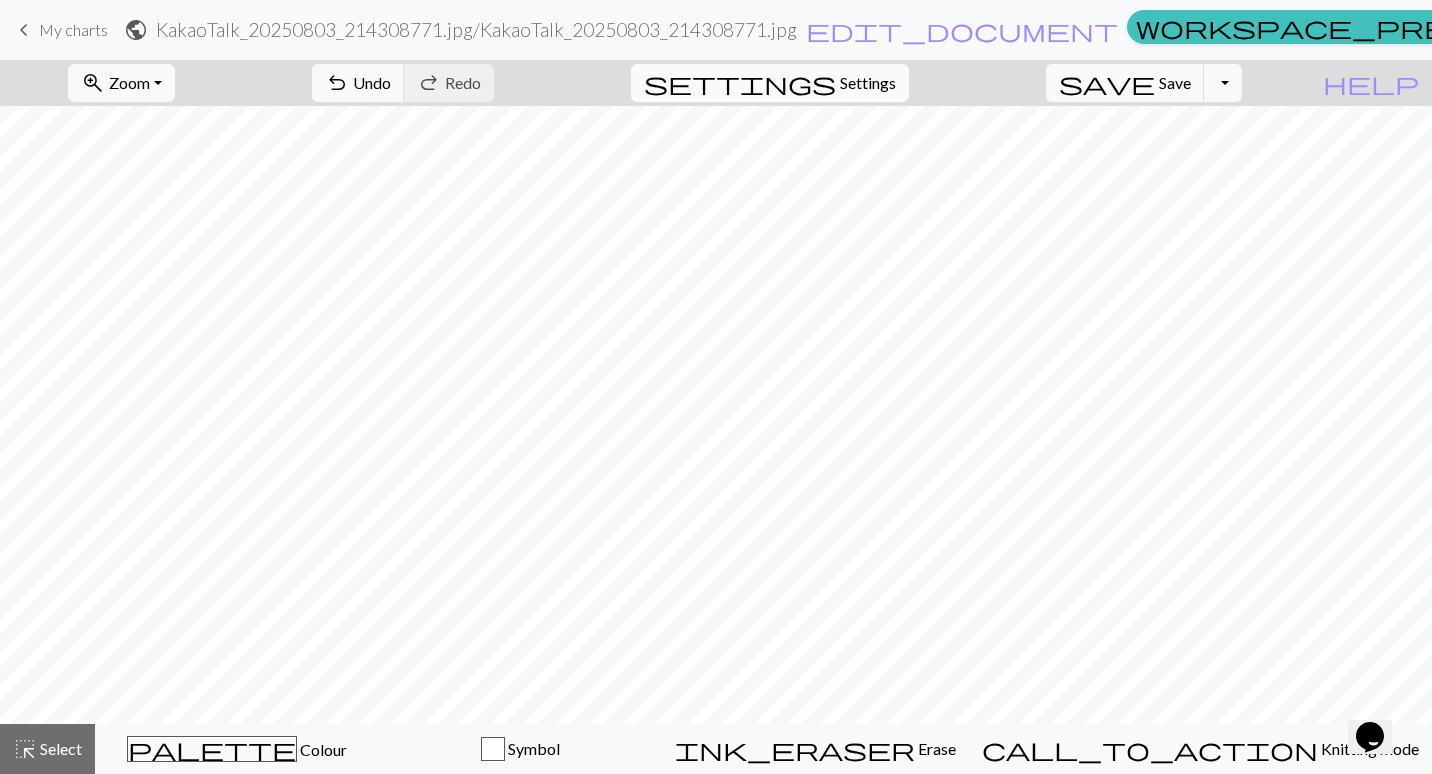 click on "Settings" at bounding box center [868, 83] 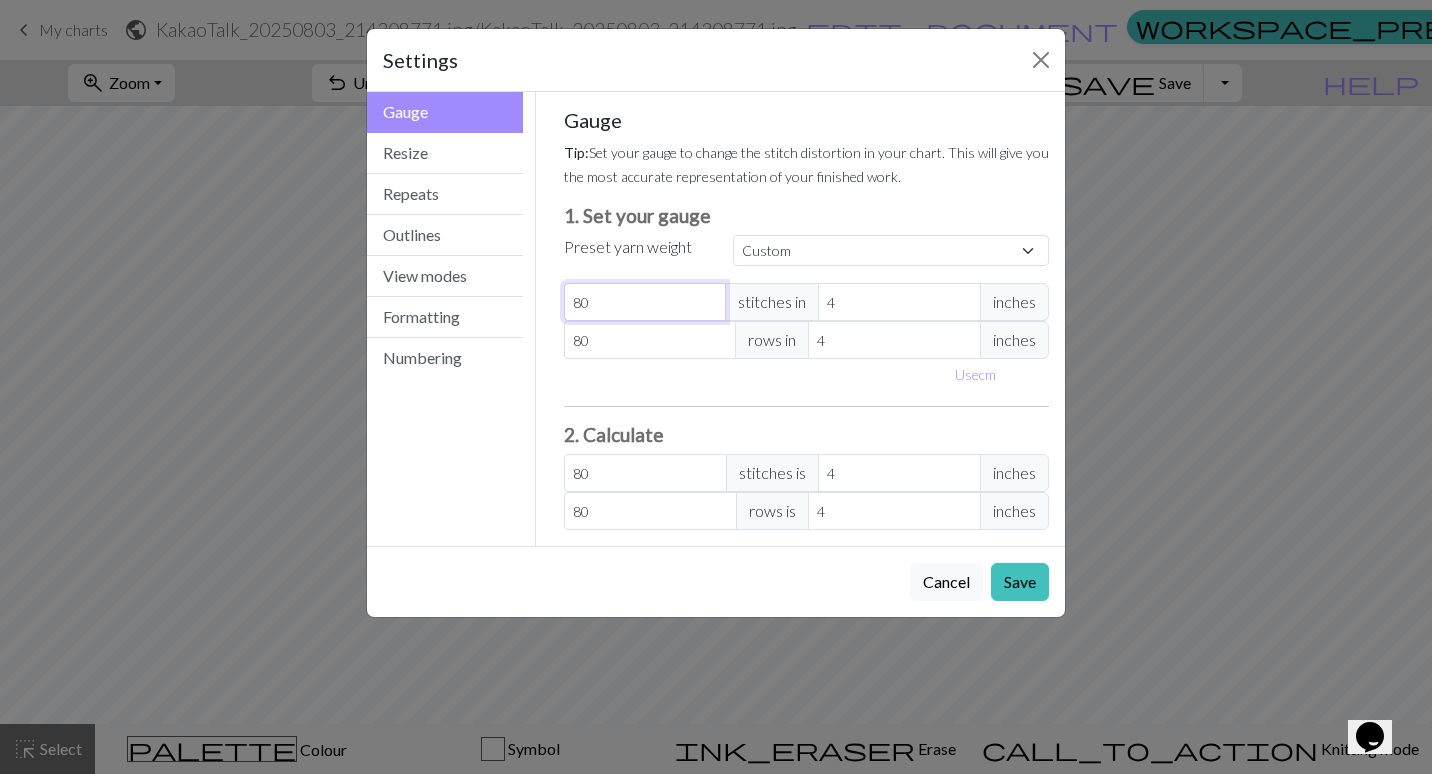 click on "80" at bounding box center (645, 302) 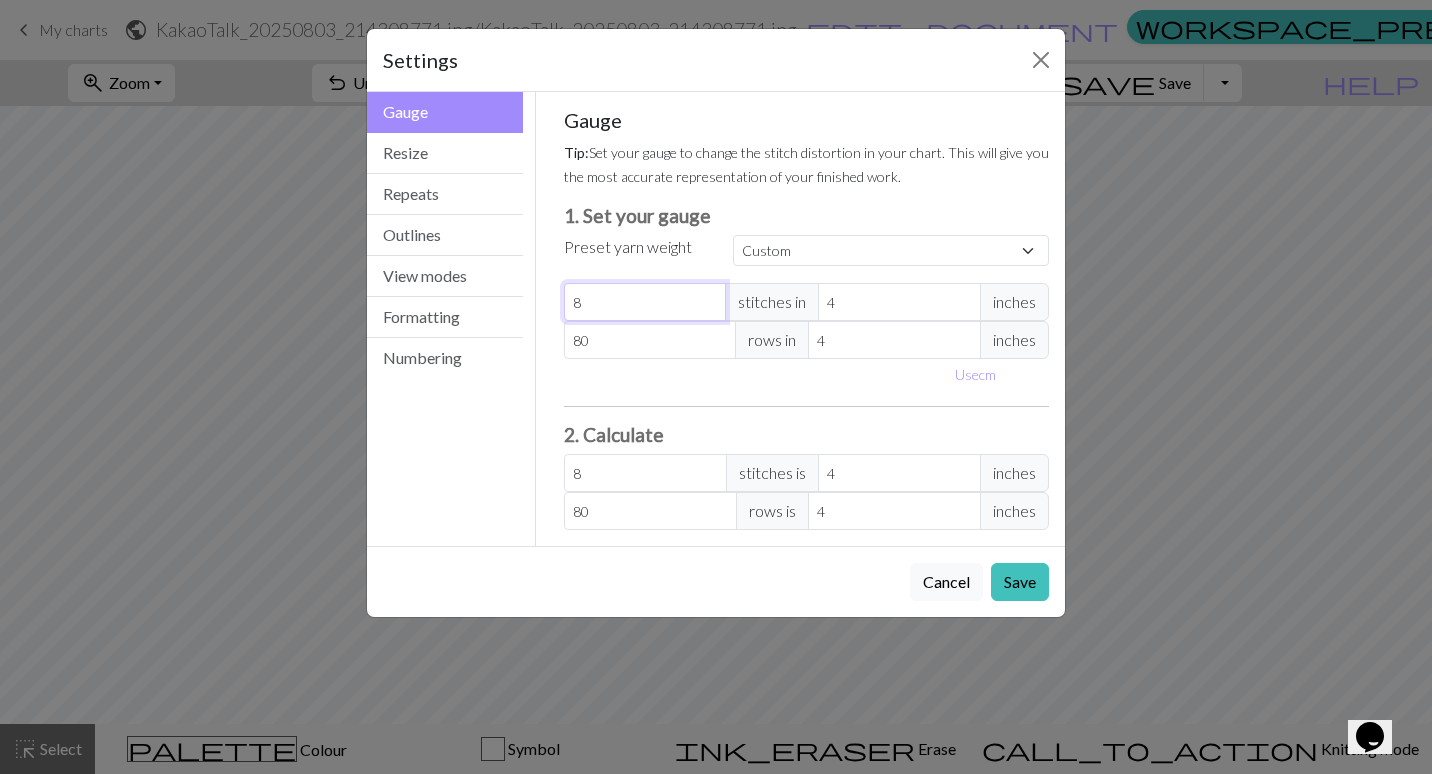 type 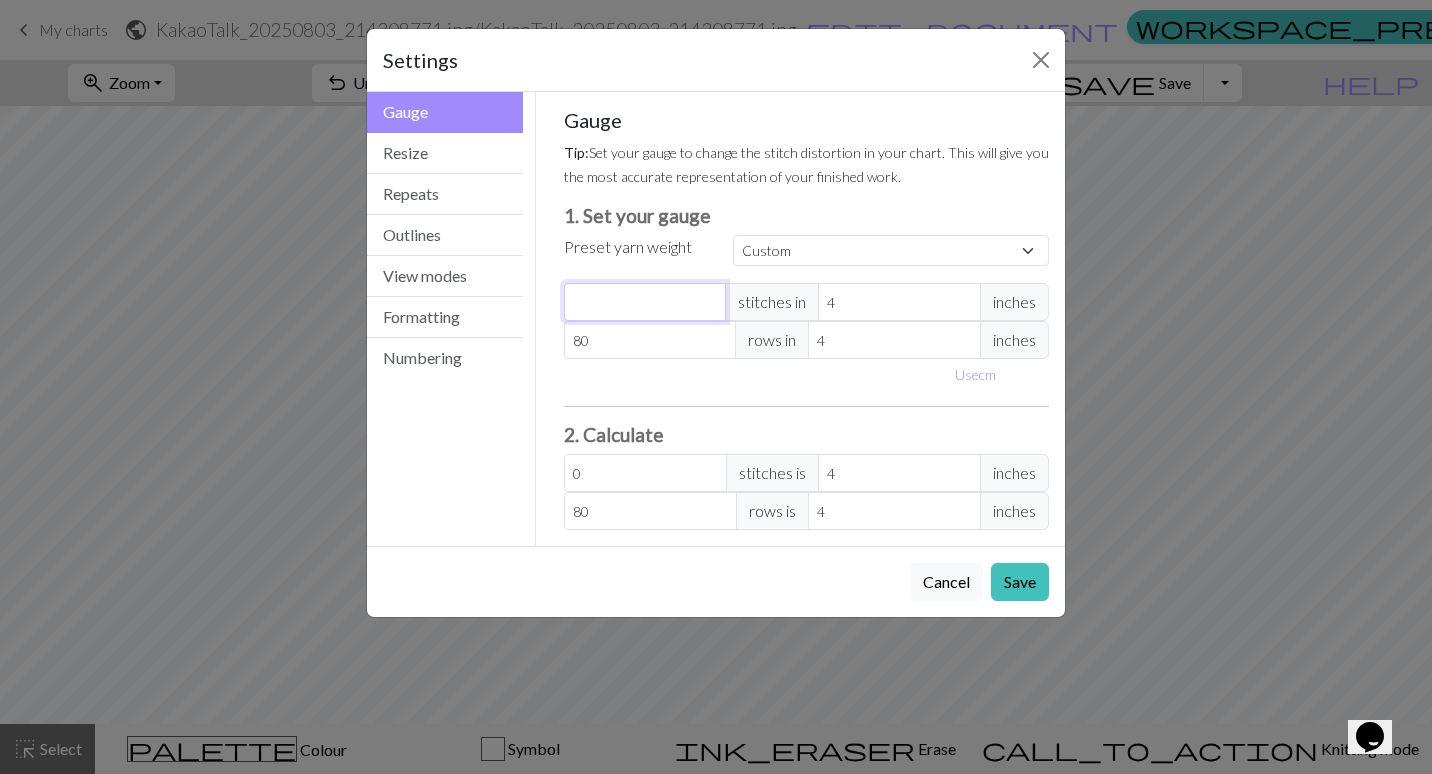 type on "7" 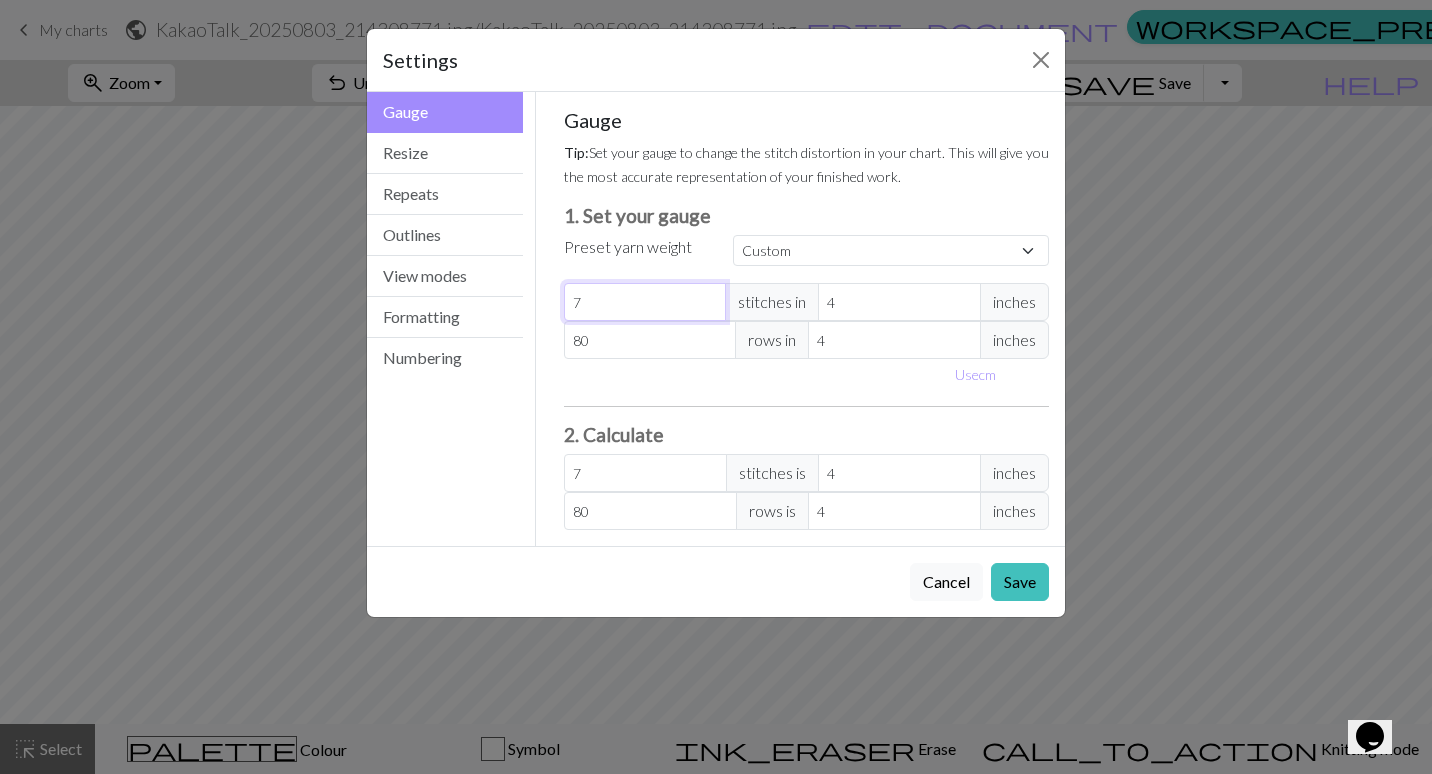 type on "70" 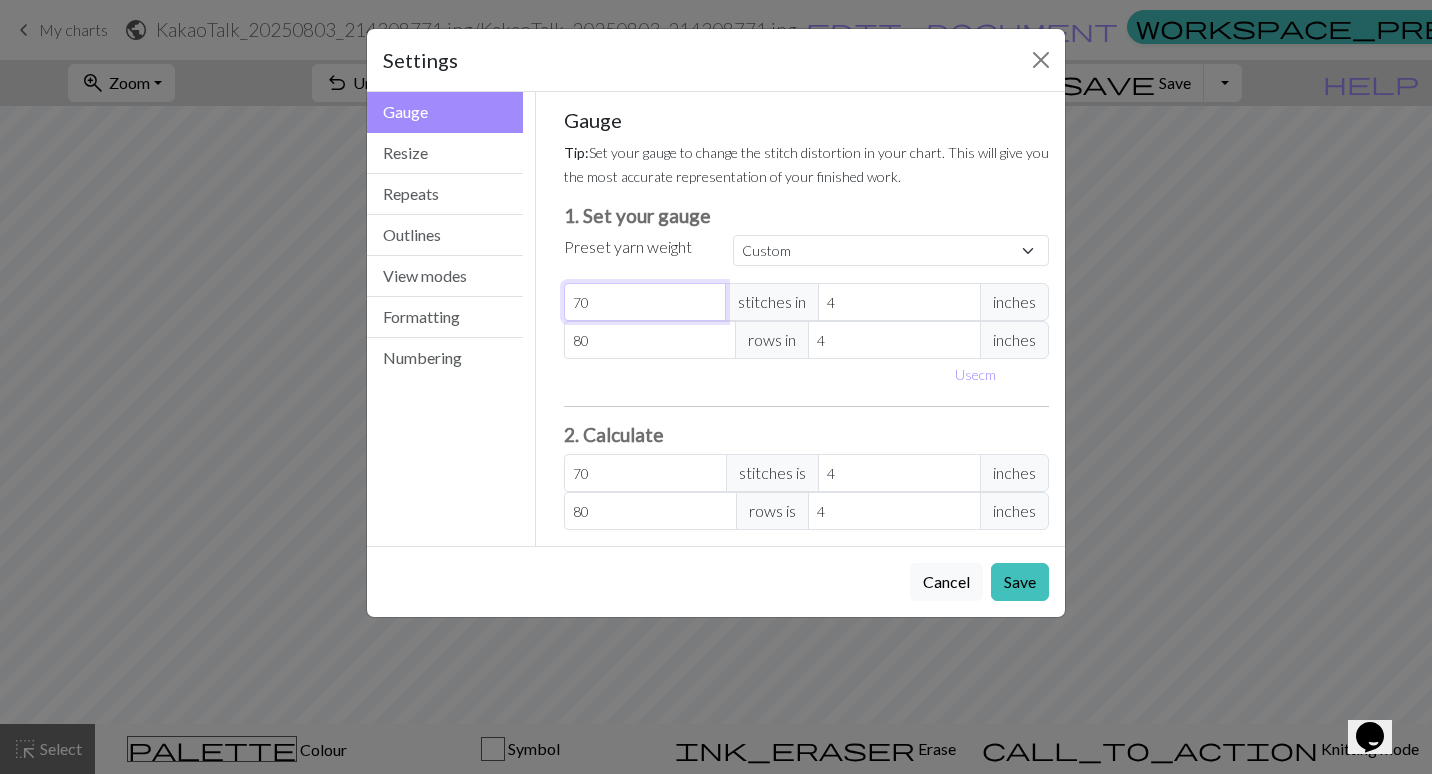type on "70" 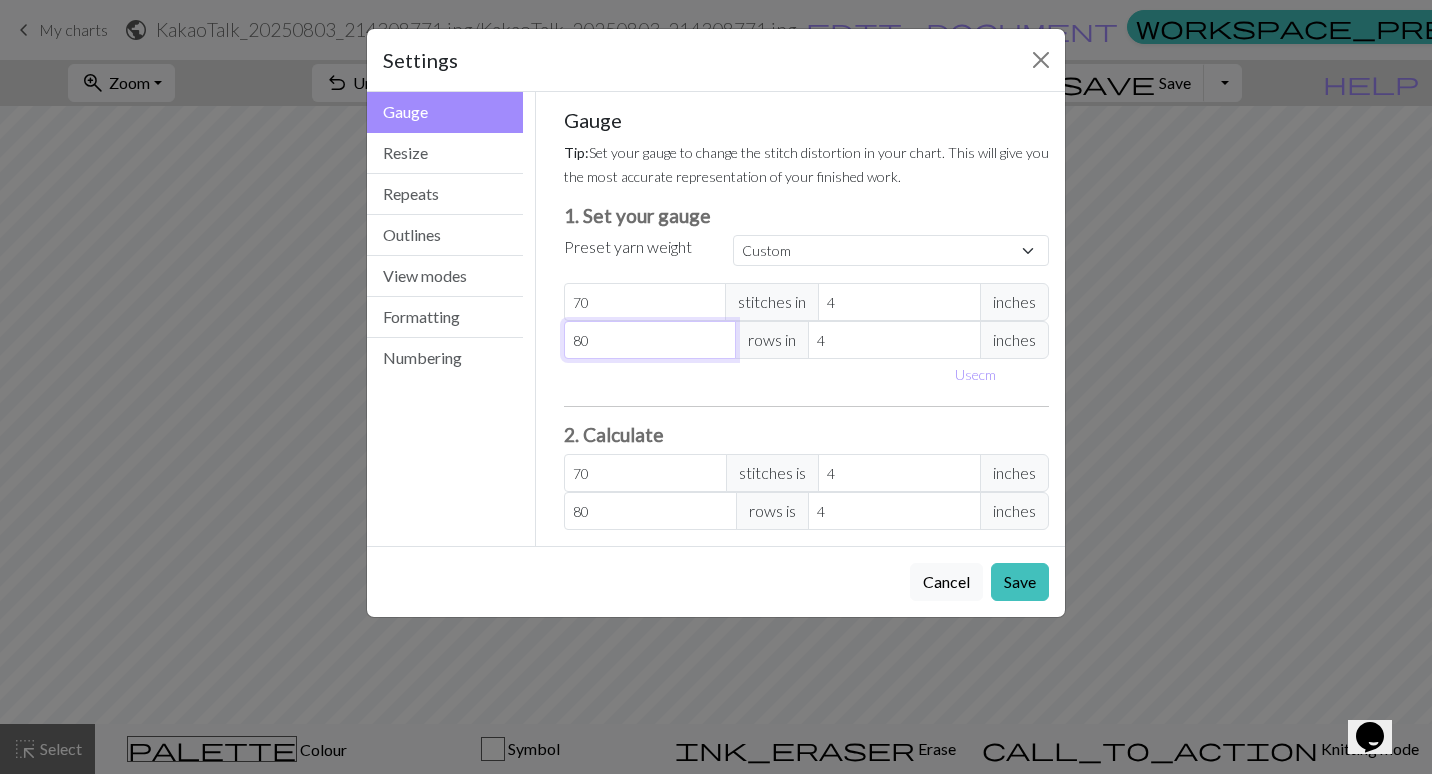 click on "80" at bounding box center (650, 340) 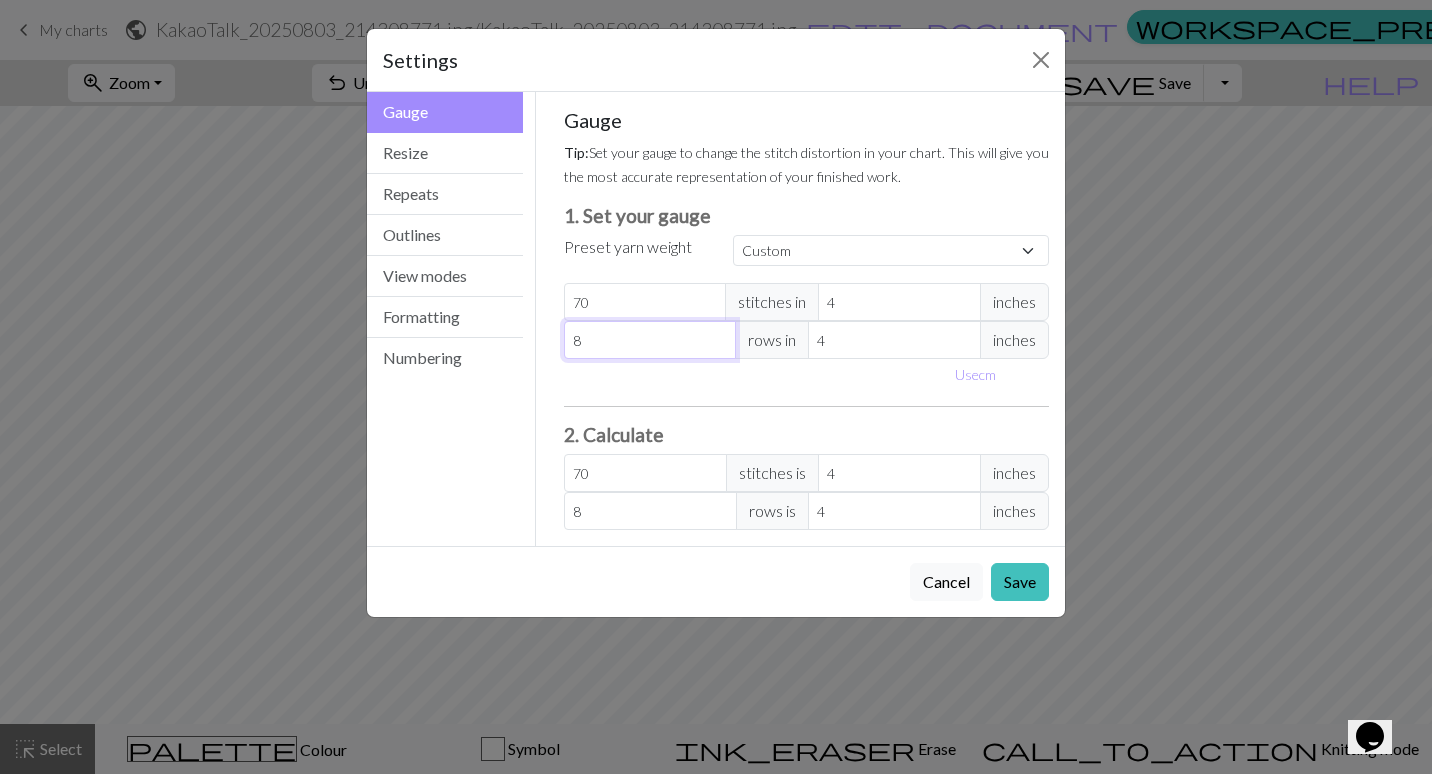 type 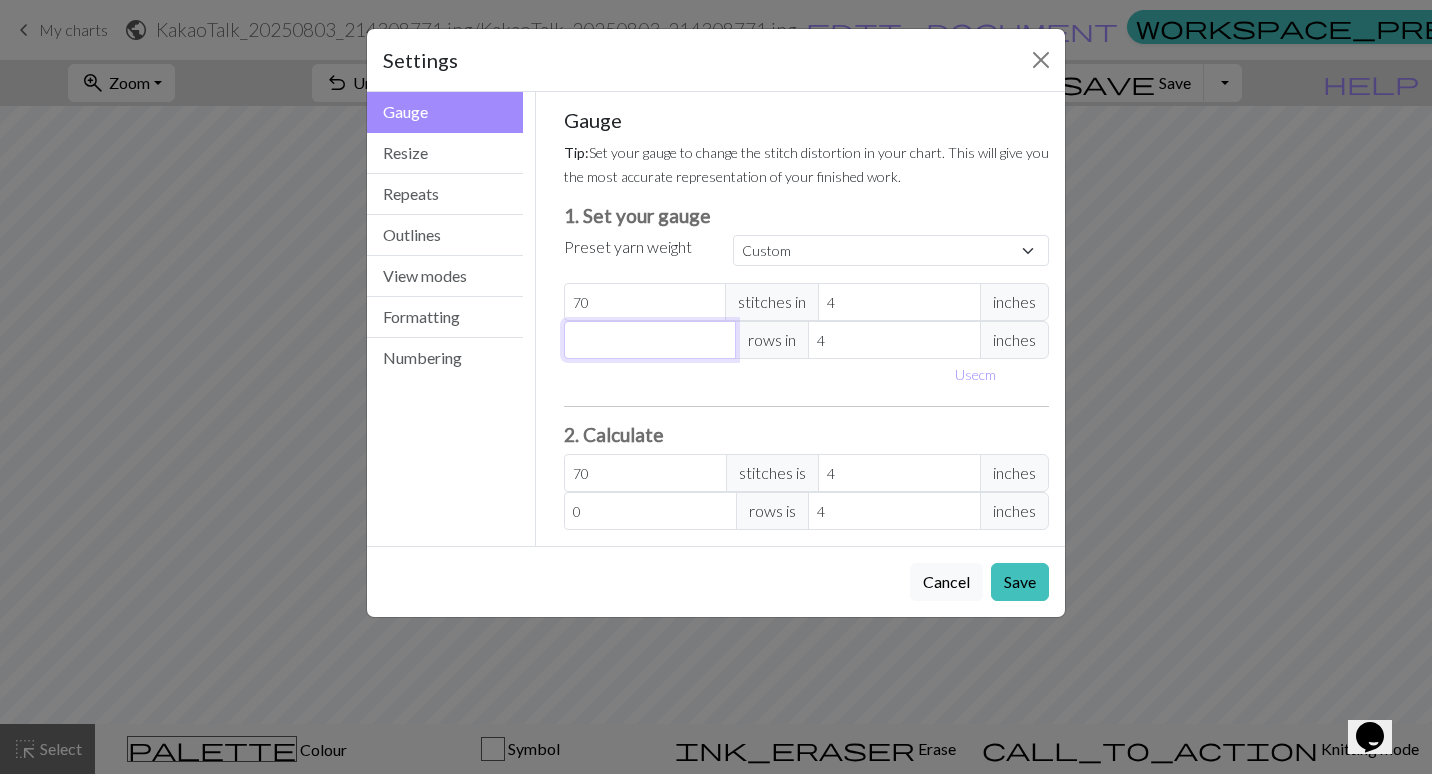 type on "7" 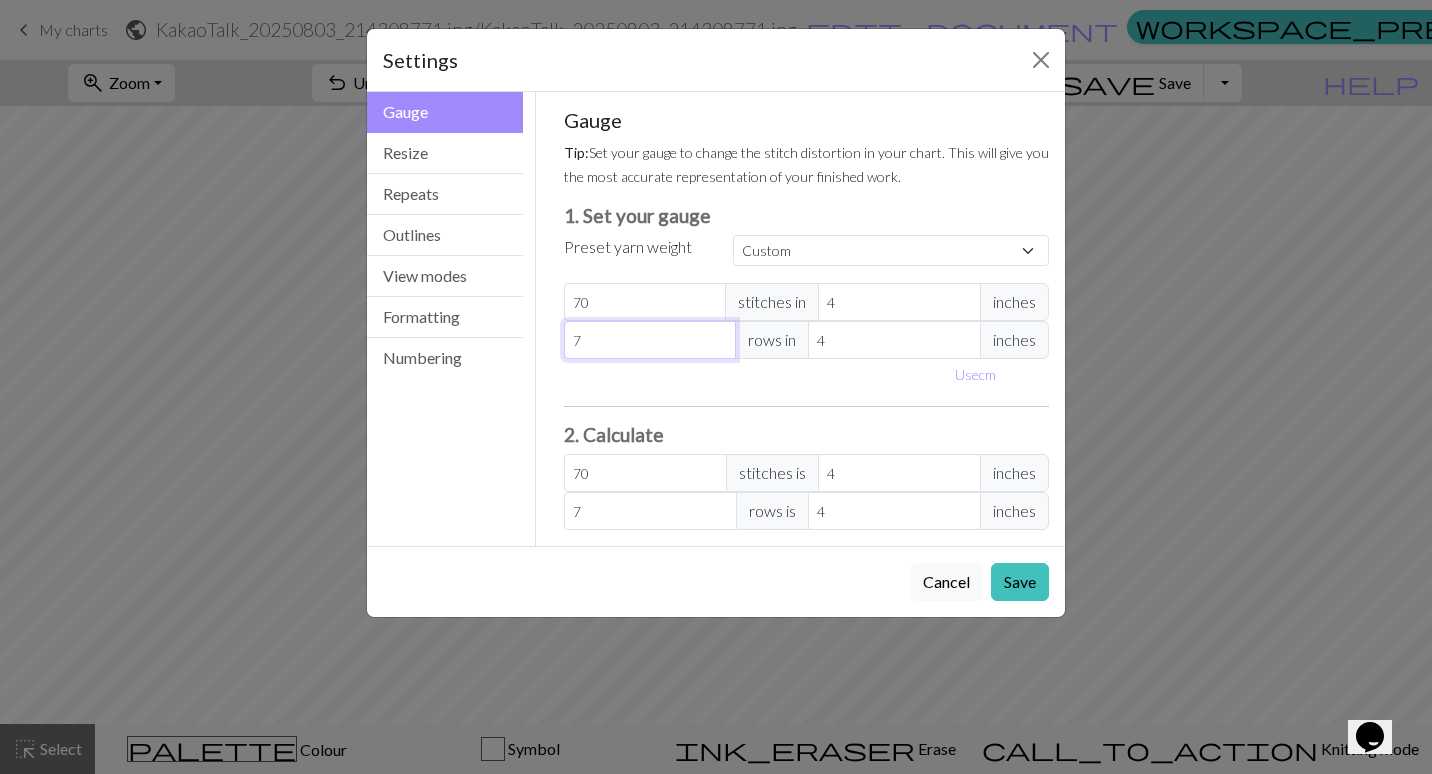 type on "70" 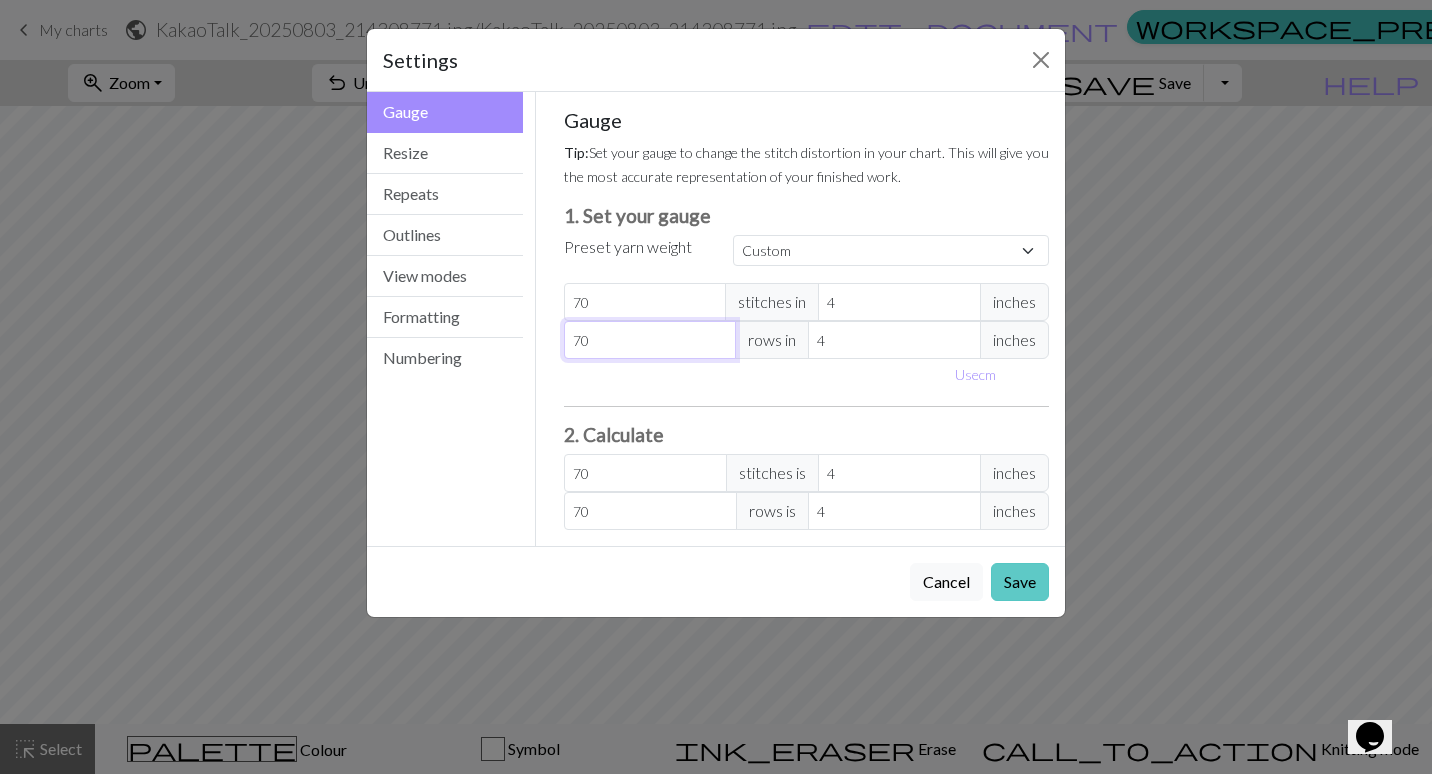 type on "70" 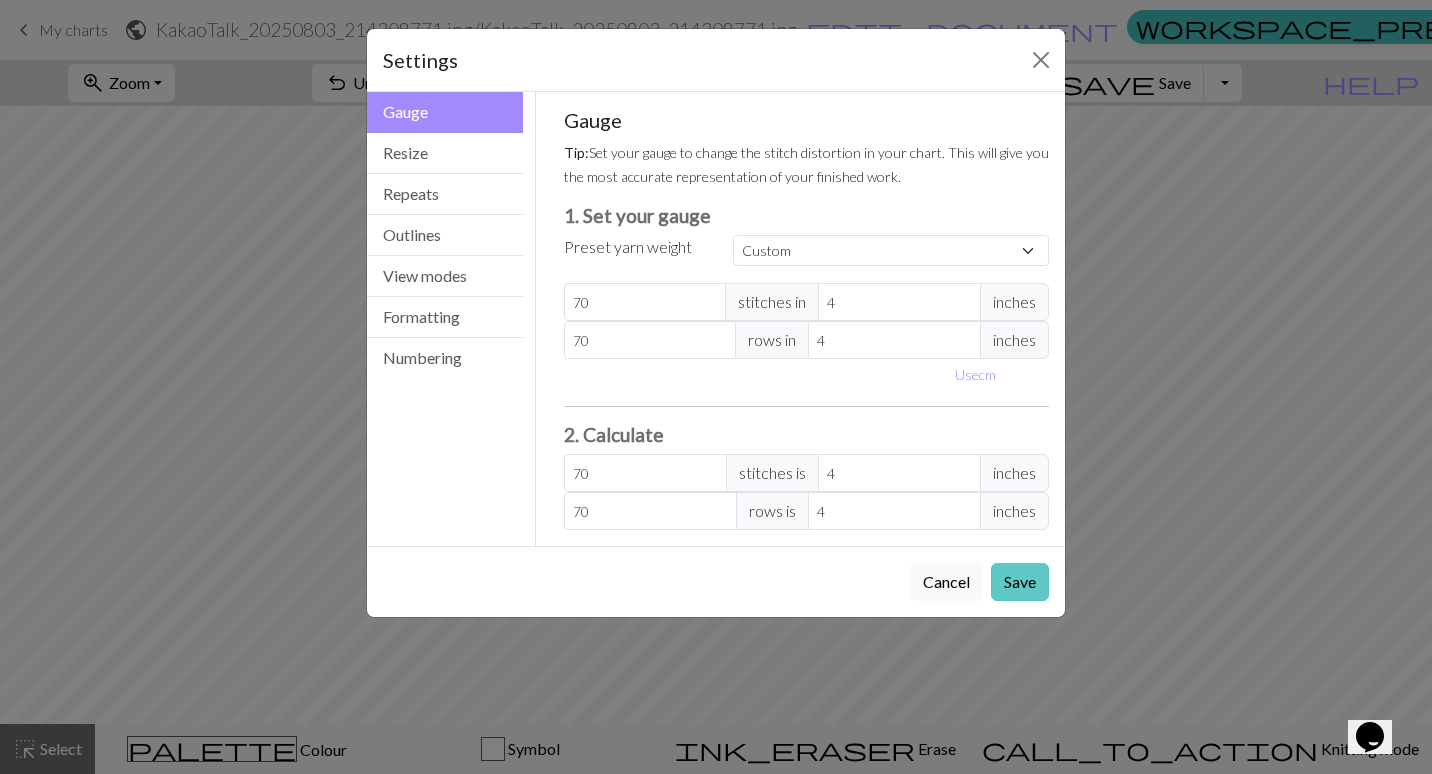 click on "Save" at bounding box center [1020, 582] 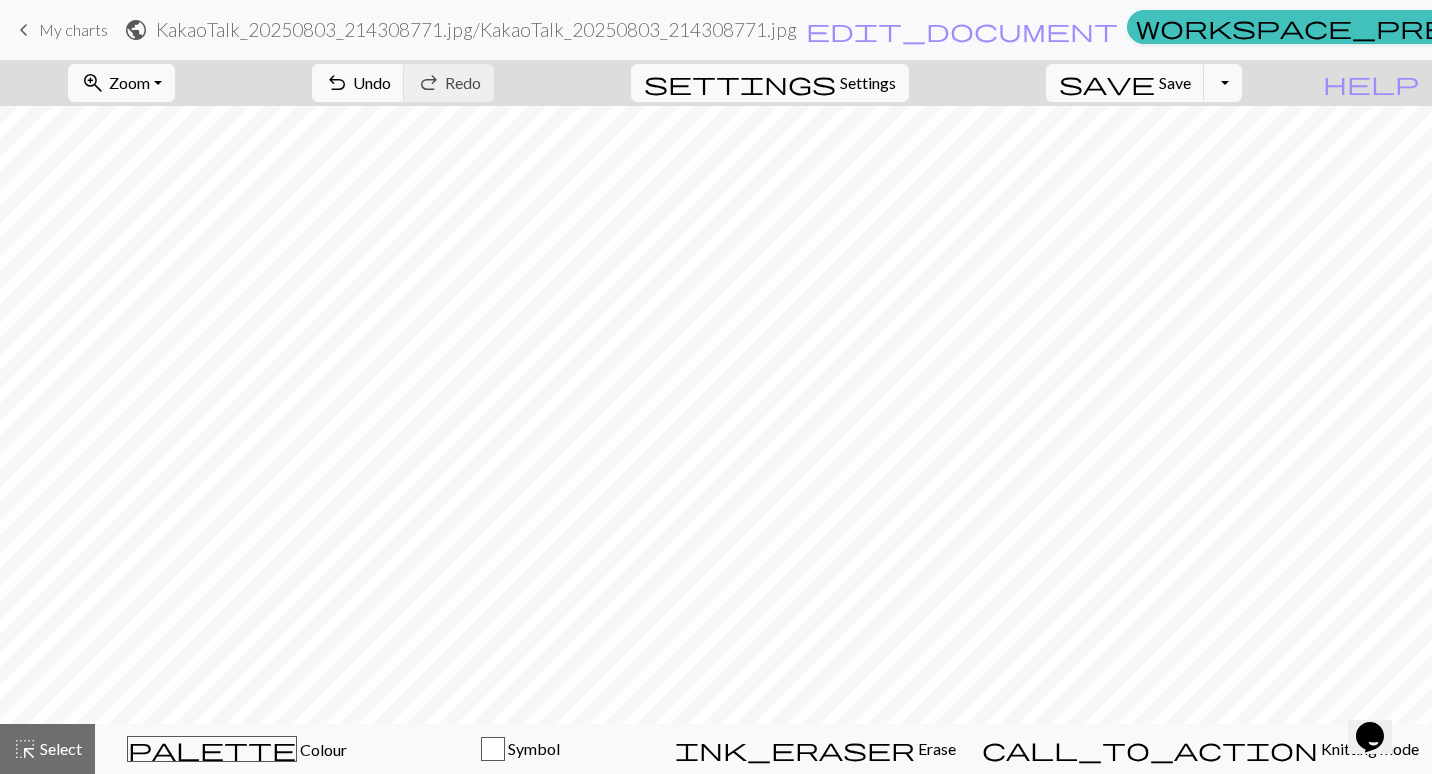 click on "undo Undo Undo redo Redo Redo" at bounding box center (403, 83) 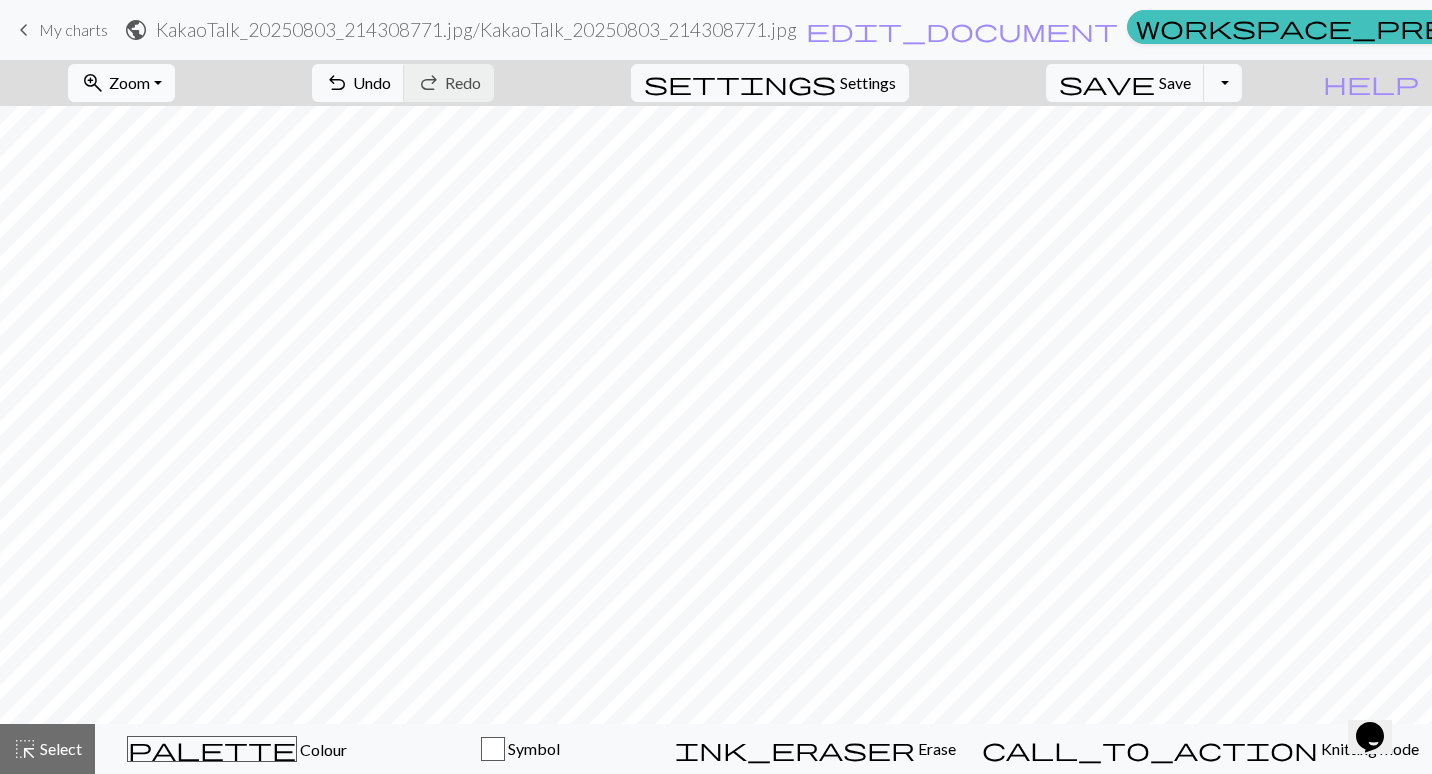 click on "Zoom" at bounding box center [129, 82] 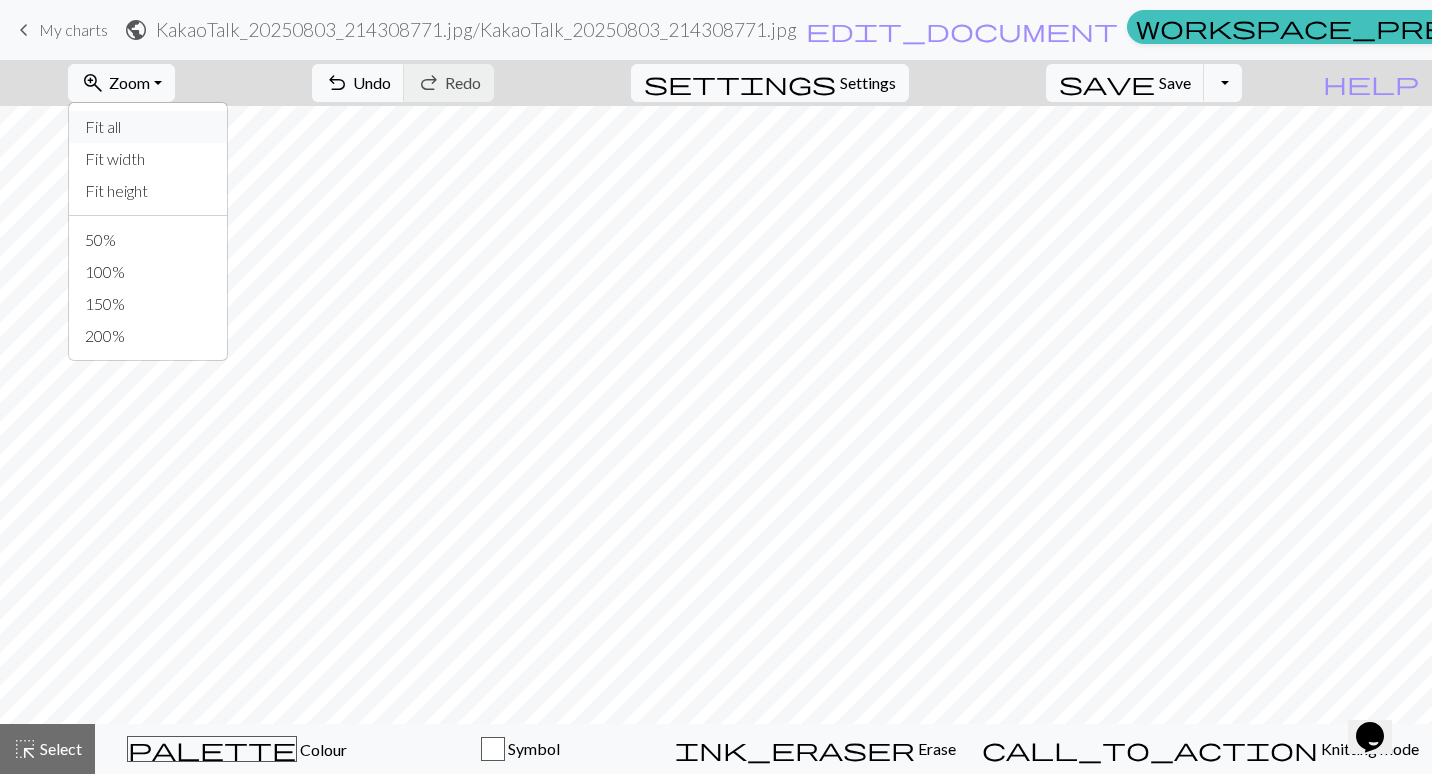 click on "Fit all" at bounding box center [148, 127] 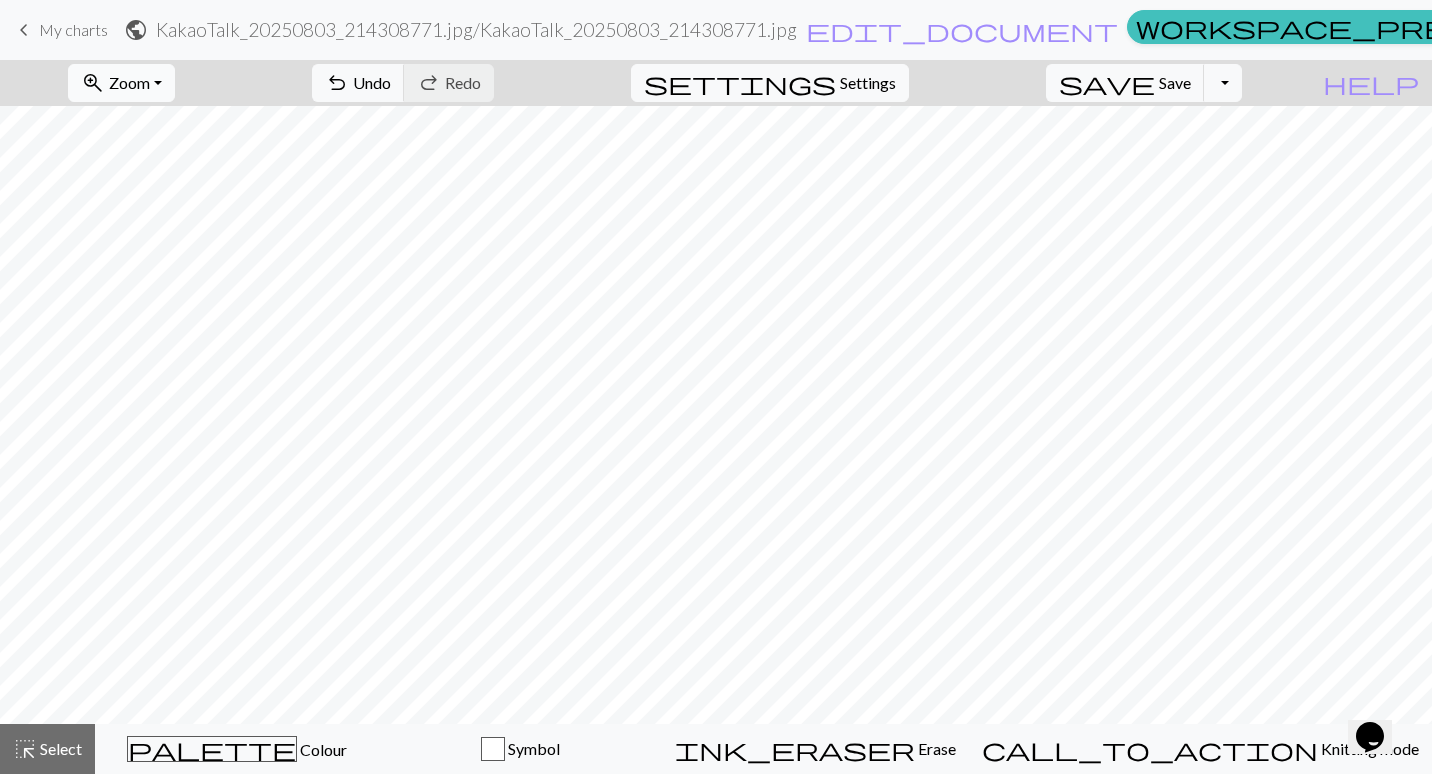 click on "zoom_in Zoom Zoom" at bounding box center [121, 83] 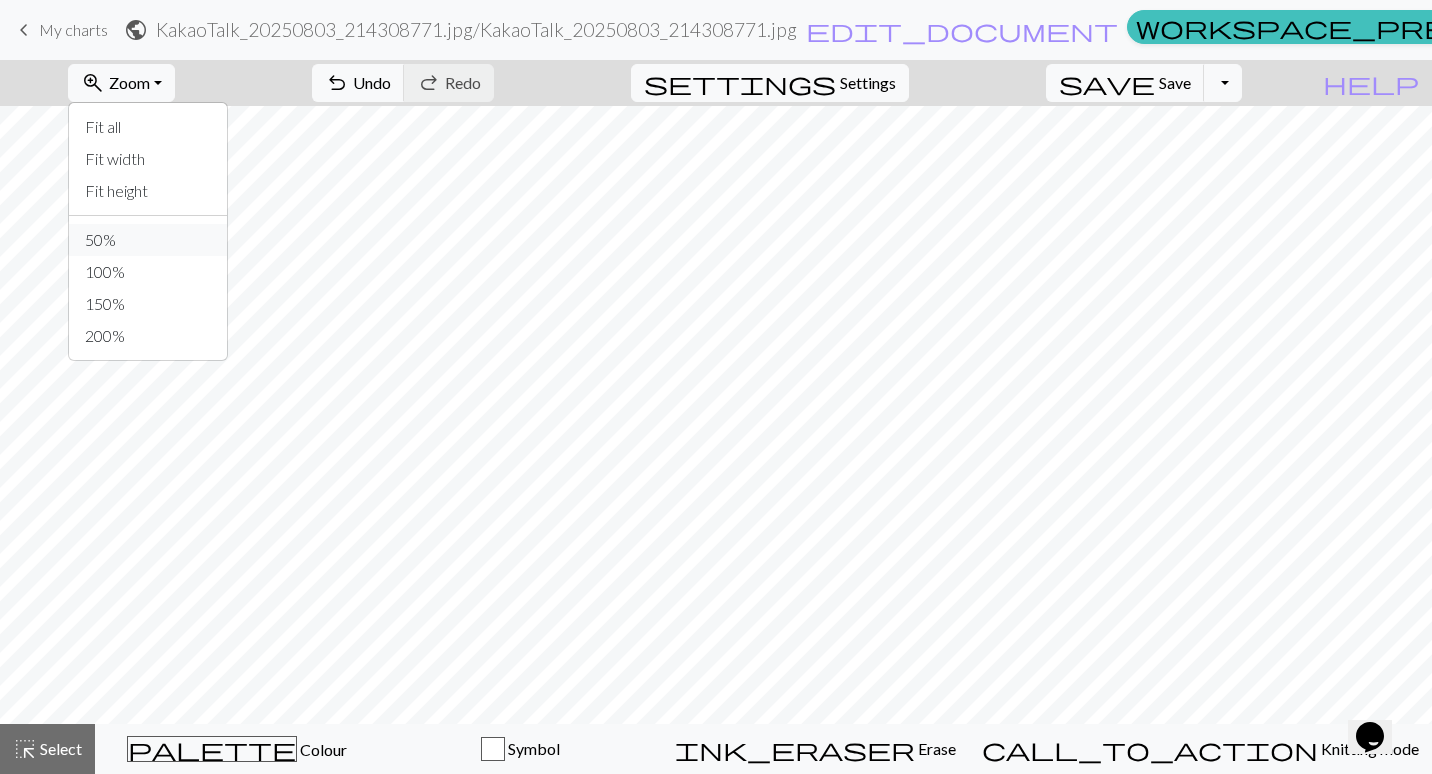 click on "50%" at bounding box center (148, 240) 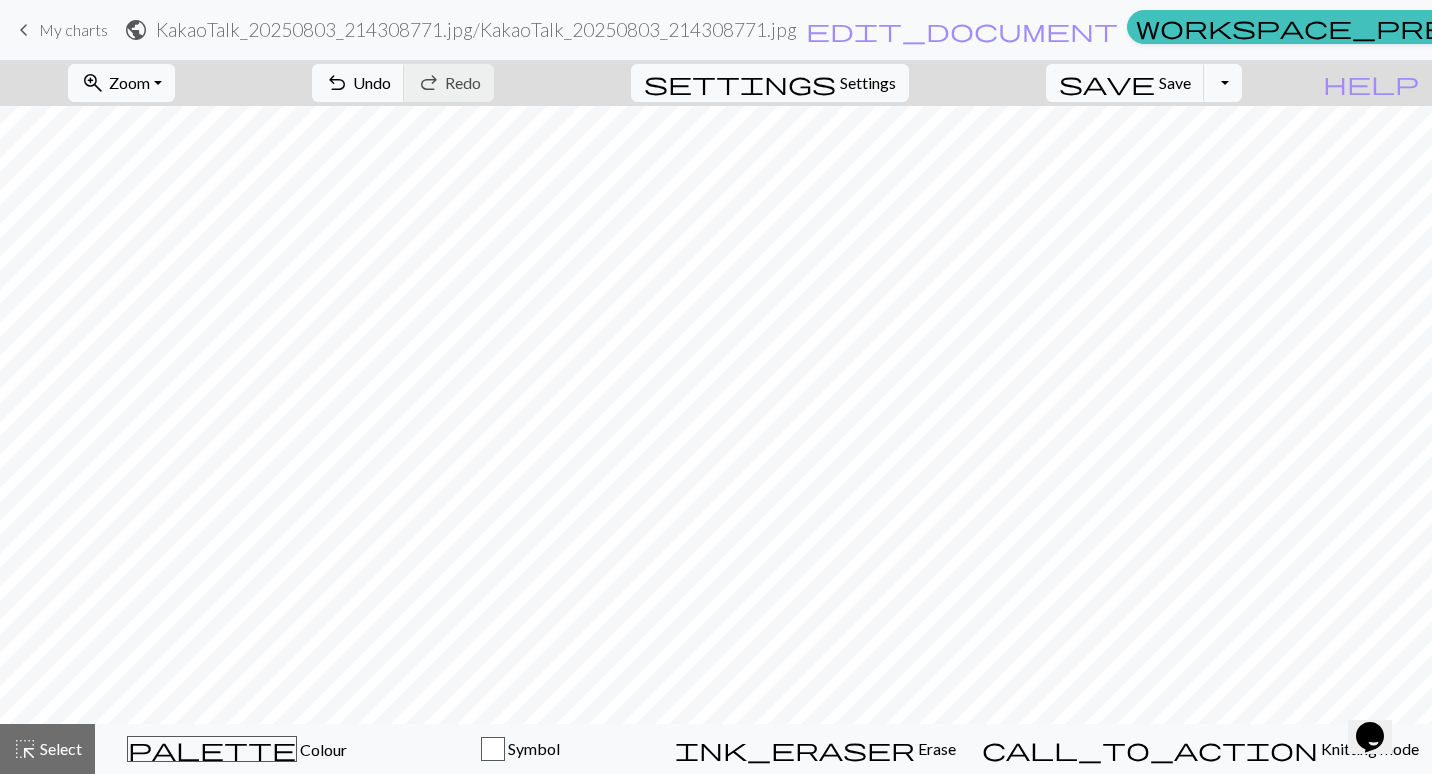 click on "keyboard_arrow_left" at bounding box center (24, 30) 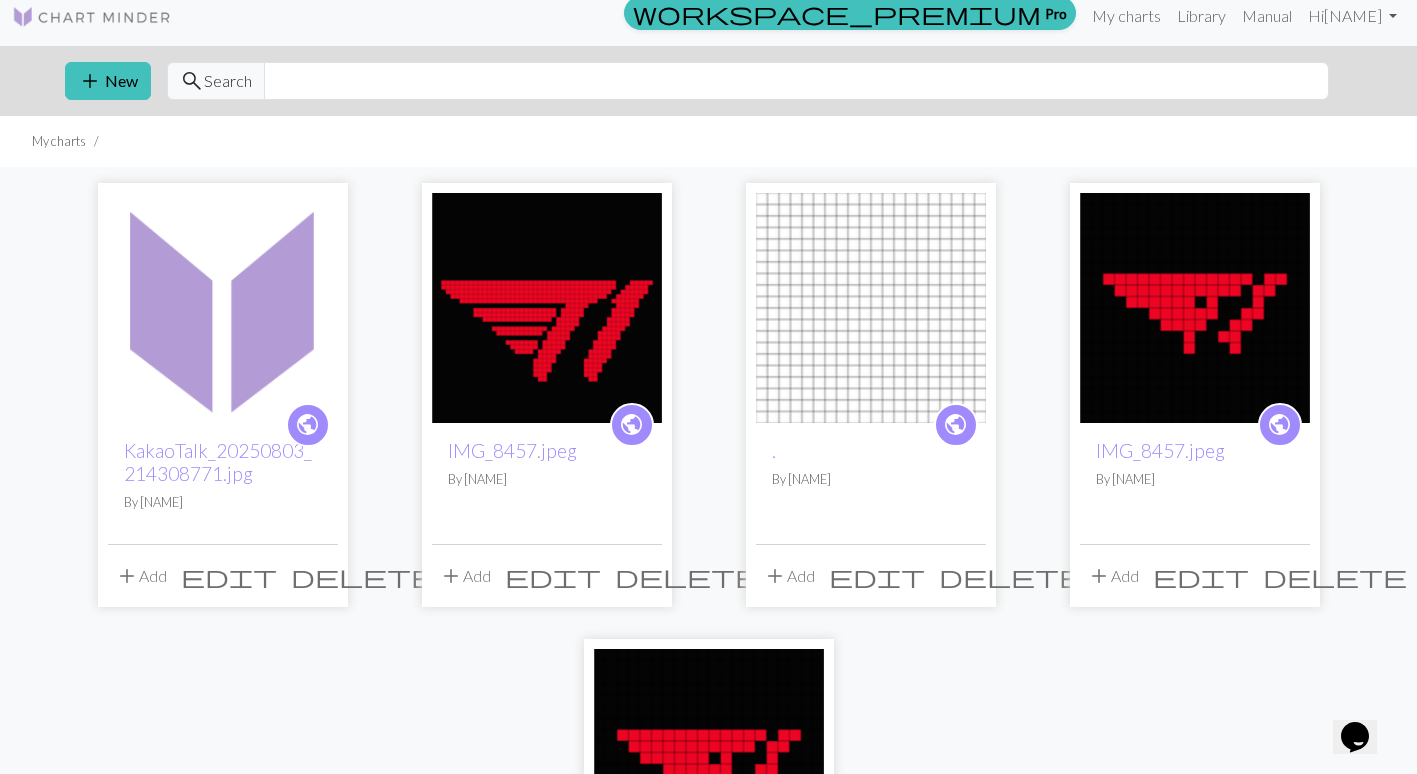 scroll, scrollTop: 16, scrollLeft: 0, axis: vertical 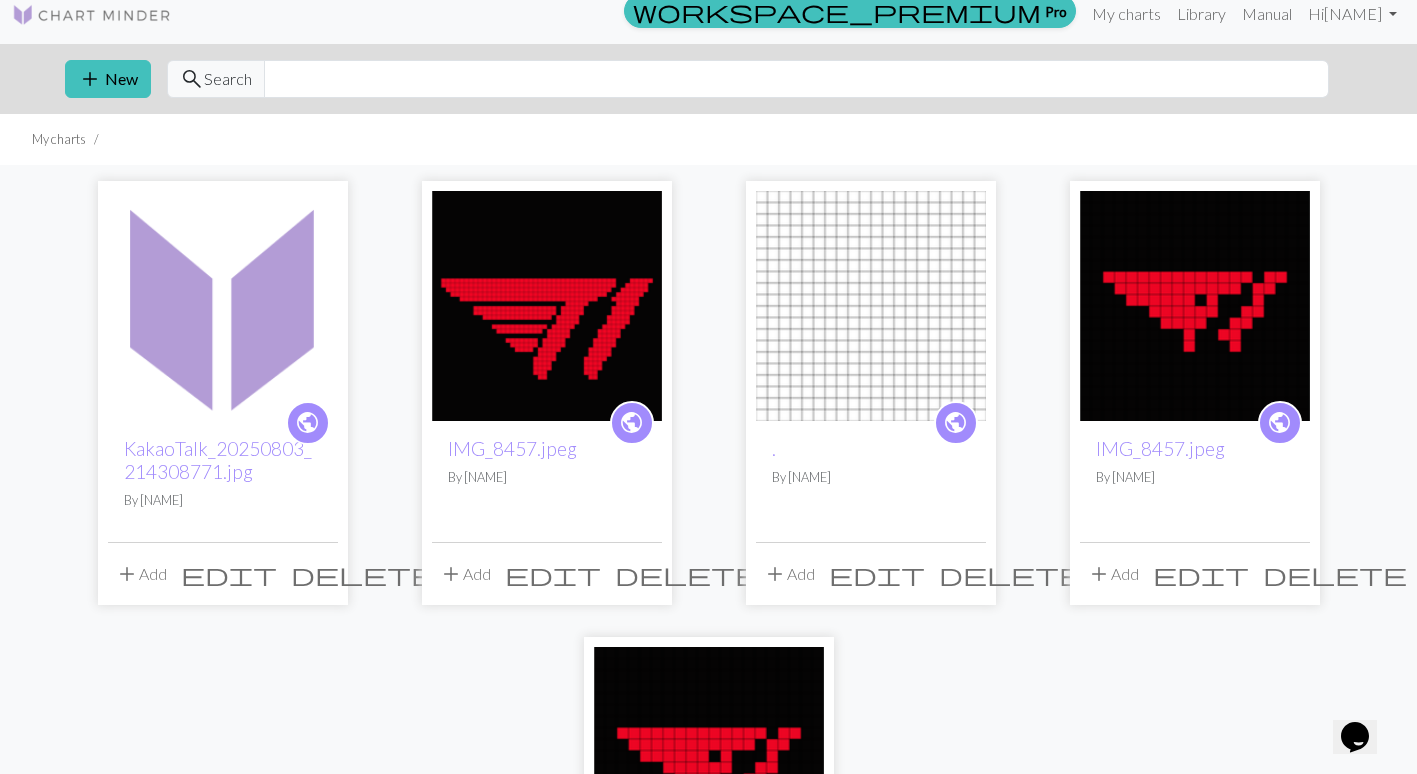 click at bounding box center (547, 306) 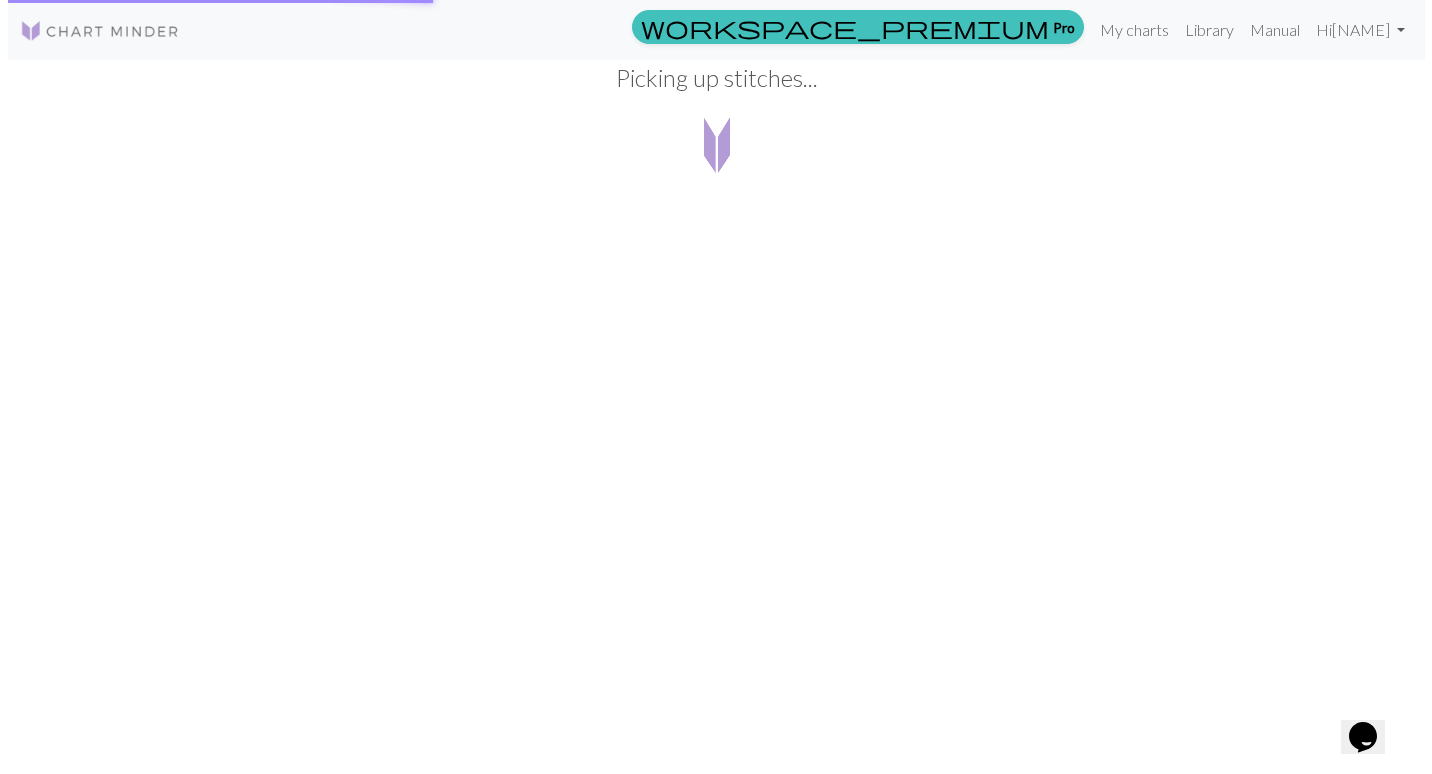 scroll, scrollTop: 0, scrollLeft: 0, axis: both 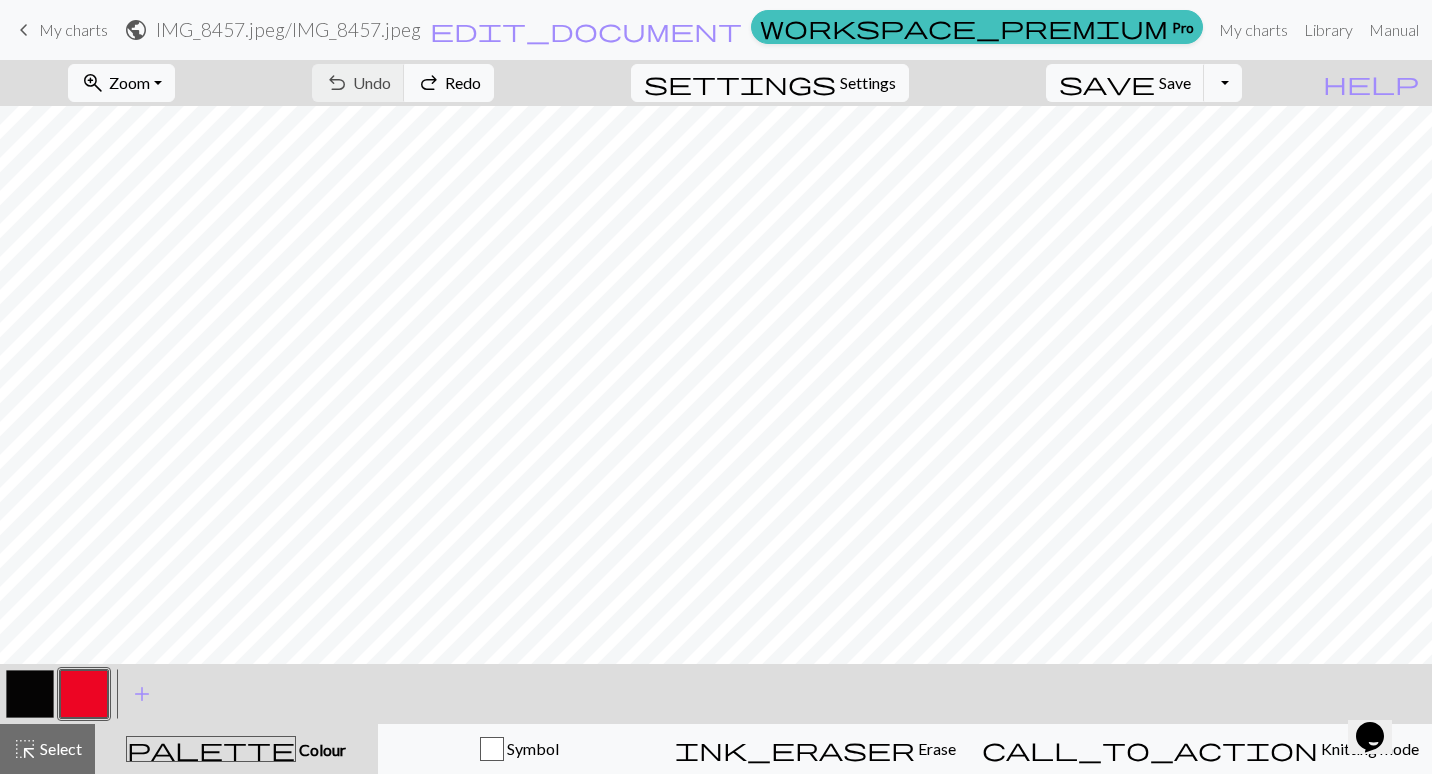 click on "keyboard_arrow_left" at bounding box center [24, 30] 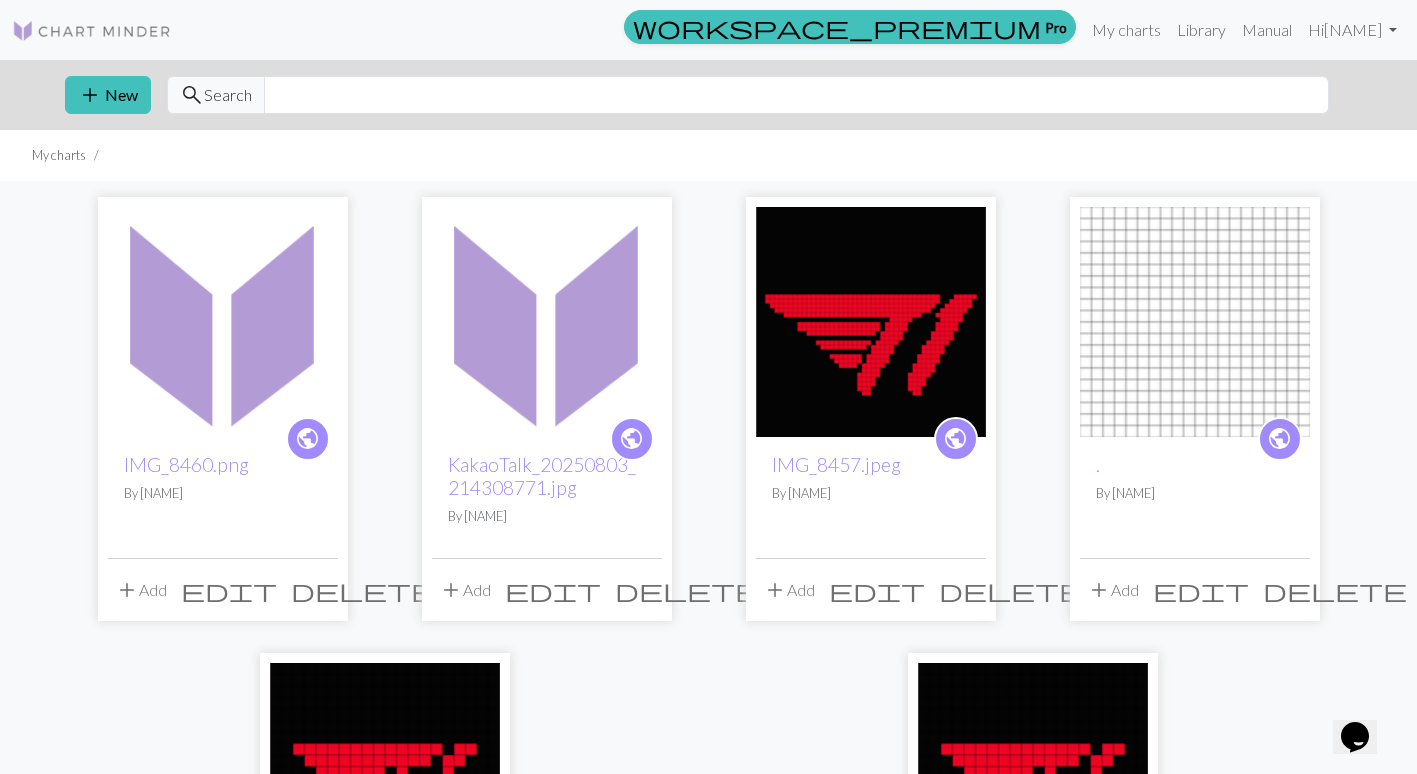 click at bounding box center [223, 322] 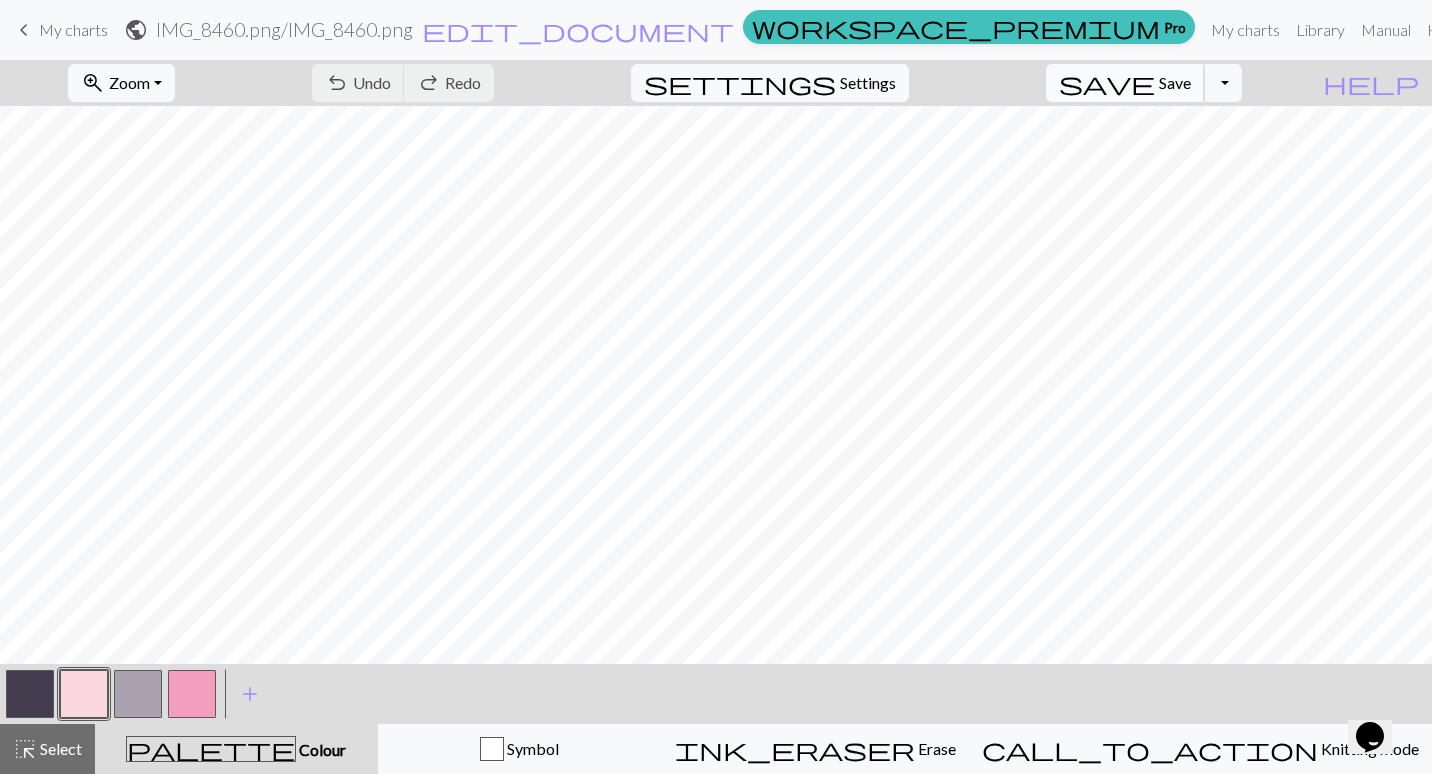 click on "save Save Save" at bounding box center (1125, 83) 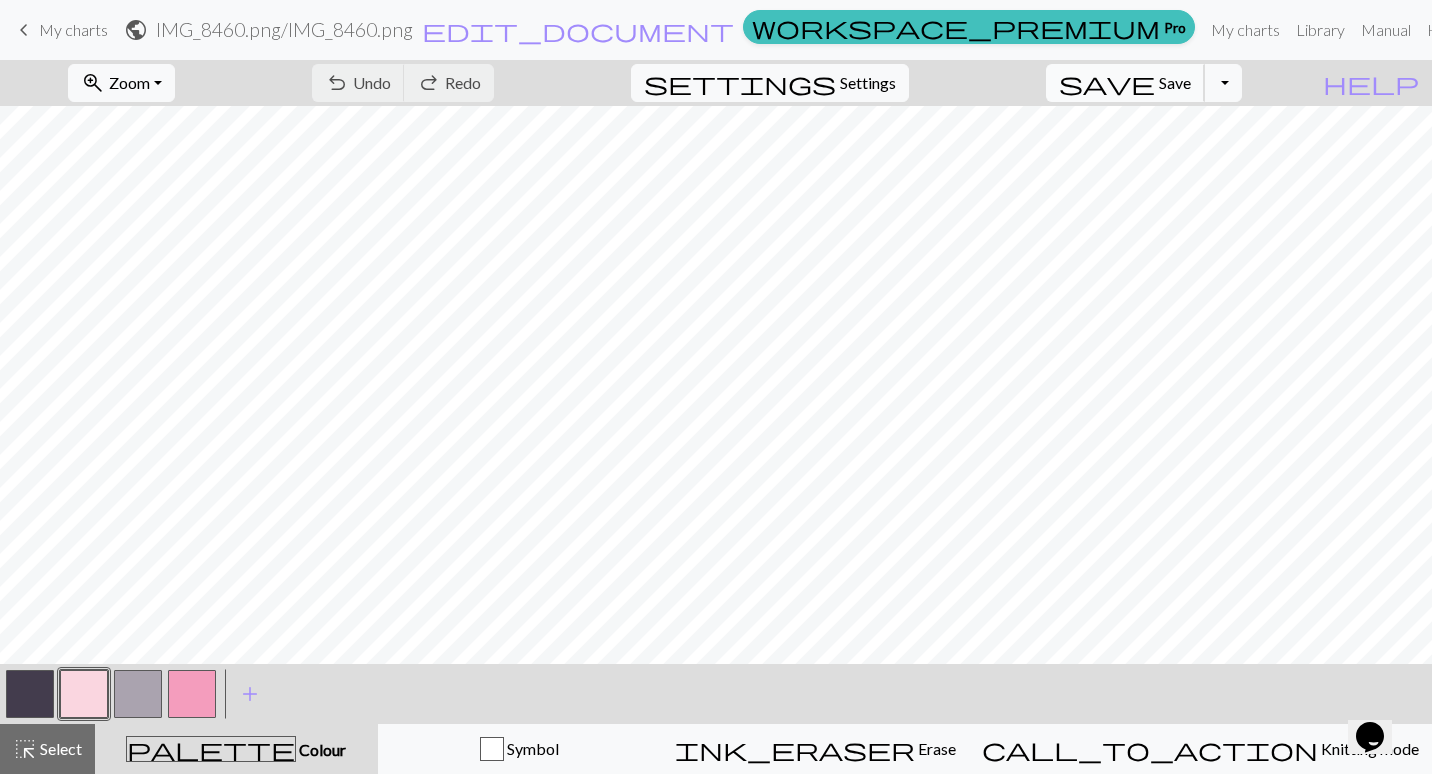 click on "Save" at bounding box center [1175, 82] 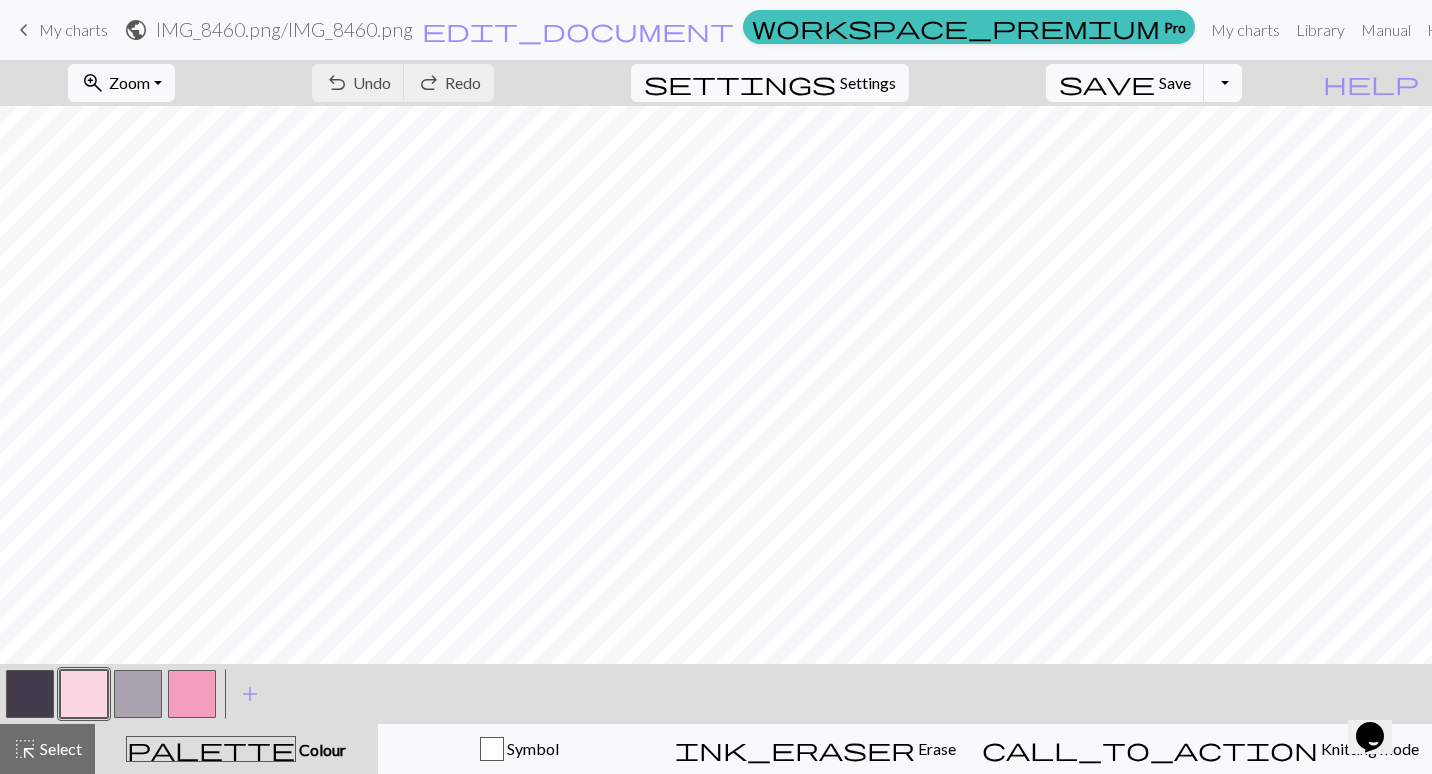 click on "Toggle Dropdown" at bounding box center (1223, 83) 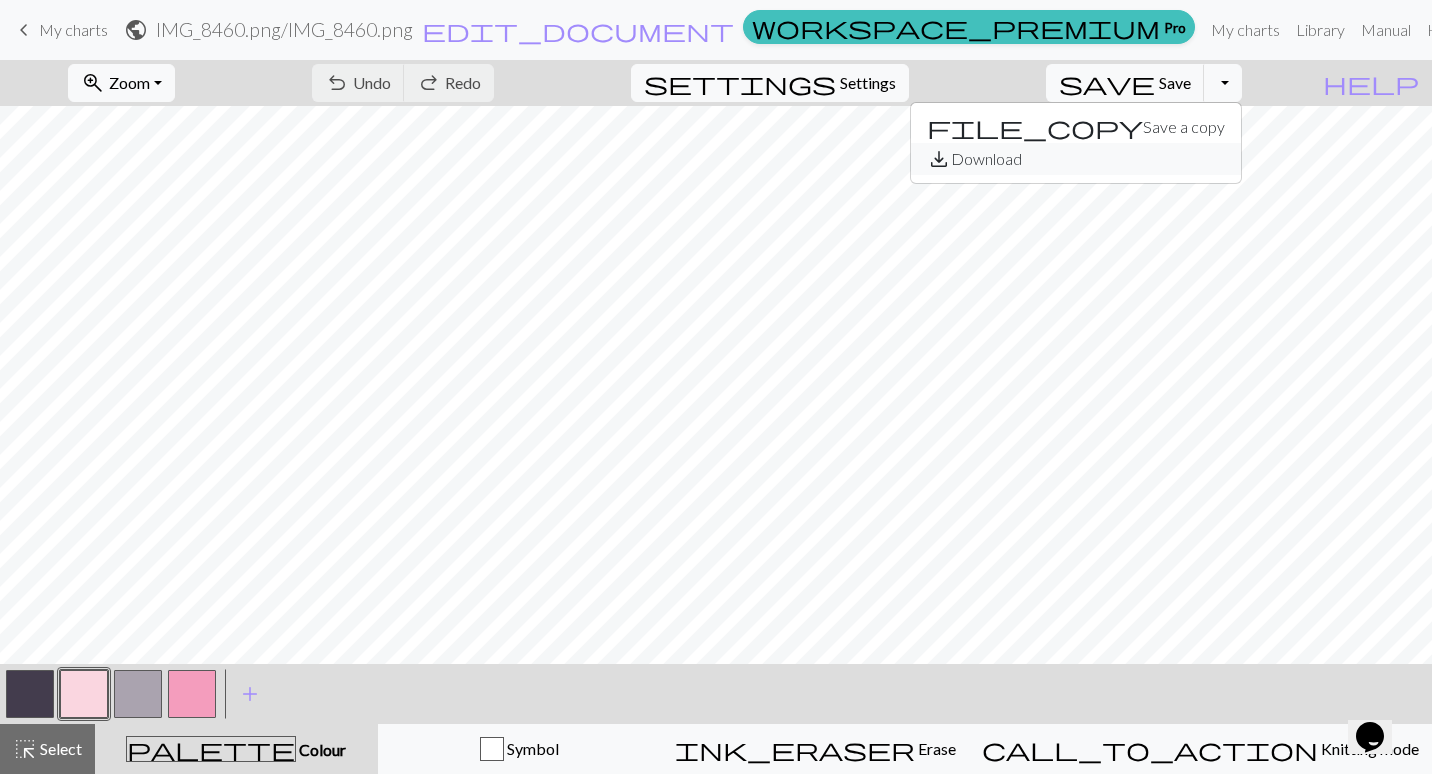 click on "save_alt  Download" at bounding box center [1076, 159] 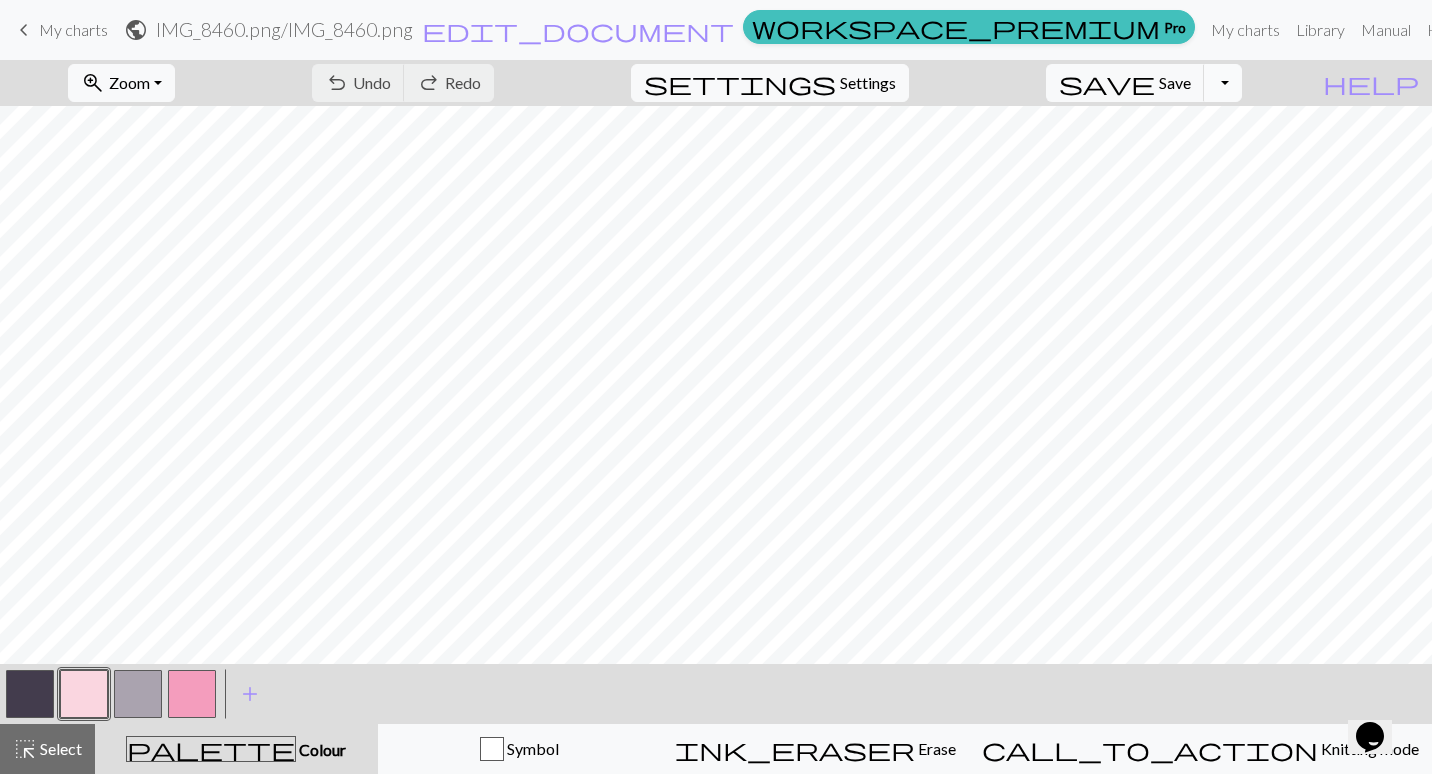 click on "Toggle Dropdown" at bounding box center [1223, 83] 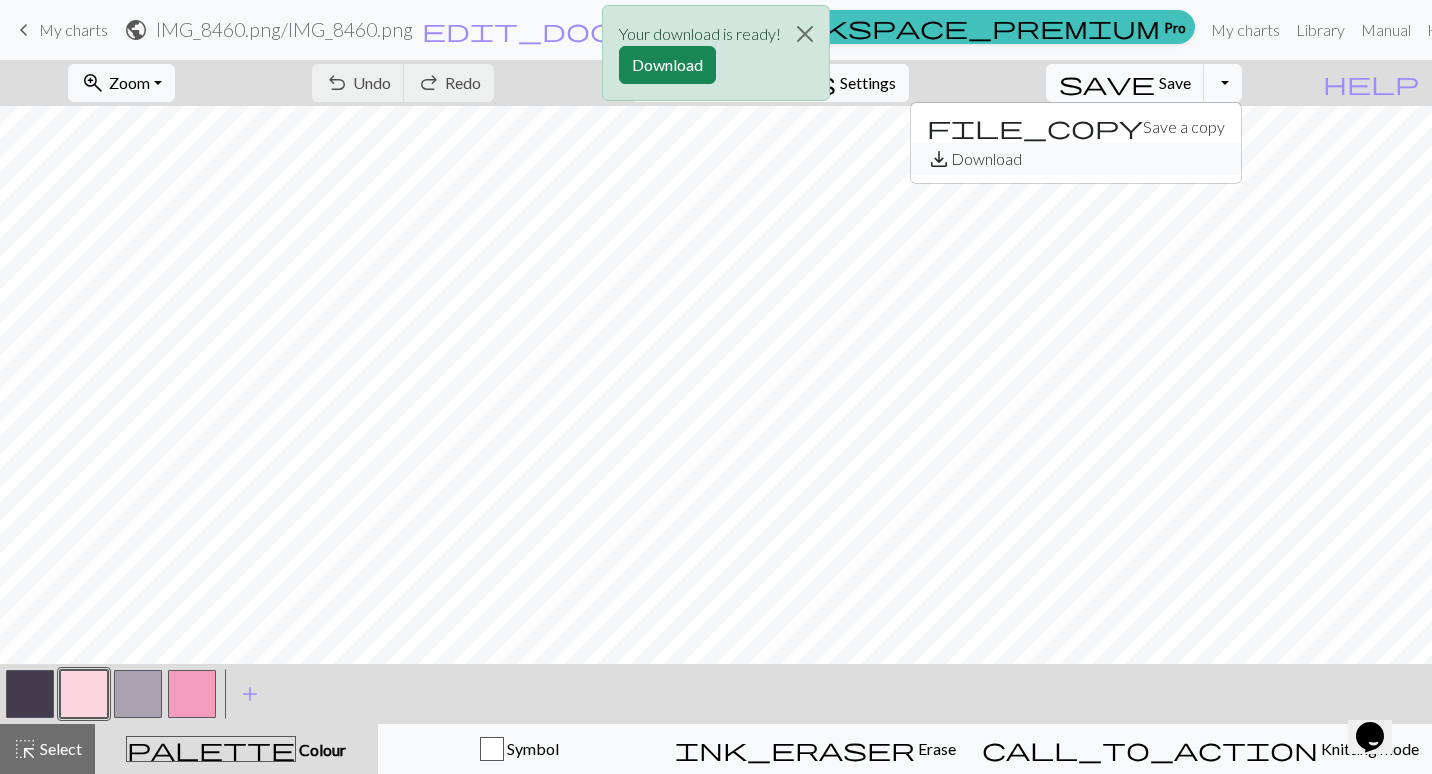 click on "save_alt  Download" at bounding box center [1076, 159] 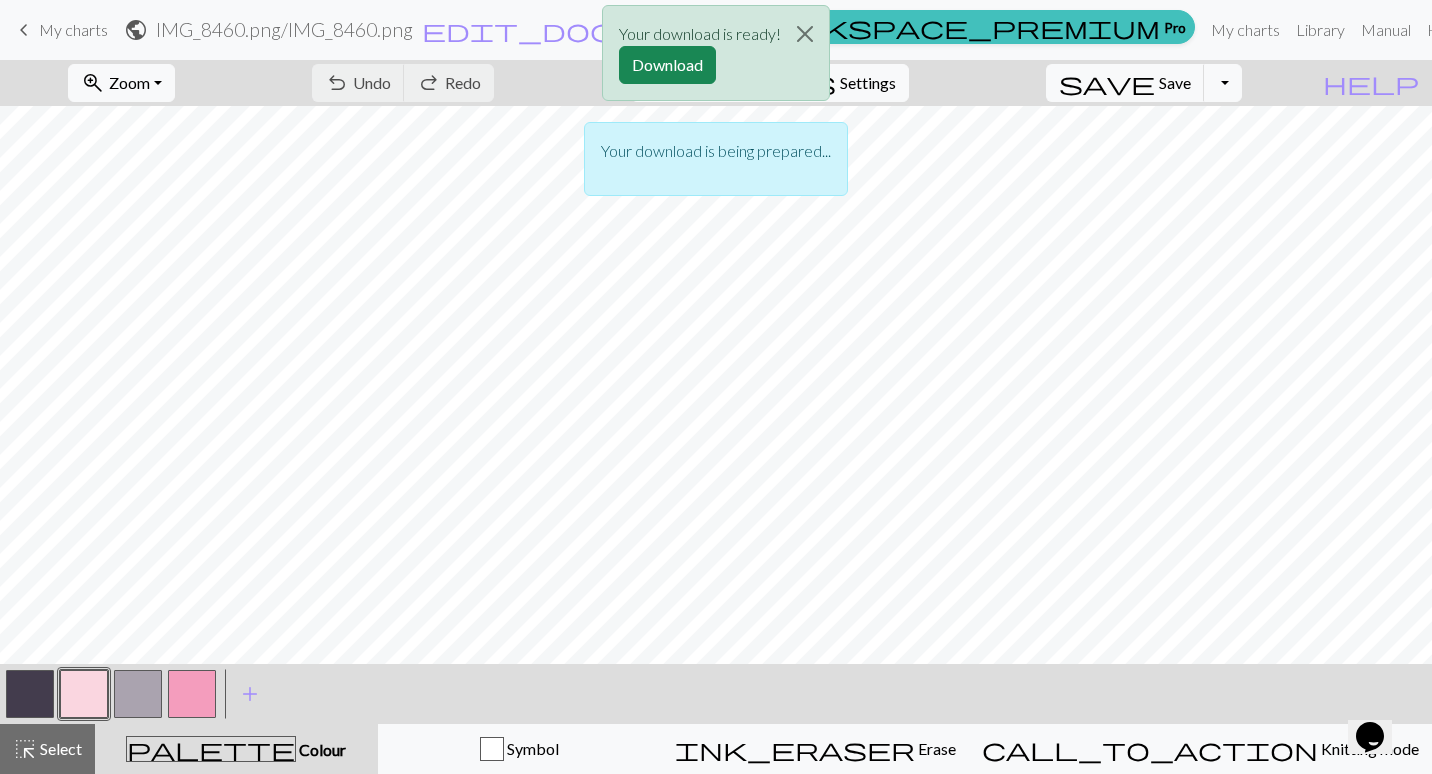 click on "Your download is ready! Download" at bounding box center [716, 53] 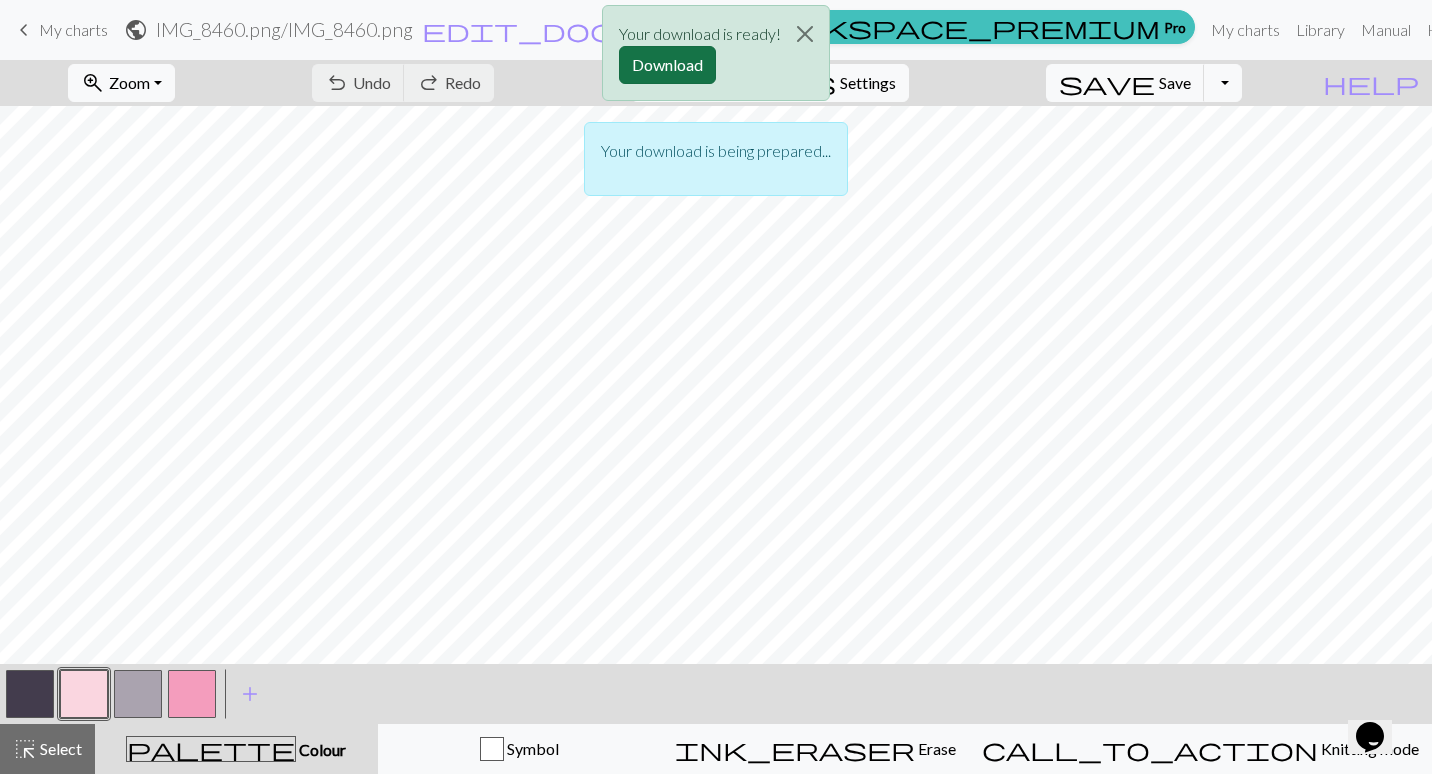 click on "Download" at bounding box center (667, 65) 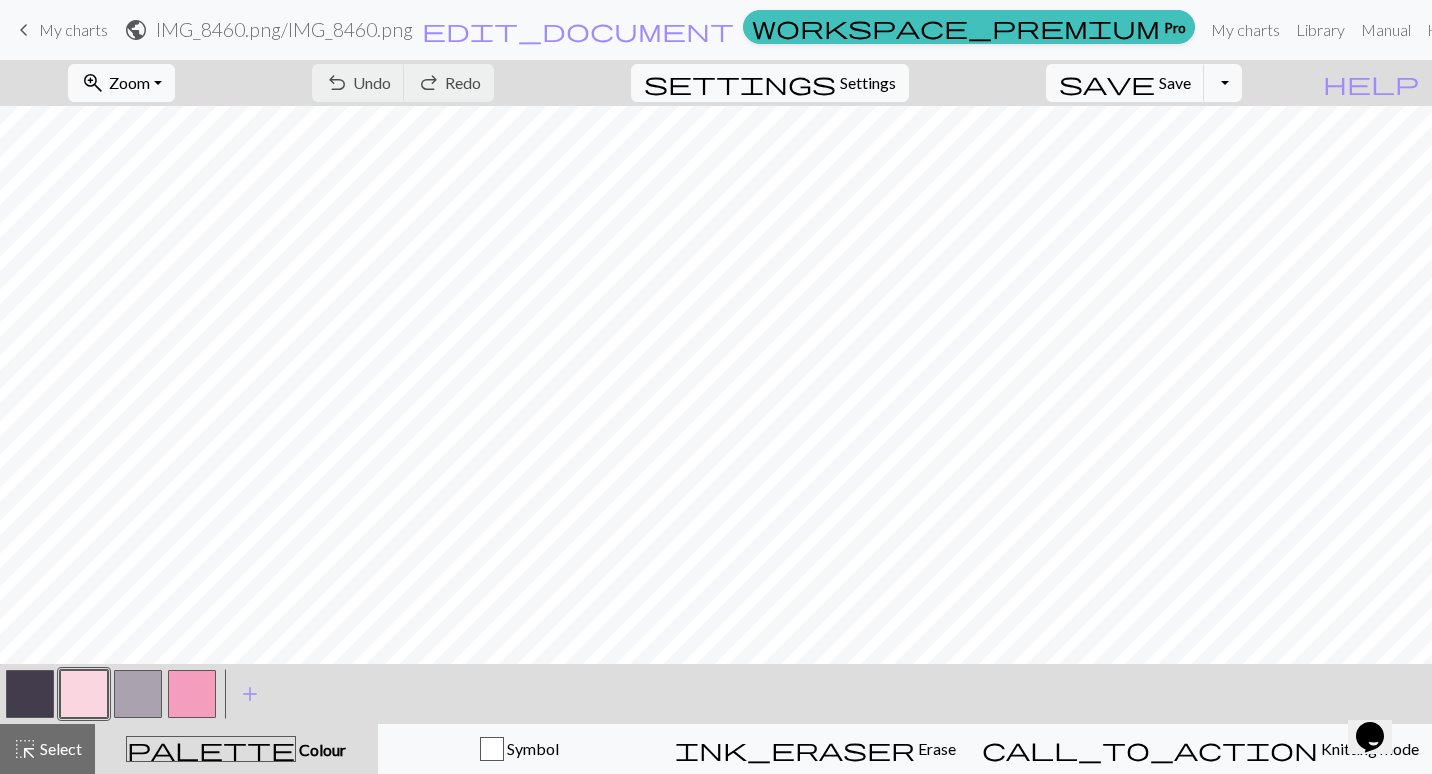 click at bounding box center [30, 694] 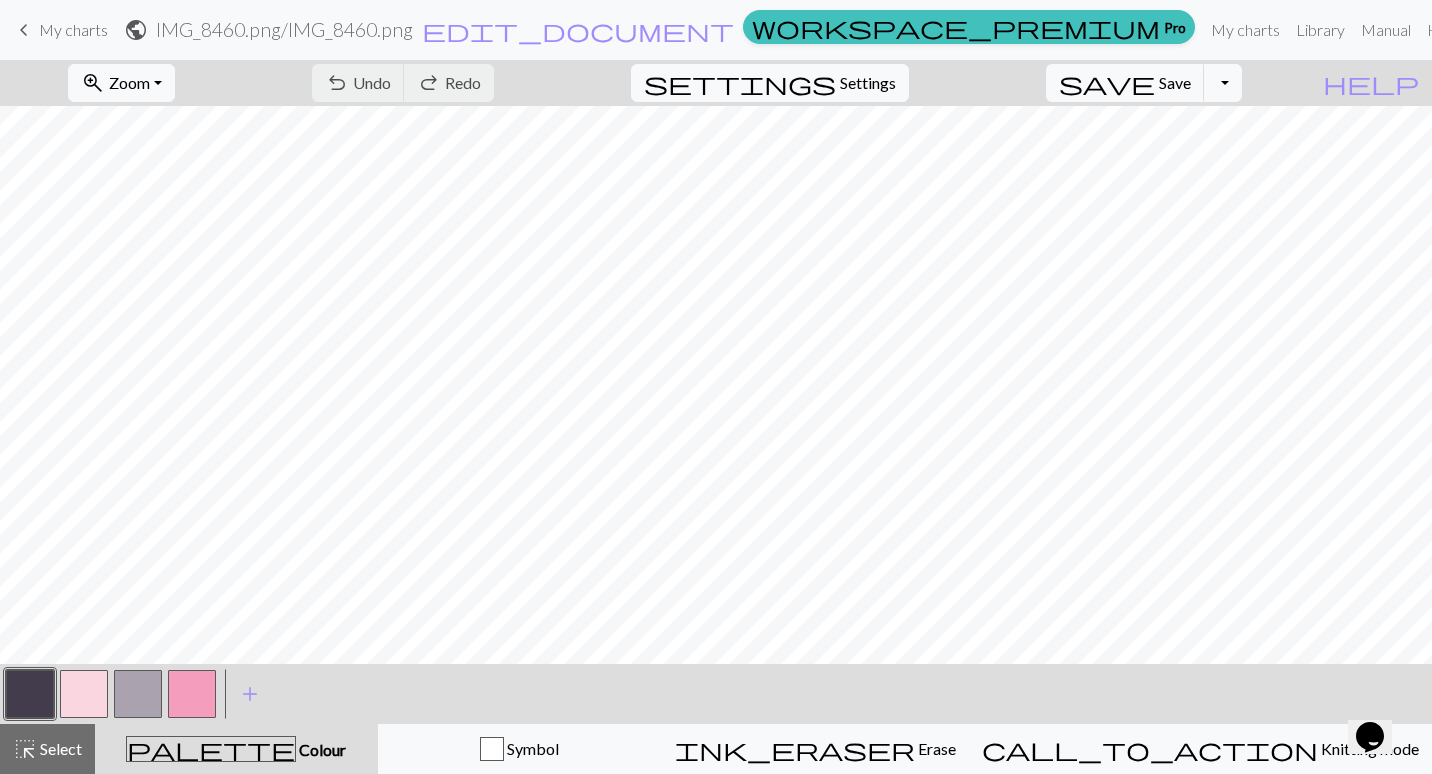 click at bounding box center (138, 694) 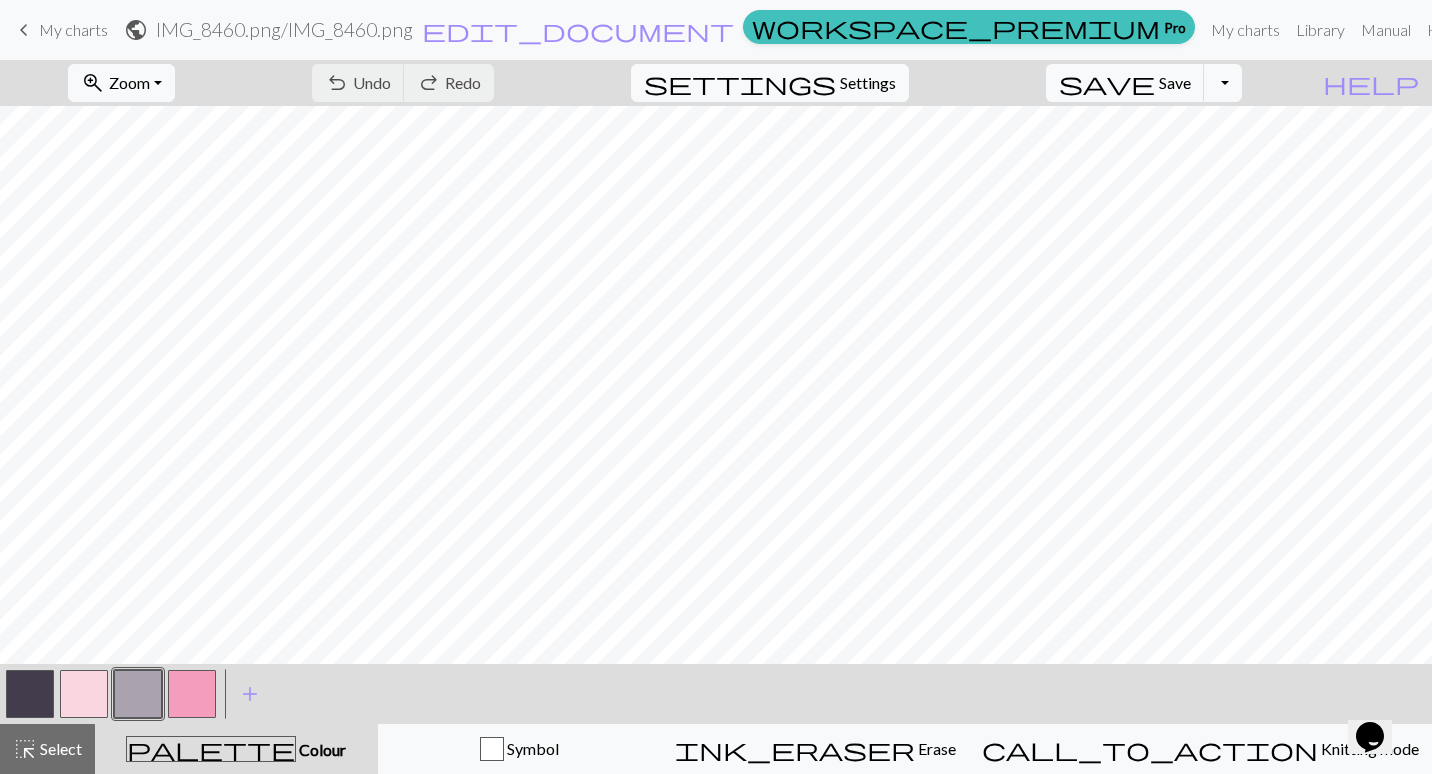 drag, startPoint x: 126, startPoint y: 693, endPoint x: 148, endPoint y: 709, distance: 27.202942 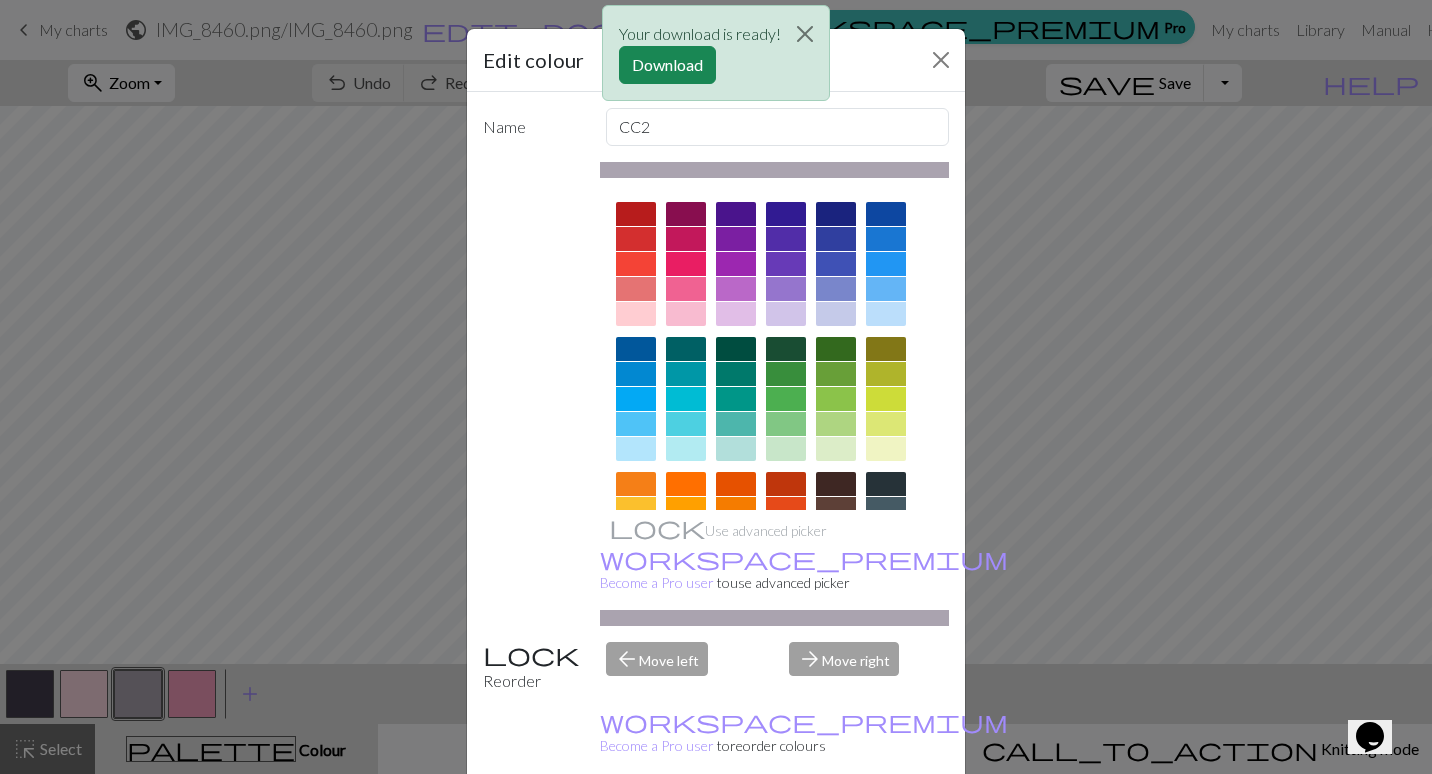 click on "Delete" at bounding box center [519, 825] 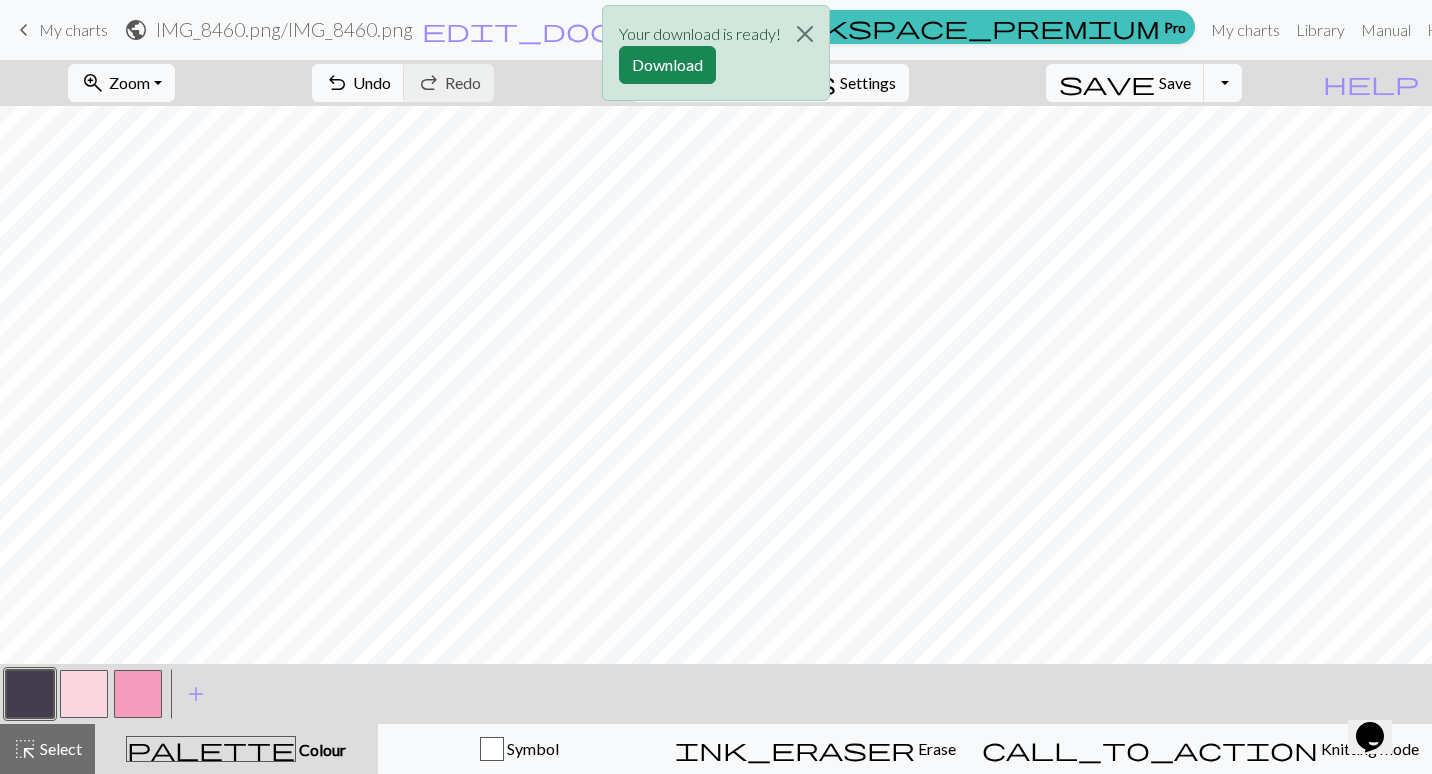 click on "< > add Add a  colour" at bounding box center [716, 694] 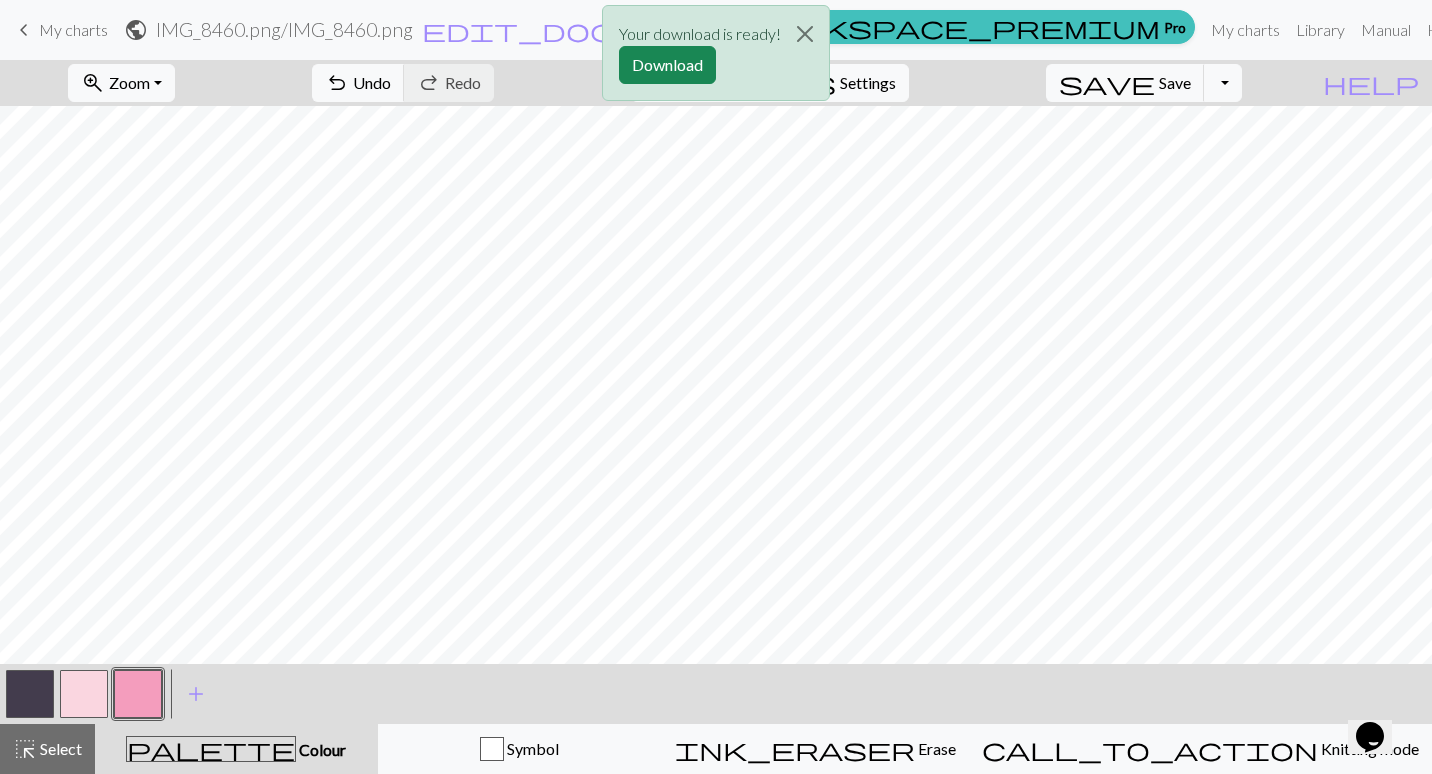 drag, startPoint x: 145, startPoint y: 680, endPoint x: 133, endPoint y: 692, distance: 16.970562 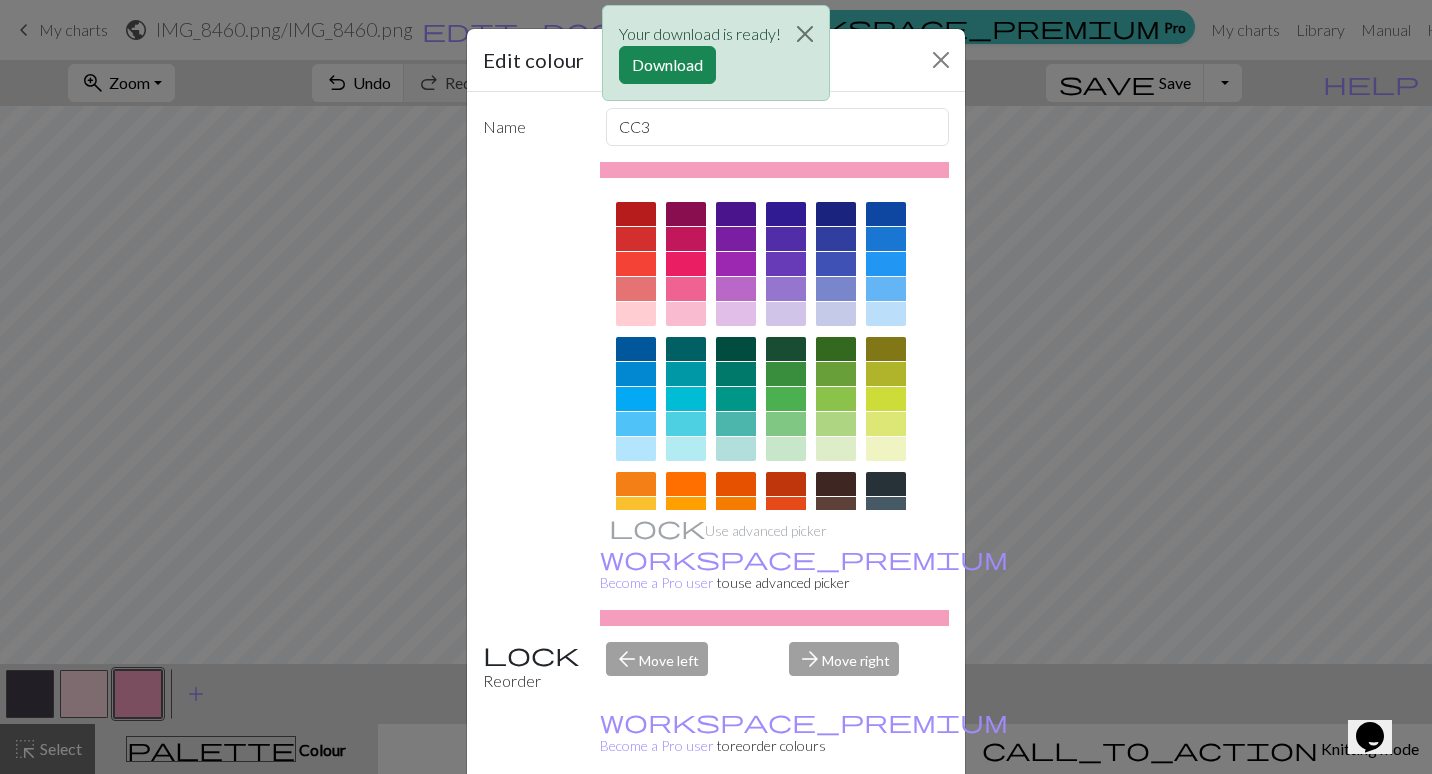 click on "Delete" at bounding box center [519, 825] 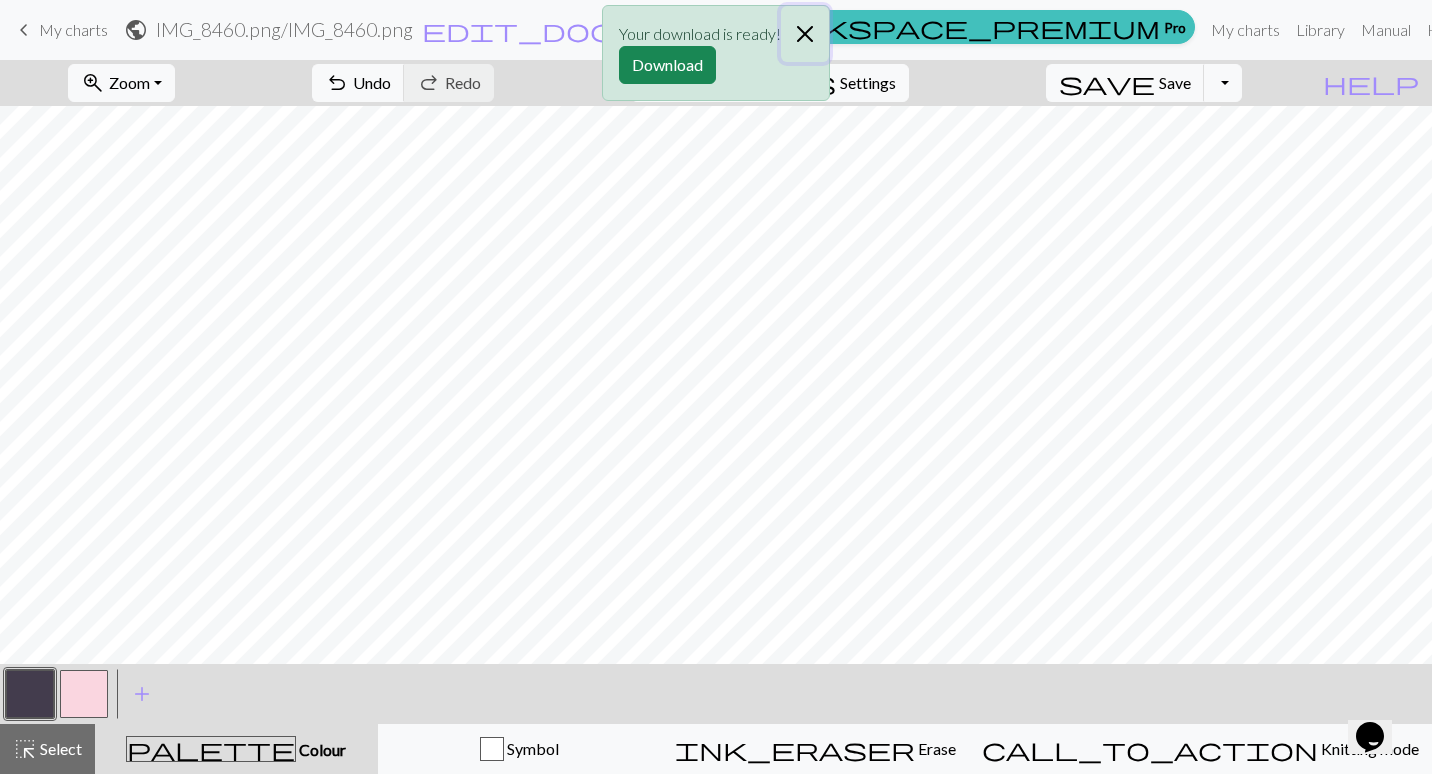 click at bounding box center [805, 34] 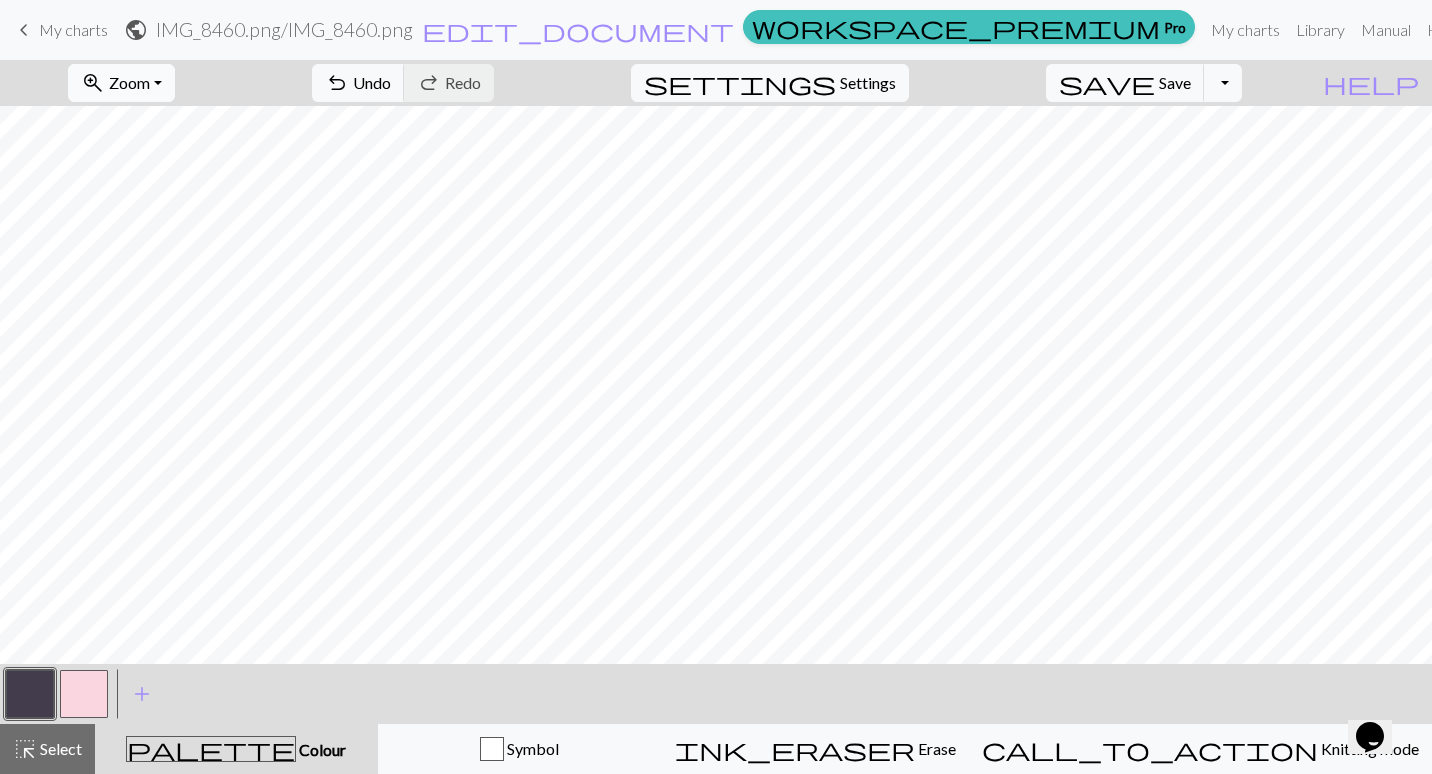 click on "zoom_in Zoom Zoom" at bounding box center (121, 83) 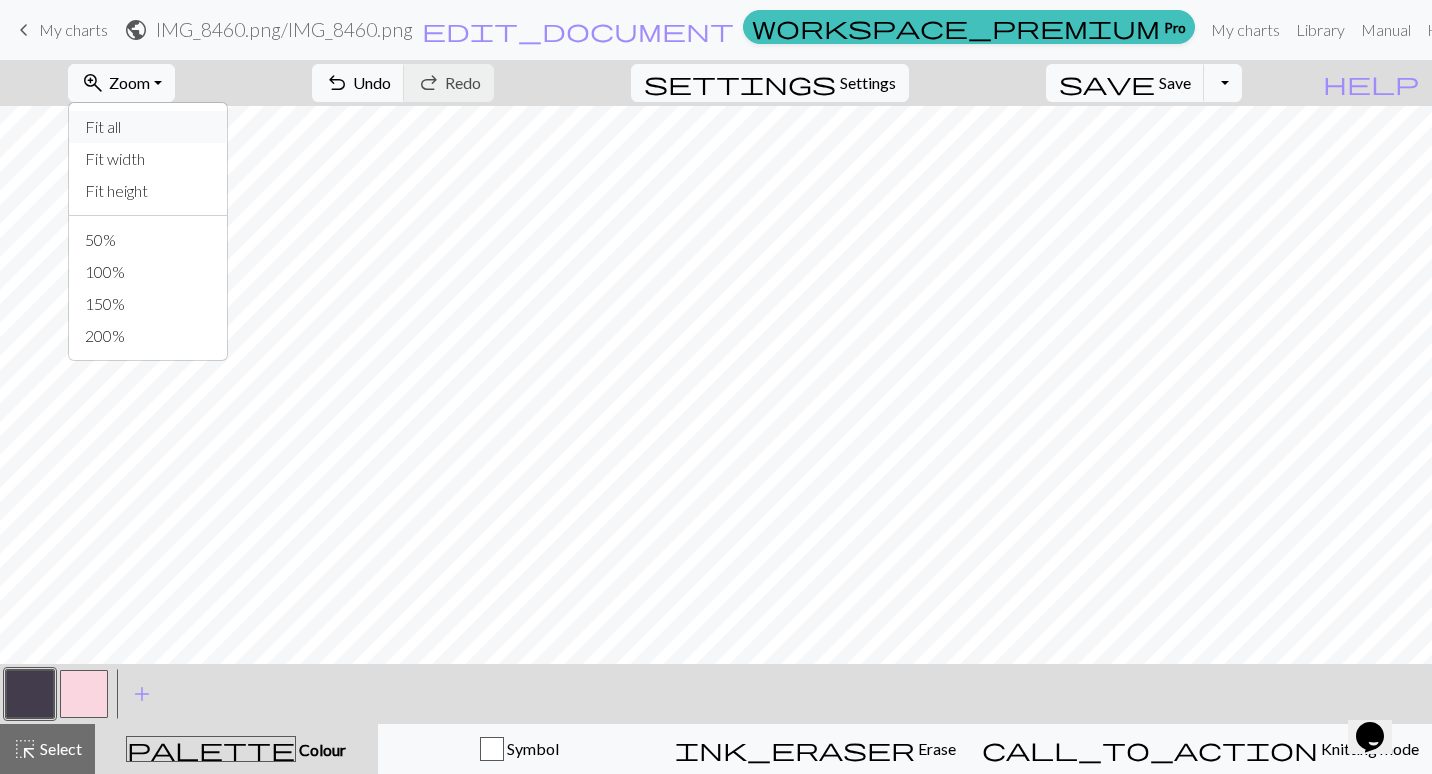 click on "Fit all" at bounding box center [148, 127] 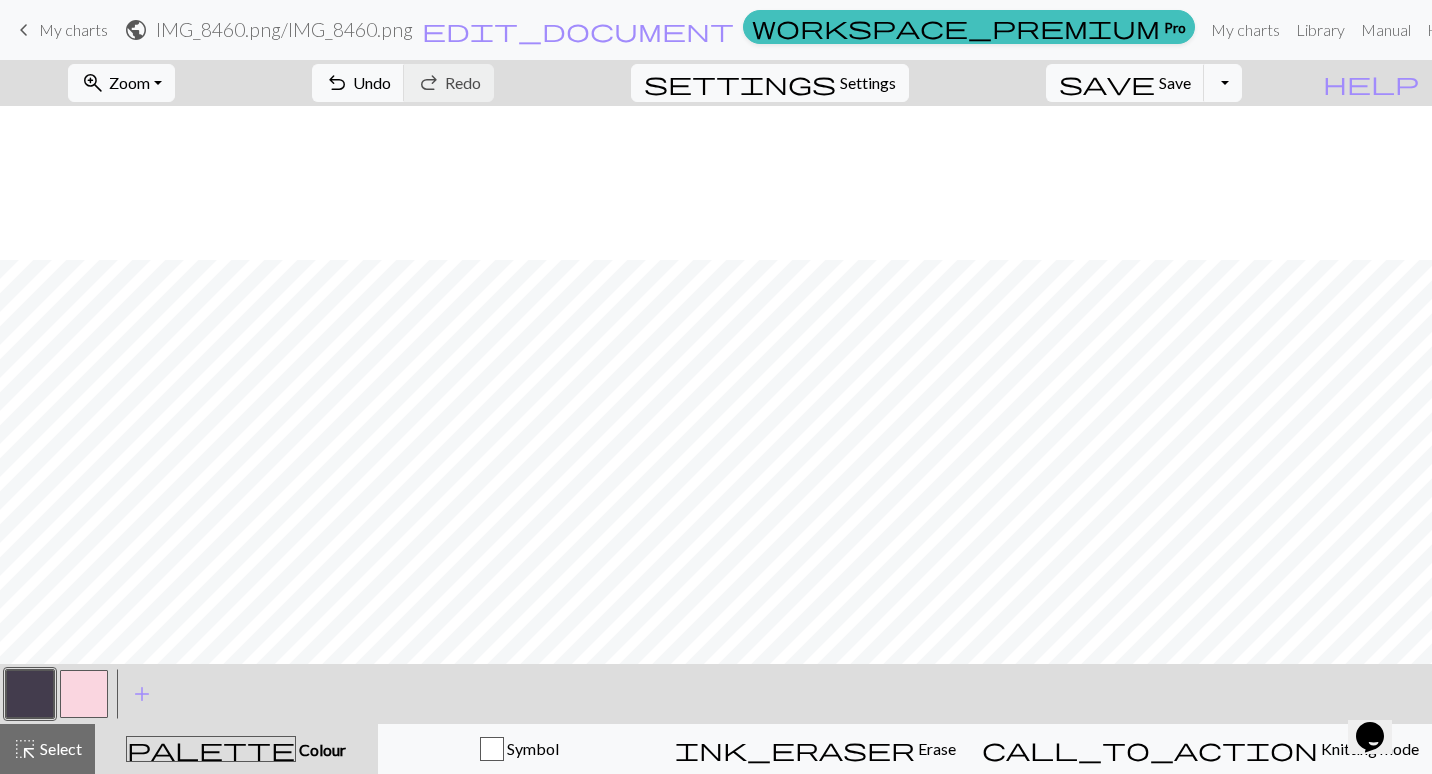 scroll, scrollTop: 680, scrollLeft: 0, axis: vertical 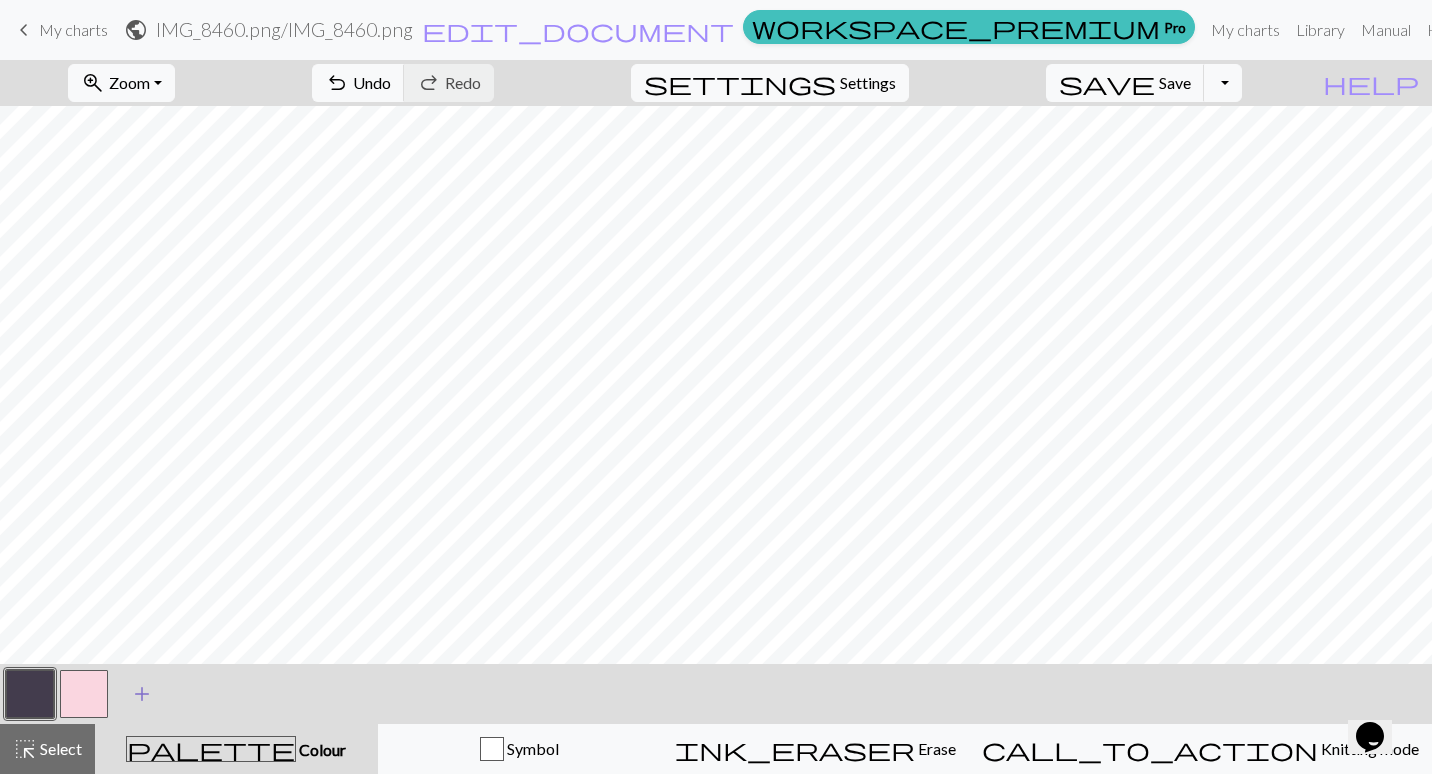 click on "add" at bounding box center (142, 694) 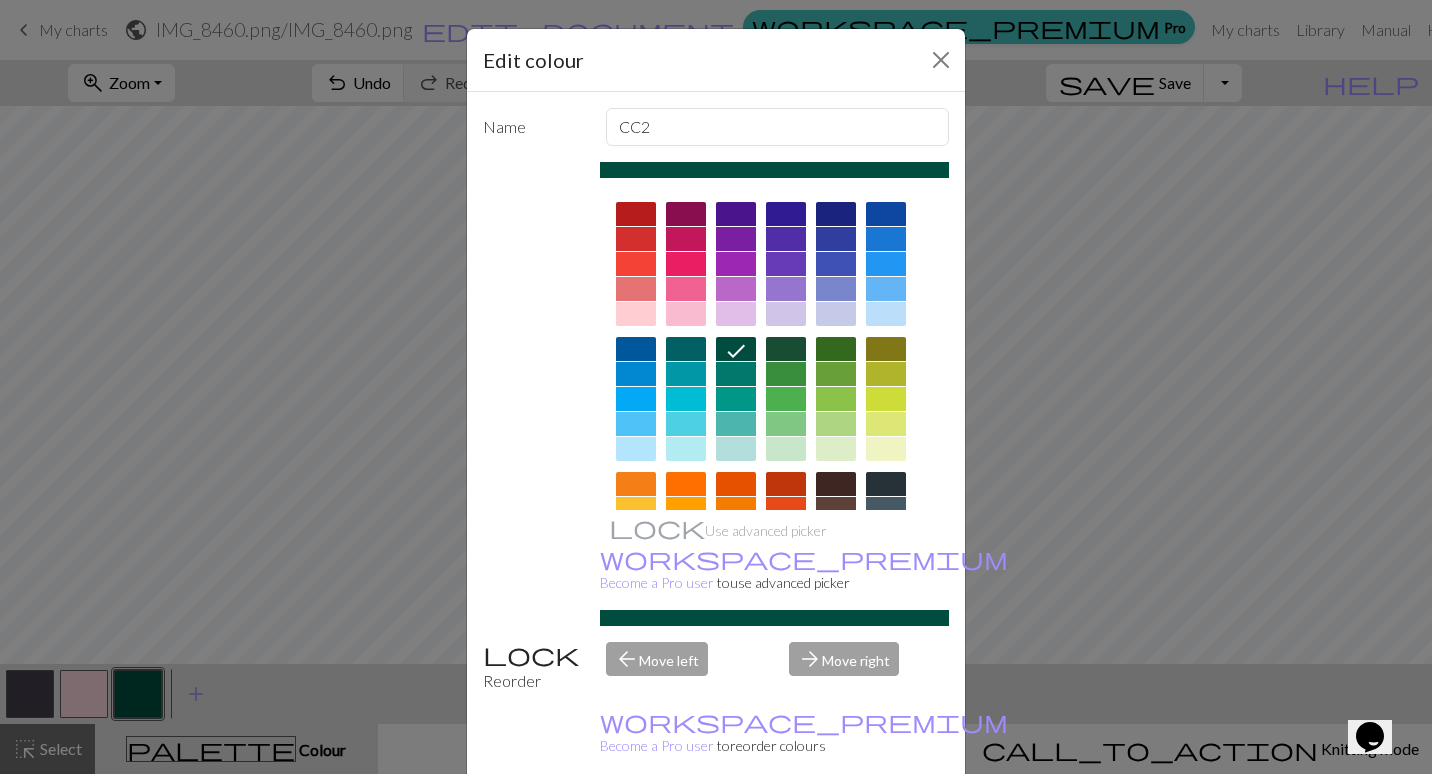 click on "Delete" at bounding box center (519, 825) 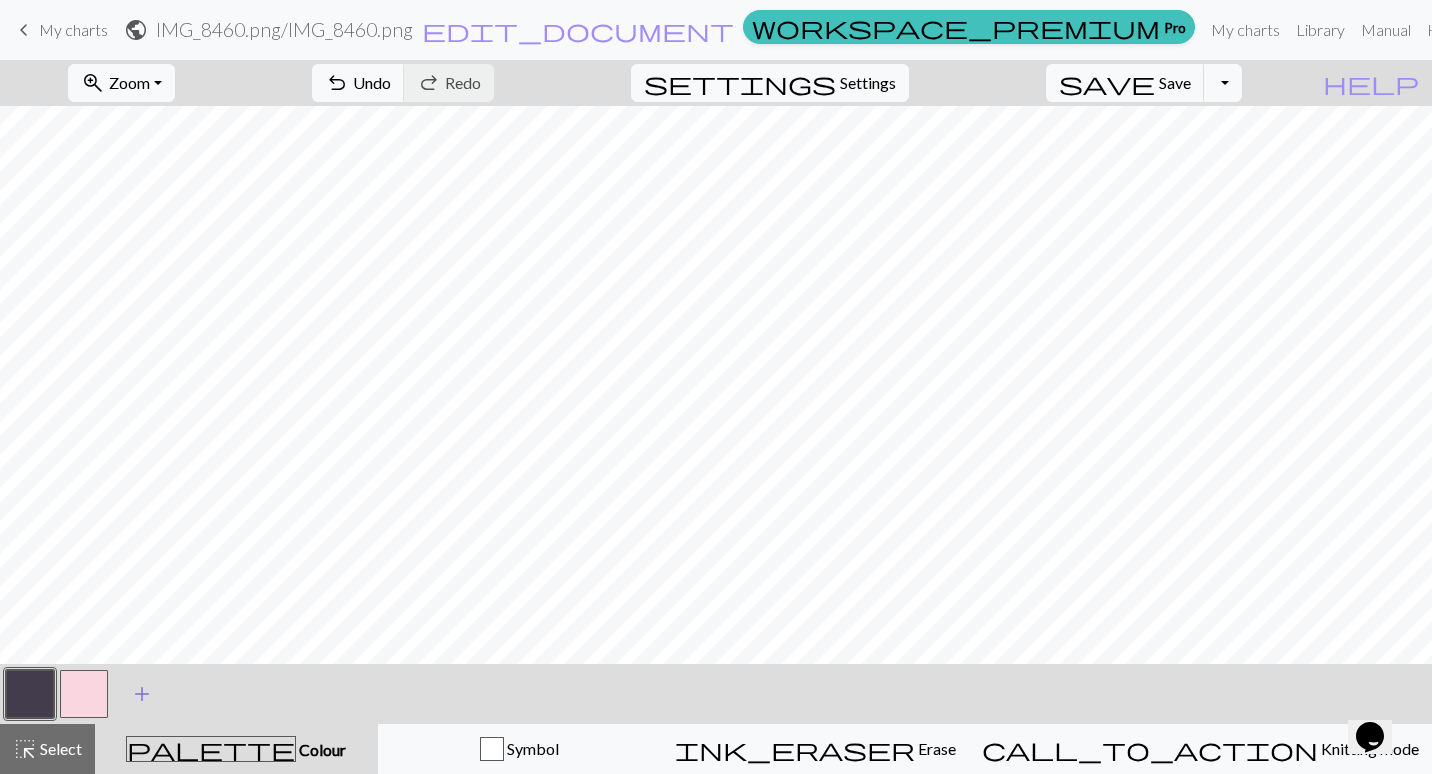 click on "add" at bounding box center (142, 694) 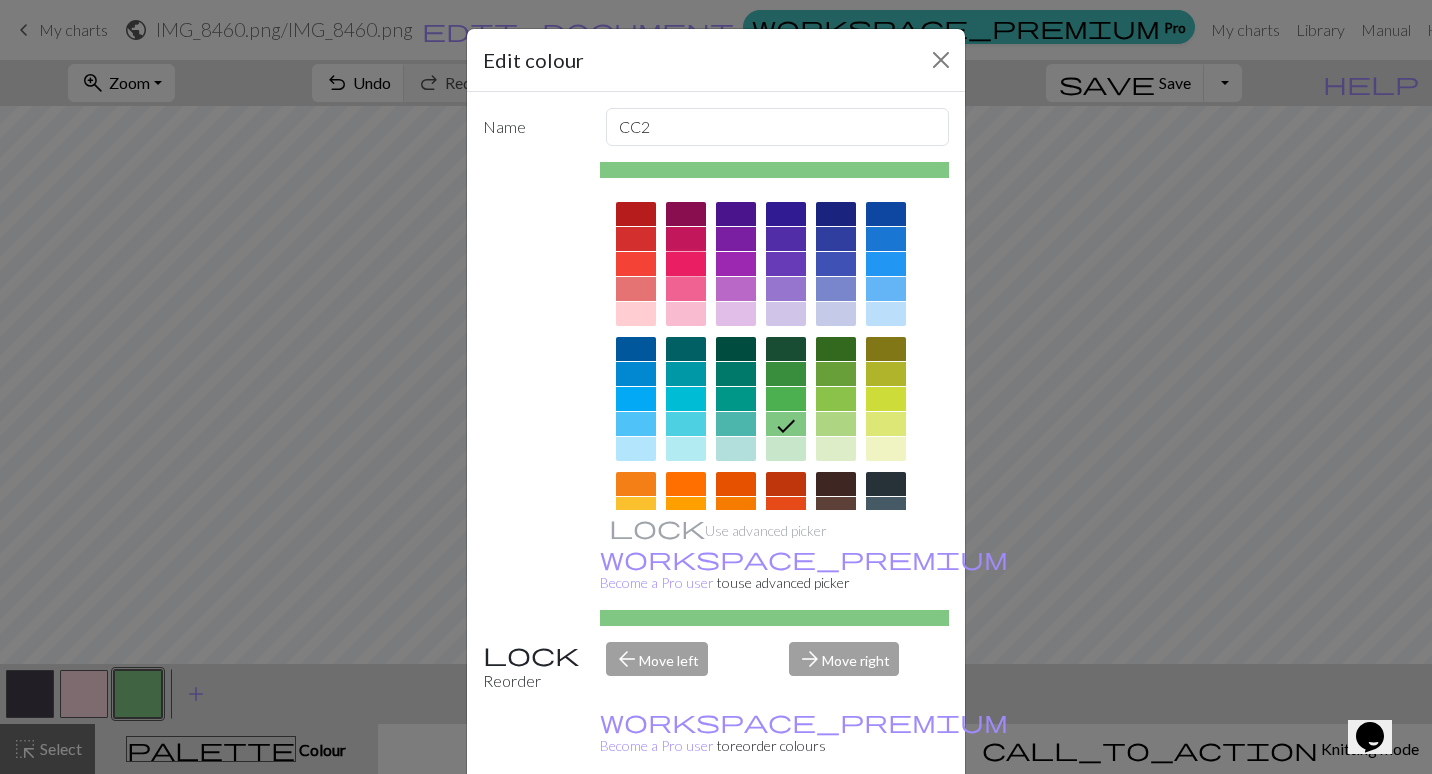 click at bounding box center (686, 264) 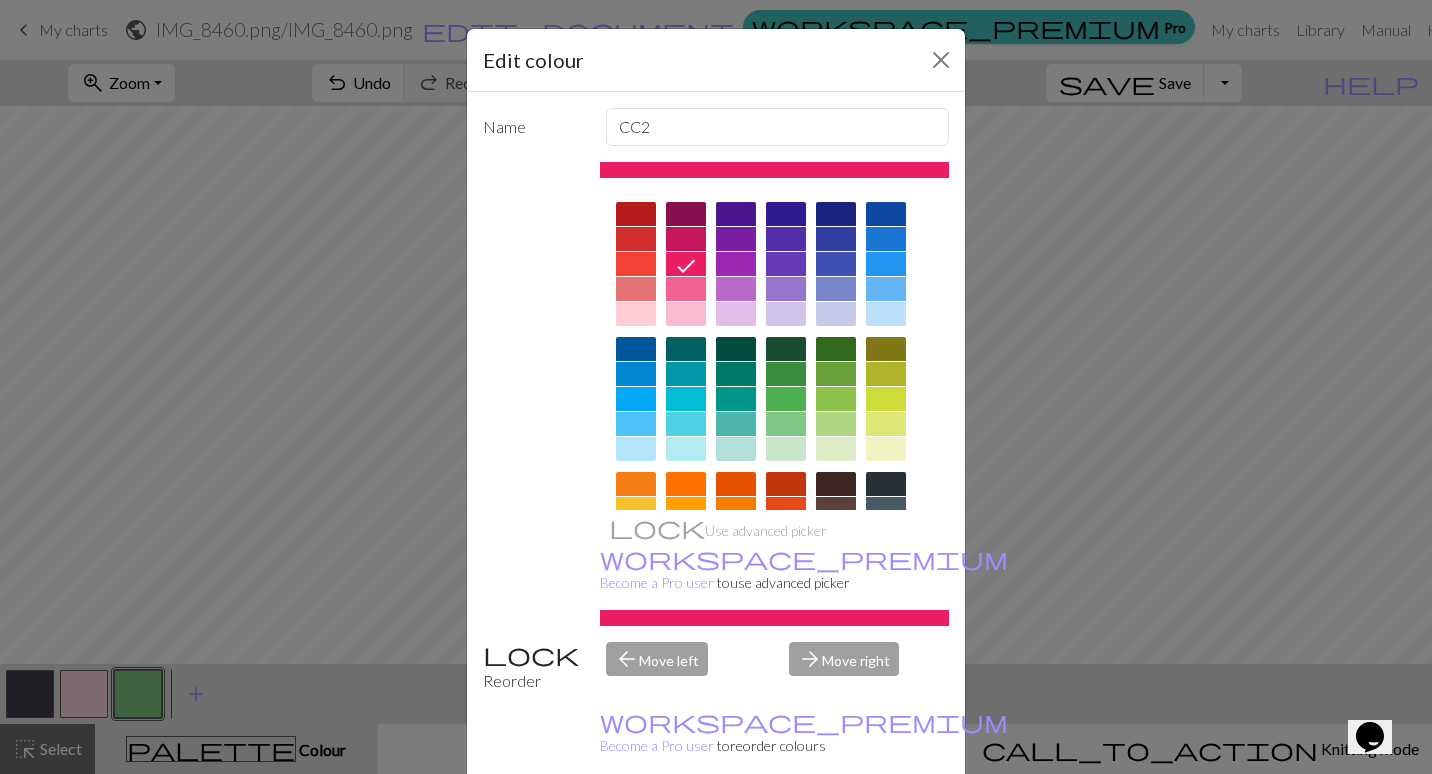 click on "Done" at bounding box center [836, 825] 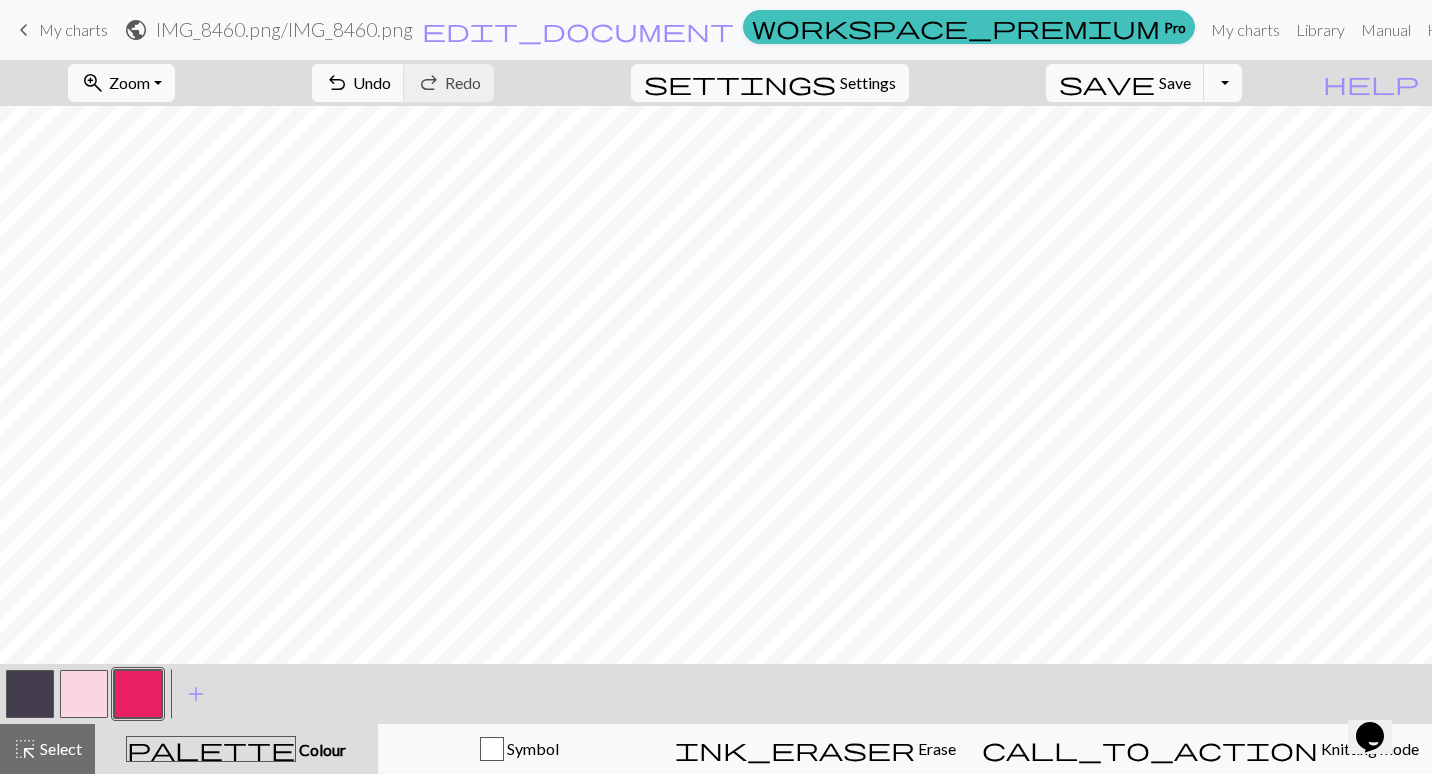 click at bounding box center (138, 694) 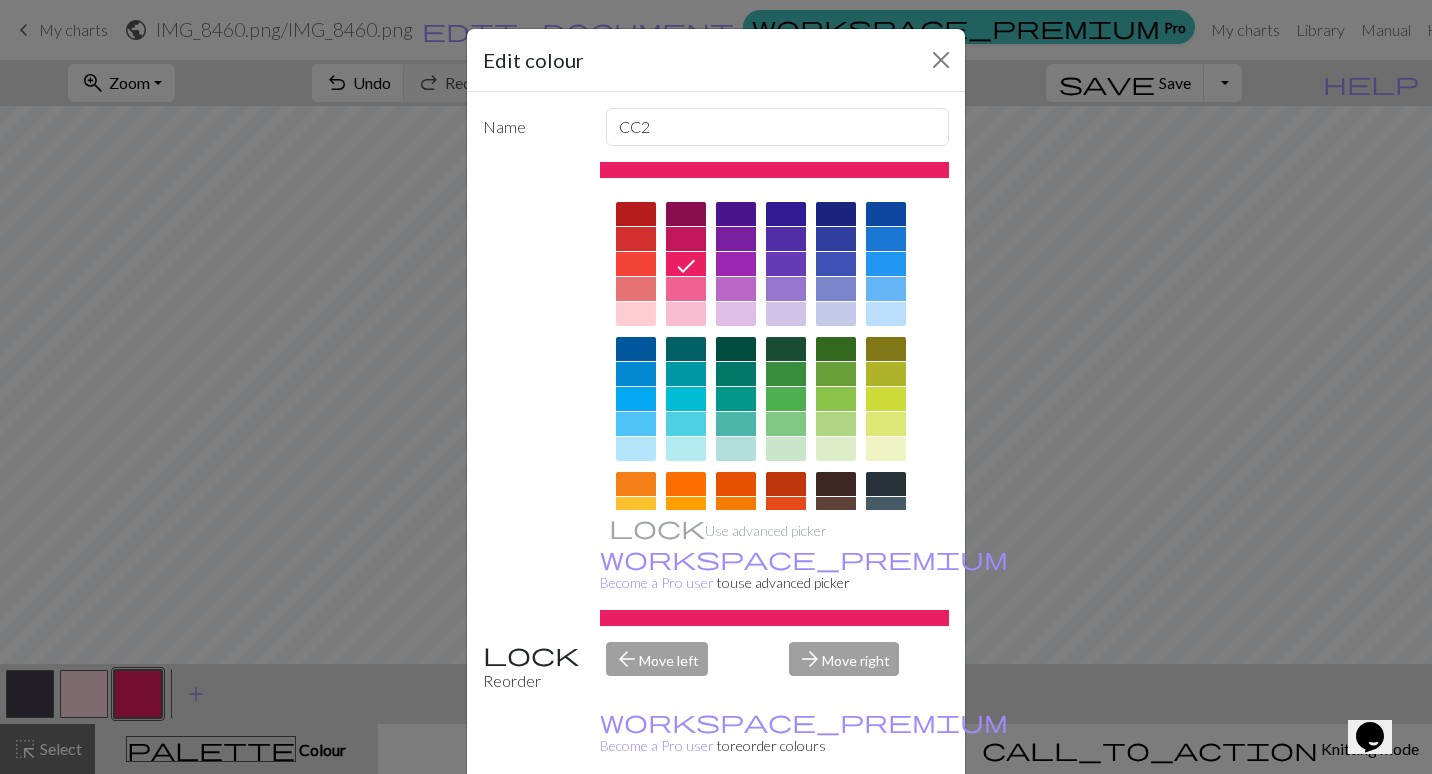 click on "Cancel" at bounding box center (912, 825) 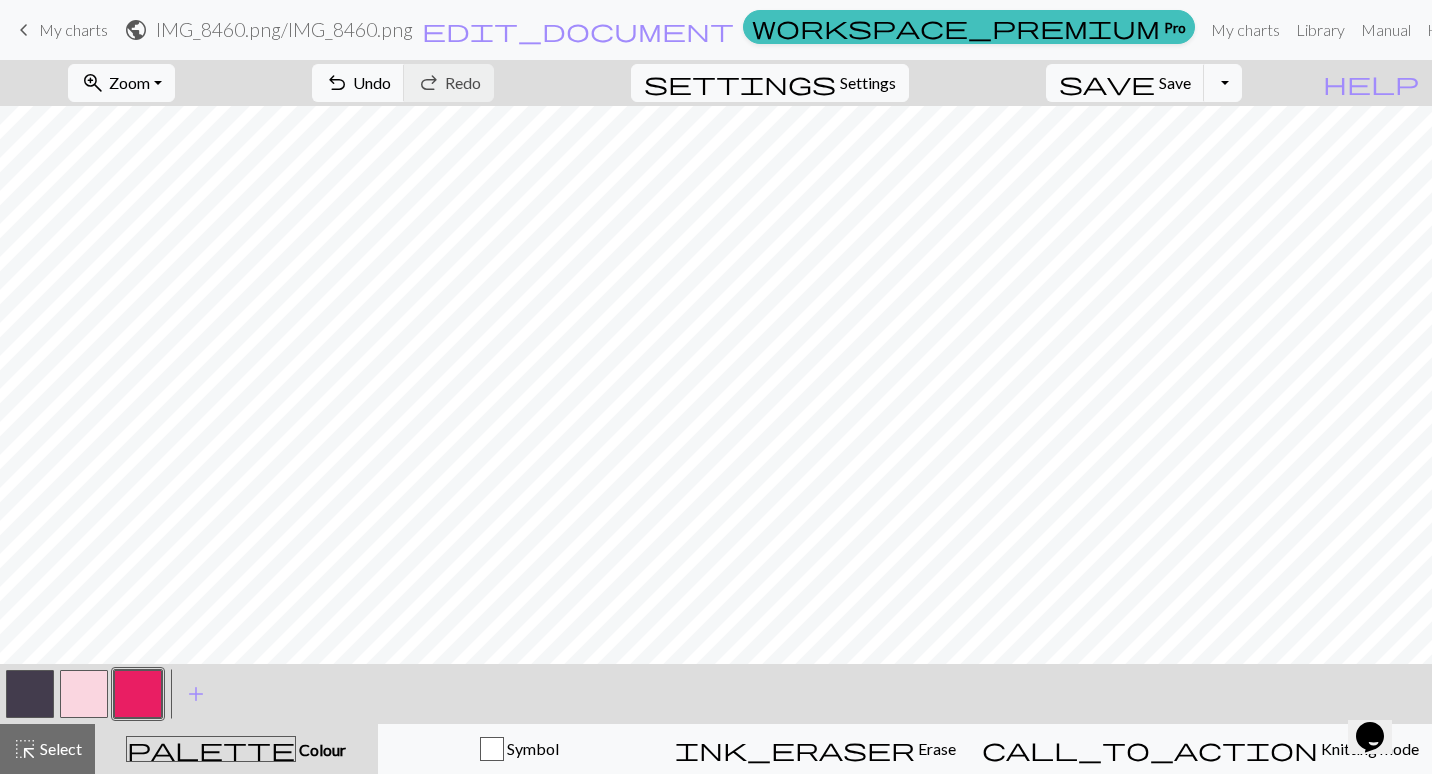 click at bounding box center (84, 694) 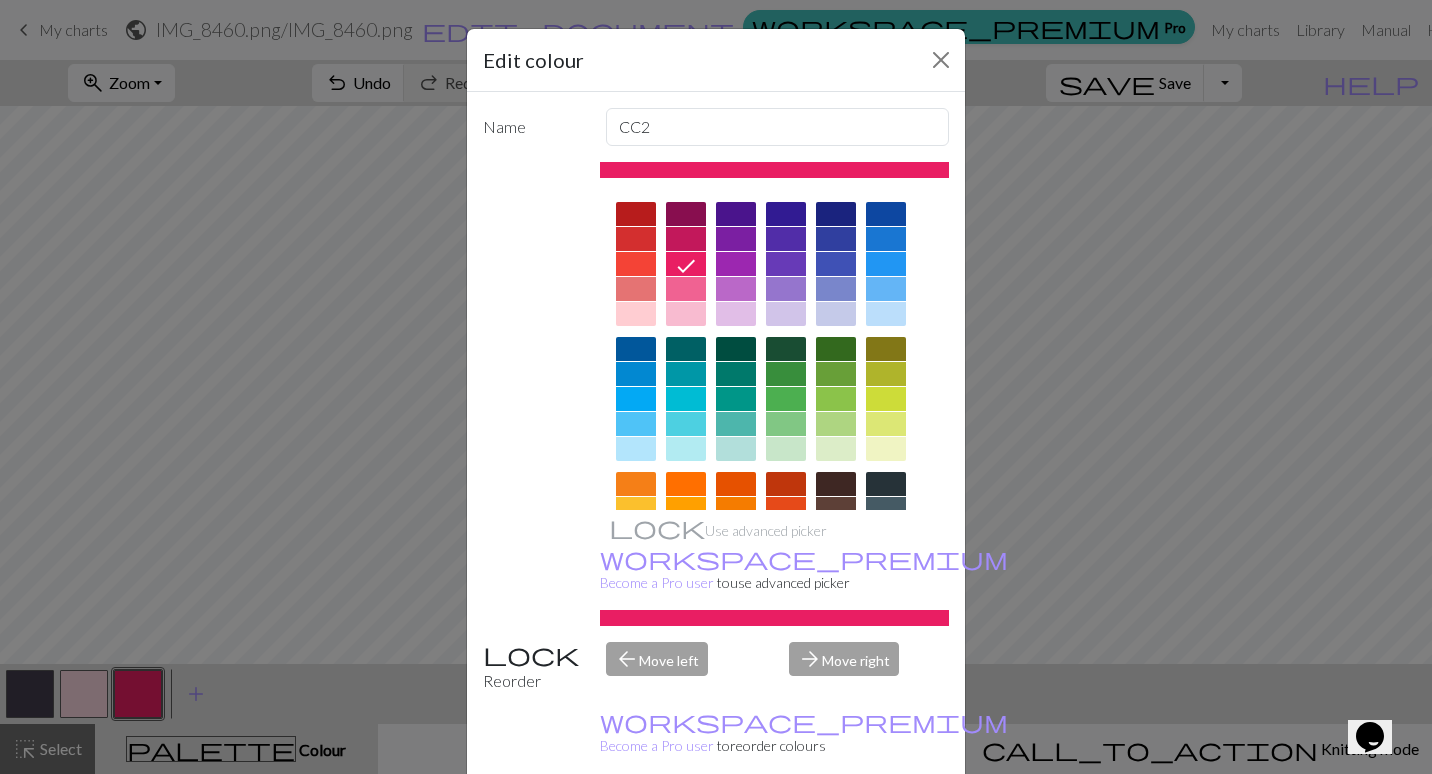 click on "Delete" at bounding box center [519, 825] 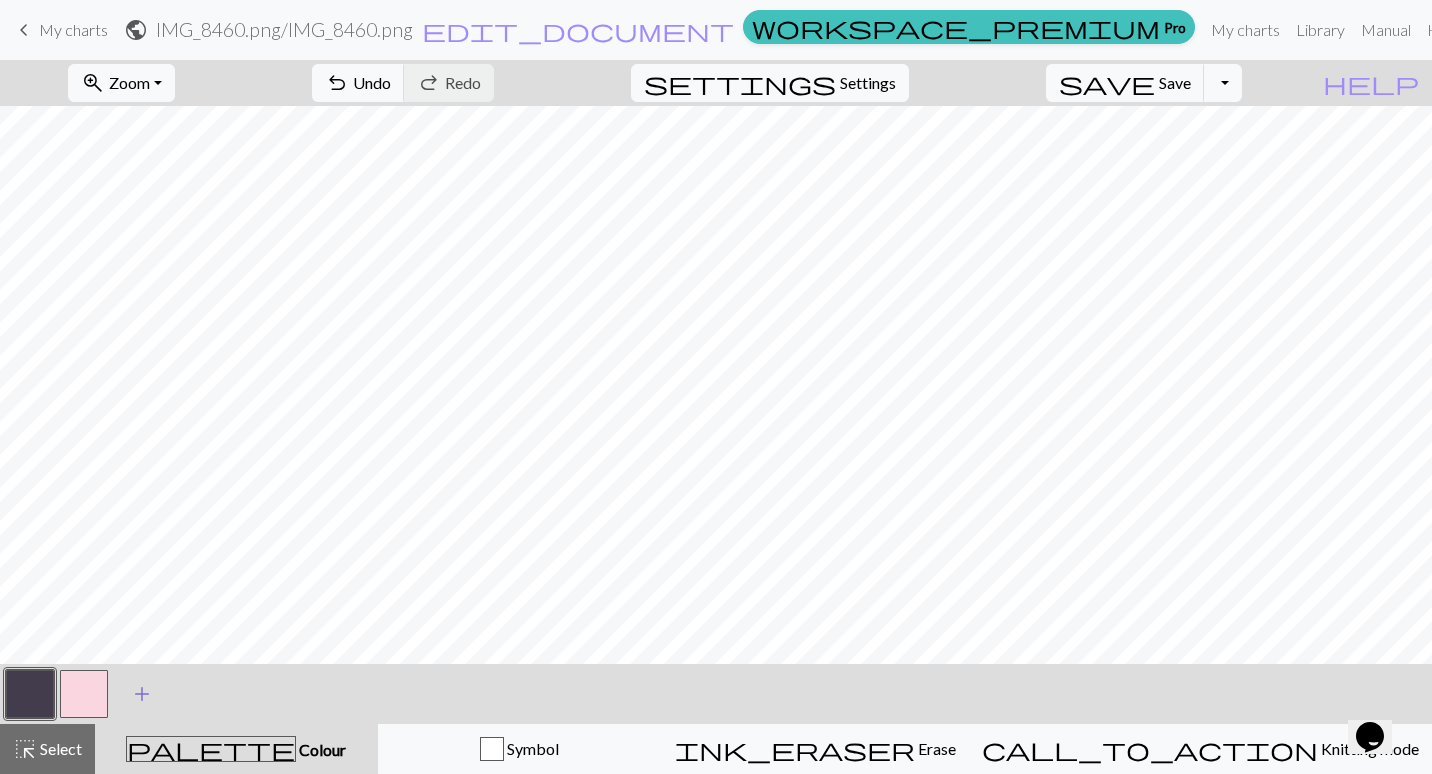 click on "add" at bounding box center (142, 694) 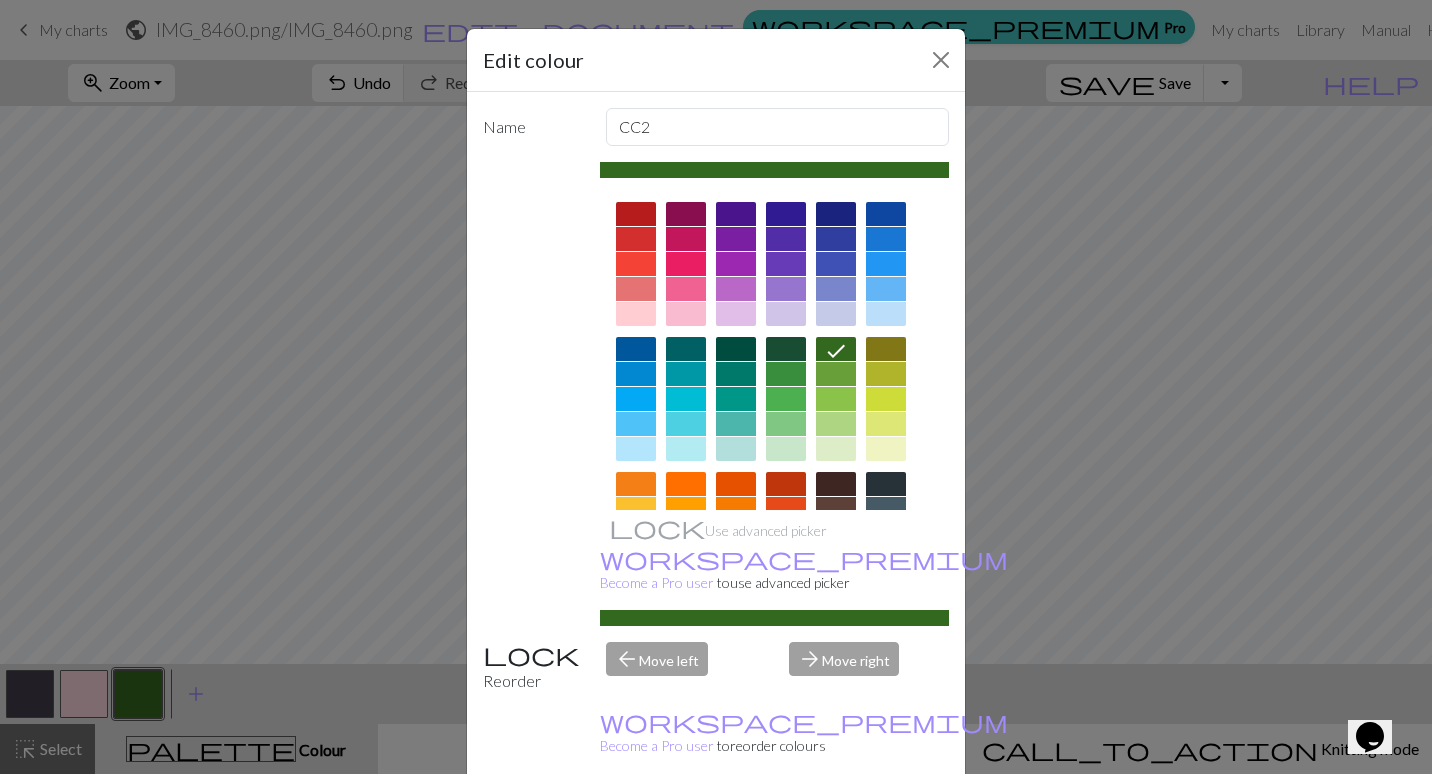 click on "Done" at bounding box center [836, 825] 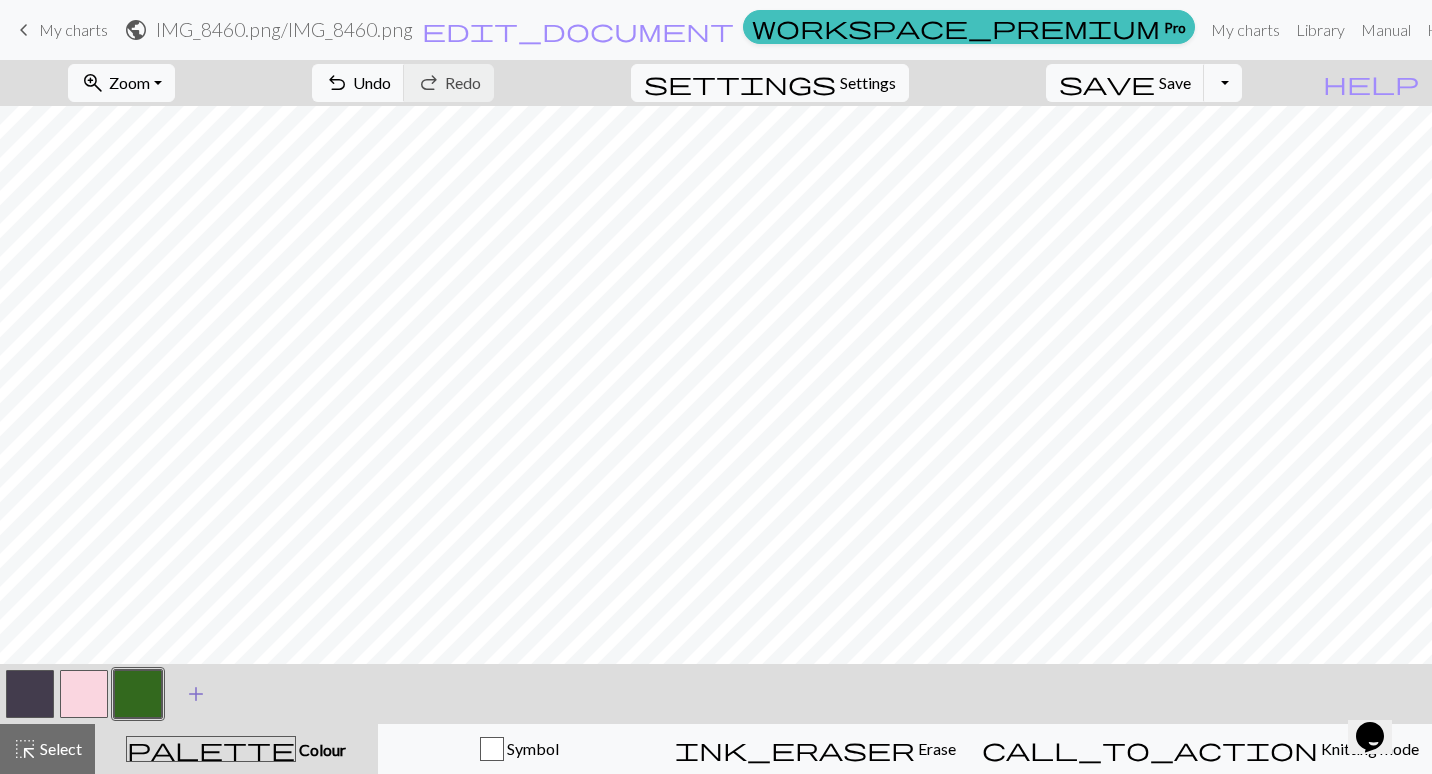 click on "add" at bounding box center [196, 694] 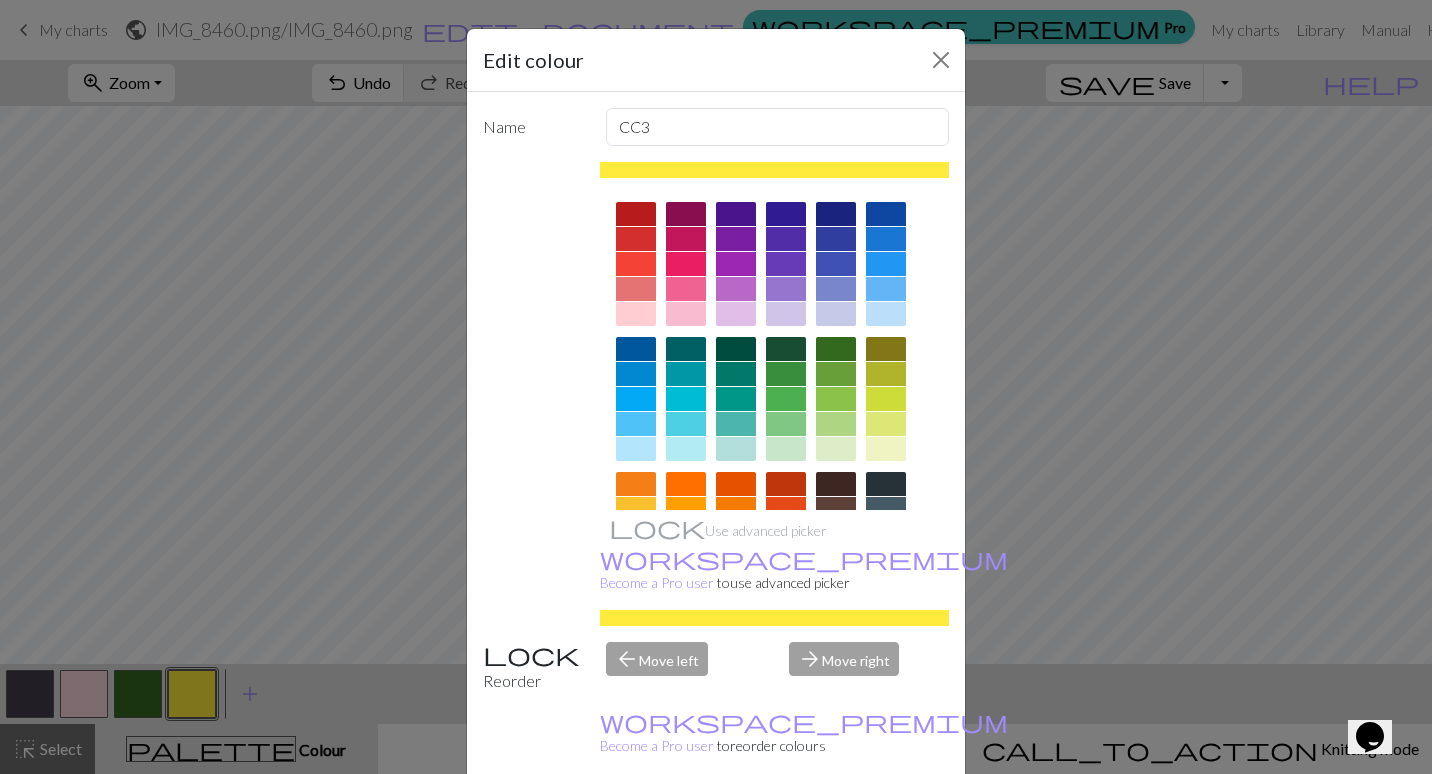 click on "Done" at bounding box center [836, 825] 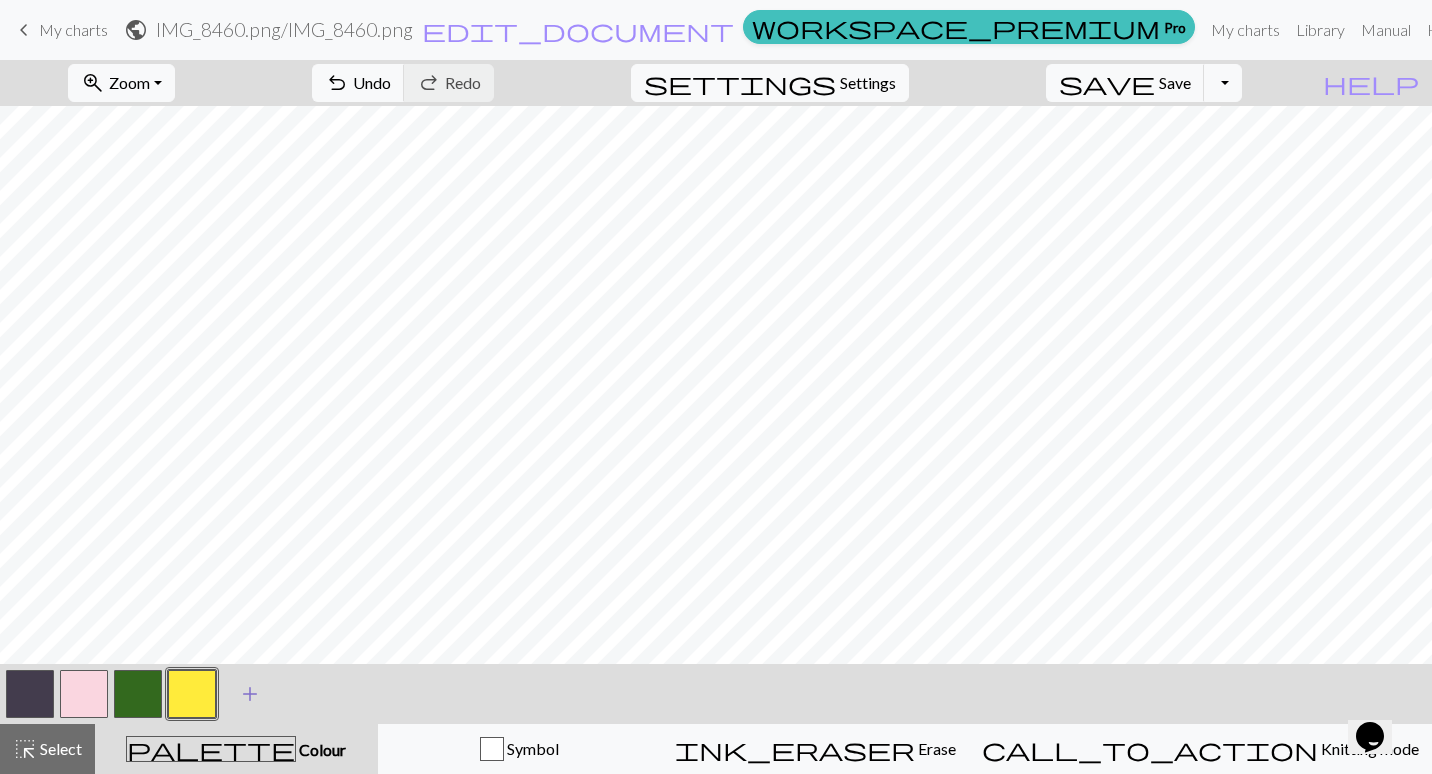 click on "add" at bounding box center [250, 694] 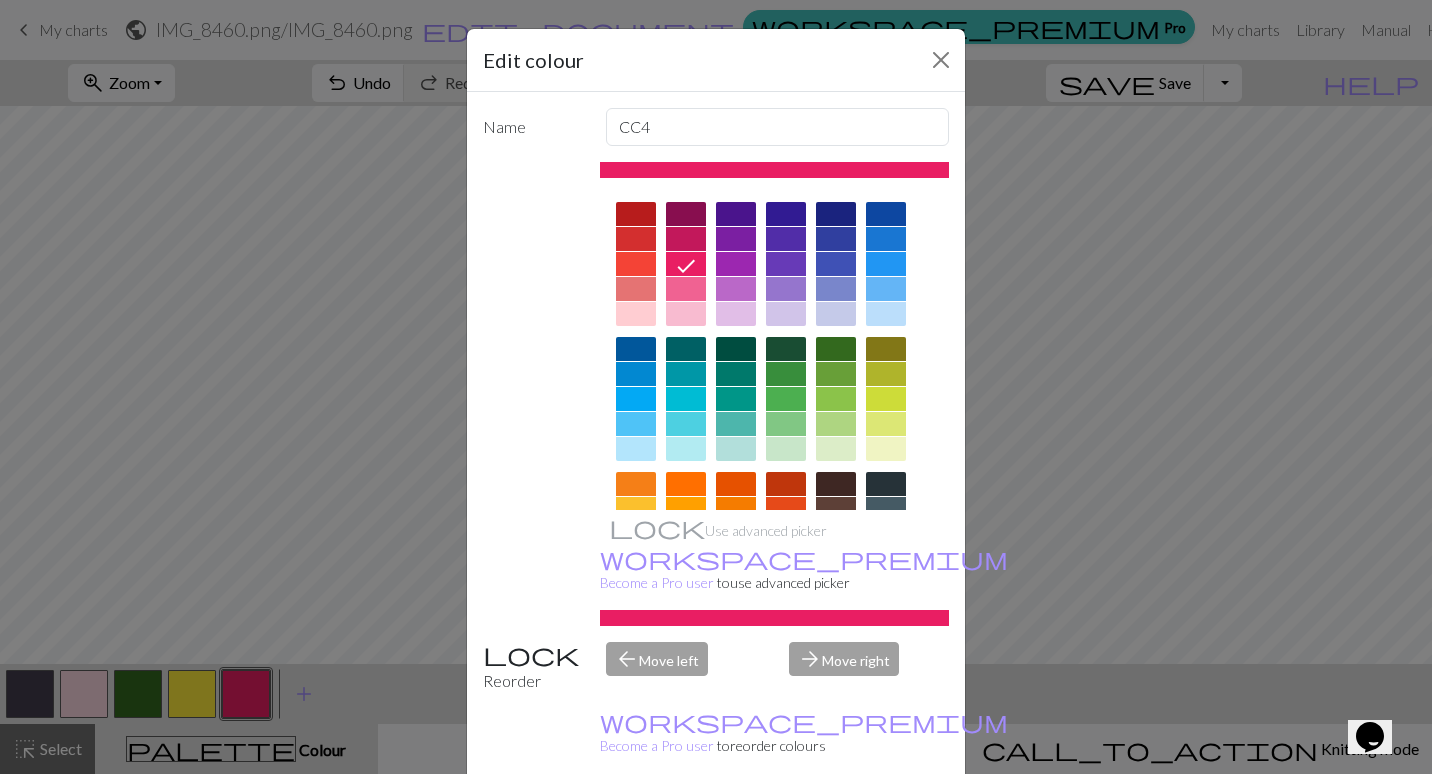 click on "Done" at bounding box center [836, 825] 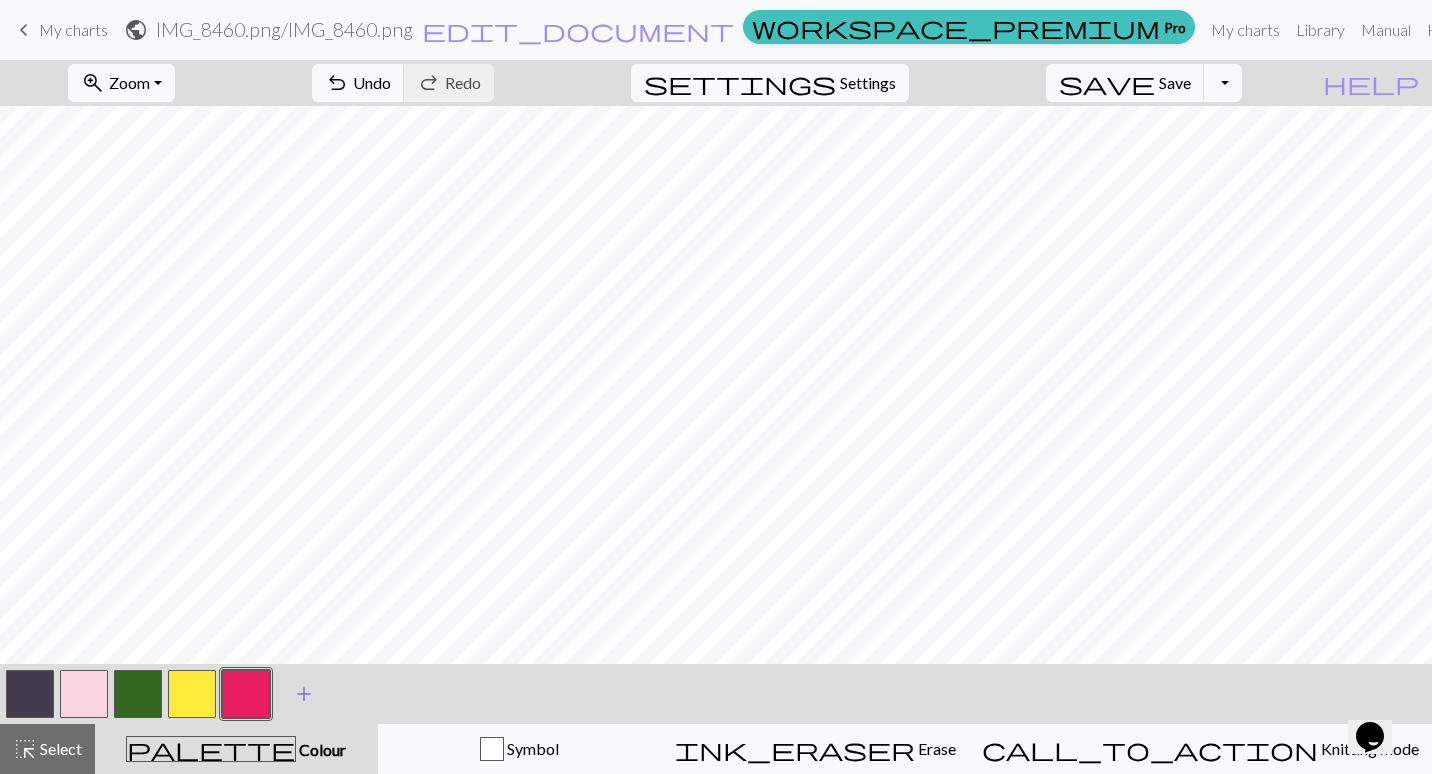 click on "add" at bounding box center [304, 694] 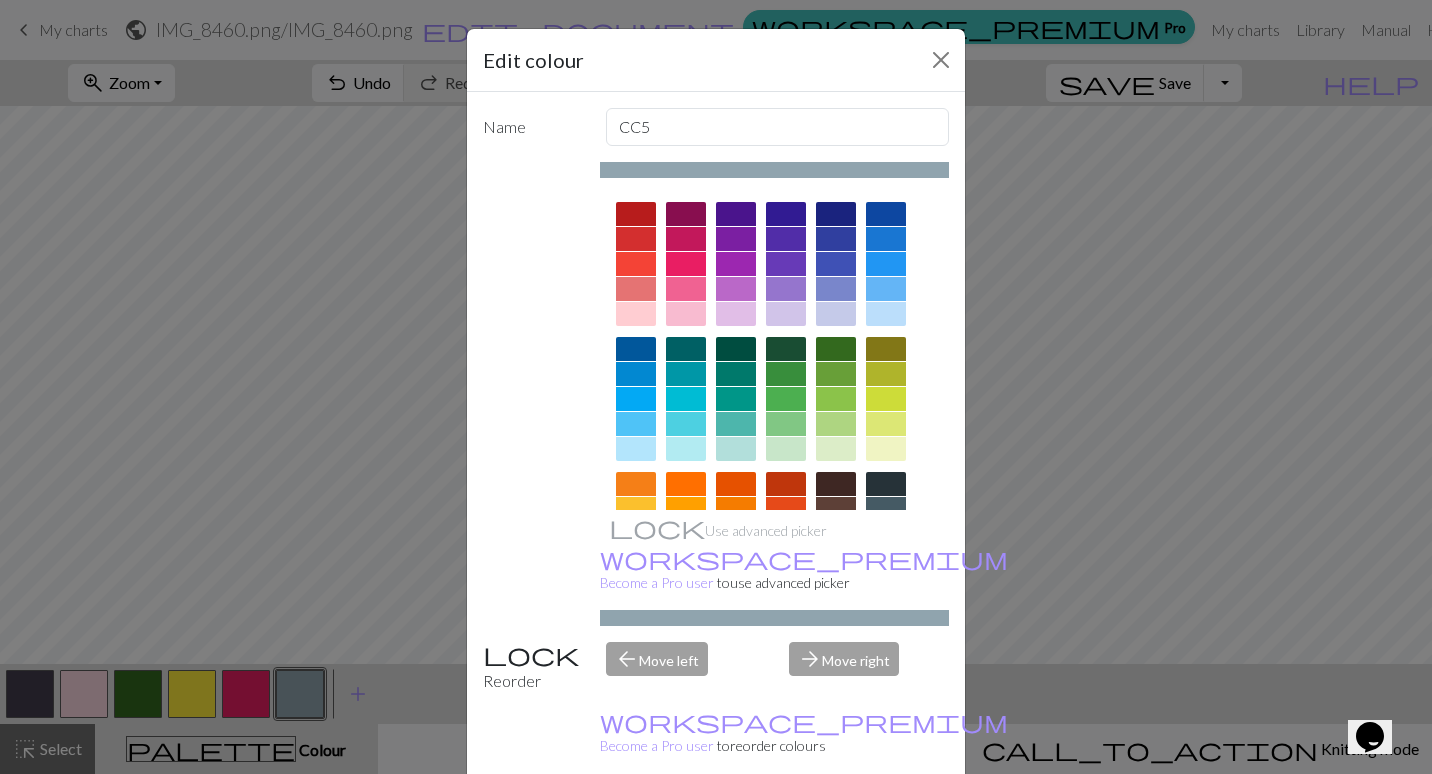 click on "Done" at bounding box center [836, 825] 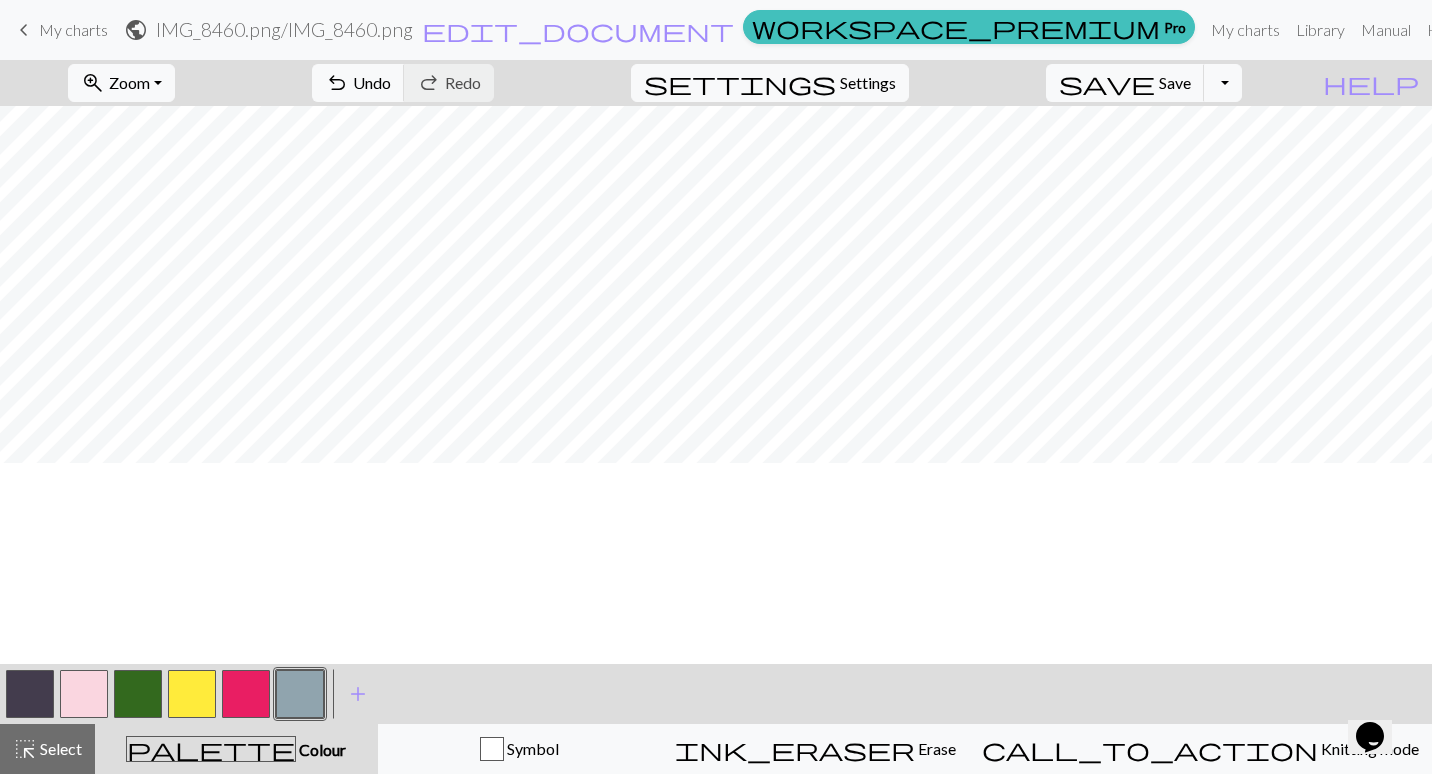 scroll, scrollTop: 480, scrollLeft: 0, axis: vertical 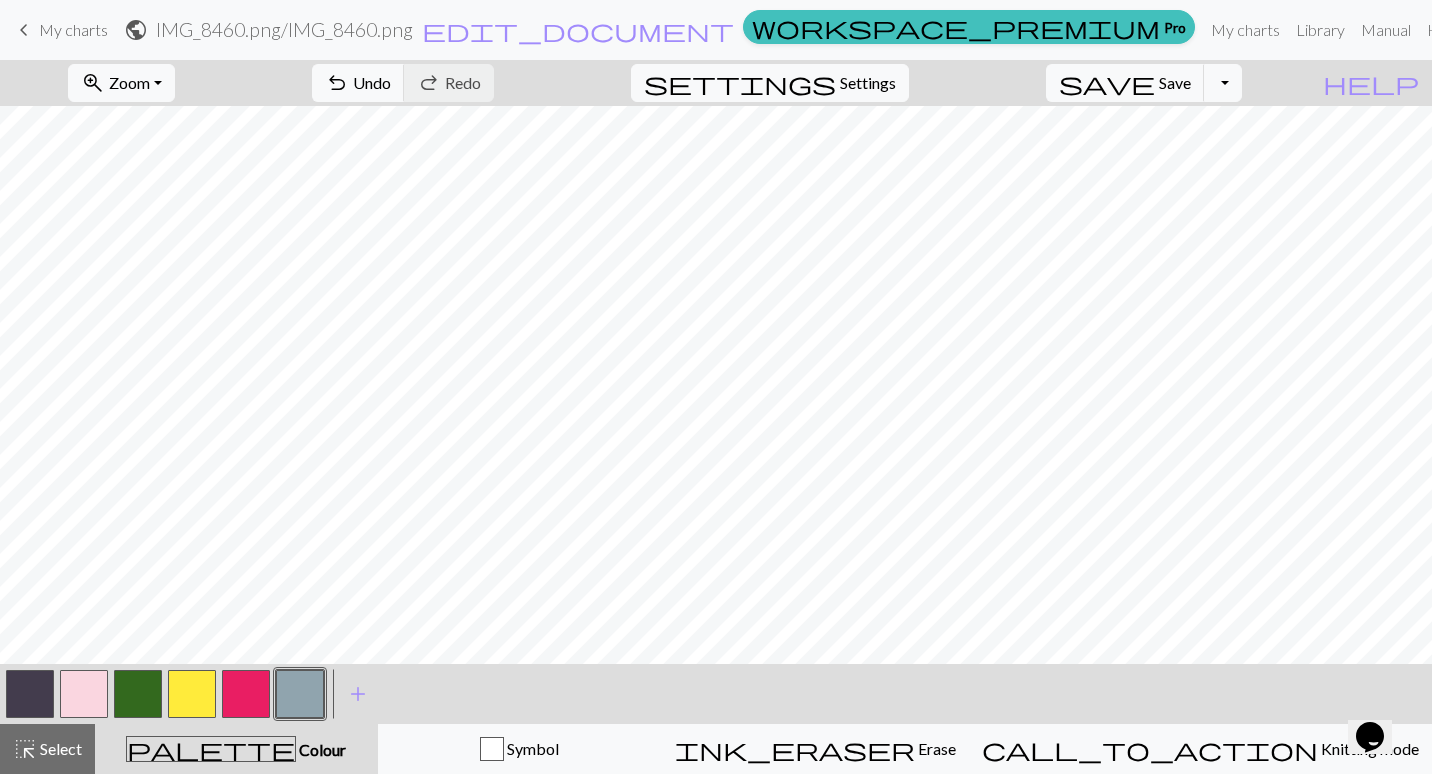 drag, startPoint x: 52, startPoint y: 42, endPoint x: 792, endPoint y: 81, distance: 741.027 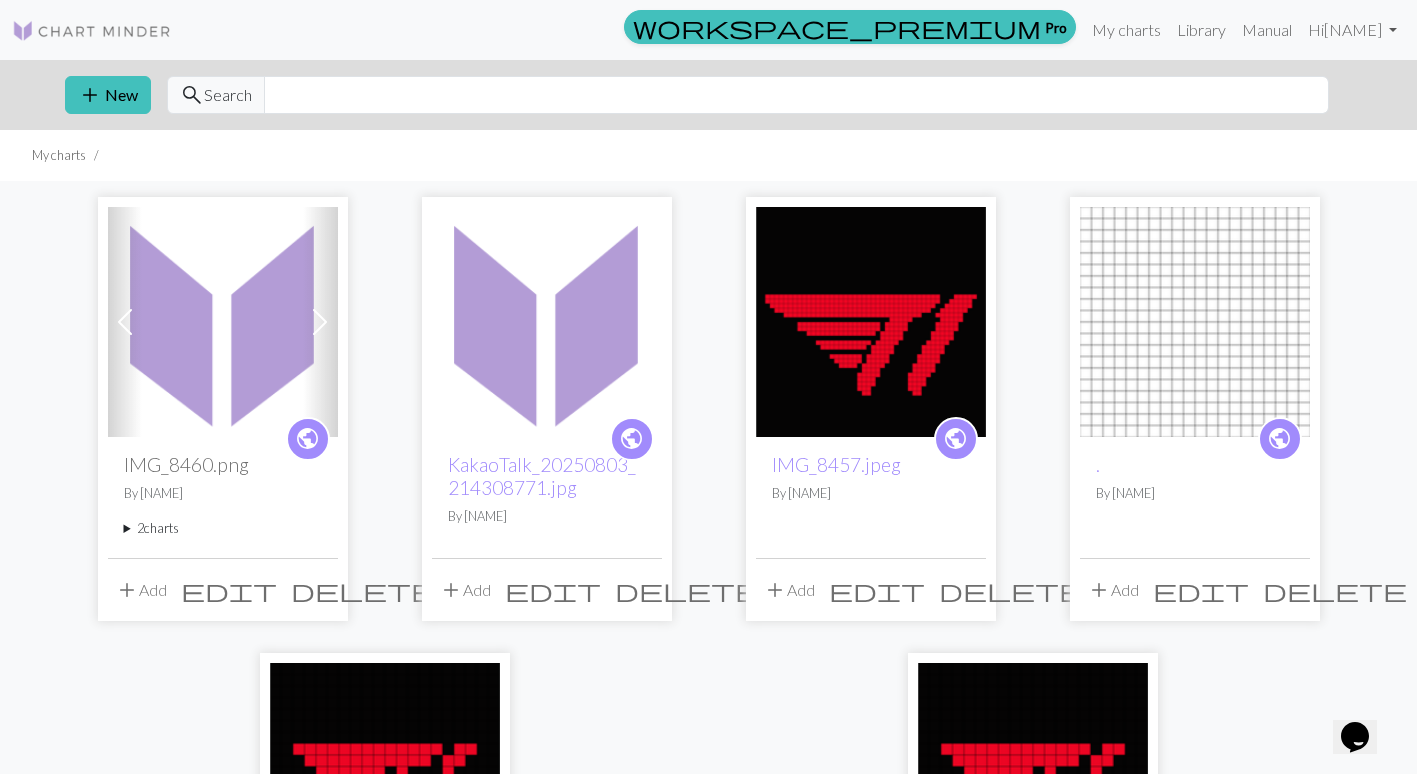 click at bounding box center (223, 322) 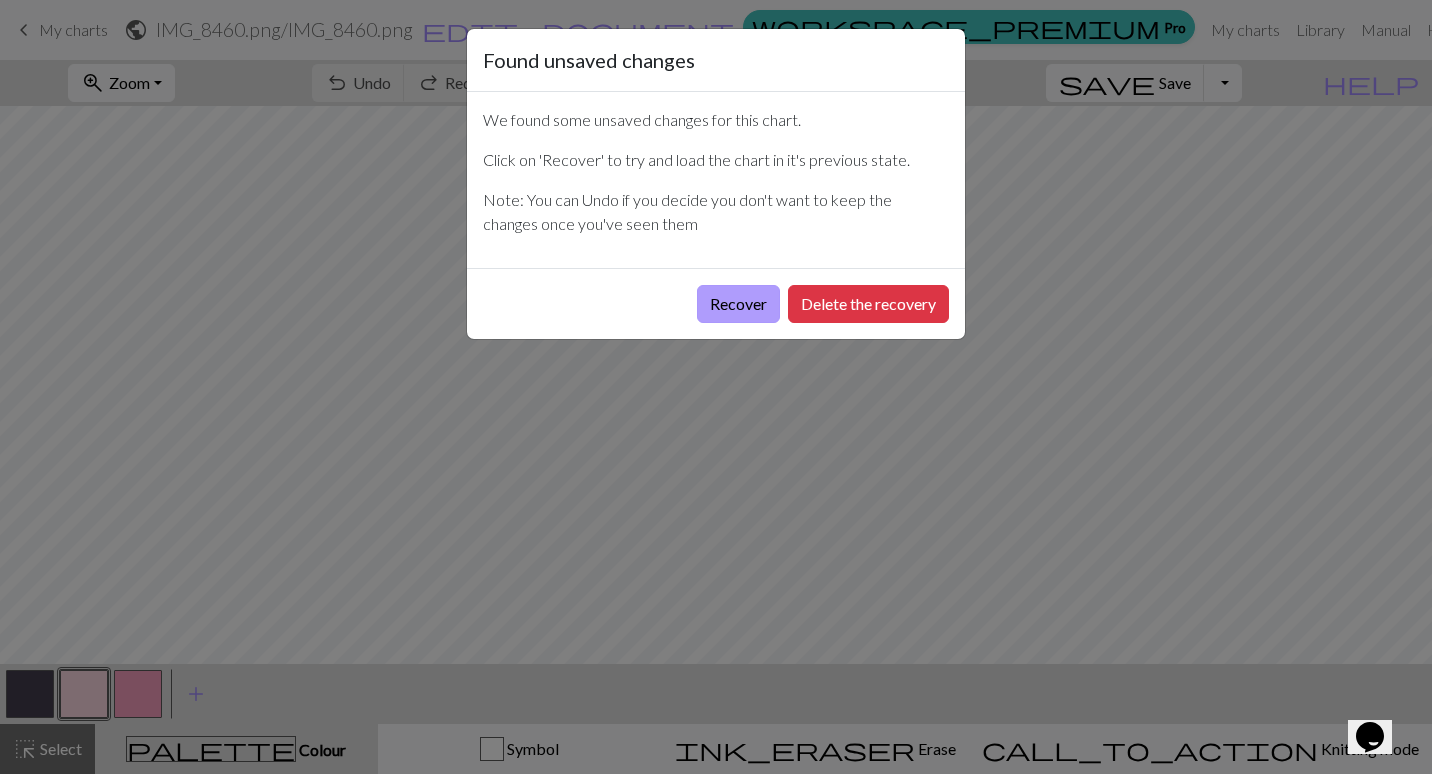 click on "Recover" at bounding box center (738, 304) 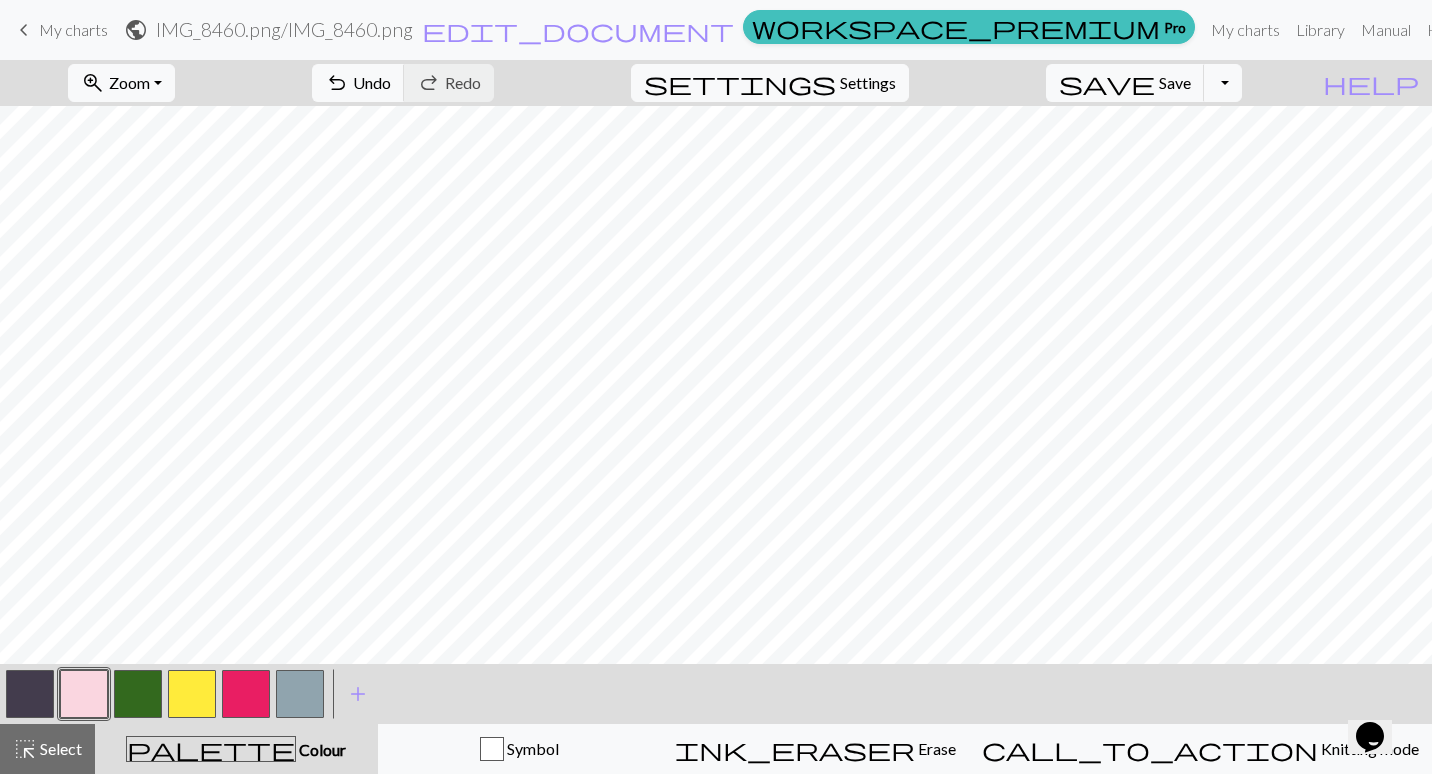 click on "My charts" at bounding box center [73, 29] 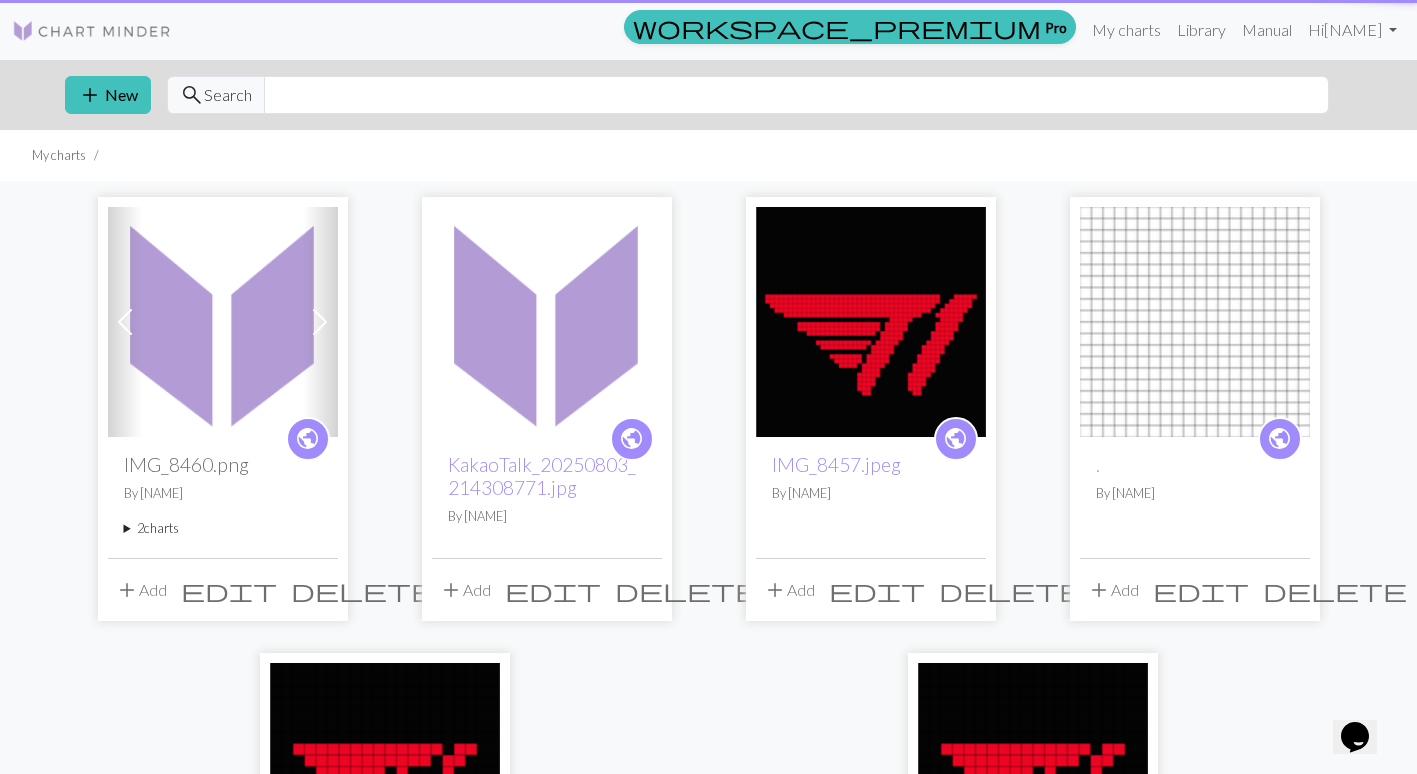 click at bounding box center [223, 322] 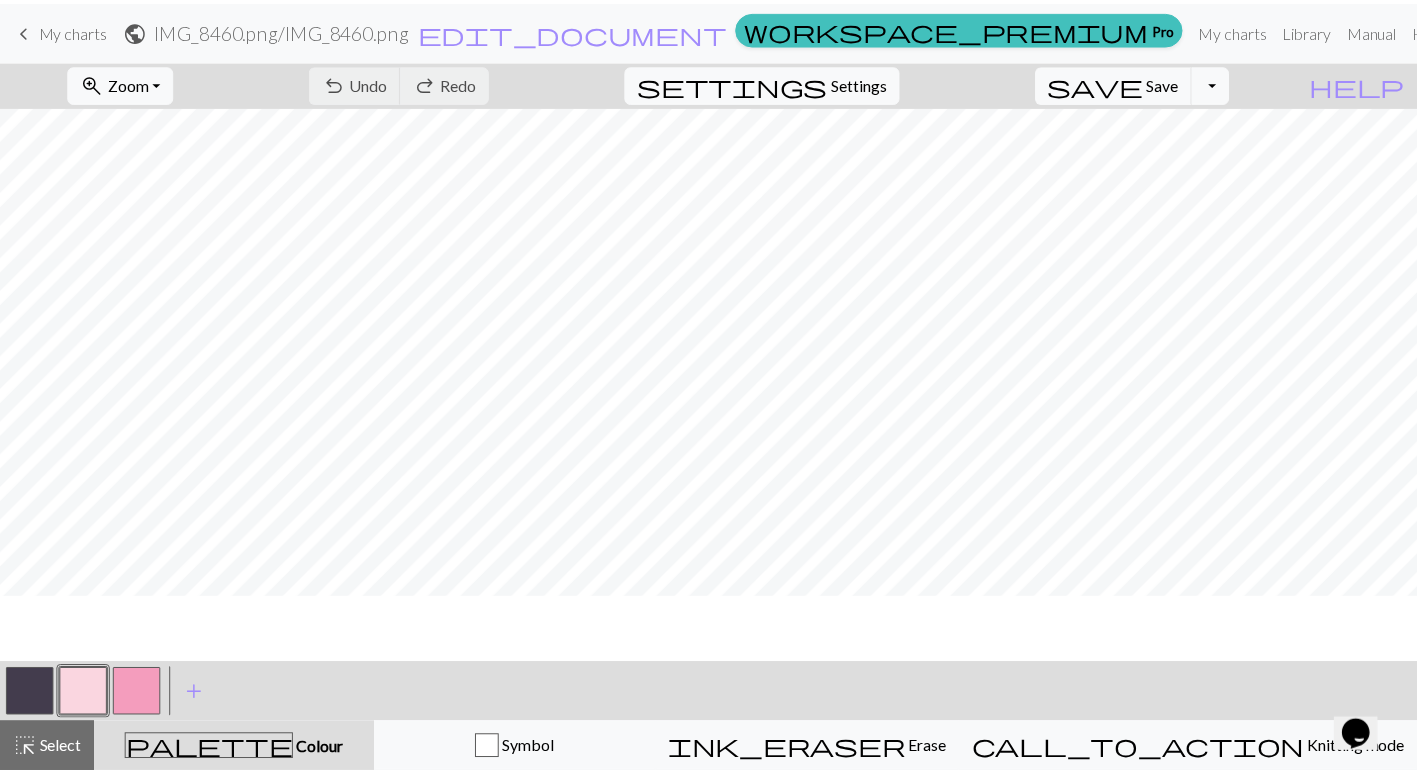 scroll, scrollTop: 375, scrollLeft: 0, axis: vertical 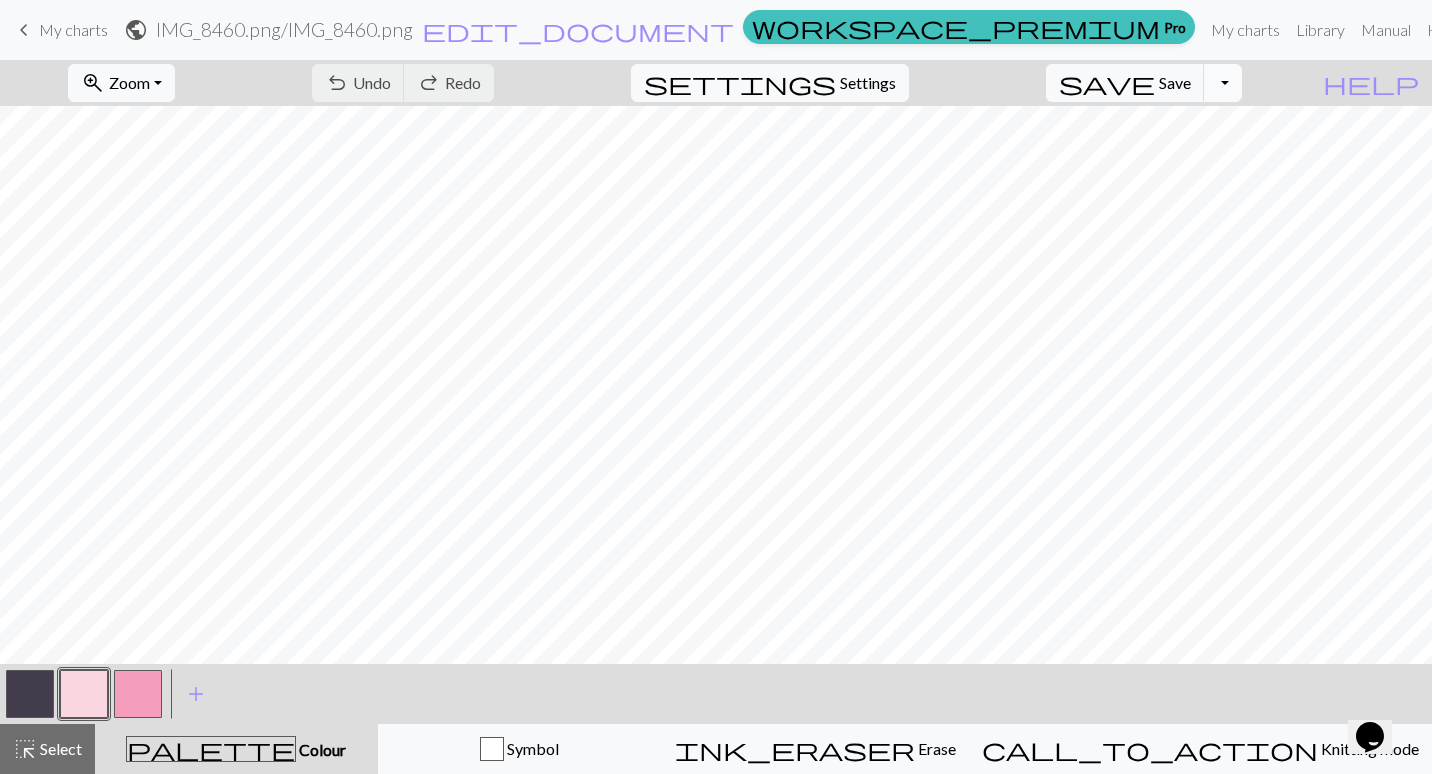 click on "Toggle Dropdown" at bounding box center [1223, 83] 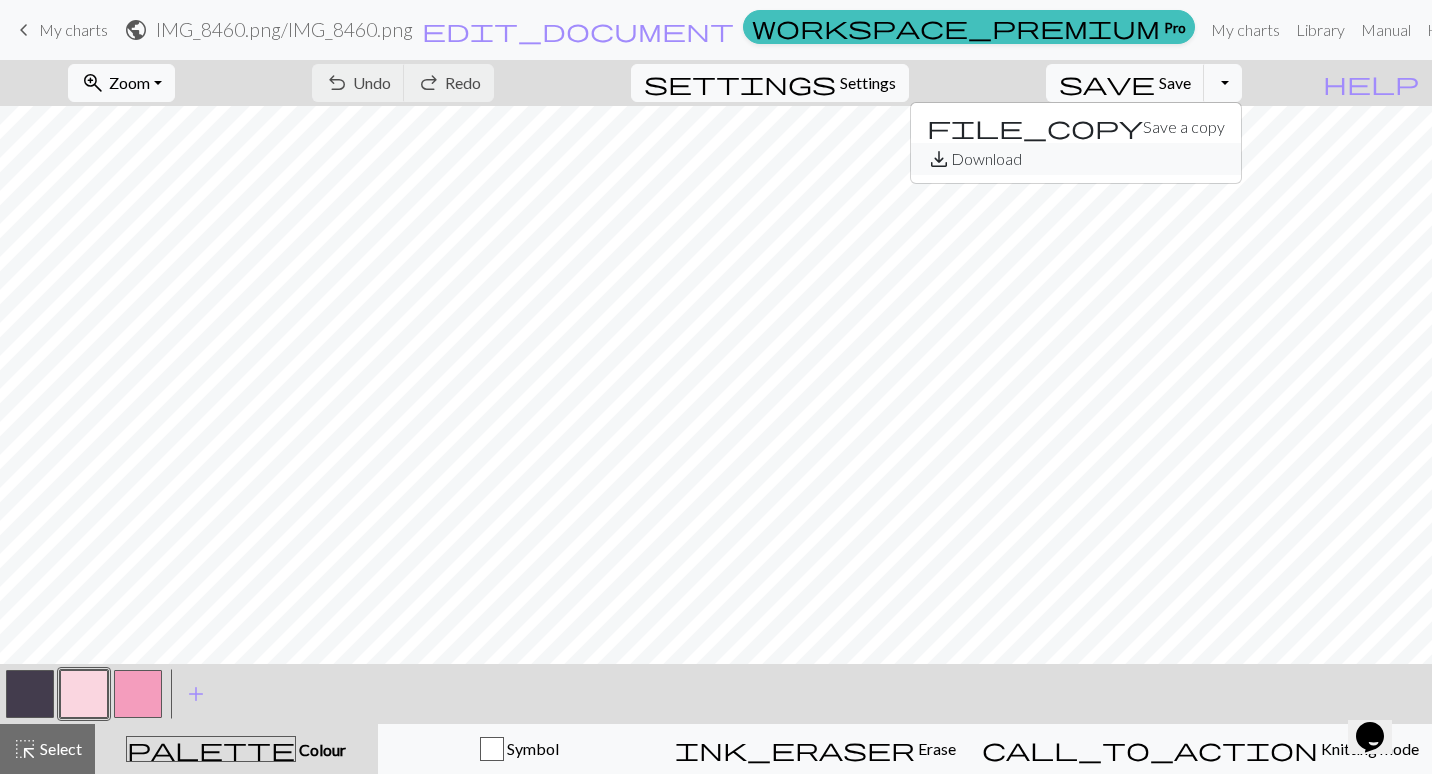 click on "save_alt  Download" at bounding box center (1076, 159) 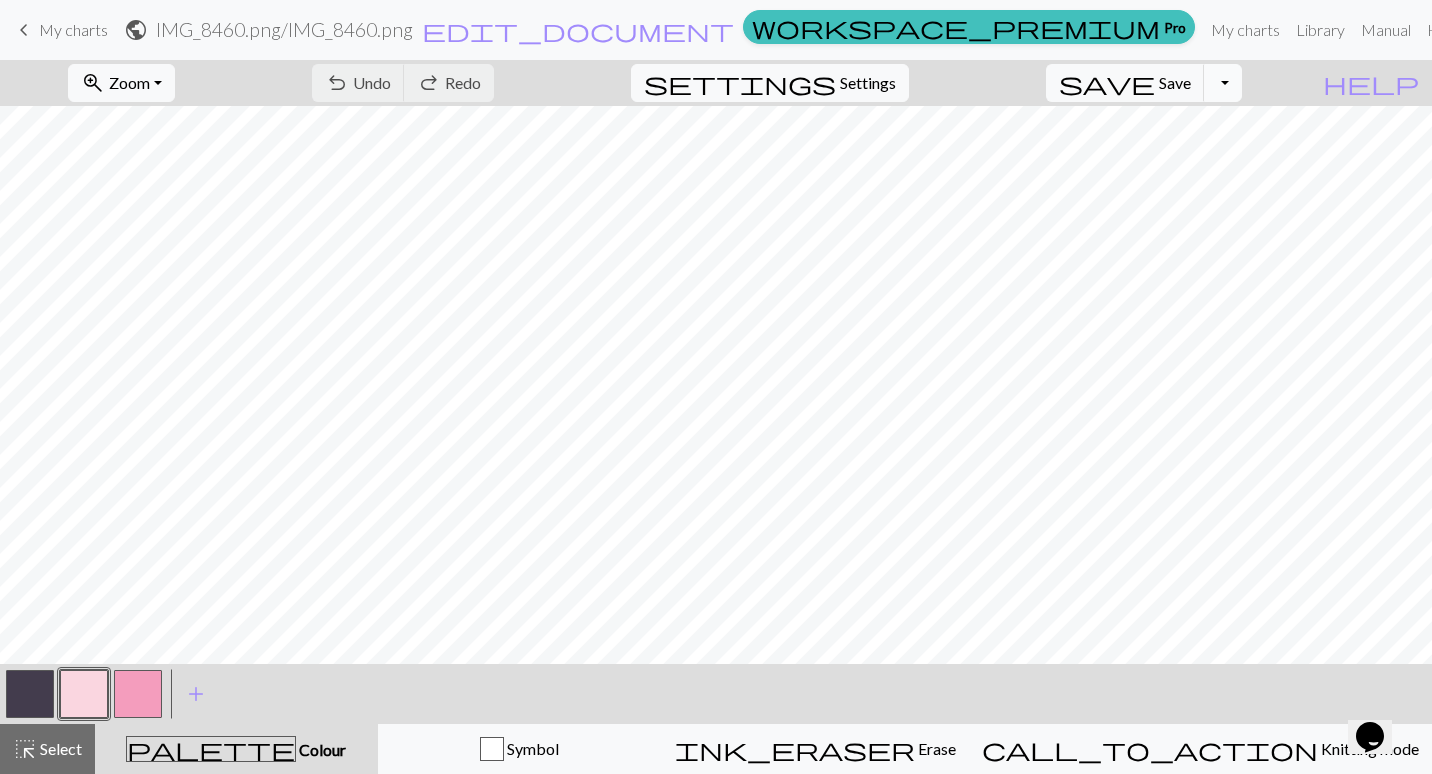 click on "Toggle Dropdown" at bounding box center [1223, 83] 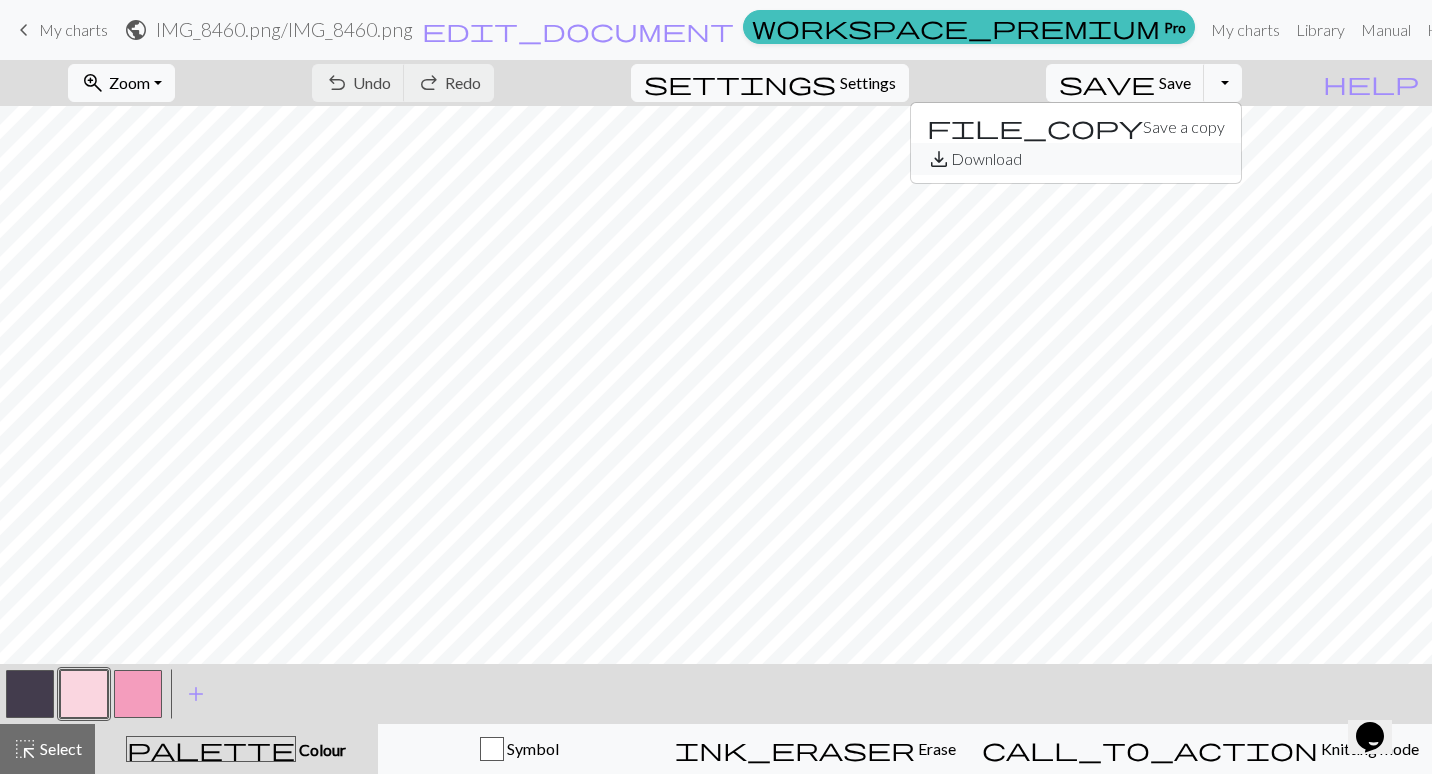 click on "save_alt  Download" at bounding box center (1076, 159) 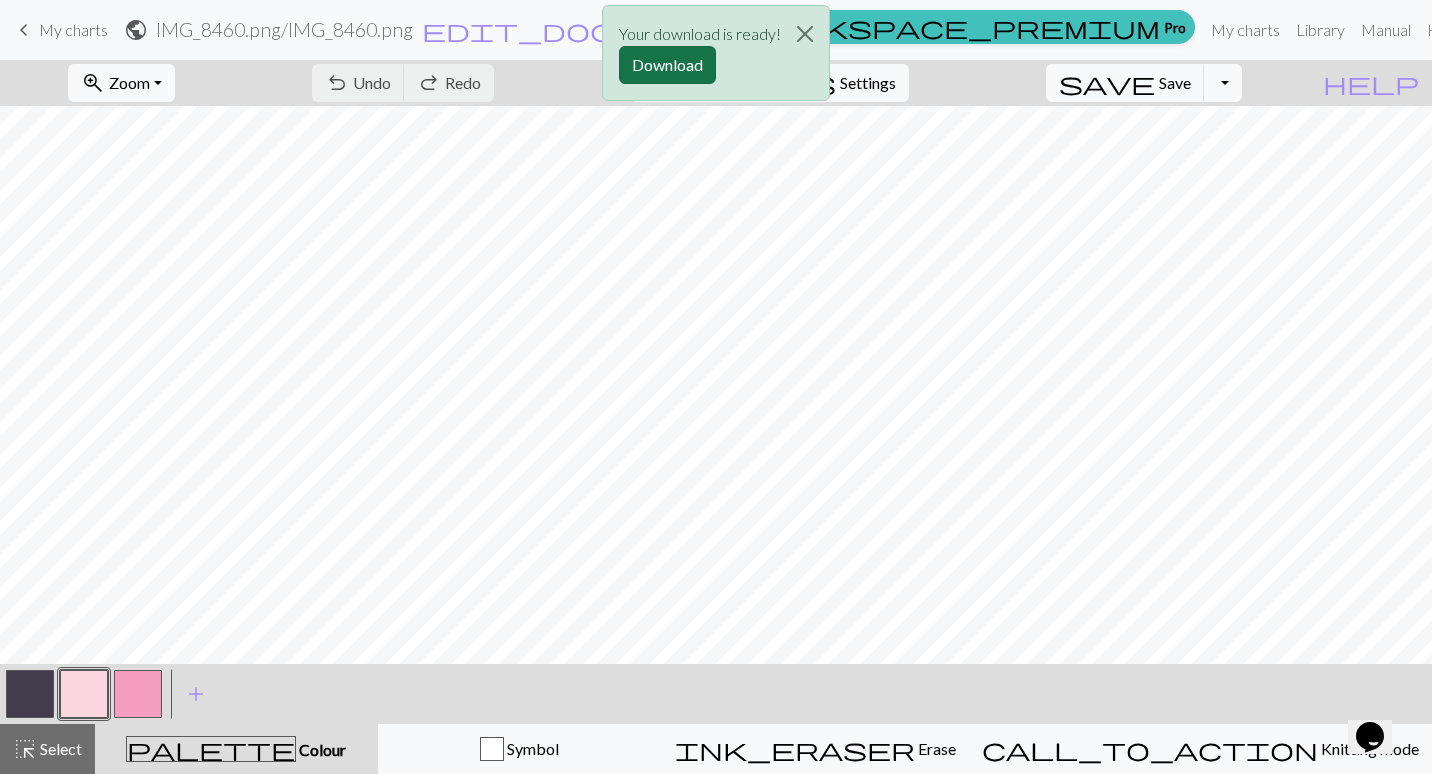 click on "Download" at bounding box center (667, 65) 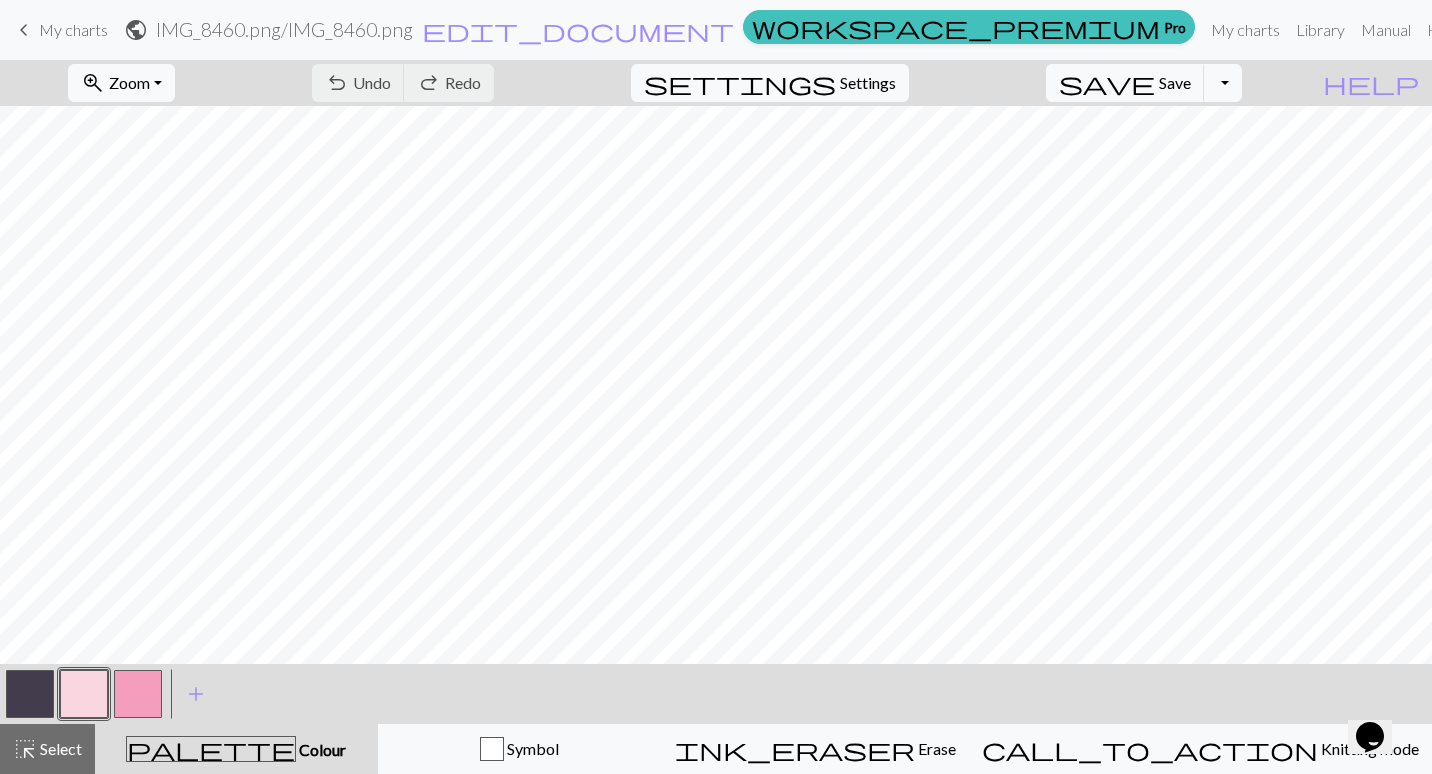 click on "keyboard_arrow_left" at bounding box center [24, 30] 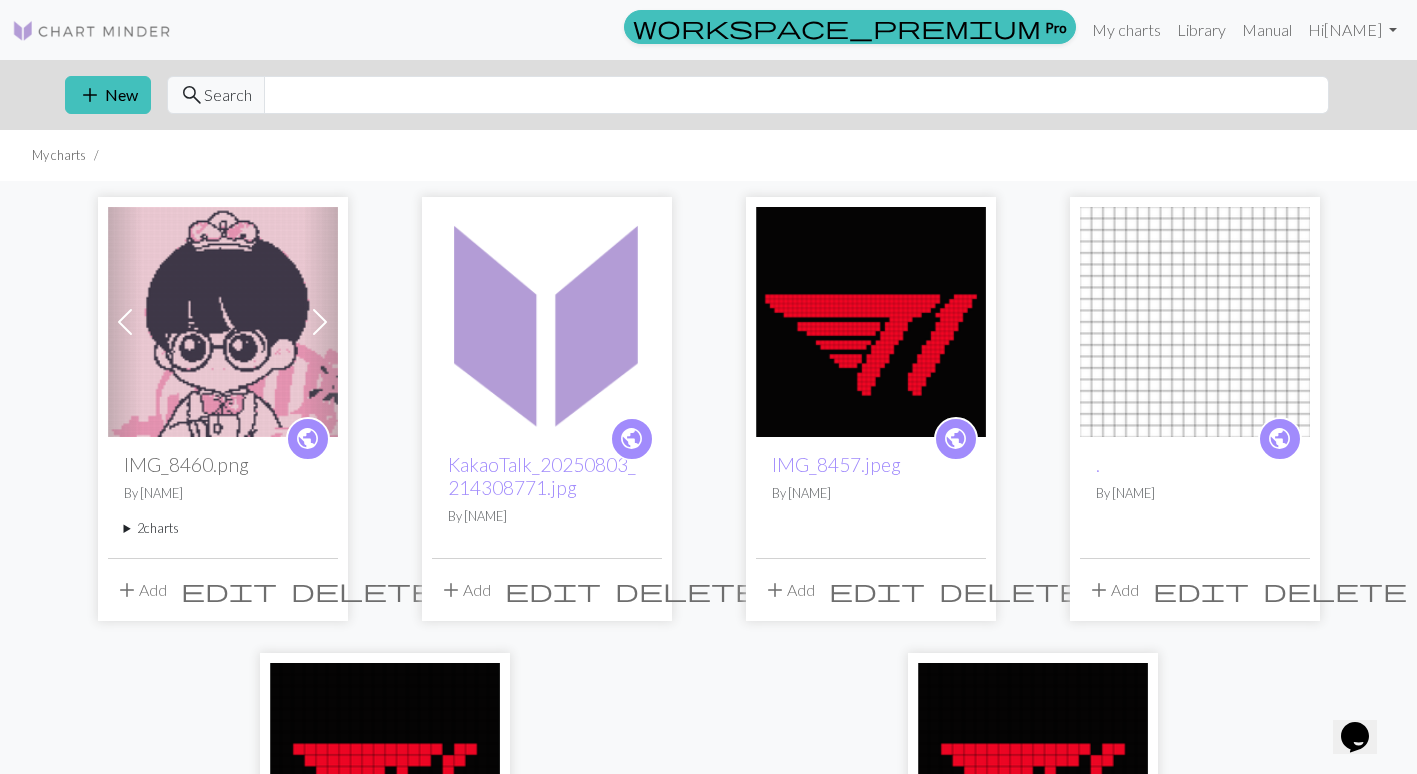 click on "delete" at bounding box center (1335, 590) 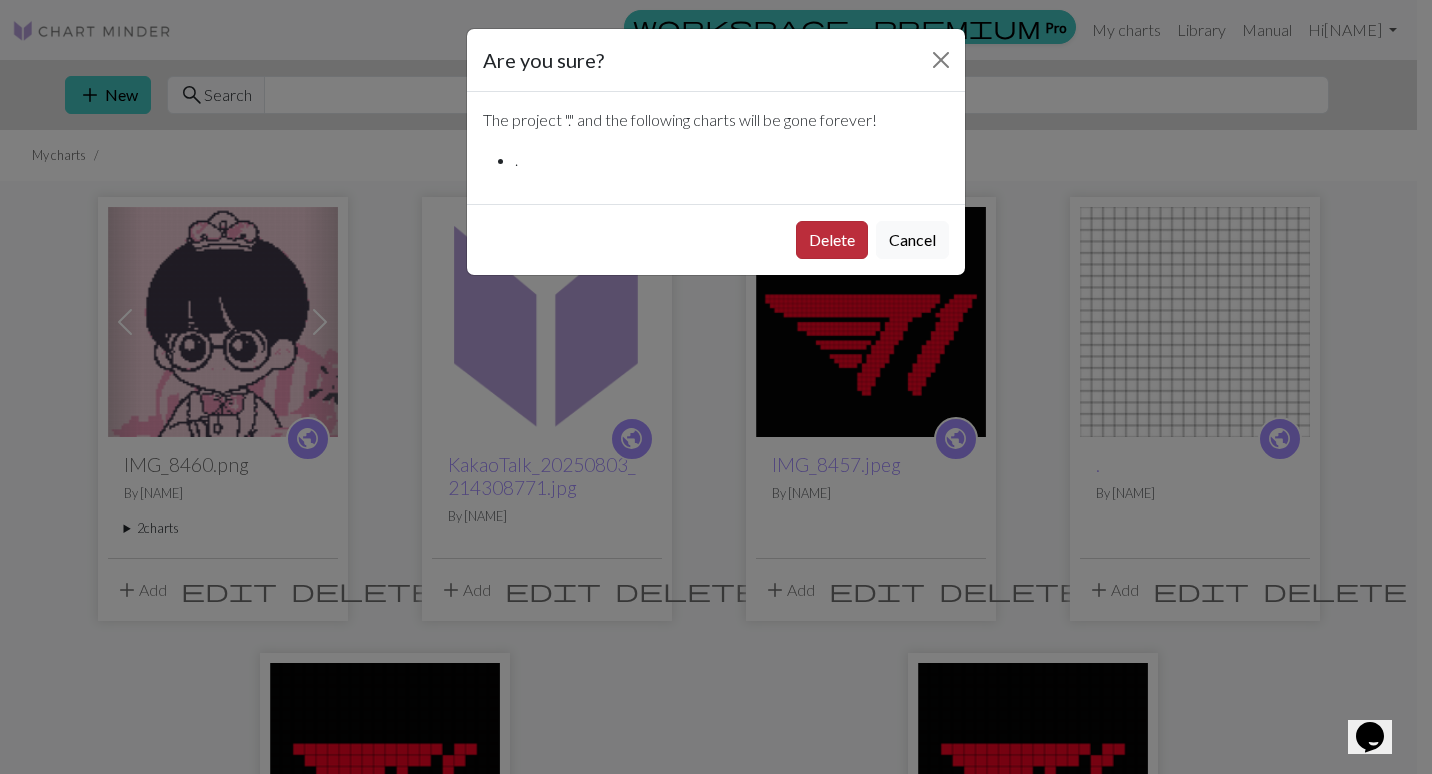 click on "Delete" at bounding box center [832, 240] 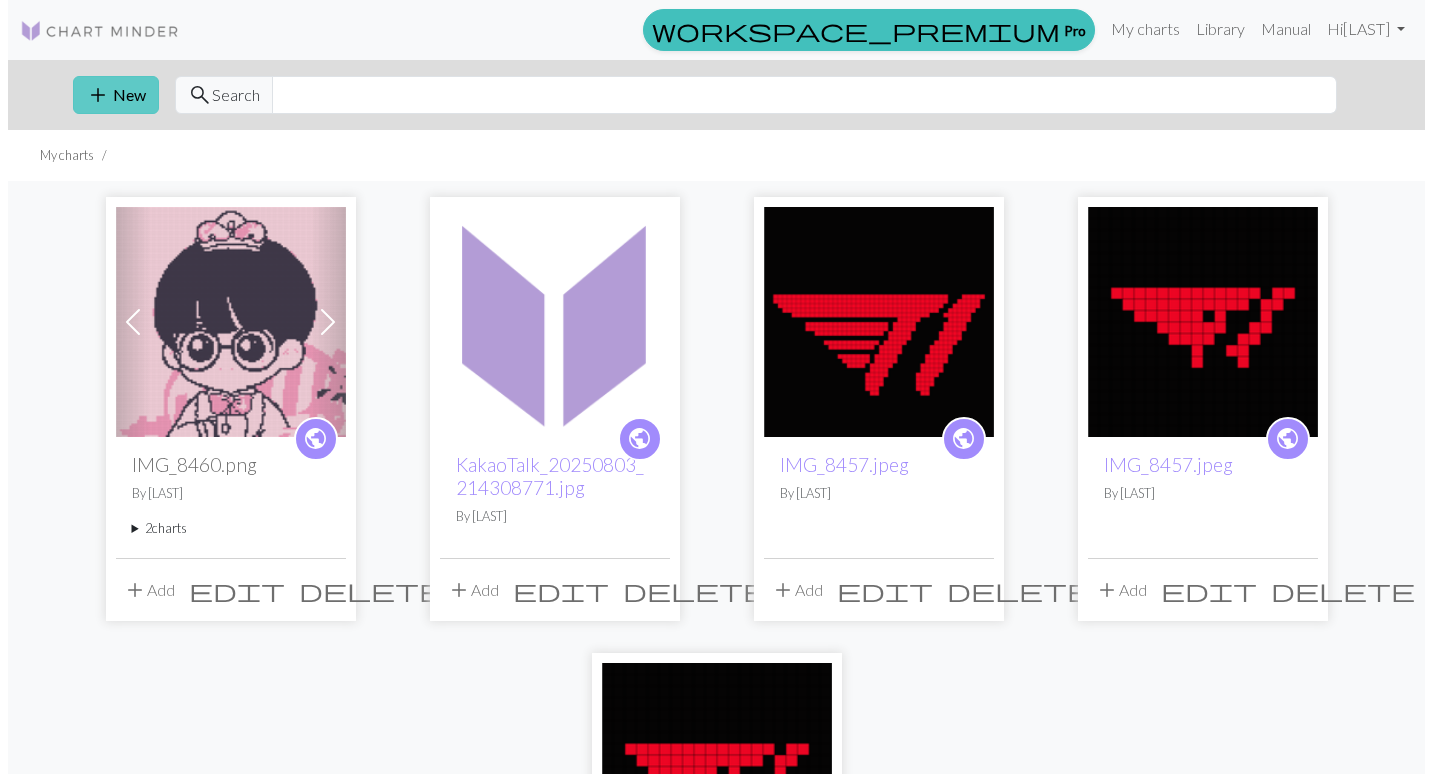 scroll, scrollTop: 0, scrollLeft: 0, axis: both 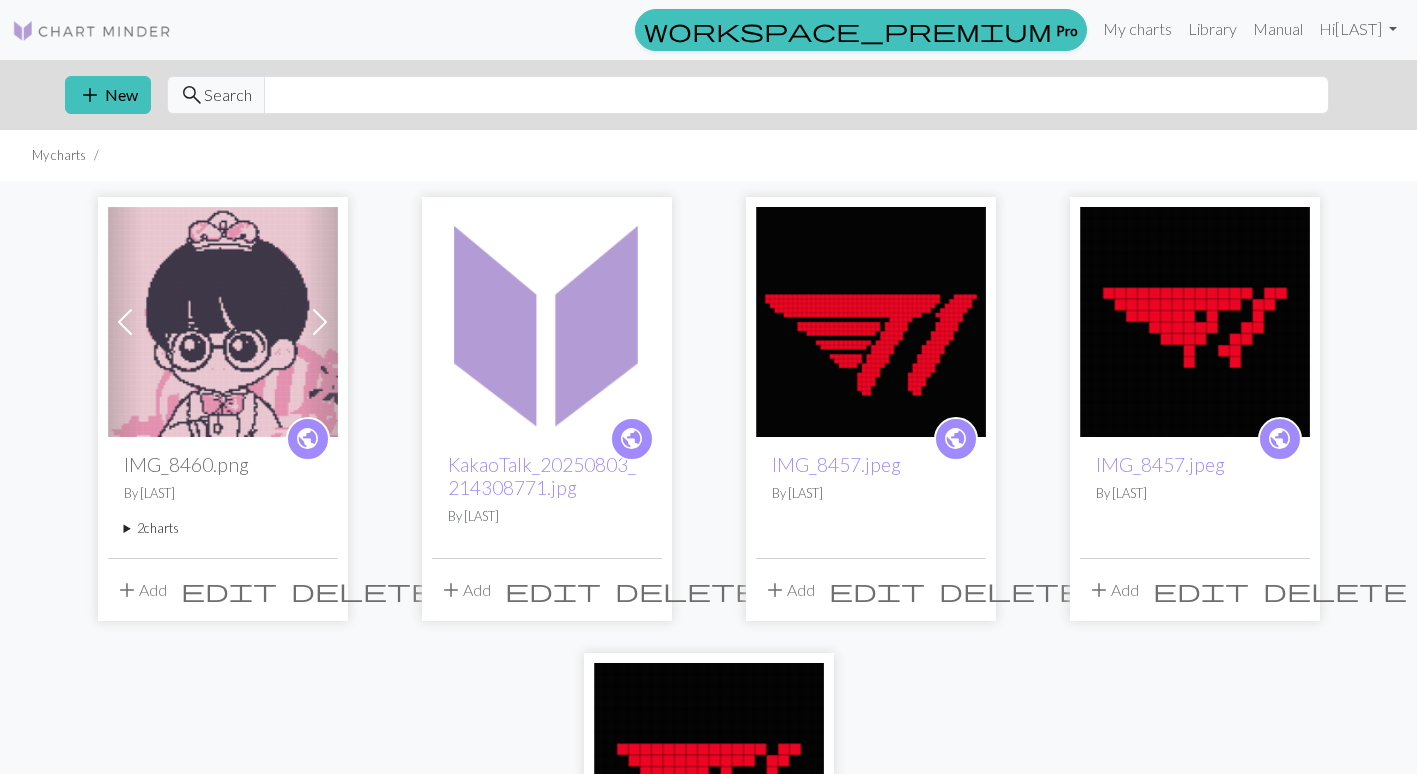click at bounding box center [223, 322] 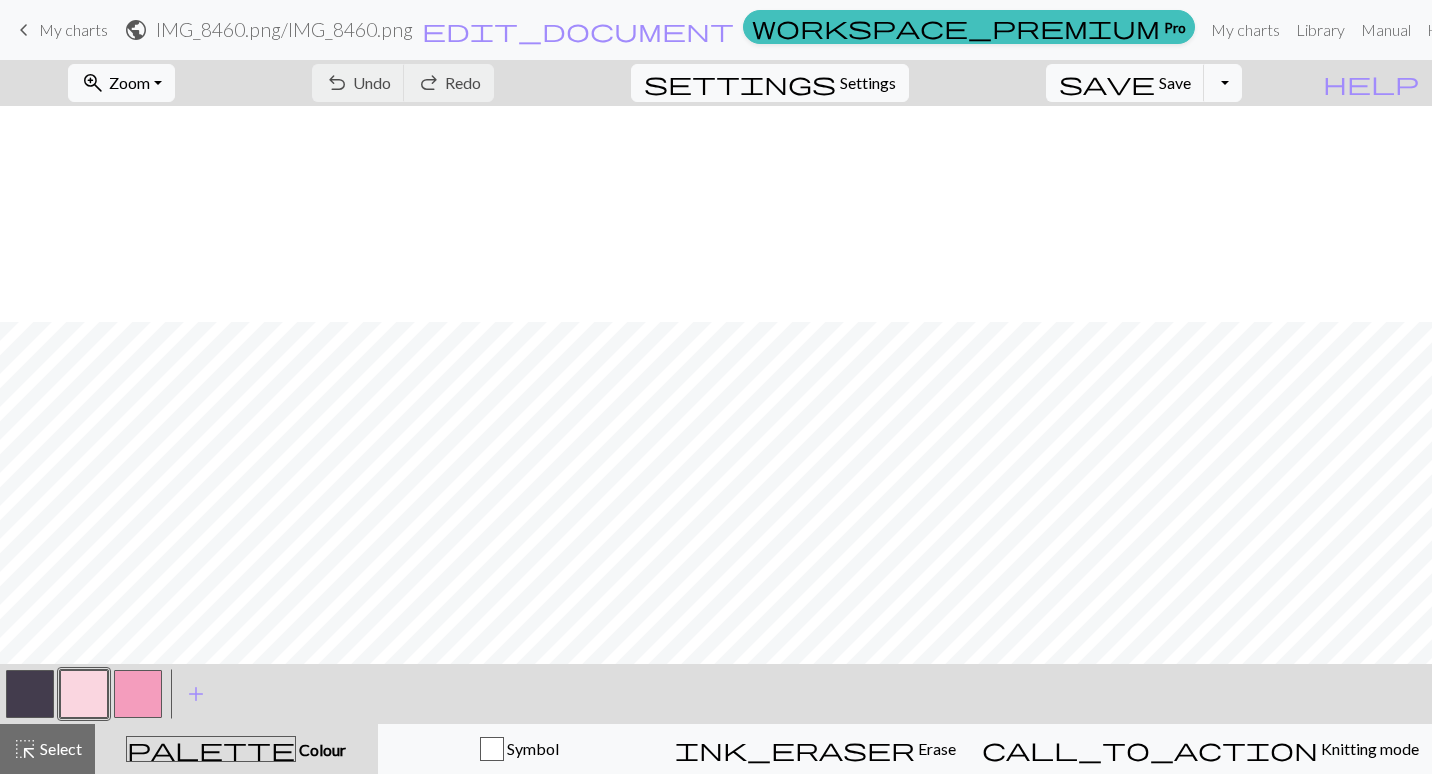 scroll, scrollTop: 329, scrollLeft: 0, axis: vertical 